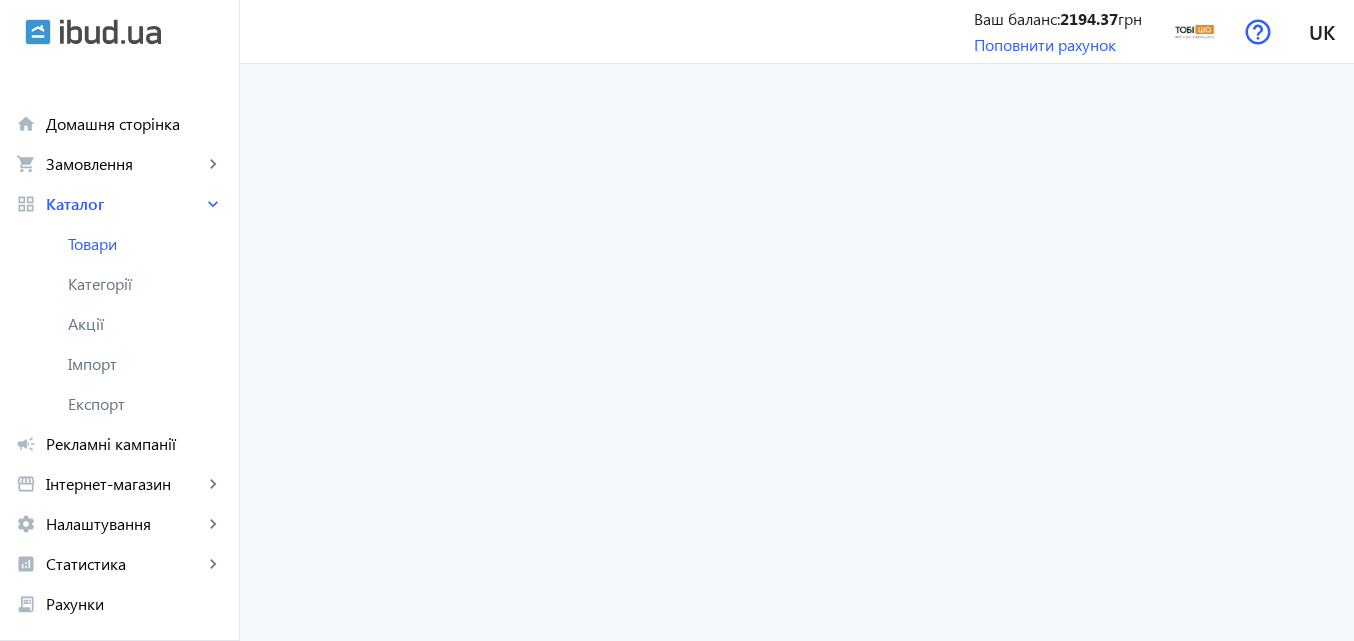 scroll, scrollTop: 0, scrollLeft: 0, axis: both 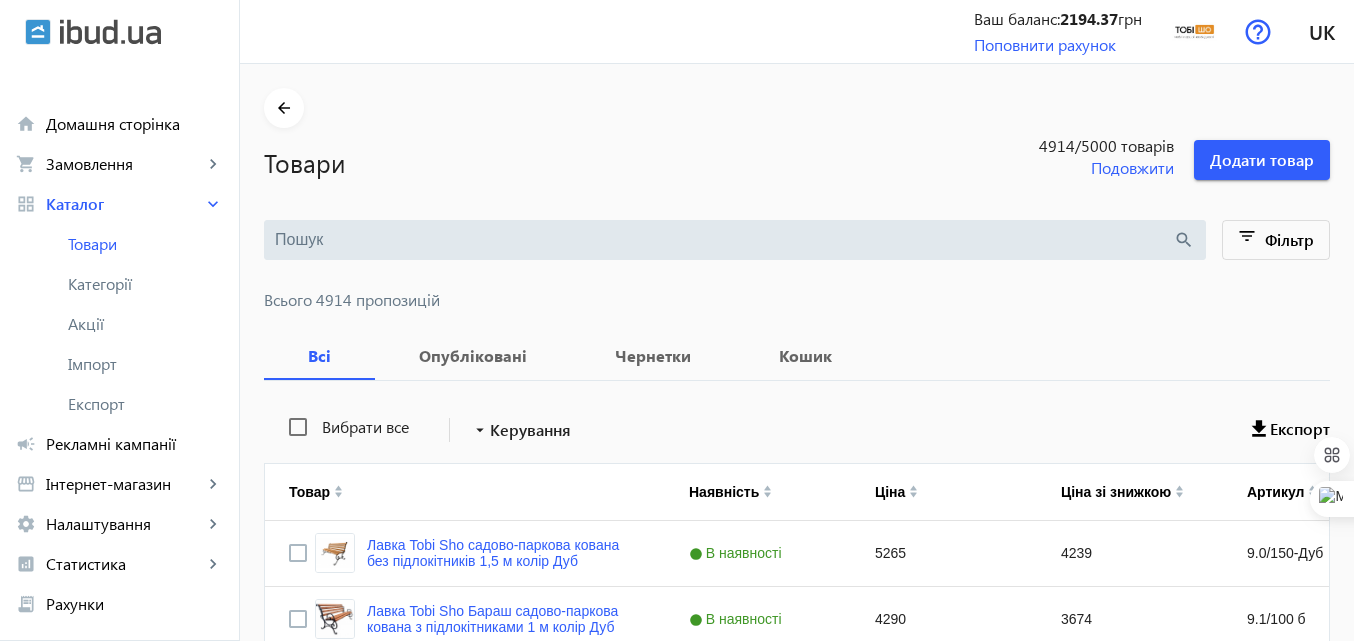 paste on "Кресло металлическое Tobi Sho Гранд/DV13 с подушками для офиса, дачи, сада, 750х600х700 велюр" 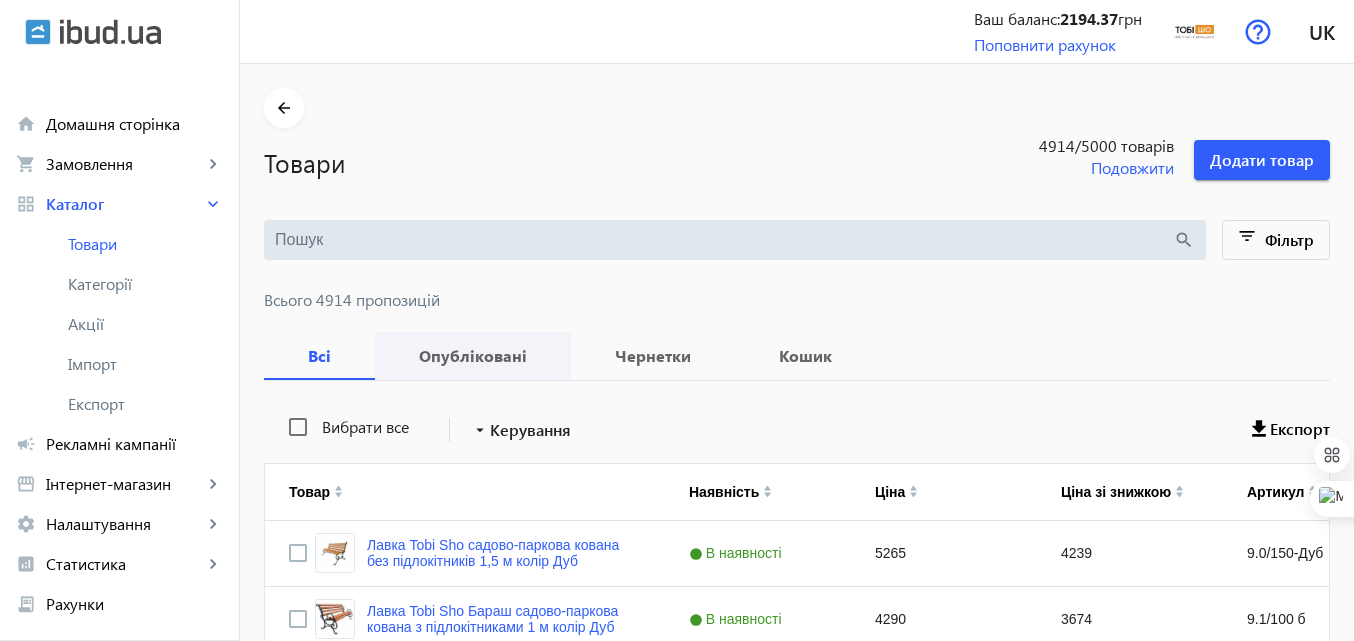 type on "Кресло металлическое Tobi Sho Гранд/DV13 с подушками для офиса, дачи, сада, 750х600х700 велюр" 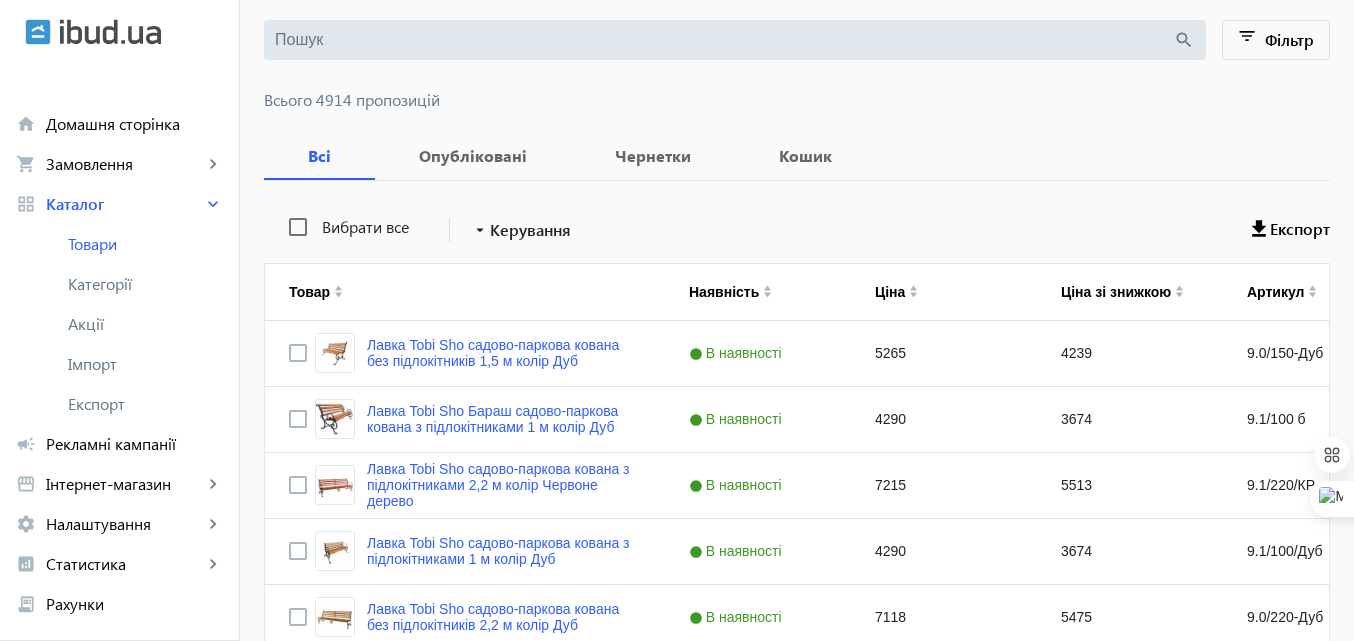 scroll, scrollTop: 100, scrollLeft: 0, axis: vertical 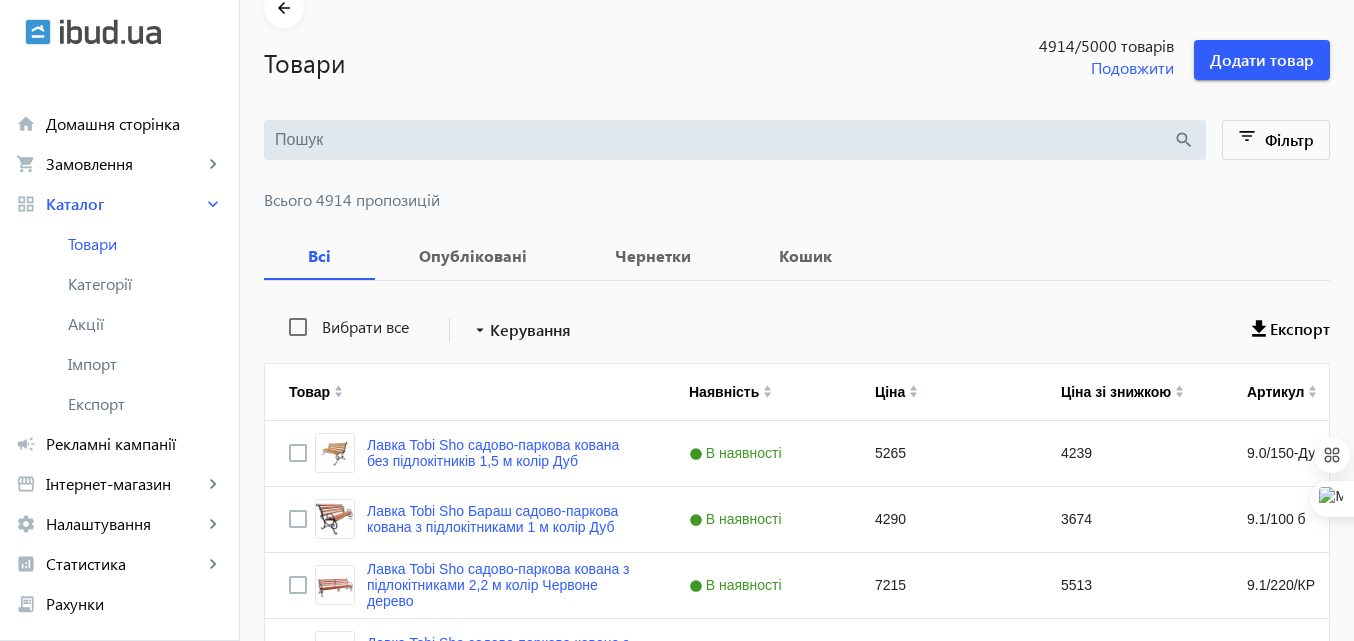 click at bounding box center (724, 140) 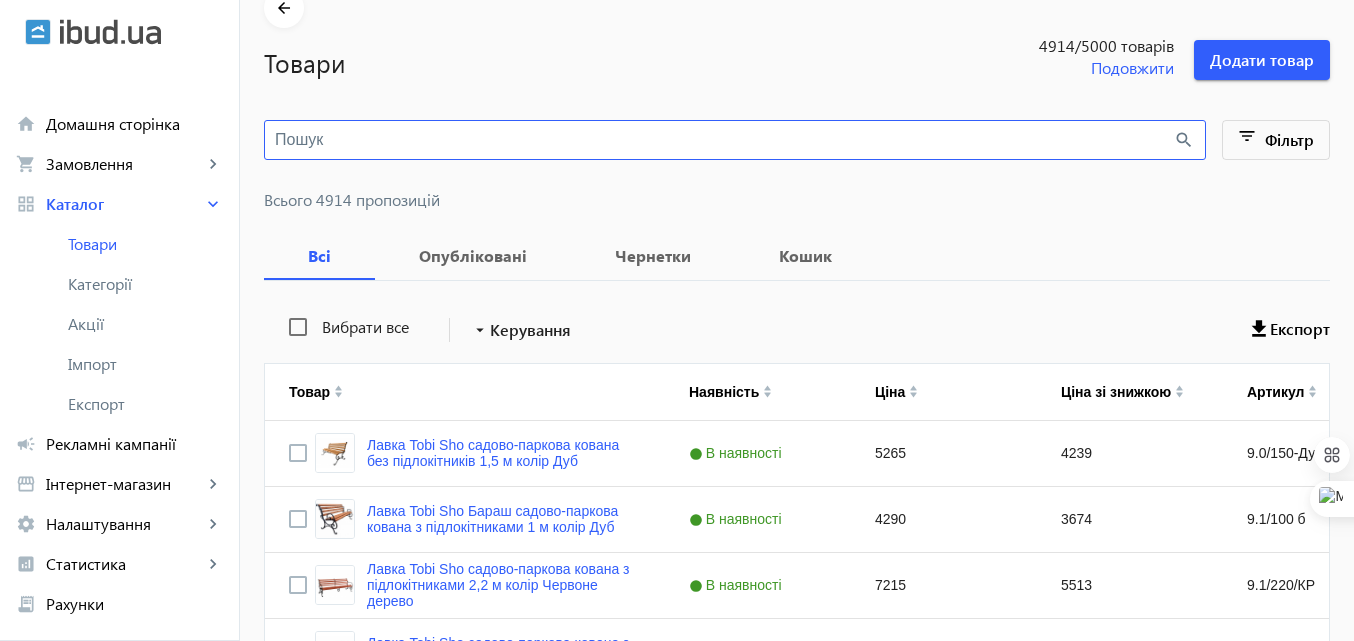 paste on "Кресло металлическое Tobi Sho Гранд/DV13 с подушками для офиса, дачи, сада, 750х600х700 велюр" 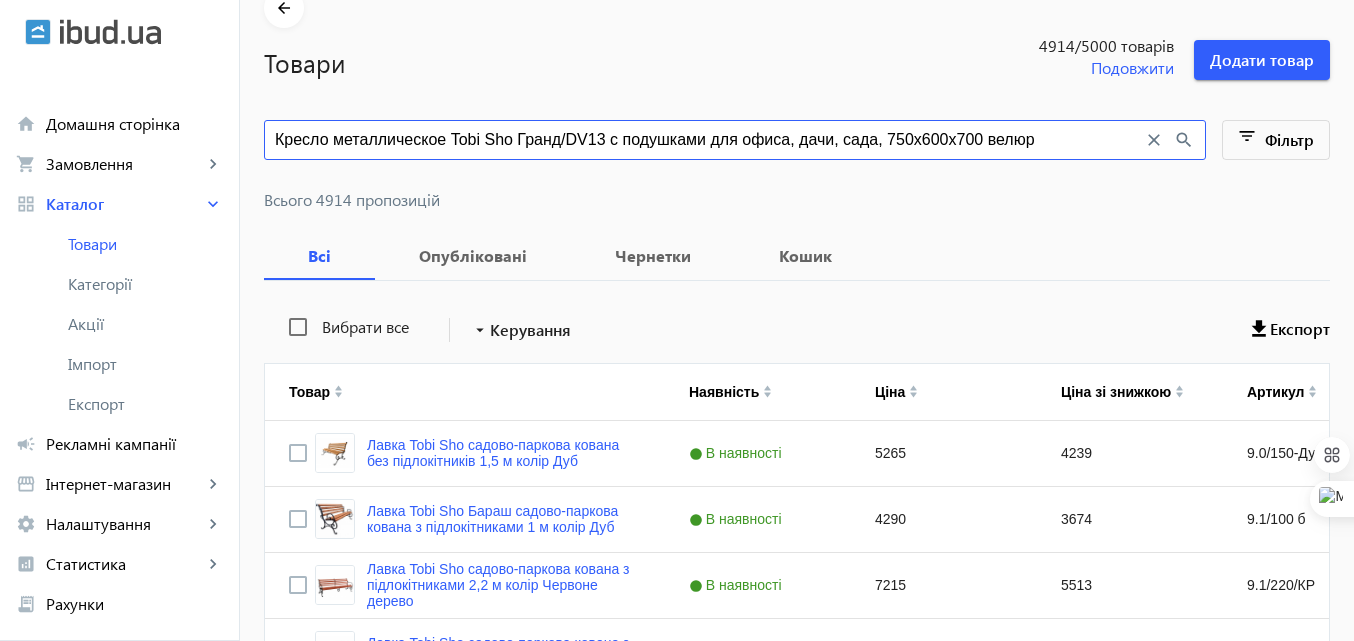 type on "Кресло металлическое Tobi Sho Гранд/DV13 с подушками для офиса, дачи, сада, 750х600х700 велюр" 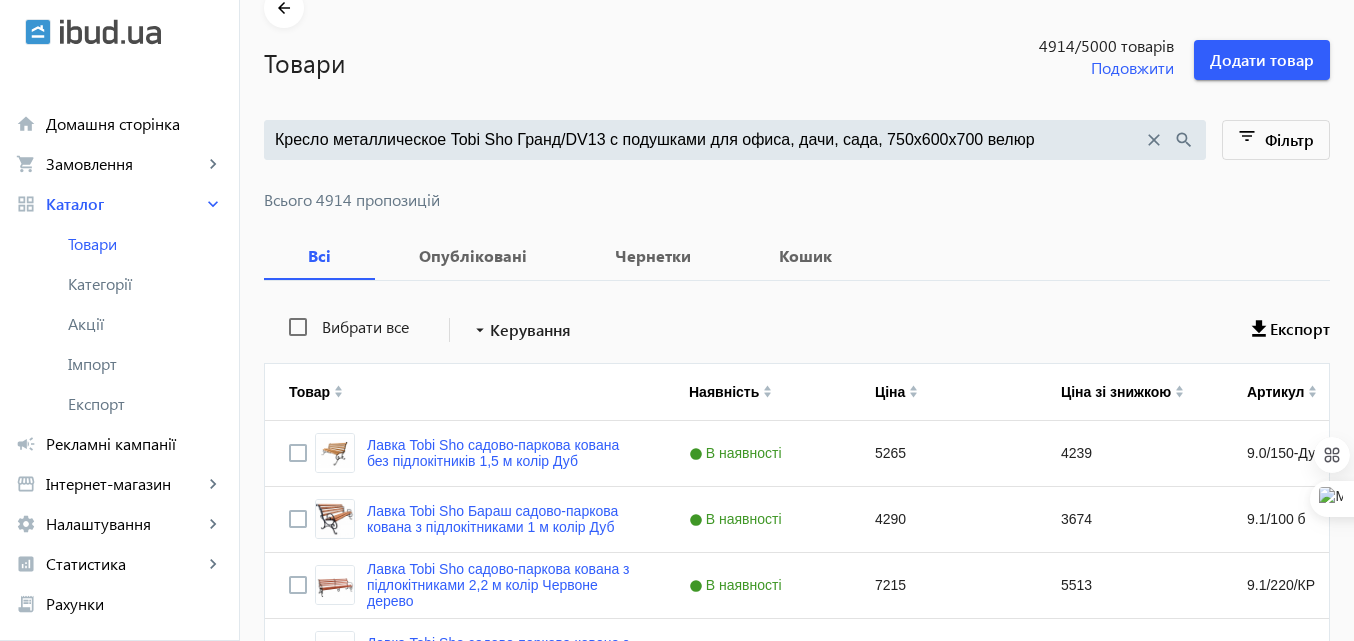 click on "search" 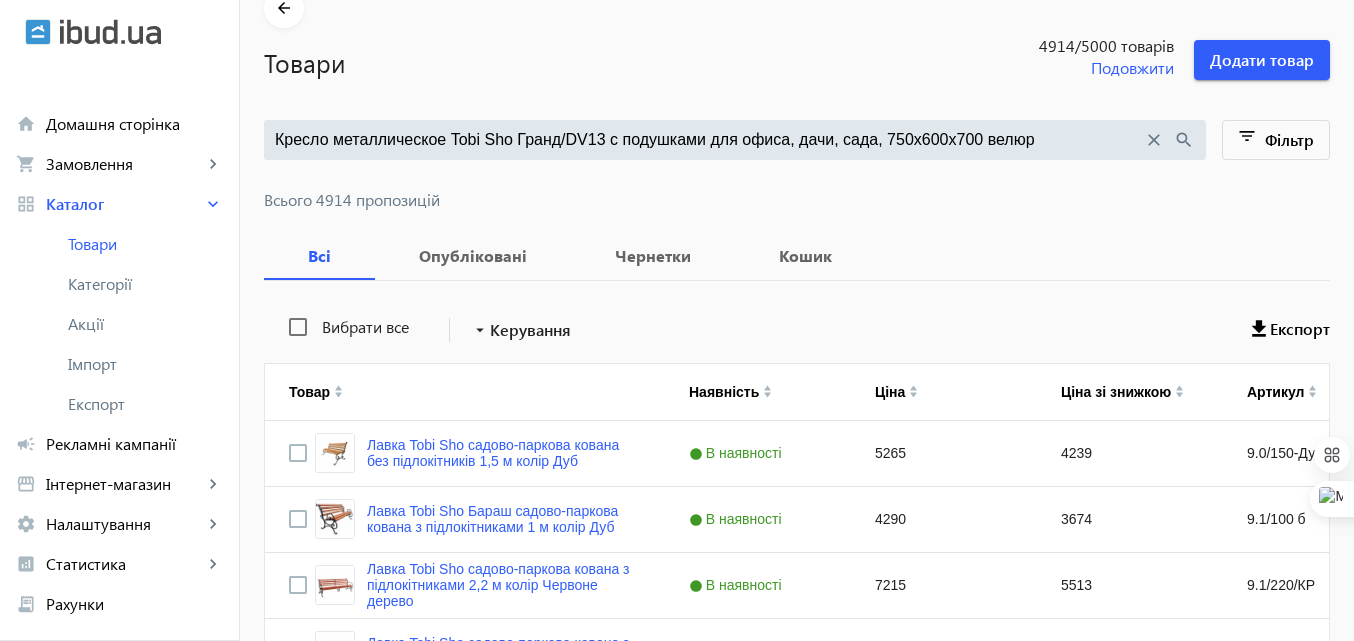 click on "Кресло металлическое Tobi Sho Гранд/DV13 с подушками для офиса, дачи, сада, 750х600х700 велюр" at bounding box center (709, 140) 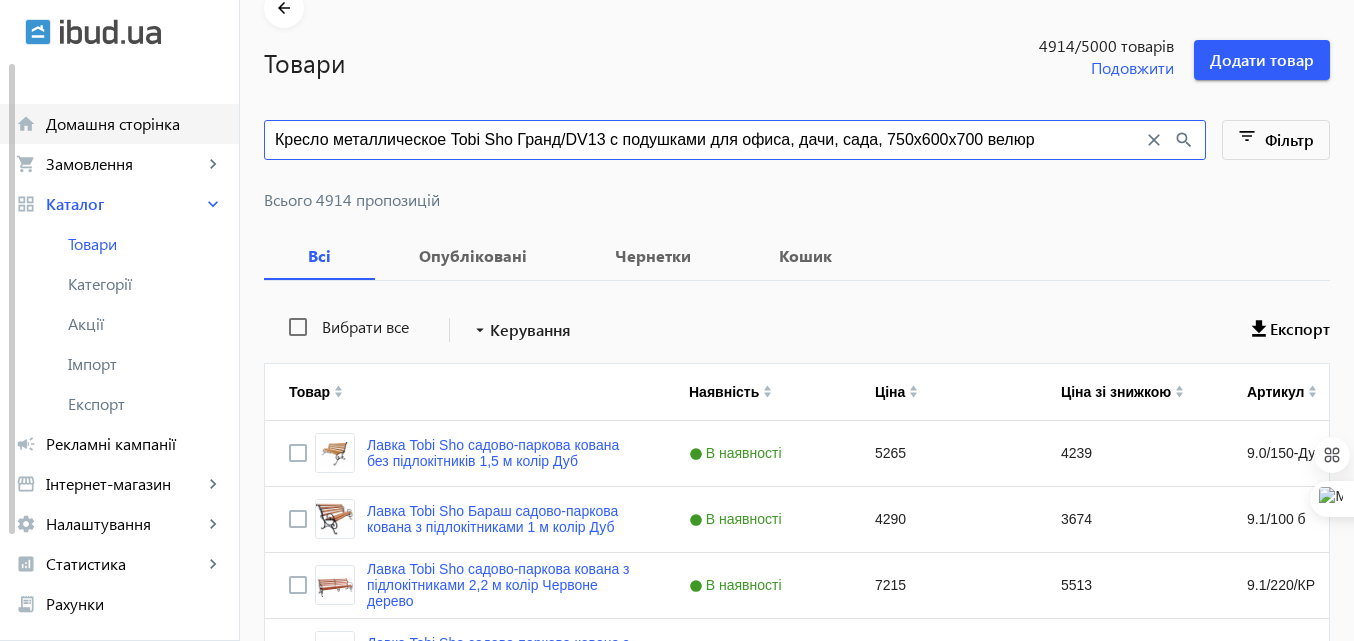 drag, startPoint x: 384, startPoint y: 135, endPoint x: 222, endPoint y: 140, distance: 162.07715 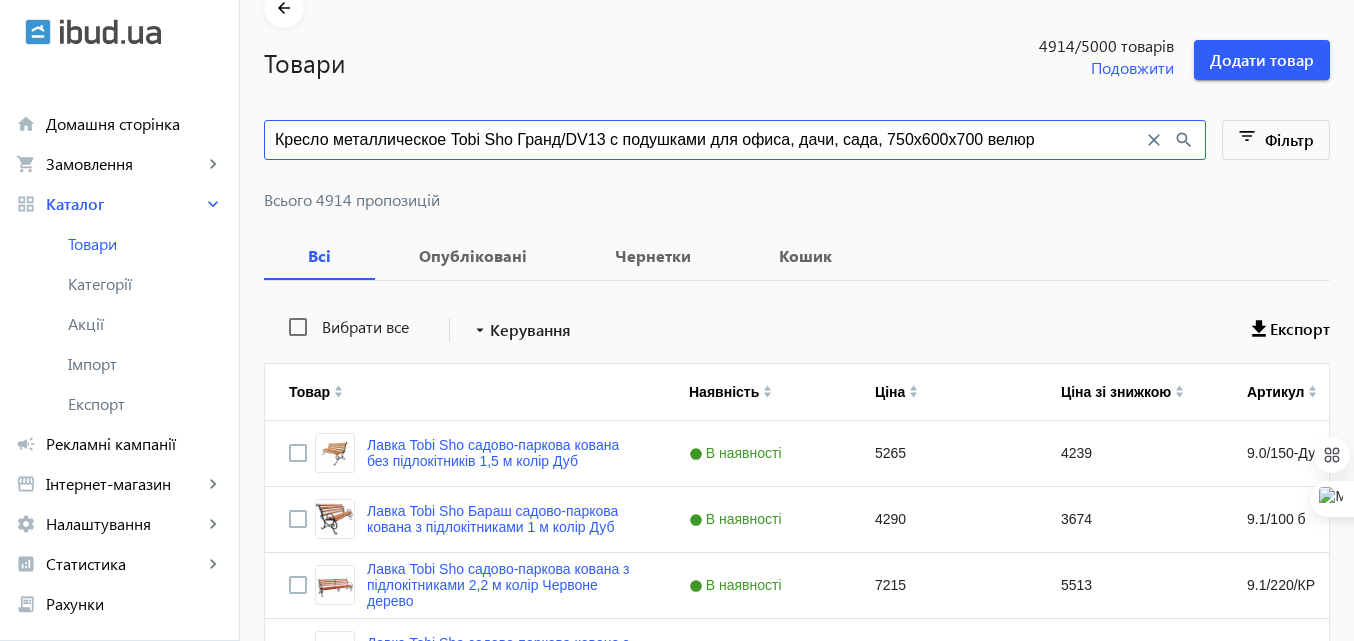 click on "Кресло металлическое Tobi Sho Гранд/DV13 с подушками для офиса, дачи, сада, 750х600х700 велюр" at bounding box center [709, 140] 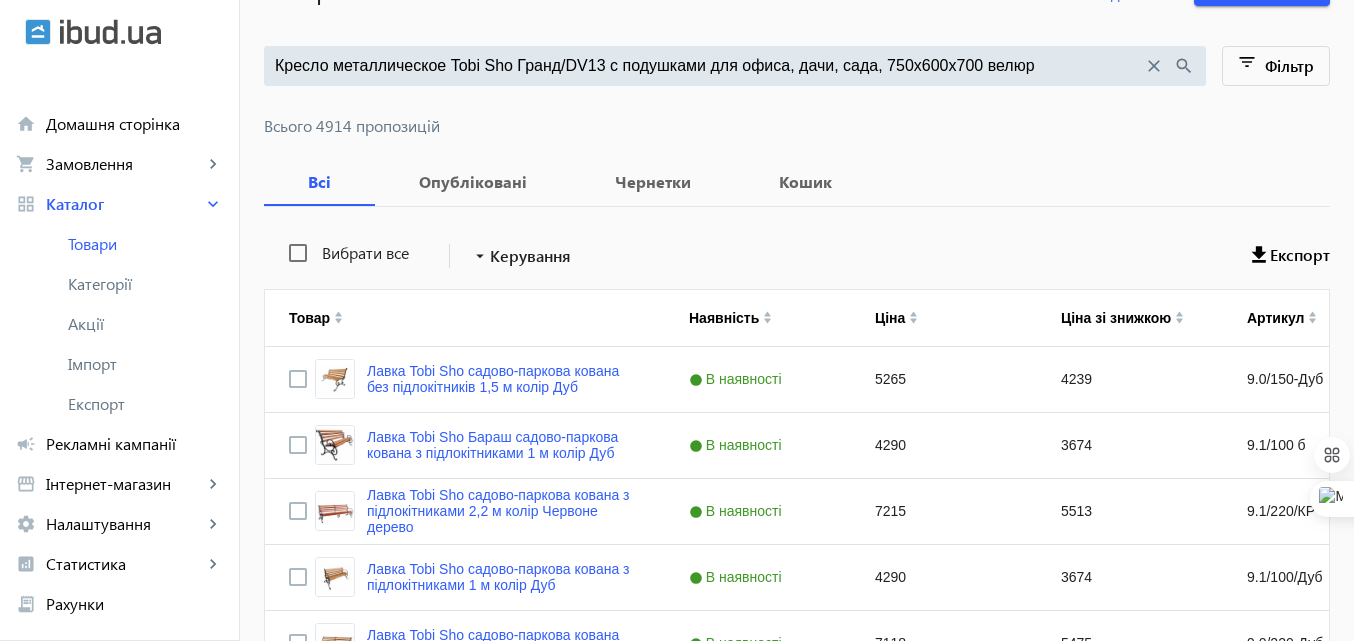 scroll, scrollTop: 0, scrollLeft: 0, axis: both 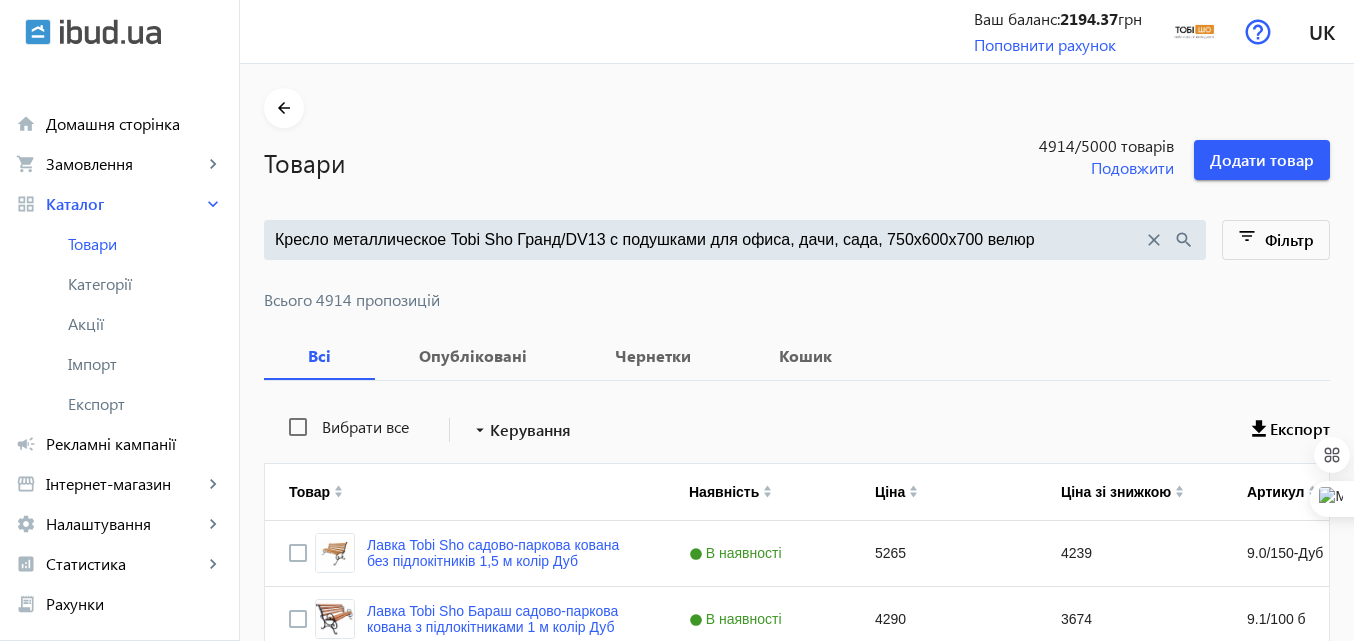 click on "Кресло металлическое Tobi Sho Гранд/DV13 с подушками для офиса, дачи, сада, 750х600х700 велюр" at bounding box center (709, 240) 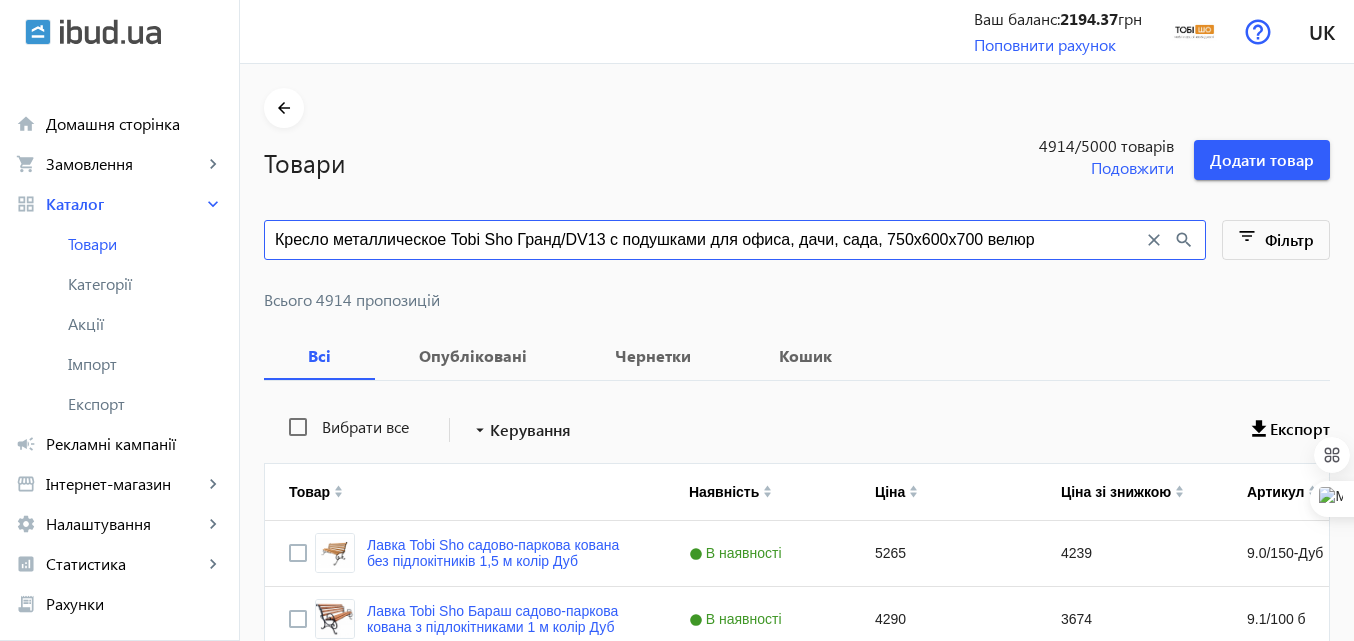 click on "Кресло металлическое Tobi Sho Гранд/DV13 с подушками для офиса, дачи, сада, 750х600х700 велюр" at bounding box center [709, 240] 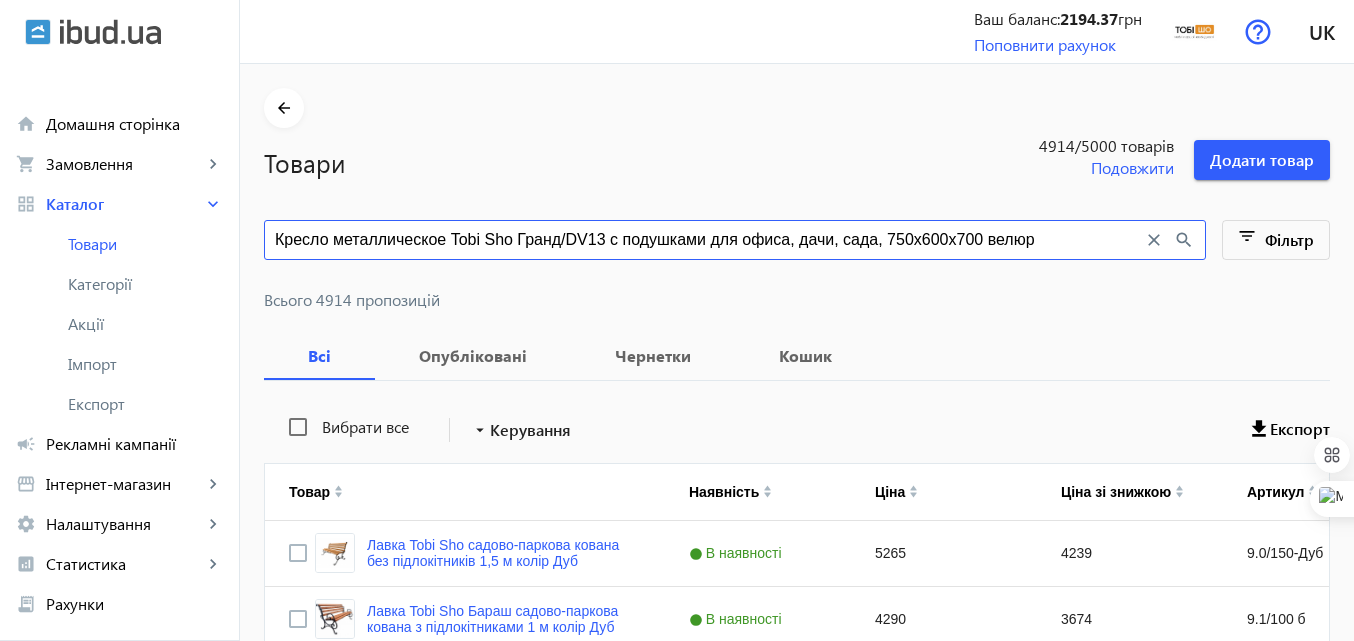 click on "Кресло металлическое Tobi Sho Гранд/DV13 с подушками для офиса, дачи, сада, 750х600х700 велюр" at bounding box center (709, 240) 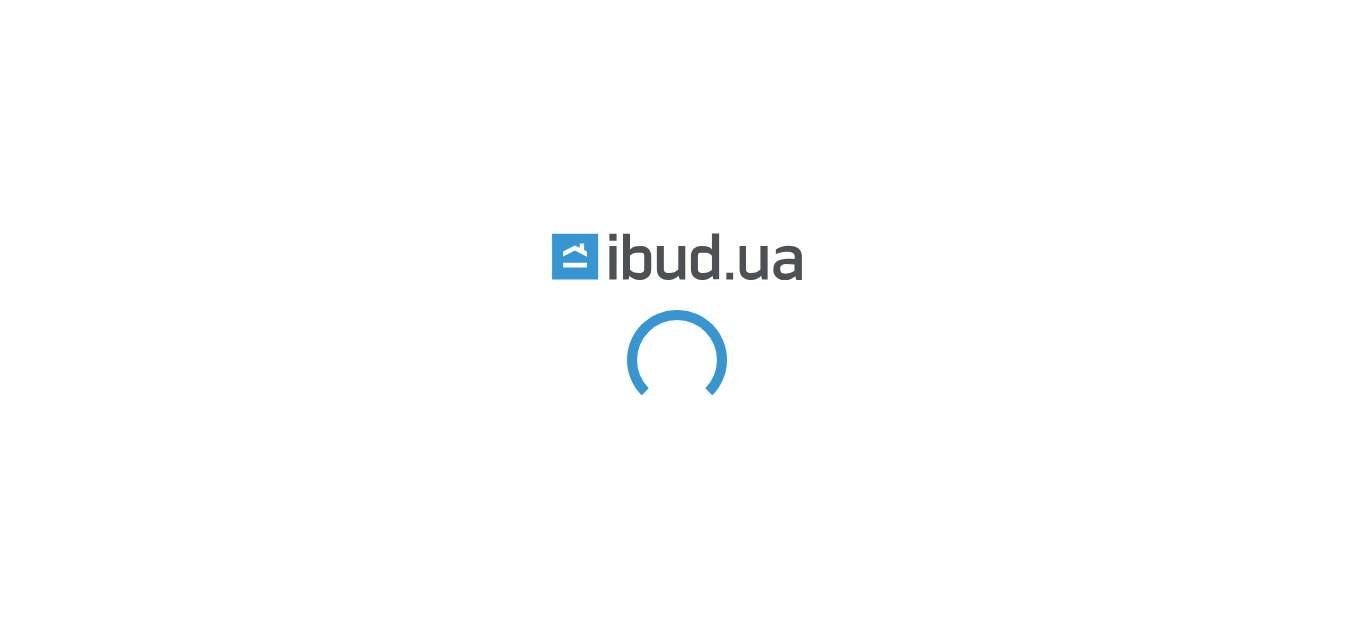 scroll, scrollTop: 0, scrollLeft: 0, axis: both 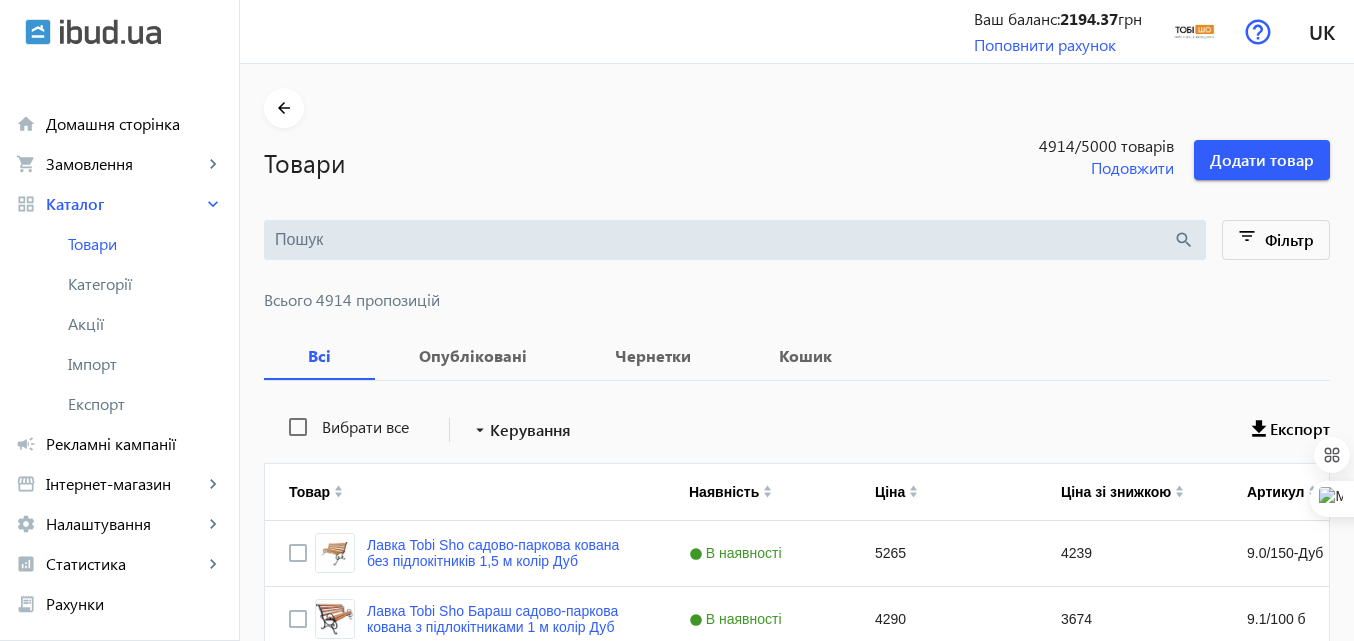 click at bounding box center [724, 240] 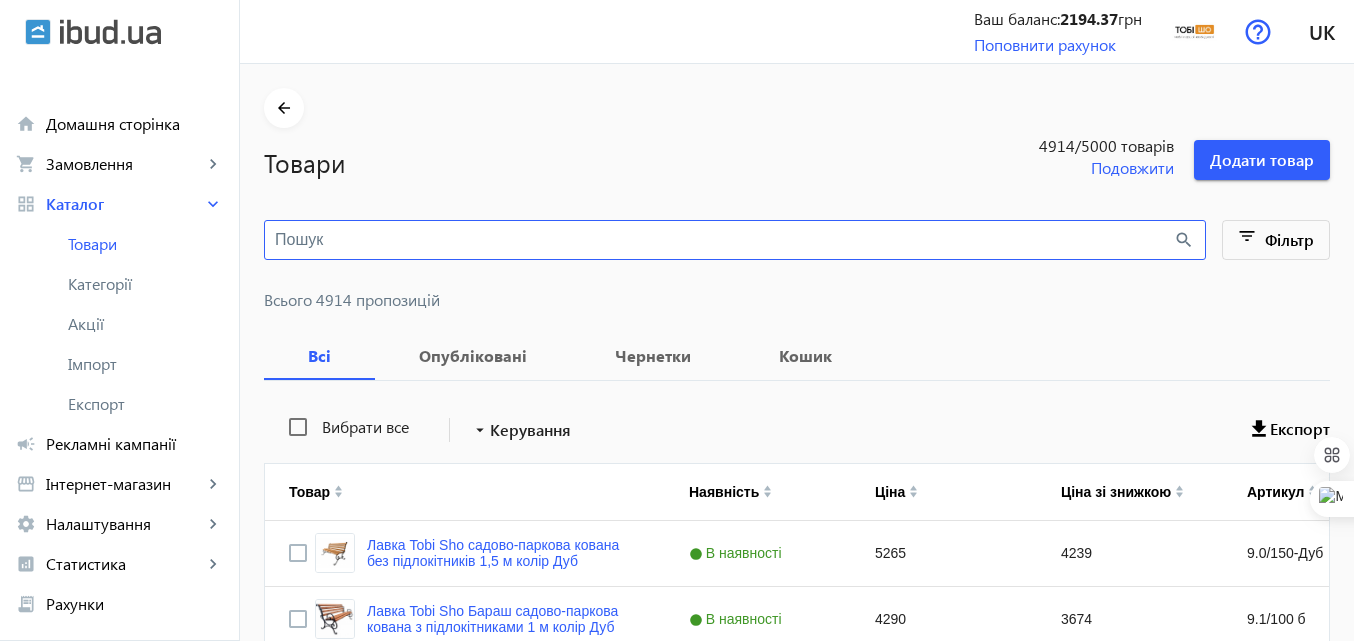 paste on "Кресло металлическое Tobi Sho Гранд/DV13 с подушками для офиса, дачи, сада, 750х600х700 велюр" 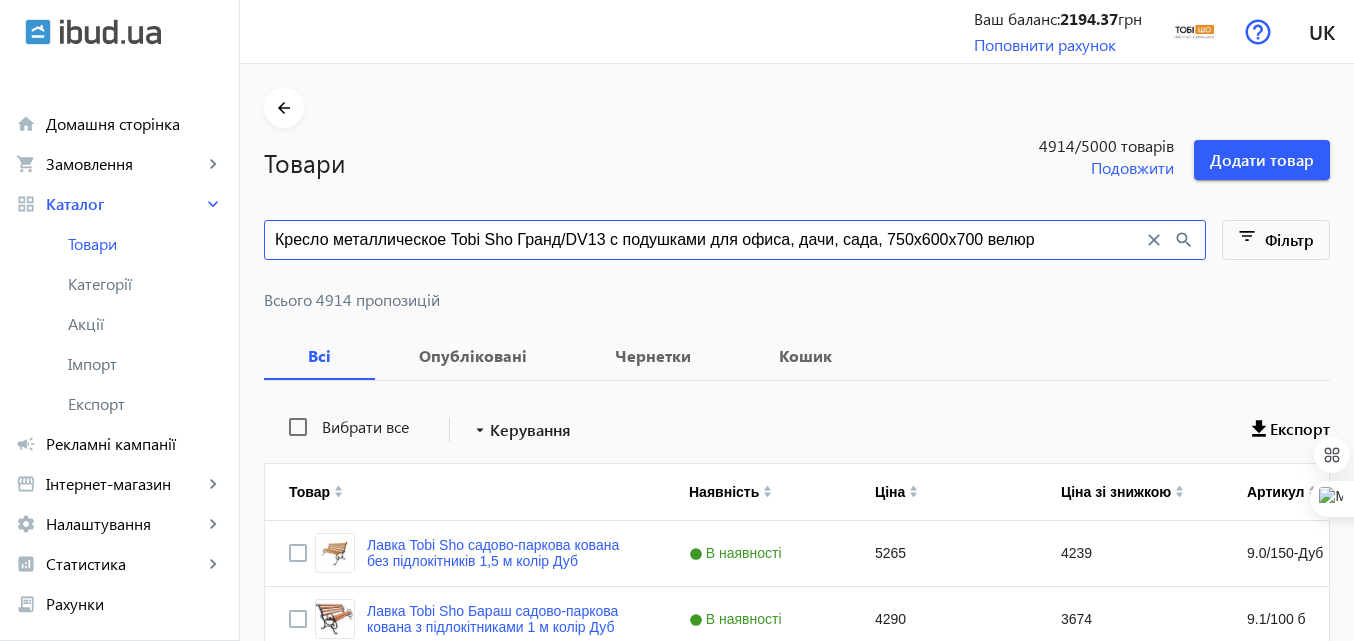 type on "Кресло металлическое Tobi Sho Гранд/DV13 с подушками для офиса, дачи, сада, 750х600х700 велюр" 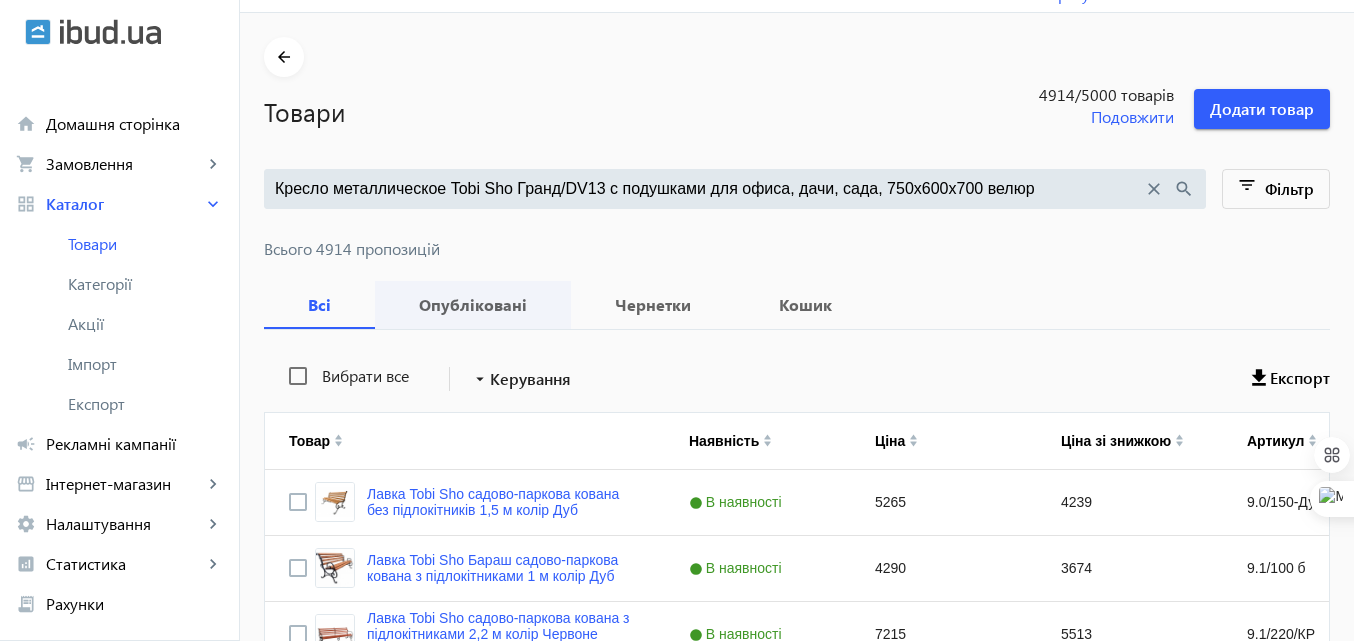 scroll, scrollTop: 100, scrollLeft: 0, axis: vertical 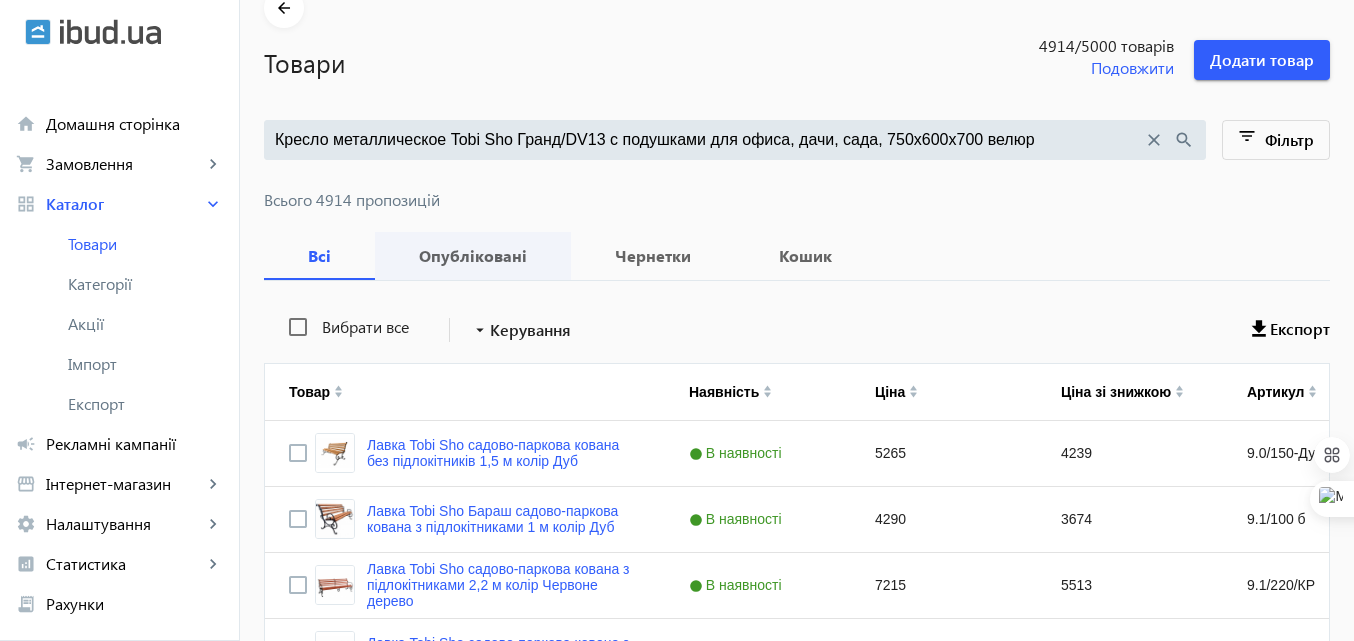 click on "Опубліковані" at bounding box center (473, 256) 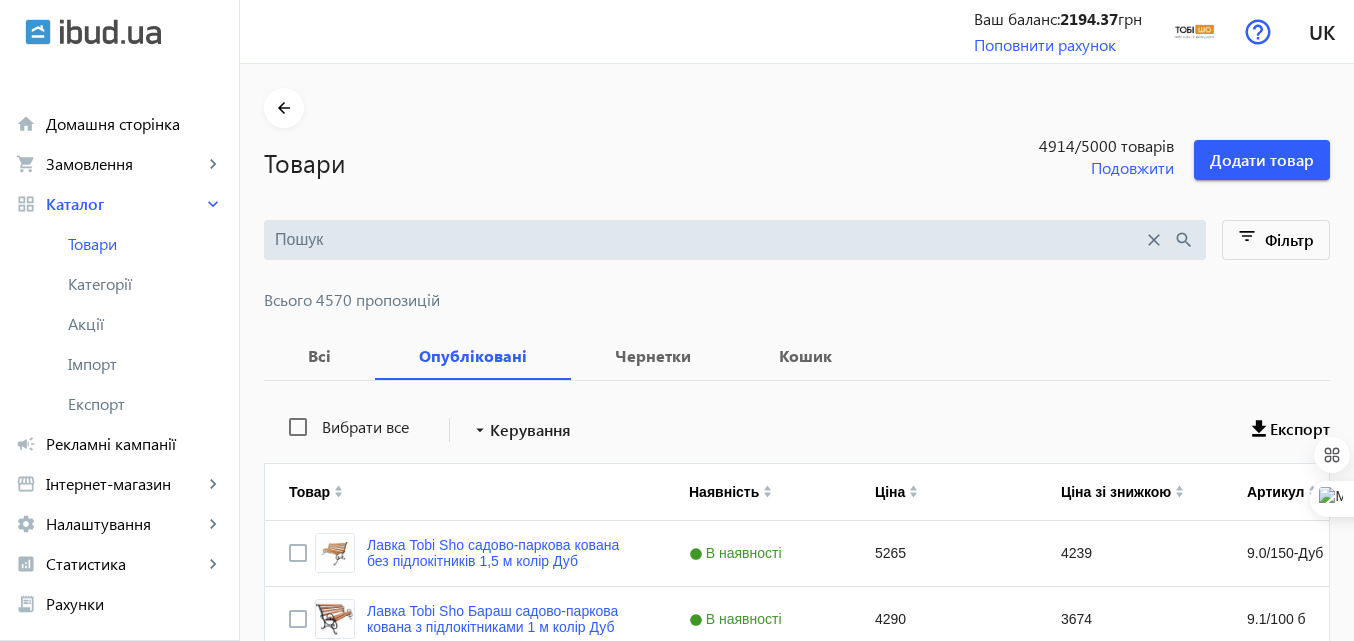 scroll, scrollTop: 100, scrollLeft: 0, axis: vertical 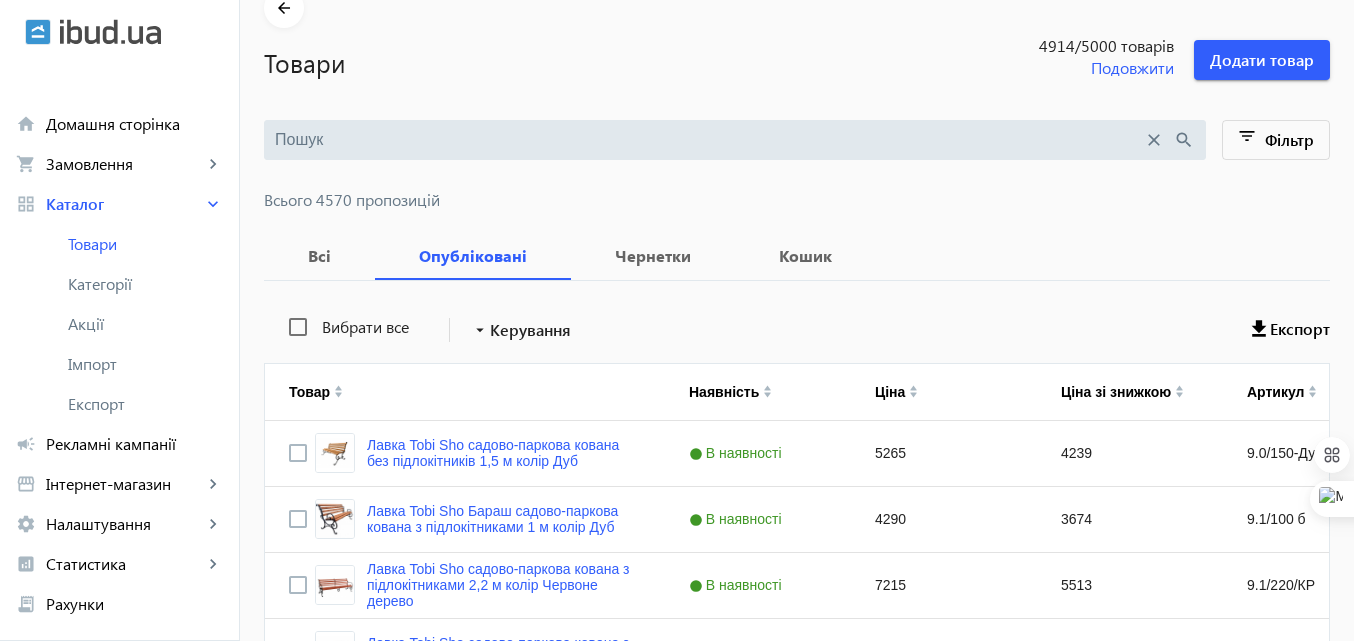click at bounding box center (709, 140) 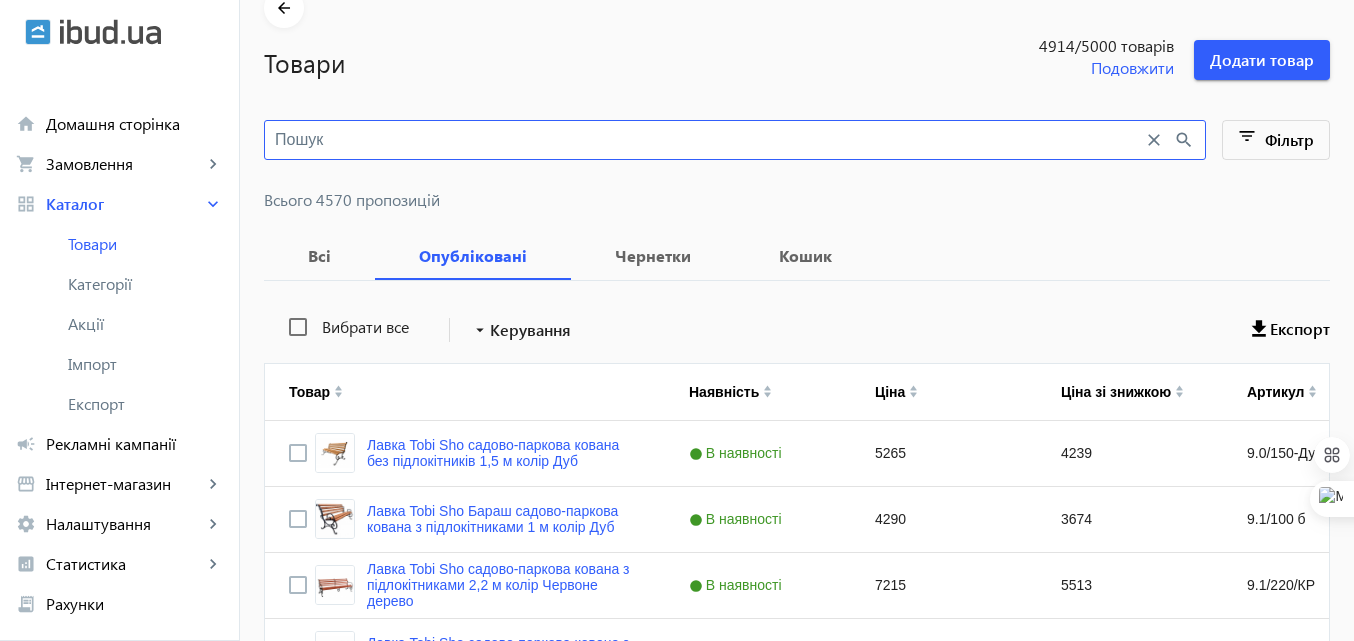 paste on "Кресло металлическое Tobi Sho Гранд/DV13 с подушками для офиса, дачи, сада, 750х600х700 велюр" 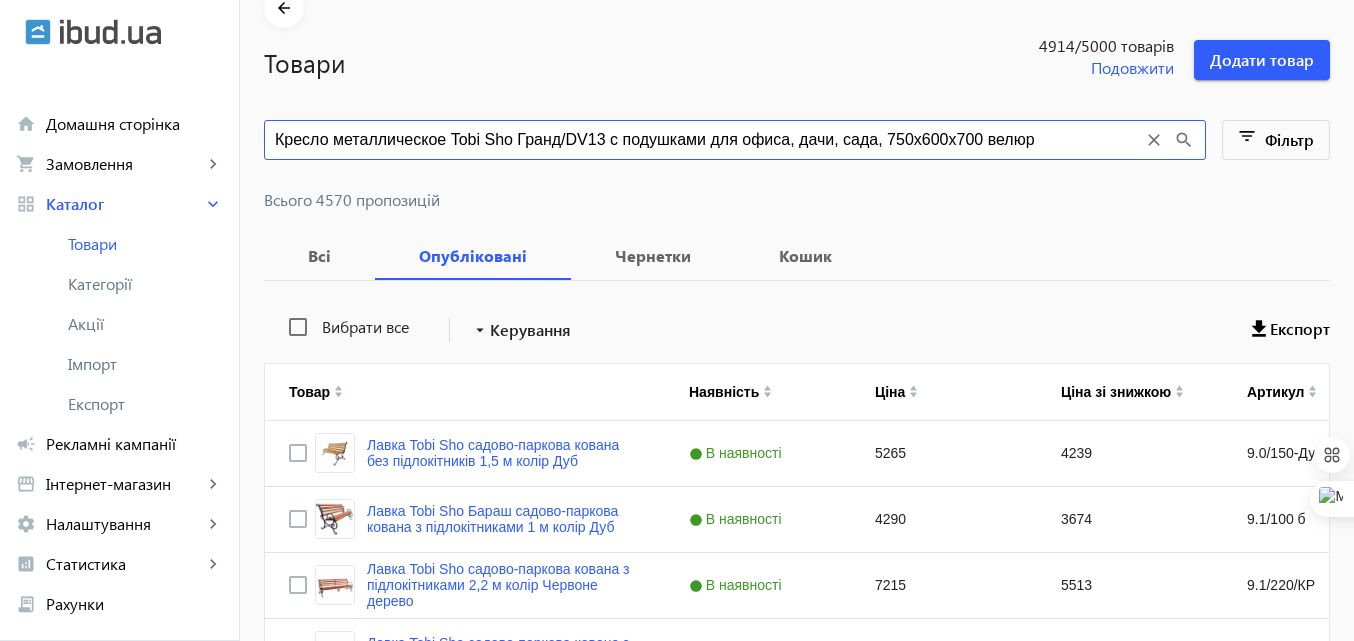 click on "search" 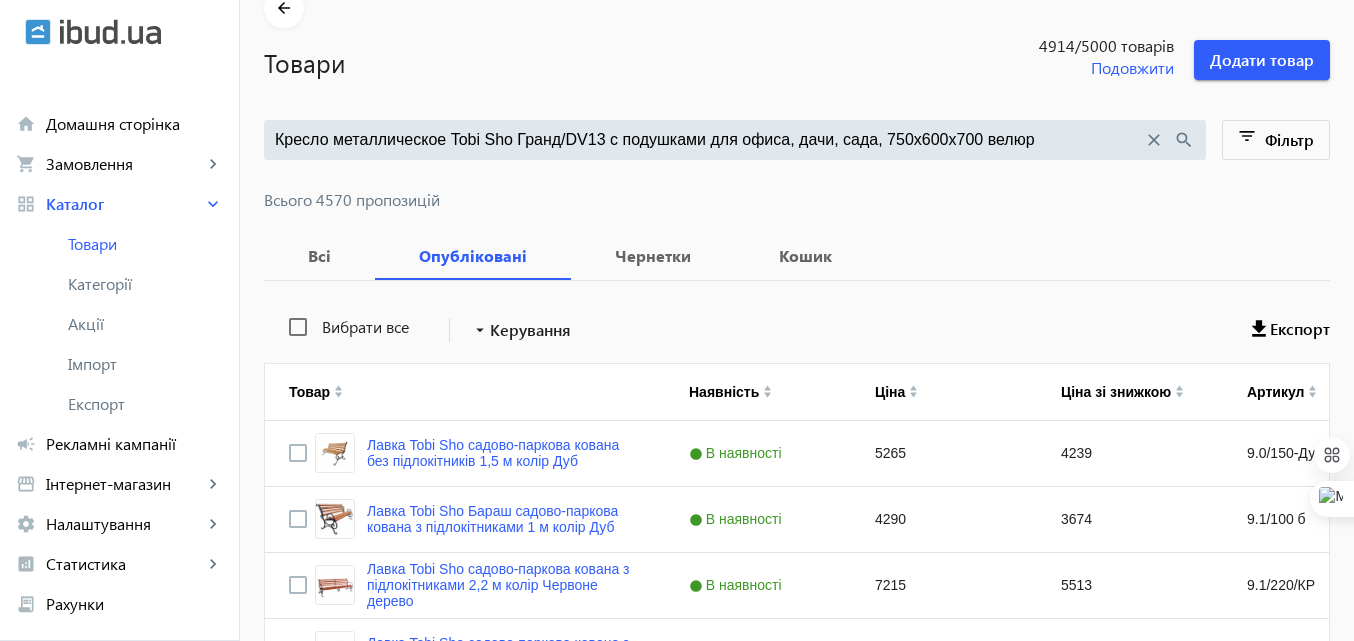 click on "Кресло металлическое Tobi Sho Гранд/DV13 с подушками для офиса, дачи, сада, 750х600х700 велюр" at bounding box center (709, 140) 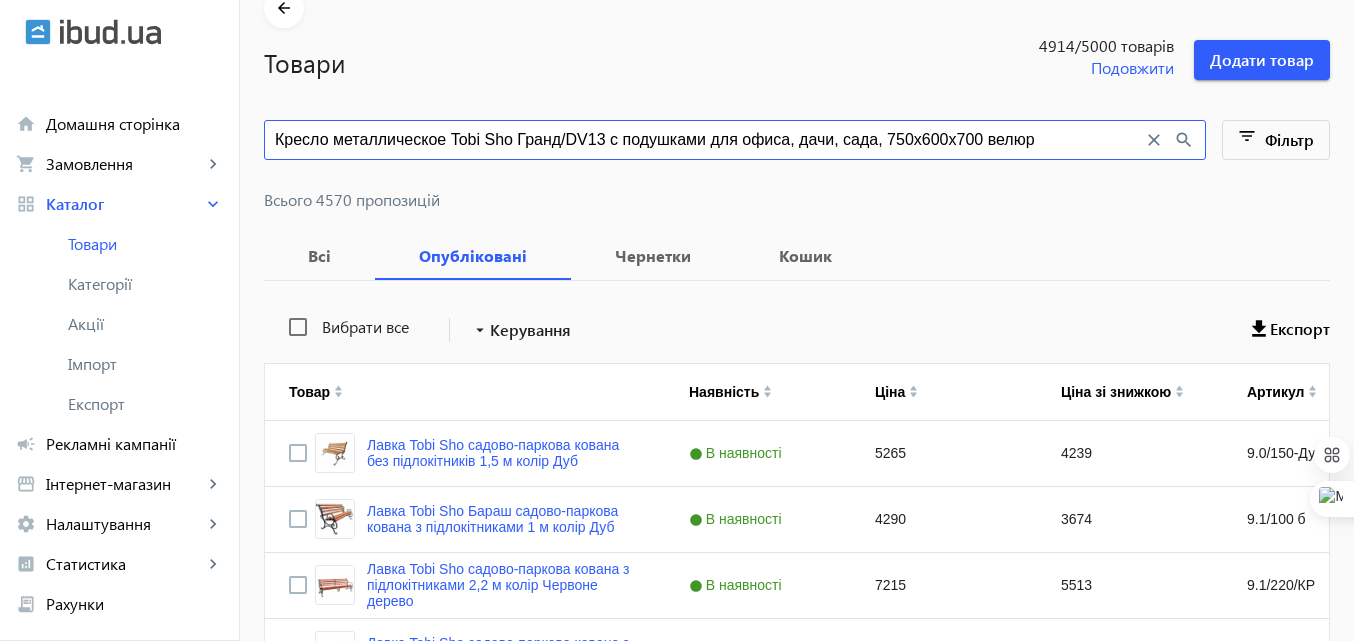 click on "Кресло металлическое Tobi Sho Гранд/DV13 с подушками для офиса, дачи, сада, 750х600х700 велюр" at bounding box center [709, 140] 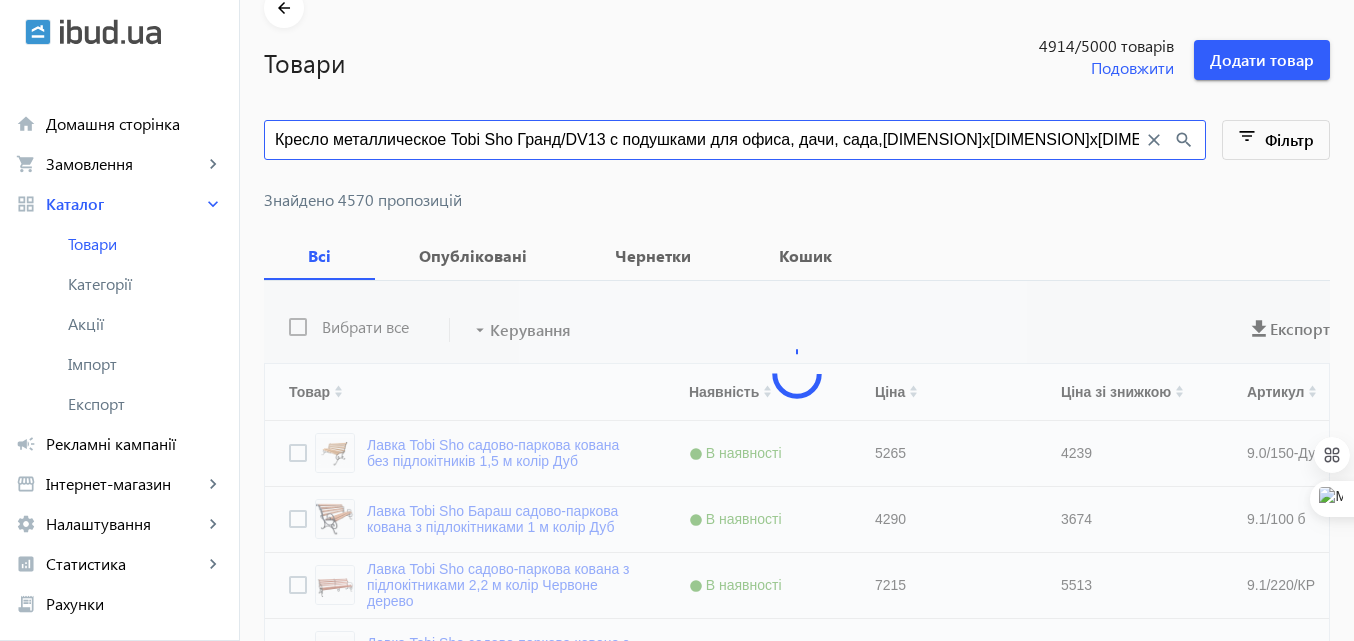 scroll, scrollTop: 0, scrollLeft: 0, axis: both 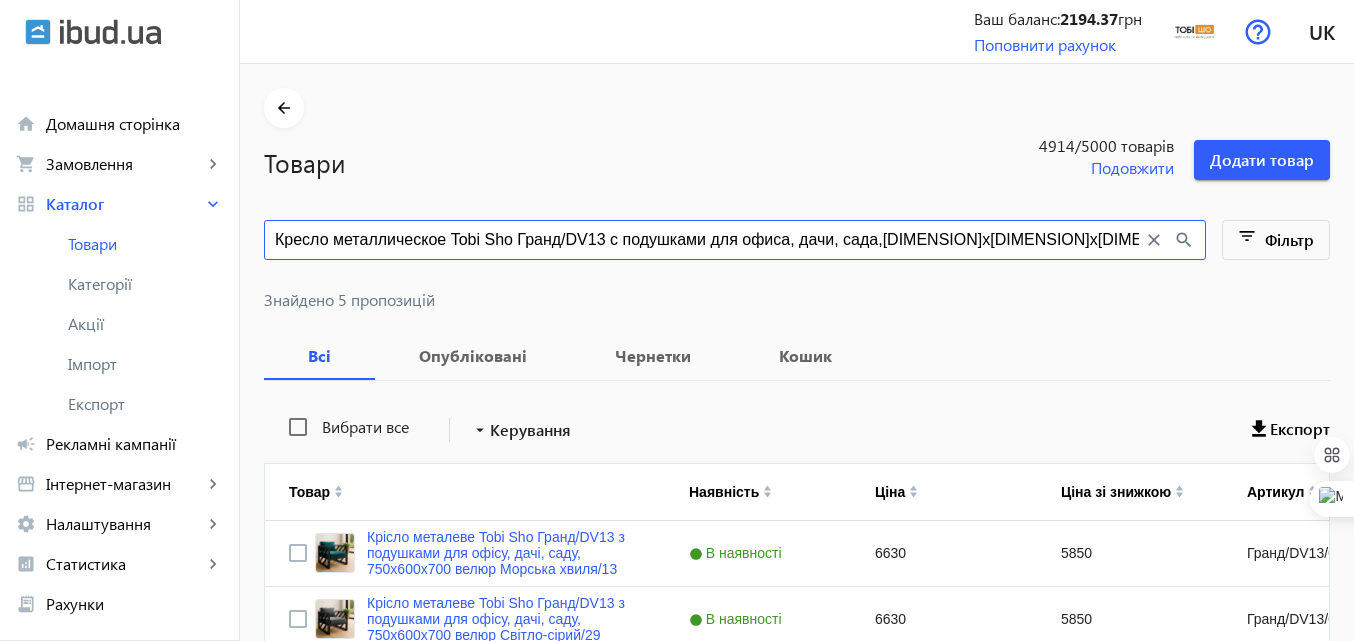 type on "Кресло металлическое Tobi Sho Гранд/DV13 с подушками для офиса, дачи, сада, 750х600х700 велюр" 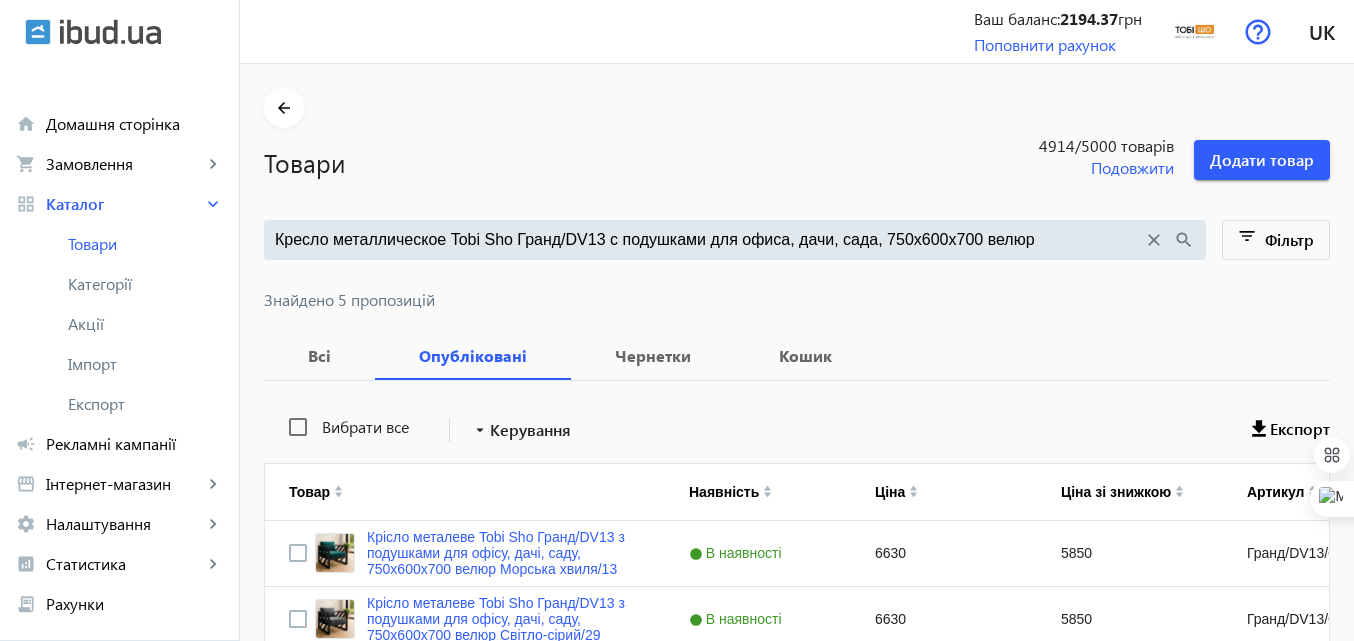click on "Знайдено 5 пропозицій" 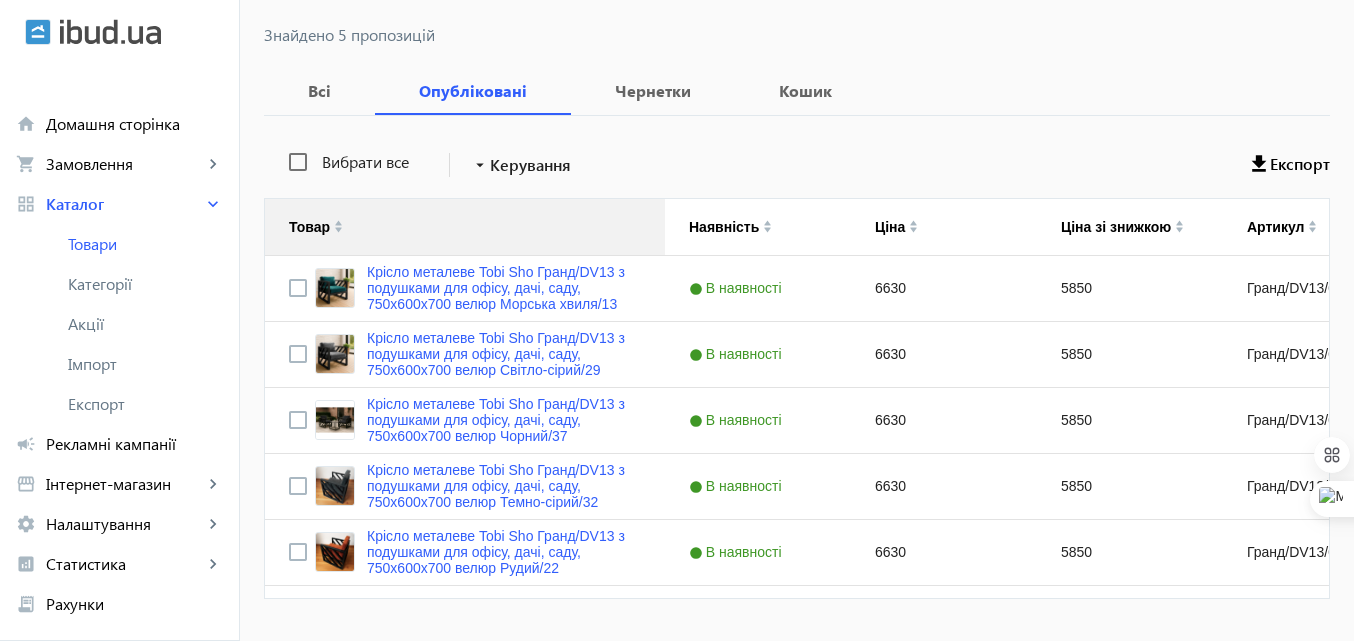 scroll, scrollTop: 300, scrollLeft: 0, axis: vertical 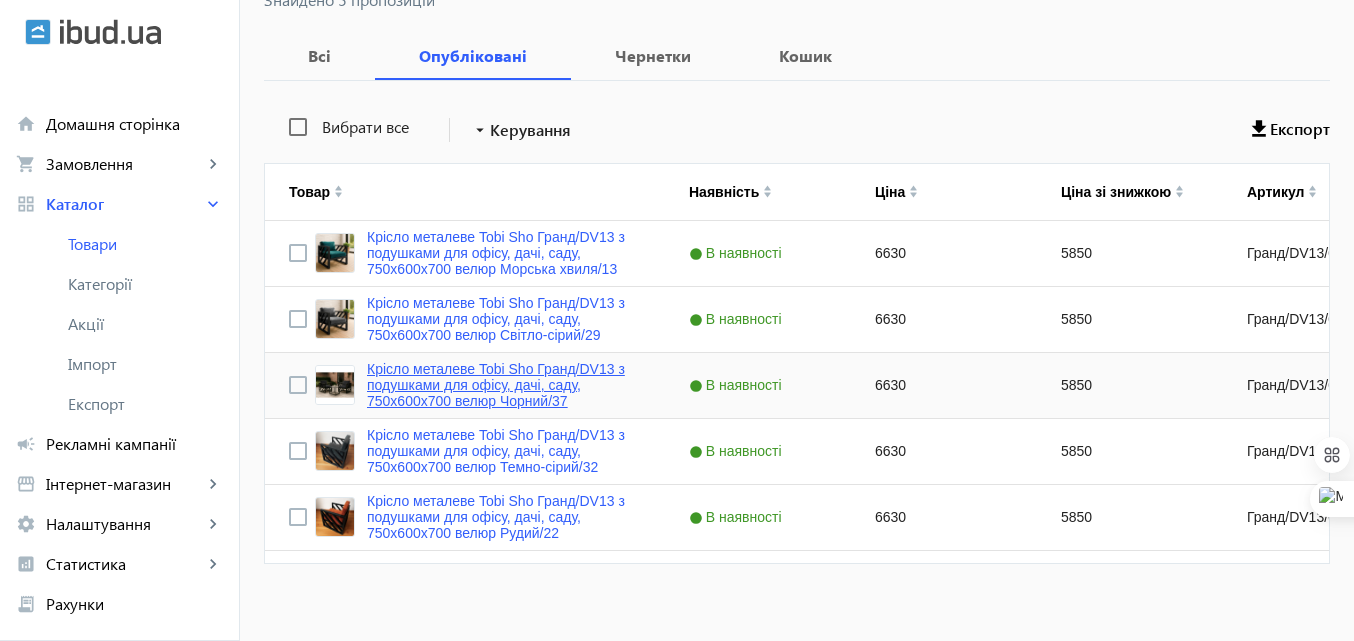 click on "Крісло металеве Tobi Sho Гранд/DV13 з подушками для офісу, дачі, саду, 750х600х700 велюр Чорний/37" 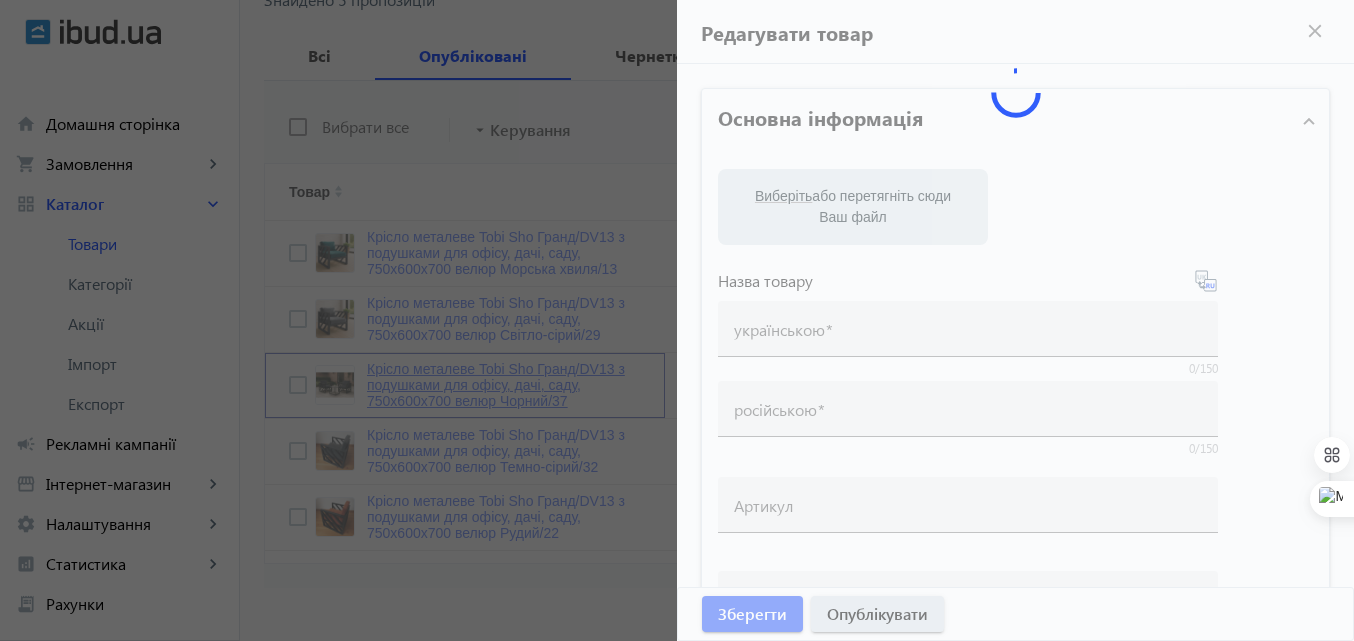 type on "Крісло металеве Tobi Sho Гранд/DV13 з подушками для офісу, дачі, саду, 750х600х700 велюр Чорний/37" 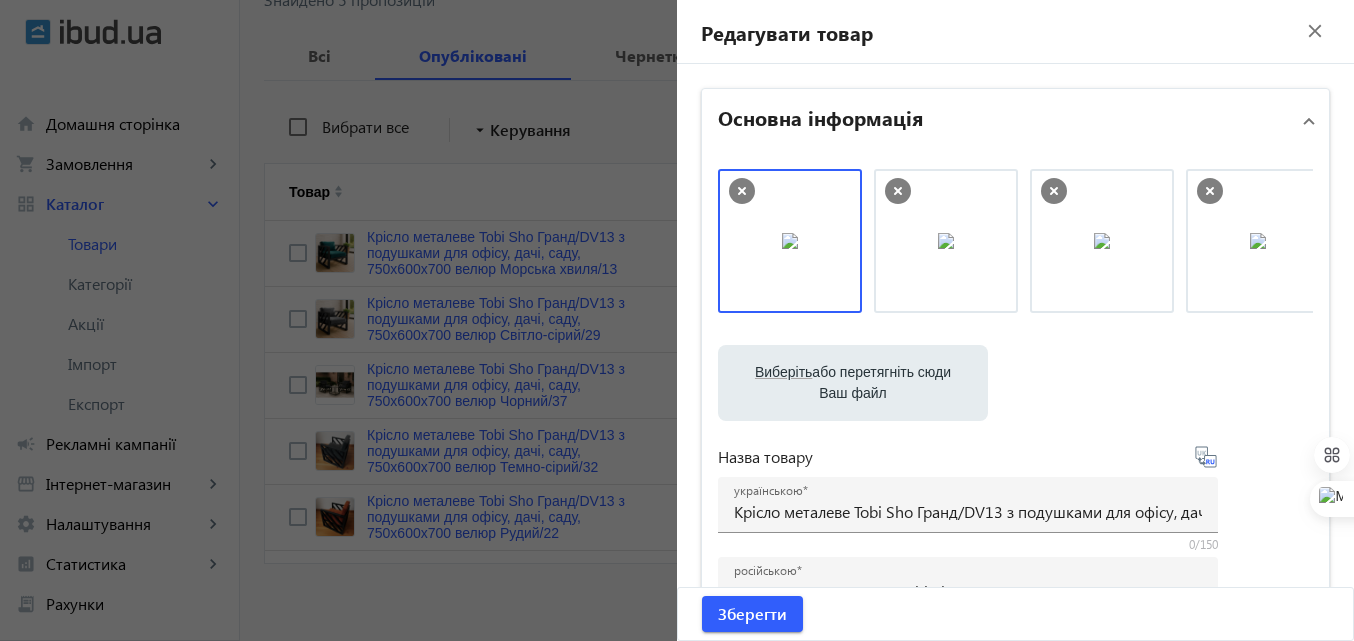 scroll, scrollTop: 0, scrollLeft: 191, axis: horizontal 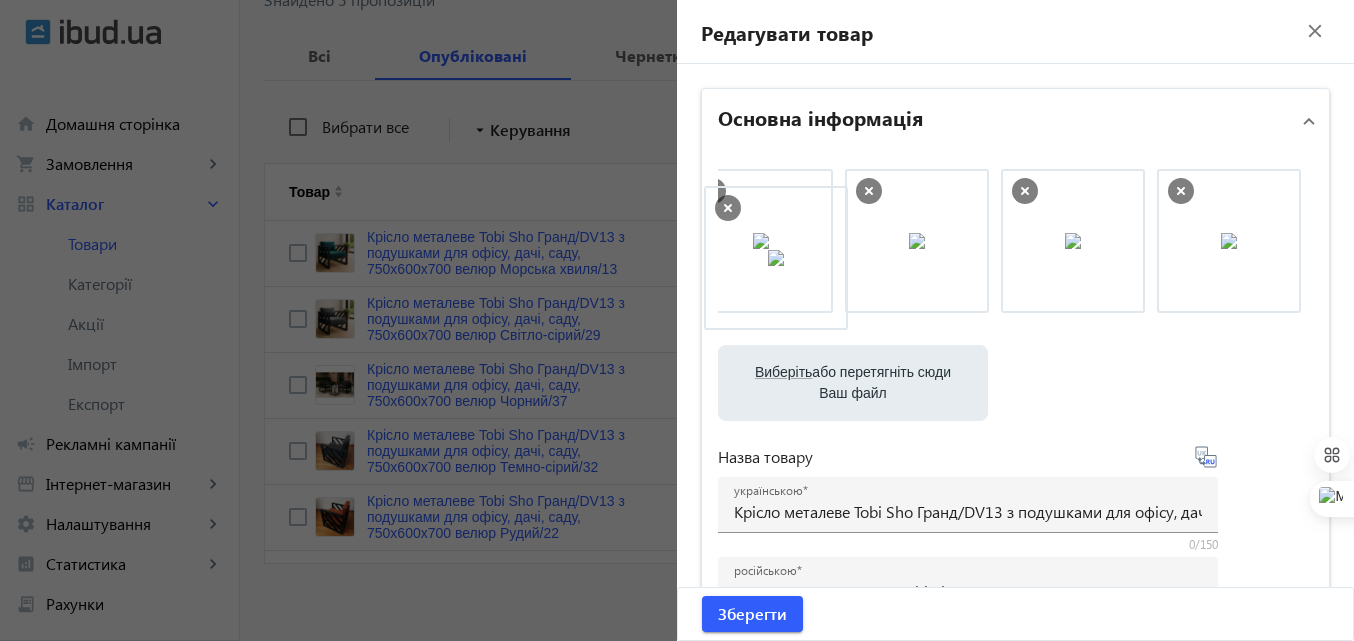 drag, startPoint x: 1196, startPoint y: 248, endPoint x: 752, endPoint y: 265, distance: 444.32532 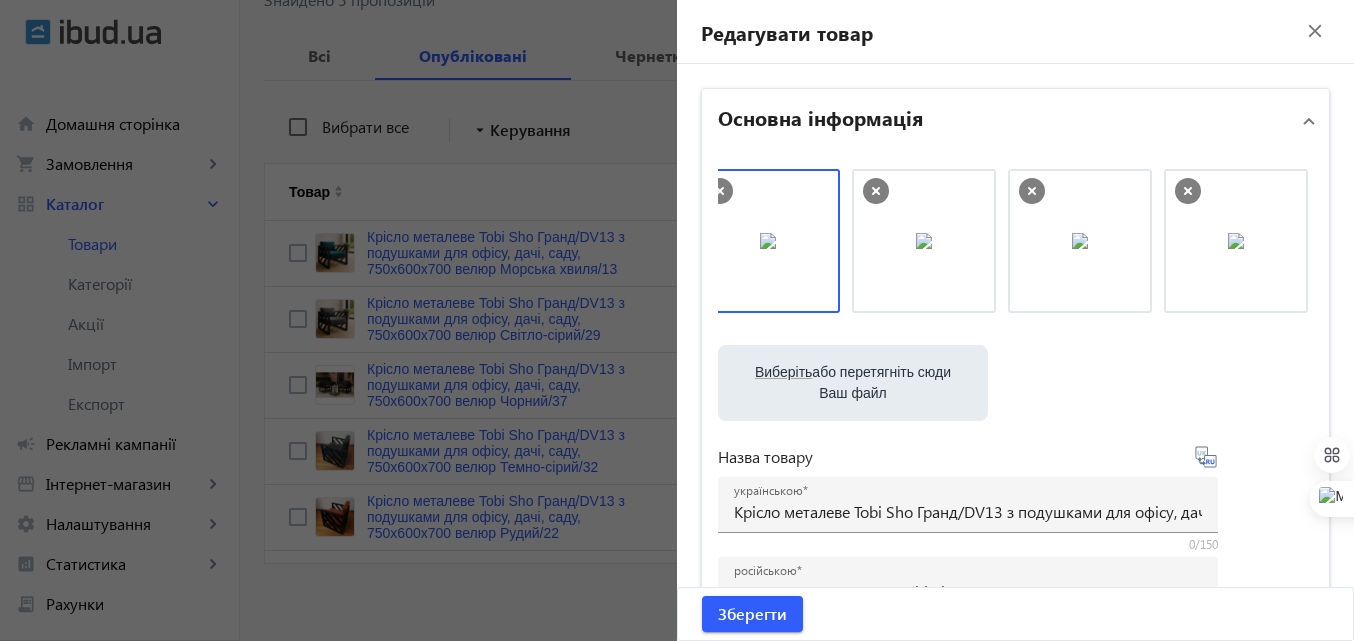 scroll, scrollTop: 0, scrollLeft: 0, axis: both 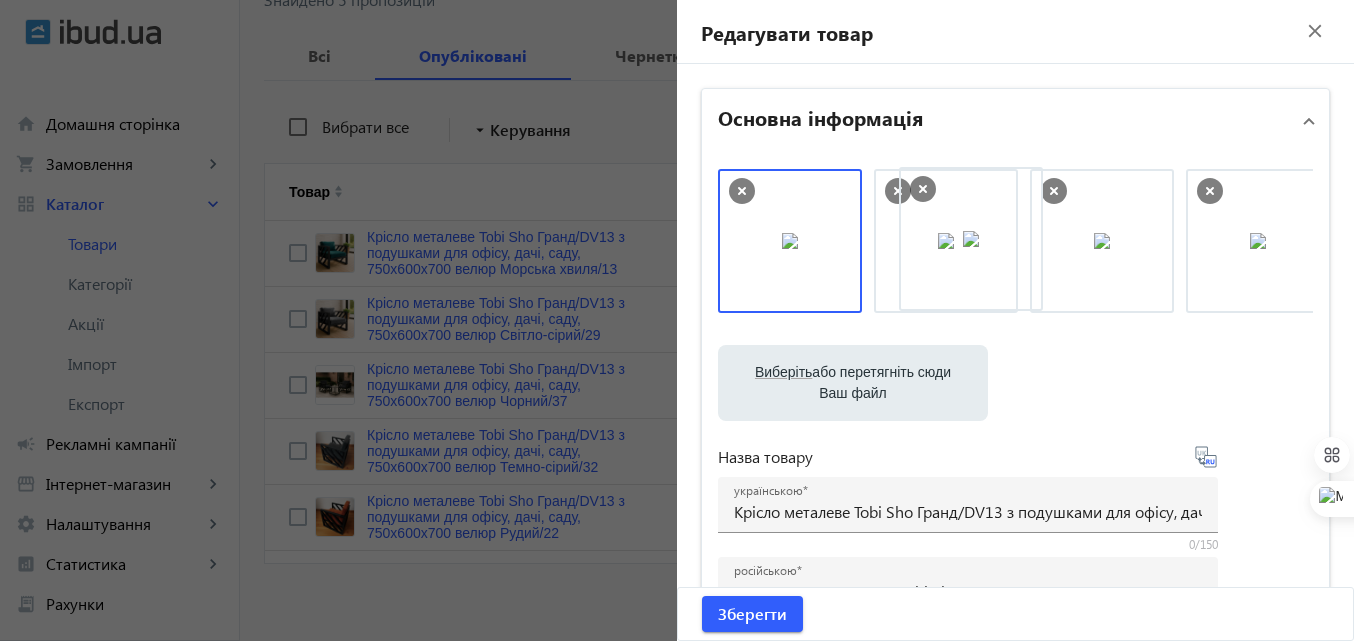 drag, startPoint x: 786, startPoint y: 265, endPoint x: 972, endPoint y: 263, distance: 186.01076 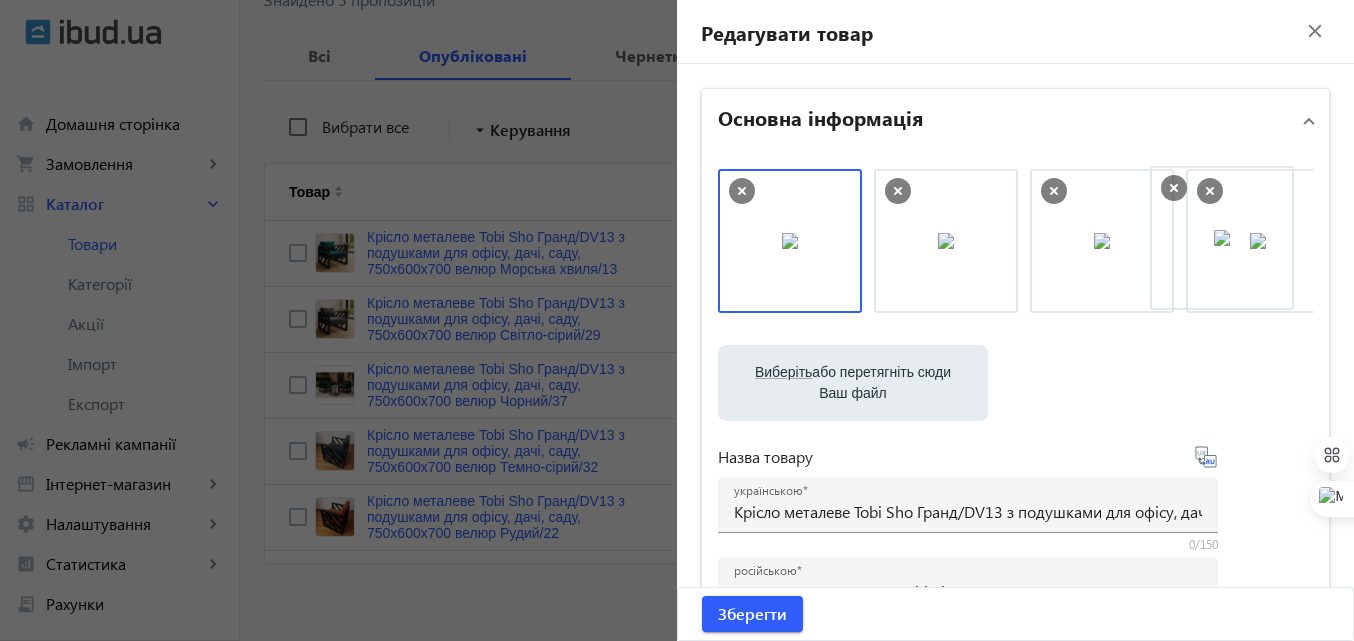 drag, startPoint x: 1053, startPoint y: 260, endPoint x: 1204, endPoint y: 254, distance: 151.11916 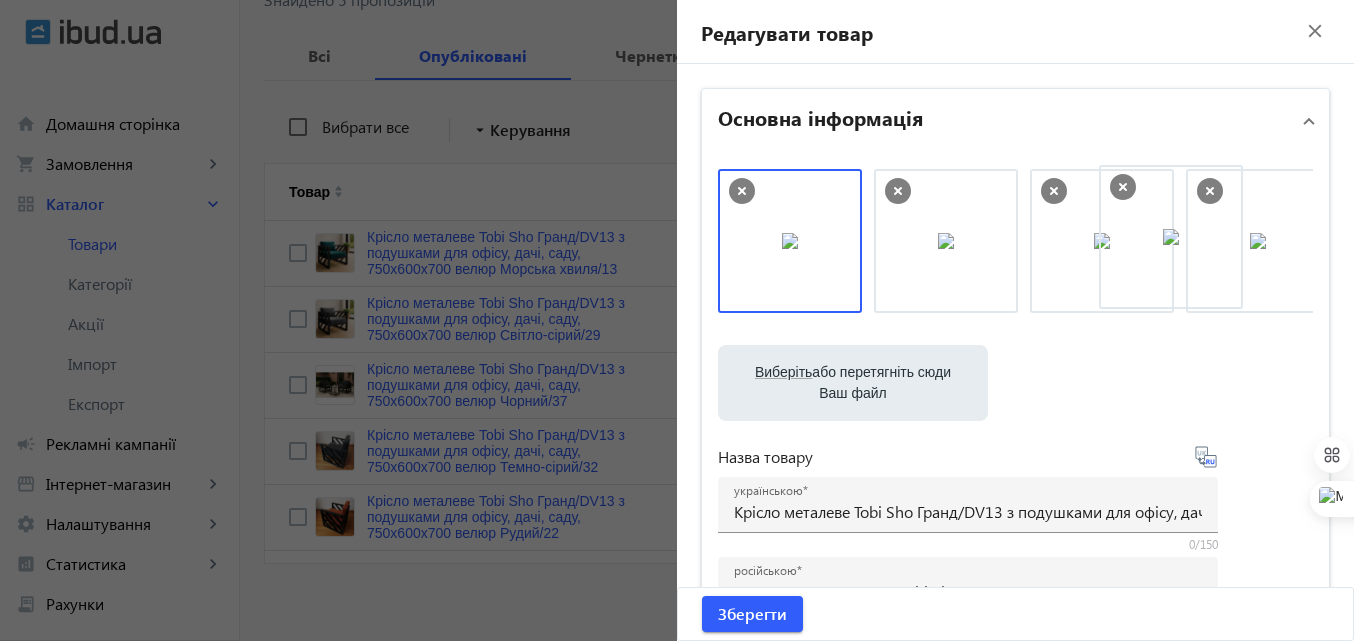 drag, startPoint x: 980, startPoint y: 258, endPoint x: 1215, endPoint y: 254, distance: 235.03404 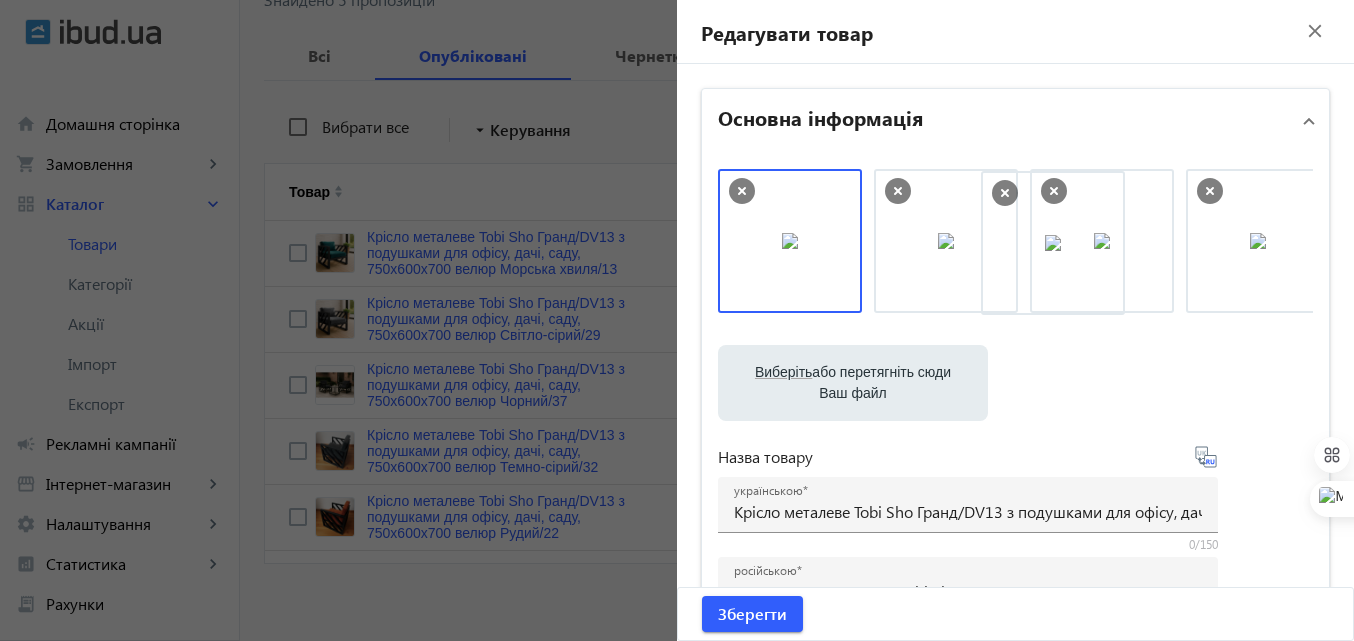 drag, startPoint x: 1246, startPoint y: 248, endPoint x: 1046, endPoint y: 250, distance: 200.01 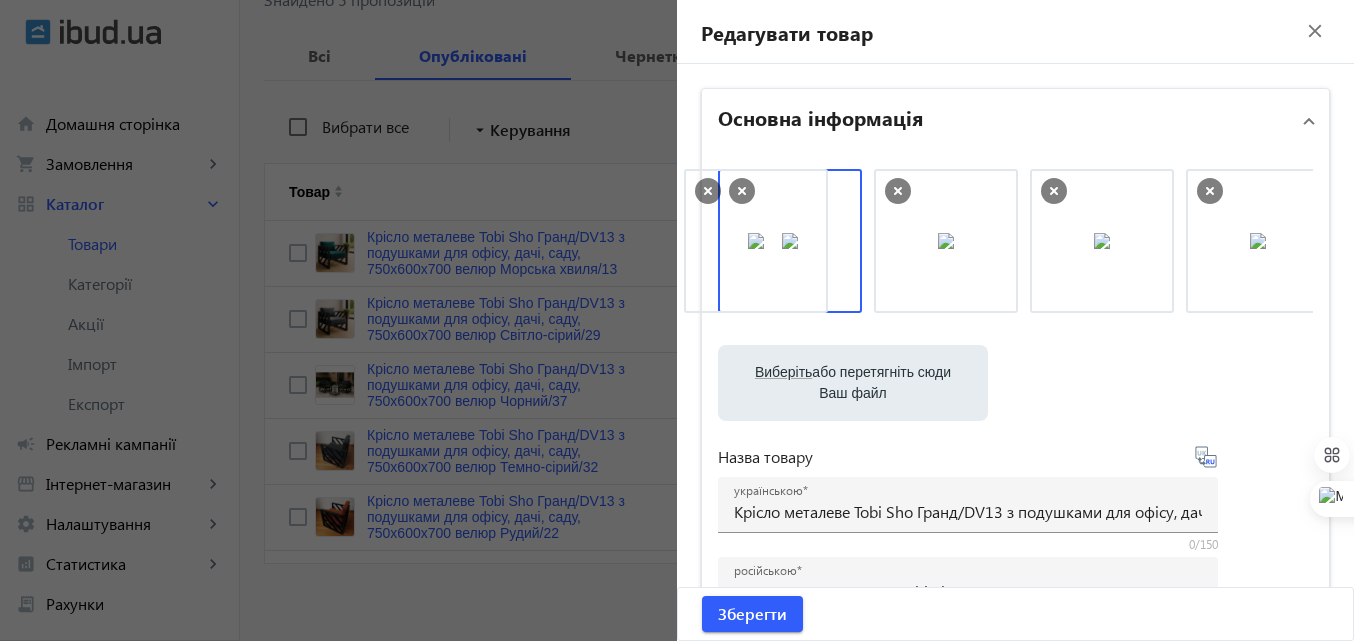 drag, startPoint x: 924, startPoint y: 256, endPoint x: 740, endPoint y: 256, distance: 184 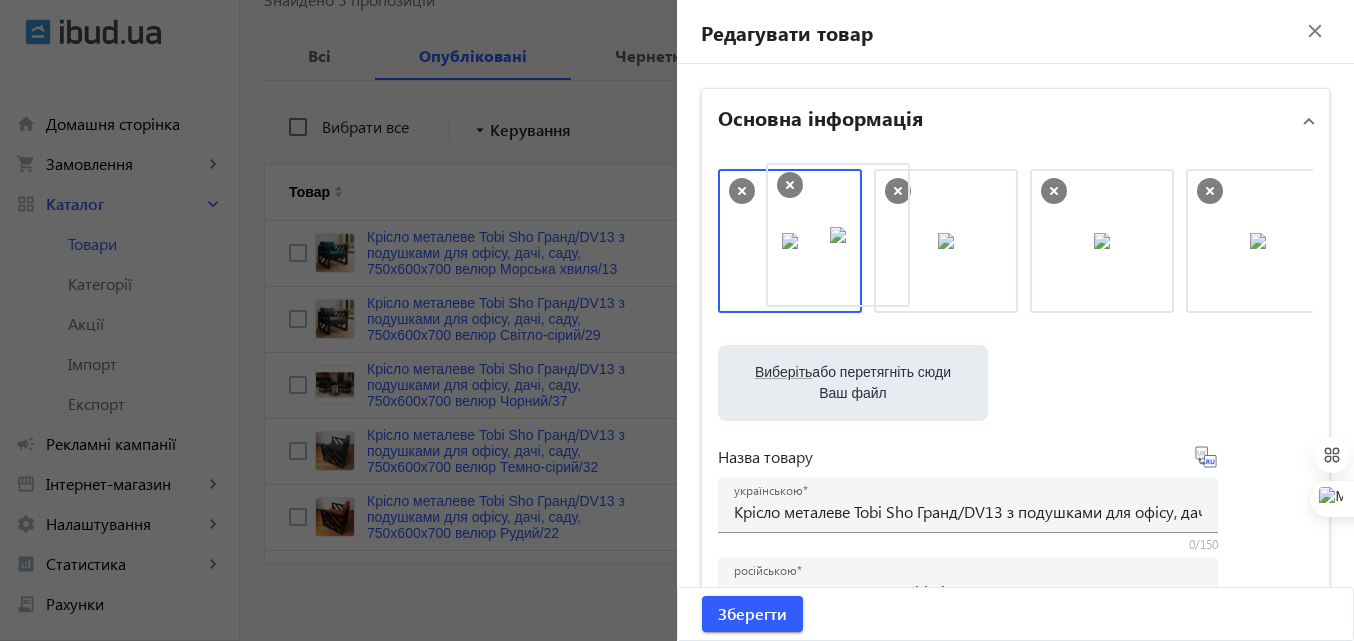 drag, startPoint x: 1092, startPoint y: 249, endPoint x: 794, endPoint y: 246, distance: 298.0151 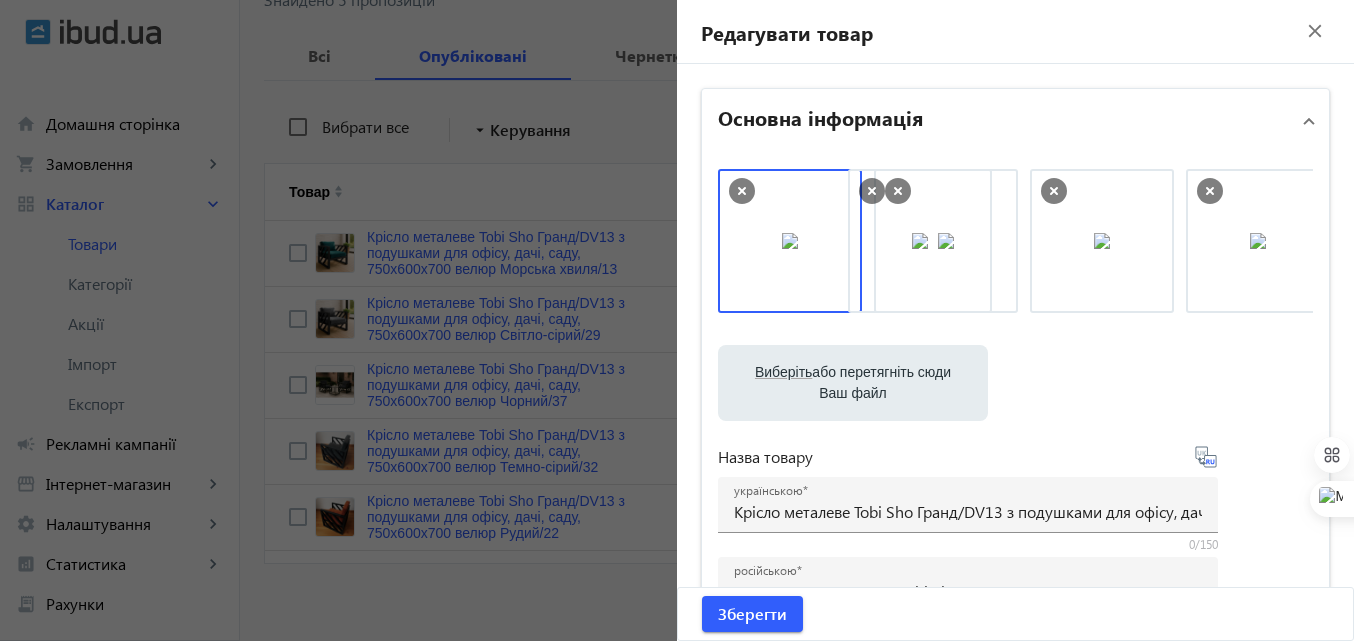 drag, startPoint x: 1112, startPoint y: 250, endPoint x: 757, endPoint y: 252, distance: 355.00565 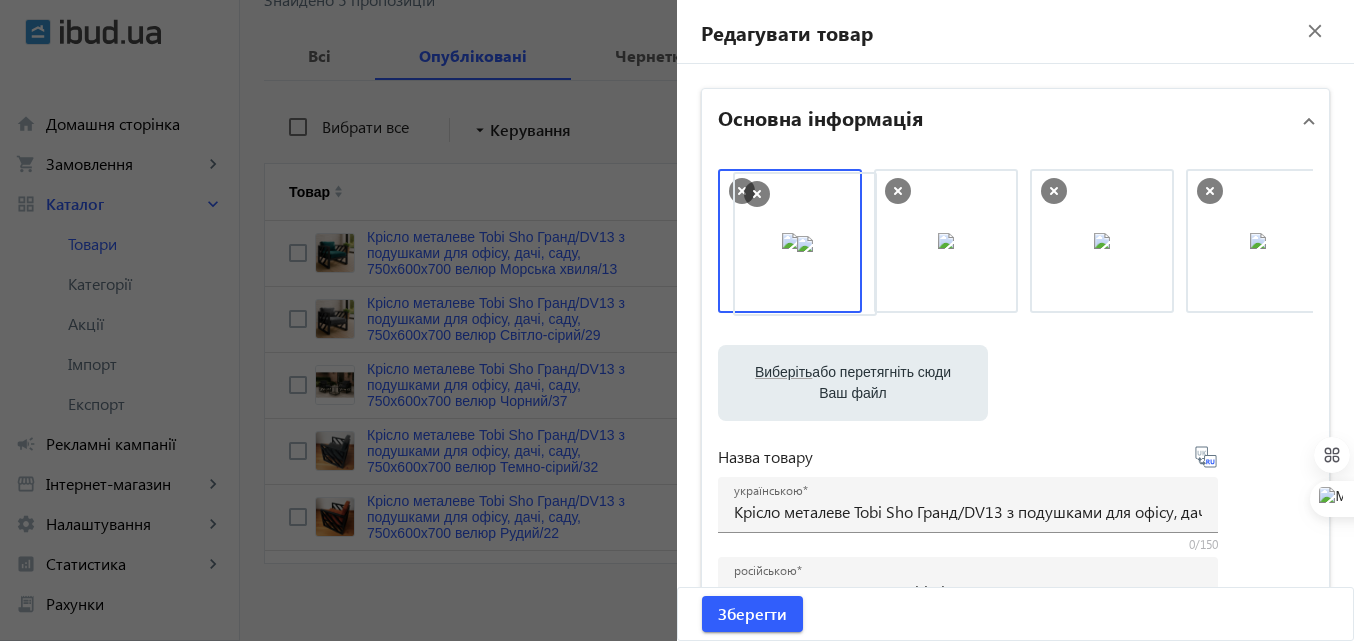 drag, startPoint x: 779, startPoint y: 252, endPoint x: 1045, endPoint y: 251, distance: 266.0019 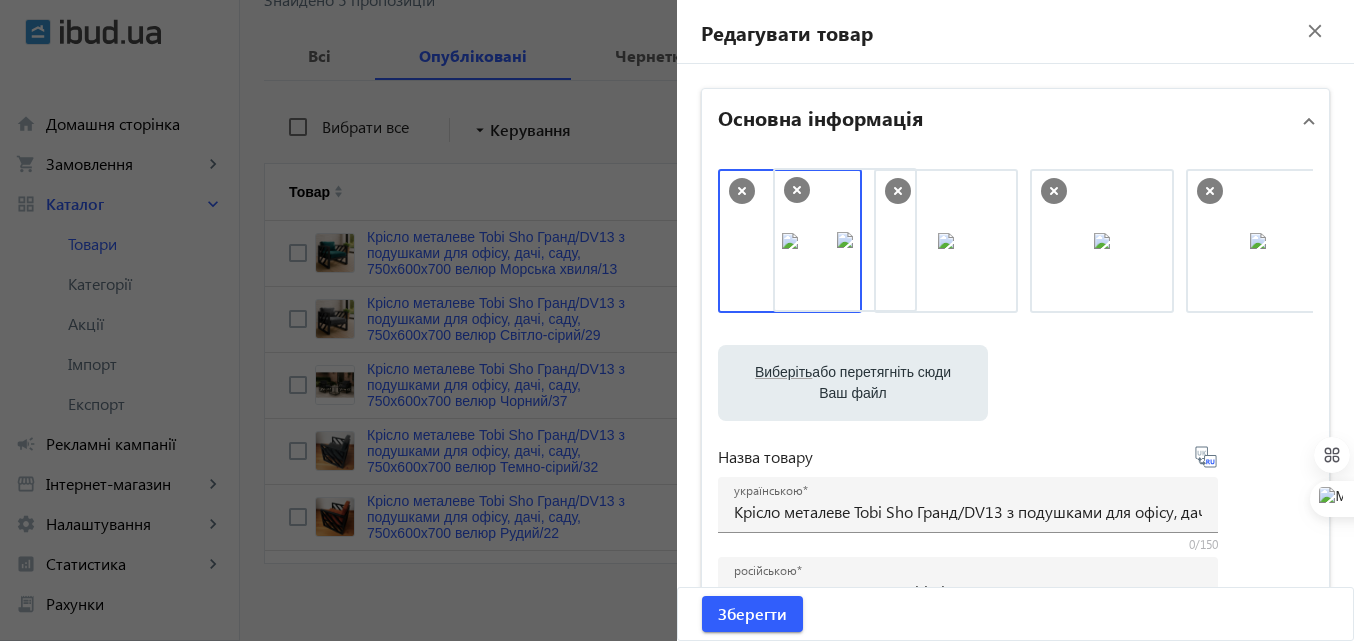 drag, startPoint x: 1091, startPoint y: 253, endPoint x: 840, endPoint y: 252, distance: 251.002 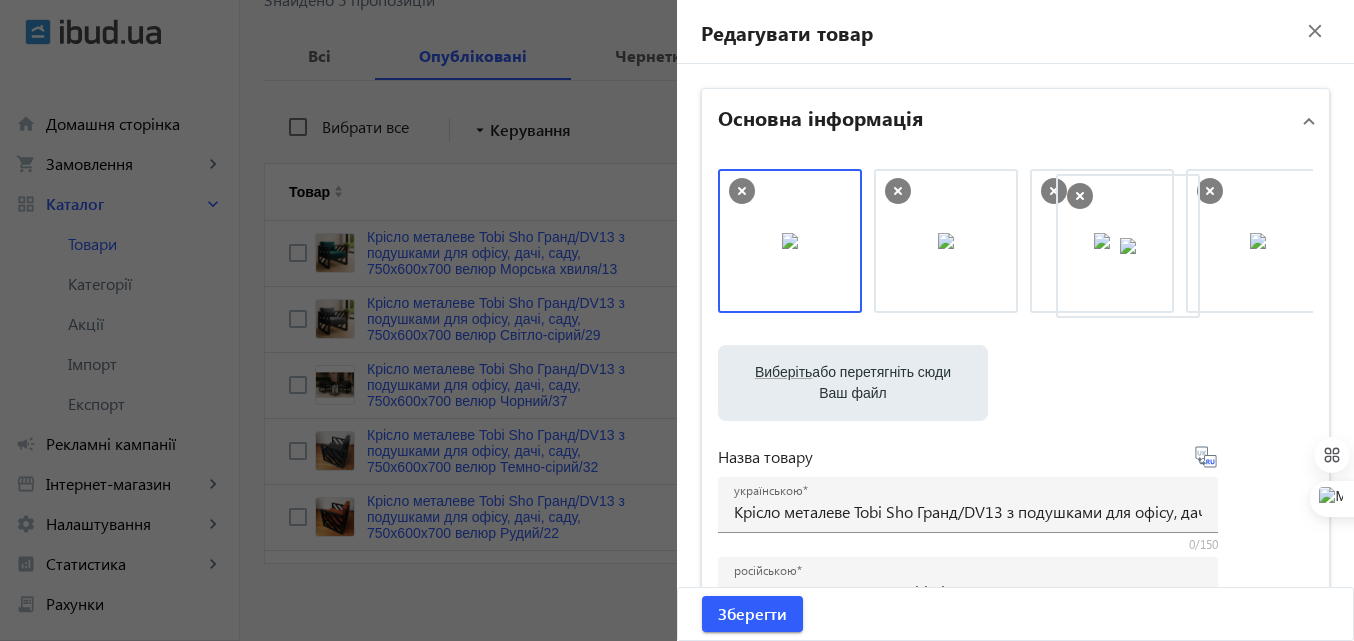 drag, startPoint x: 1231, startPoint y: 248, endPoint x: 1104, endPoint y: 253, distance: 127.09839 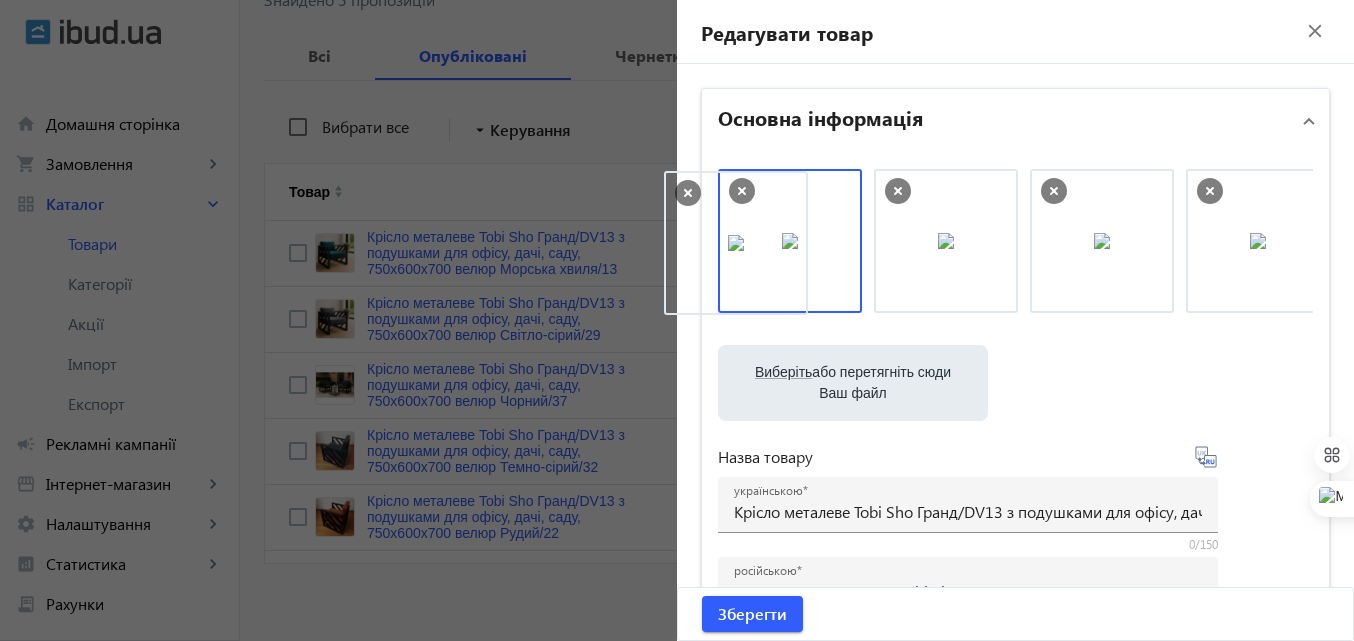 drag, startPoint x: 851, startPoint y: 271, endPoint x: 741, endPoint y: 273, distance: 110.01818 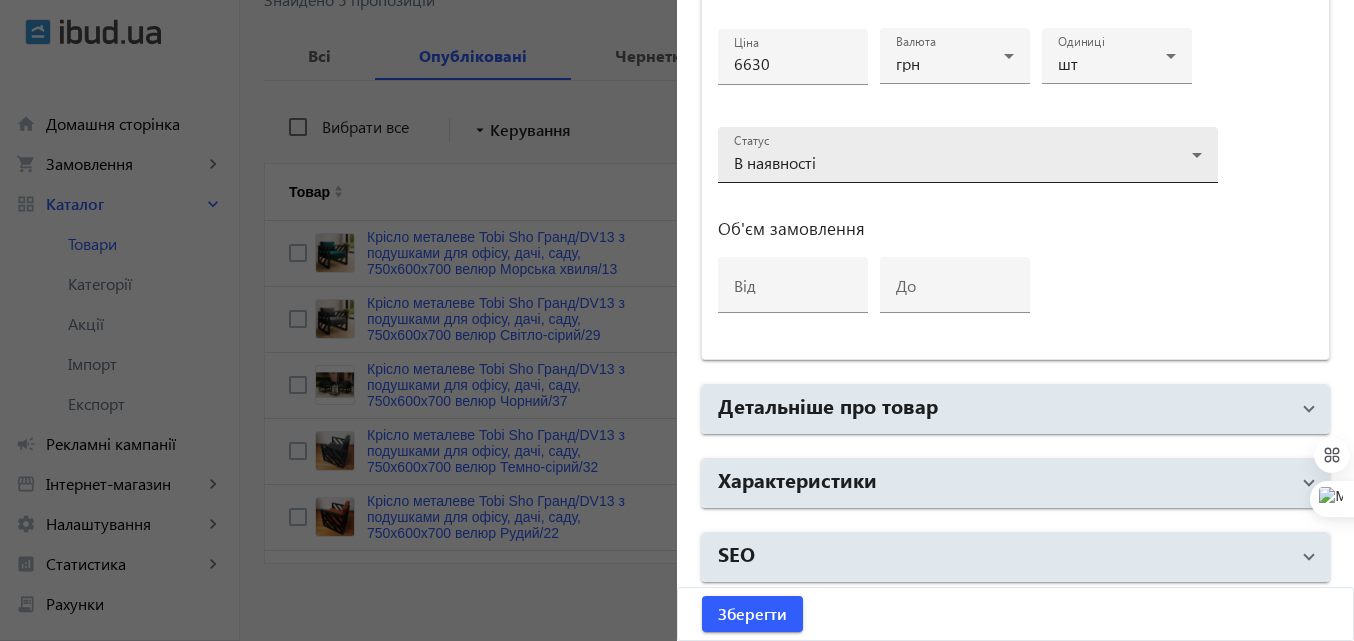scroll, scrollTop: 1028, scrollLeft: 0, axis: vertical 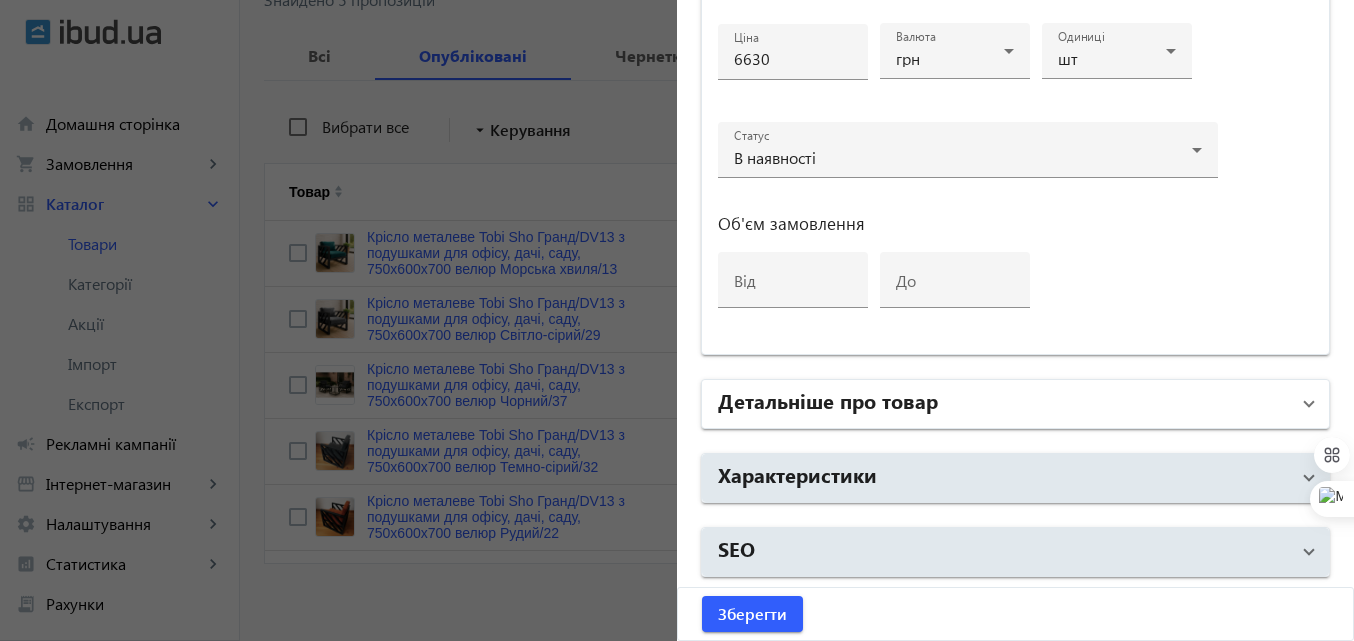 click on "Детальніше про товар" at bounding box center [828, 400] 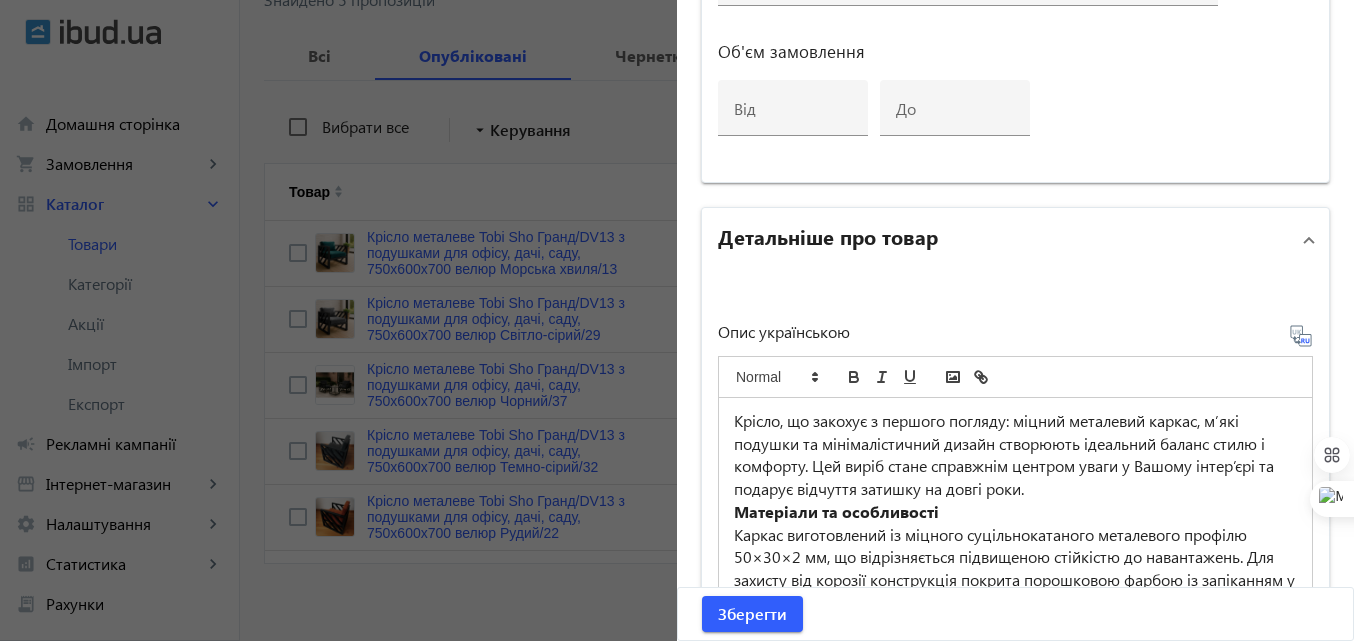 scroll, scrollTop: 1428, scrollLeft: 0, axis: vertical 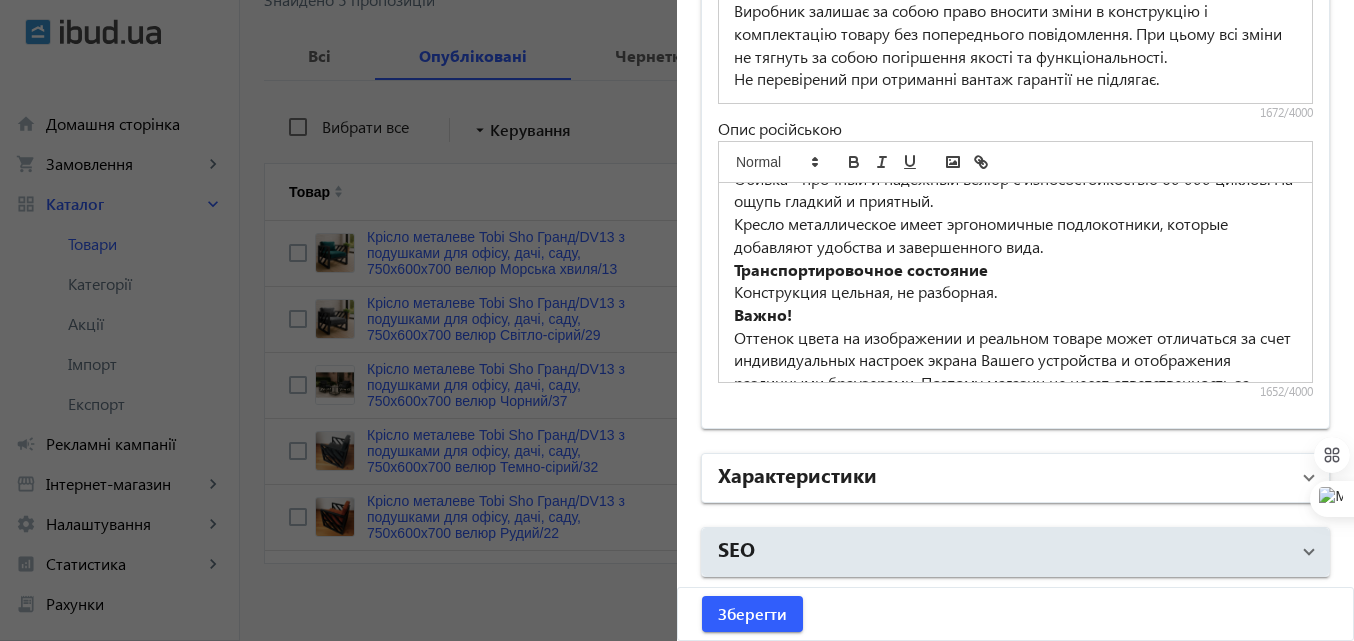 click on "Характеристики" at bounding box center [797, 474] 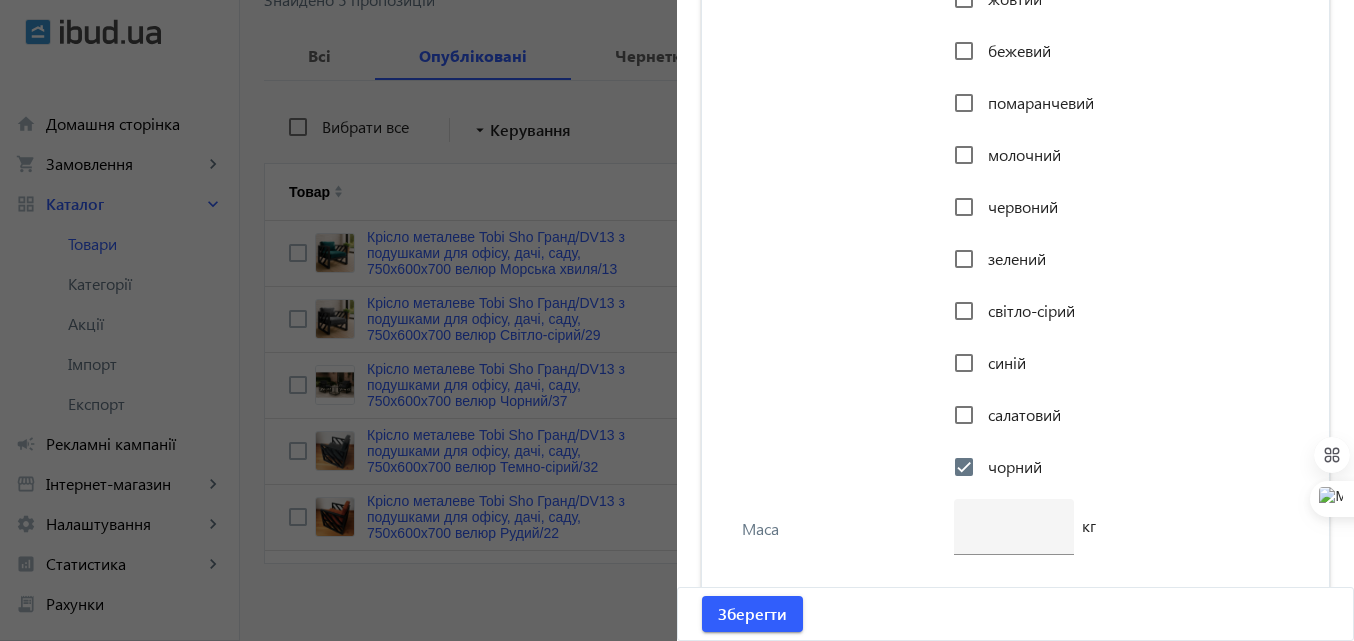 scroll, scrollTop: 5534, scrollLeft: 0, axis: vertical 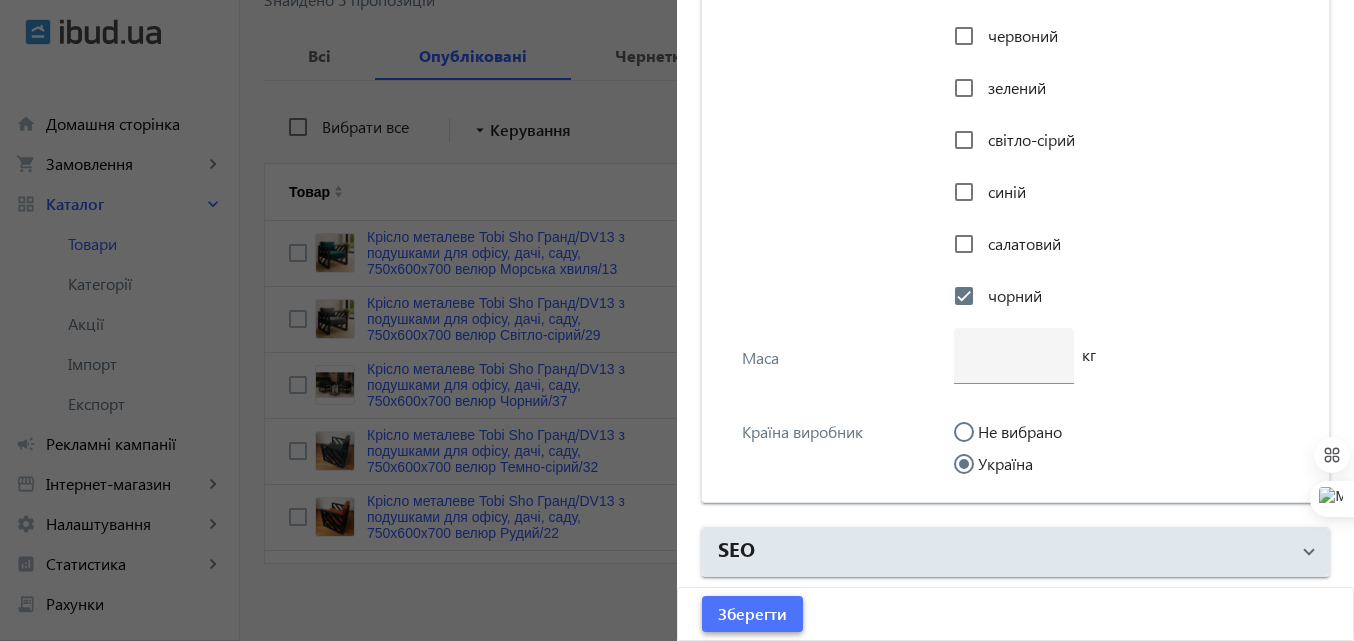 click on "Зберегти" 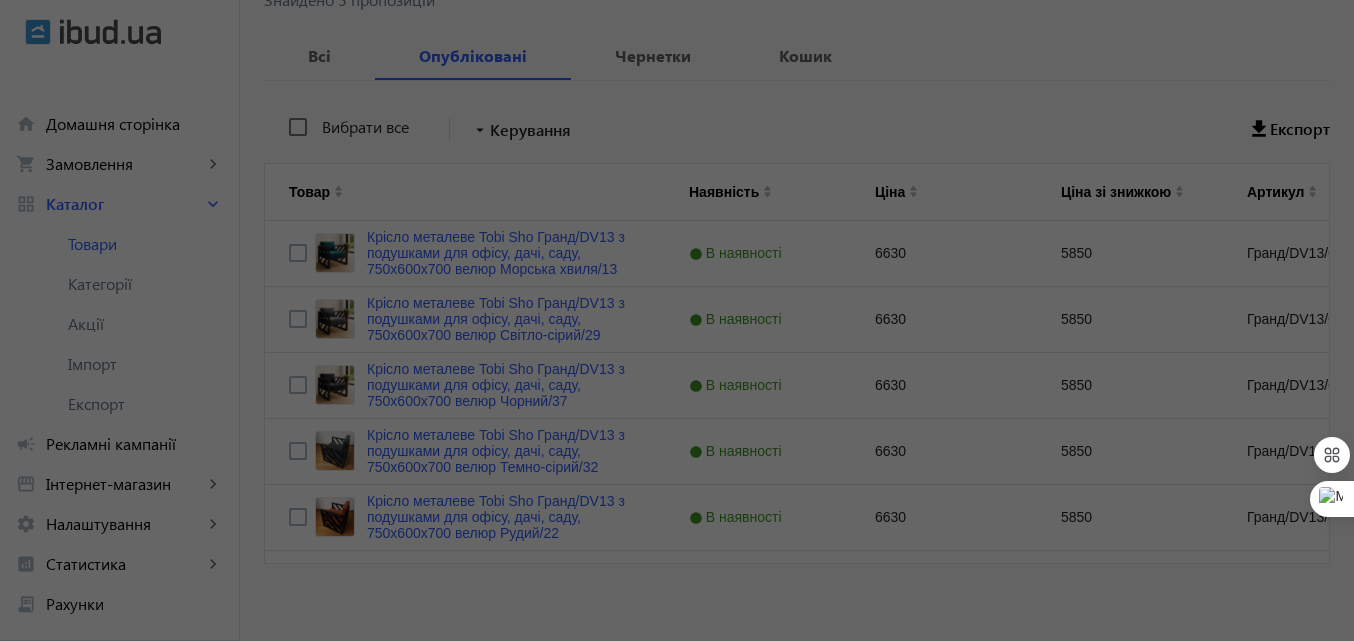 scroll, scrollTop: 0, scrollLeft: 0, axis: both 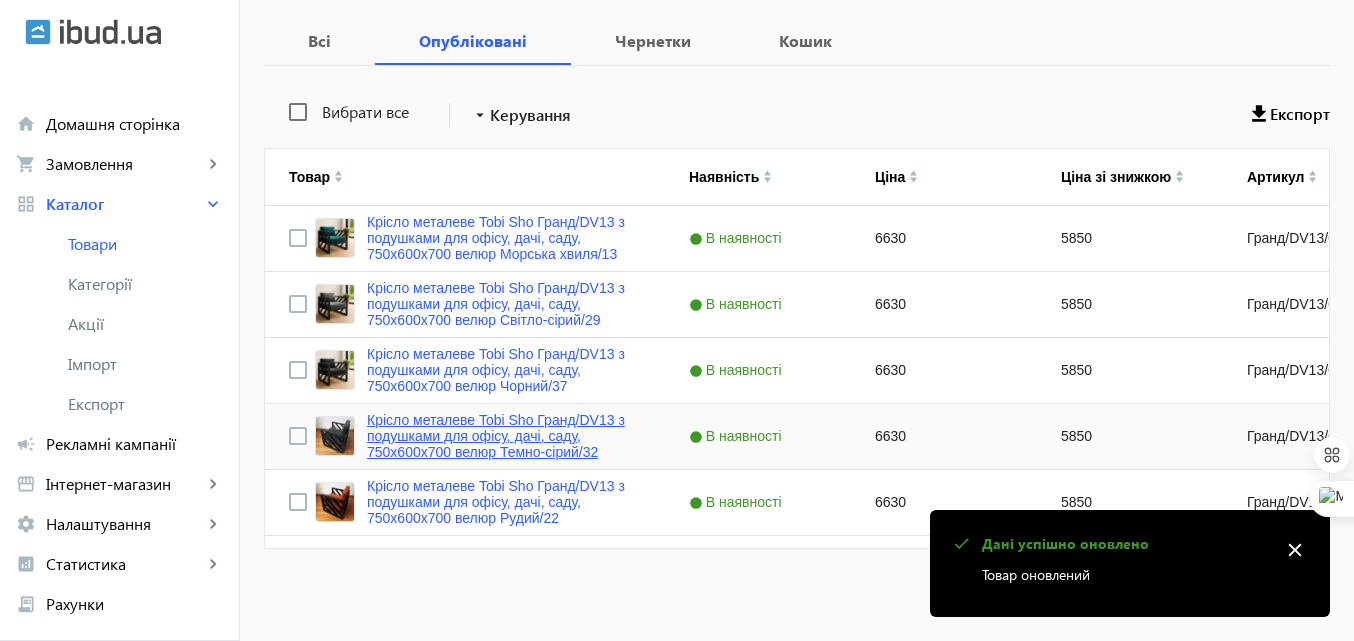 click on "Крісло металеве Tobi Sho Гранд/DV13 з подушками для офісу, дачі, саду, 750х600х700 велюр Темно-сірий/32" 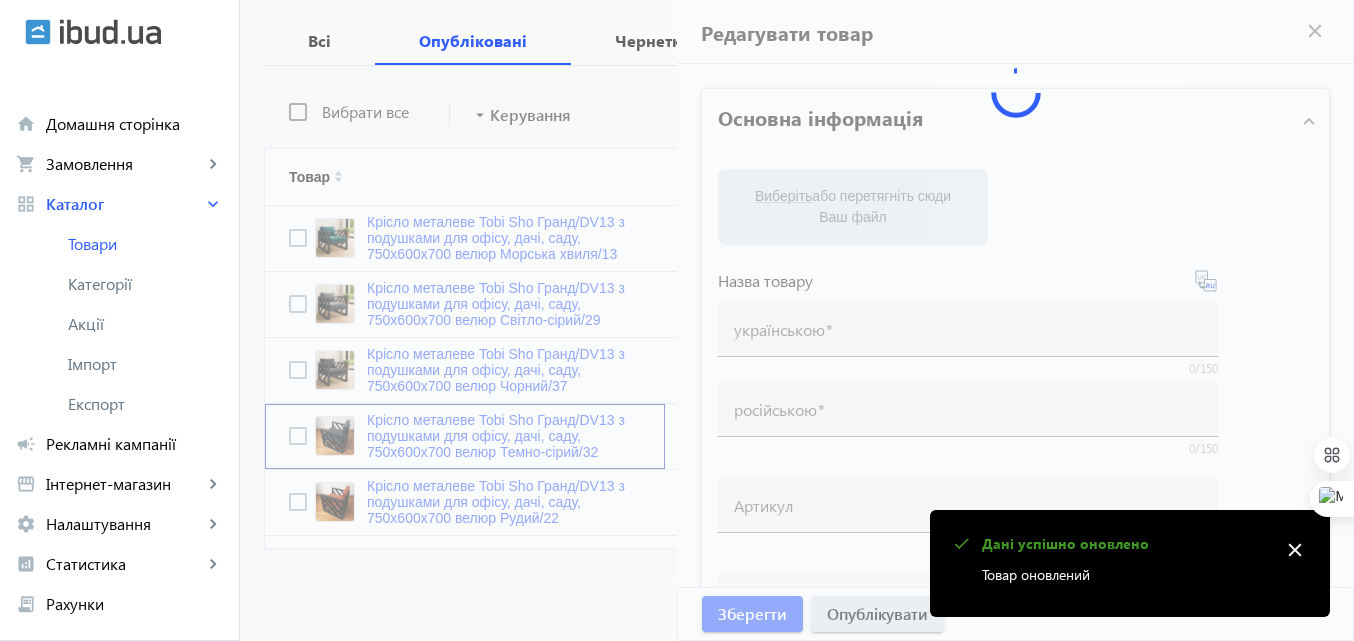 type on "Крісло металеве Tobi Sho Гранд/DV13 з подушками для офісу, дачі, саду, 750х600х700 велюр Темно-сірий/32" 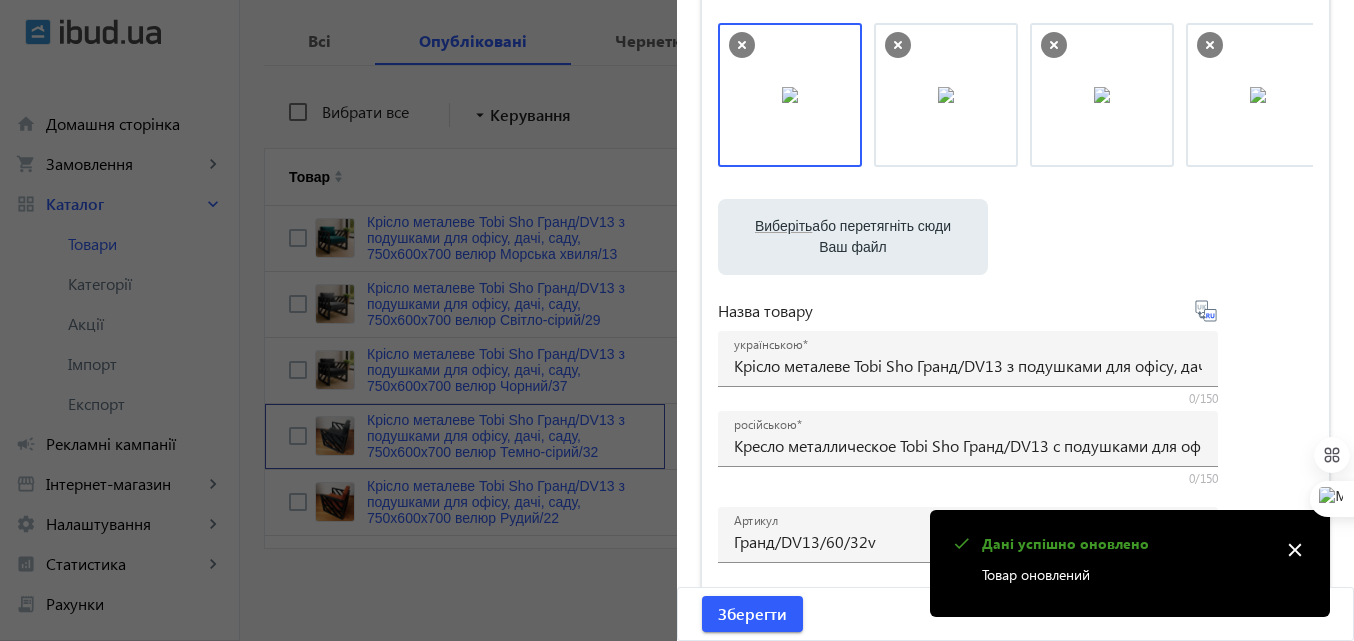 scroll, scrollTop: 100, scrollLeft: 0, axis: vertical 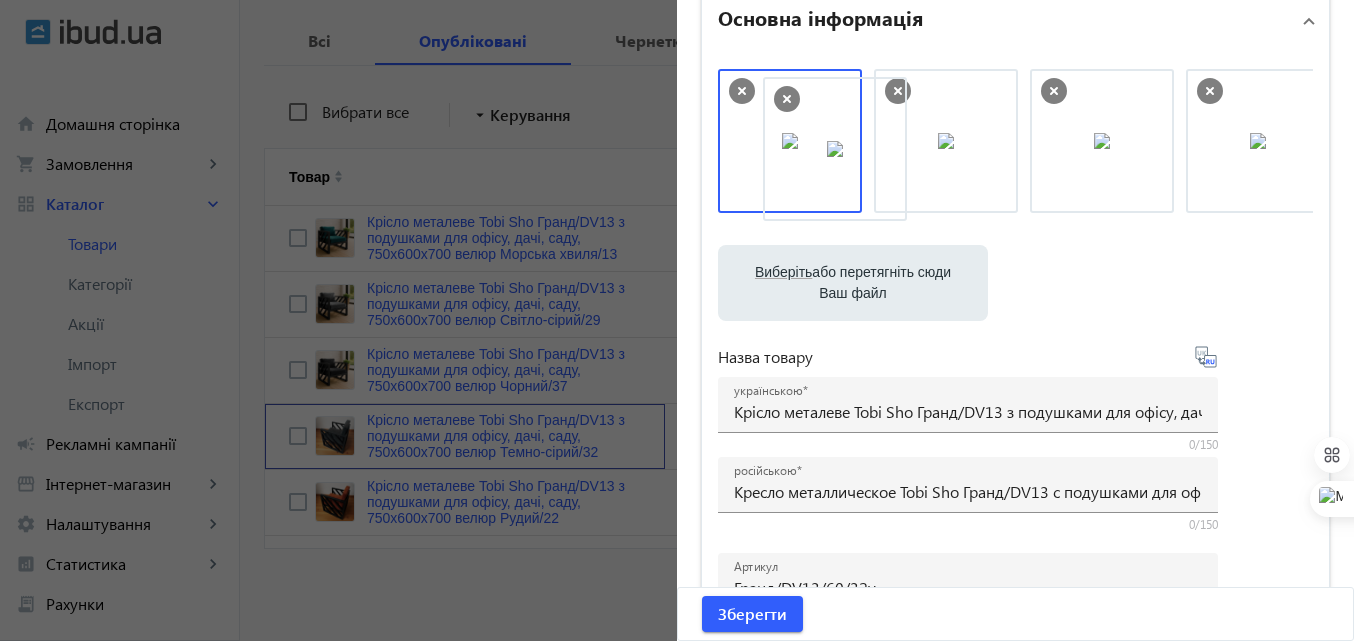 drag, startPoint x: 1222, startPoint y: 143, endPoint x: 796, endPoint y: 152, distance: 426.09506 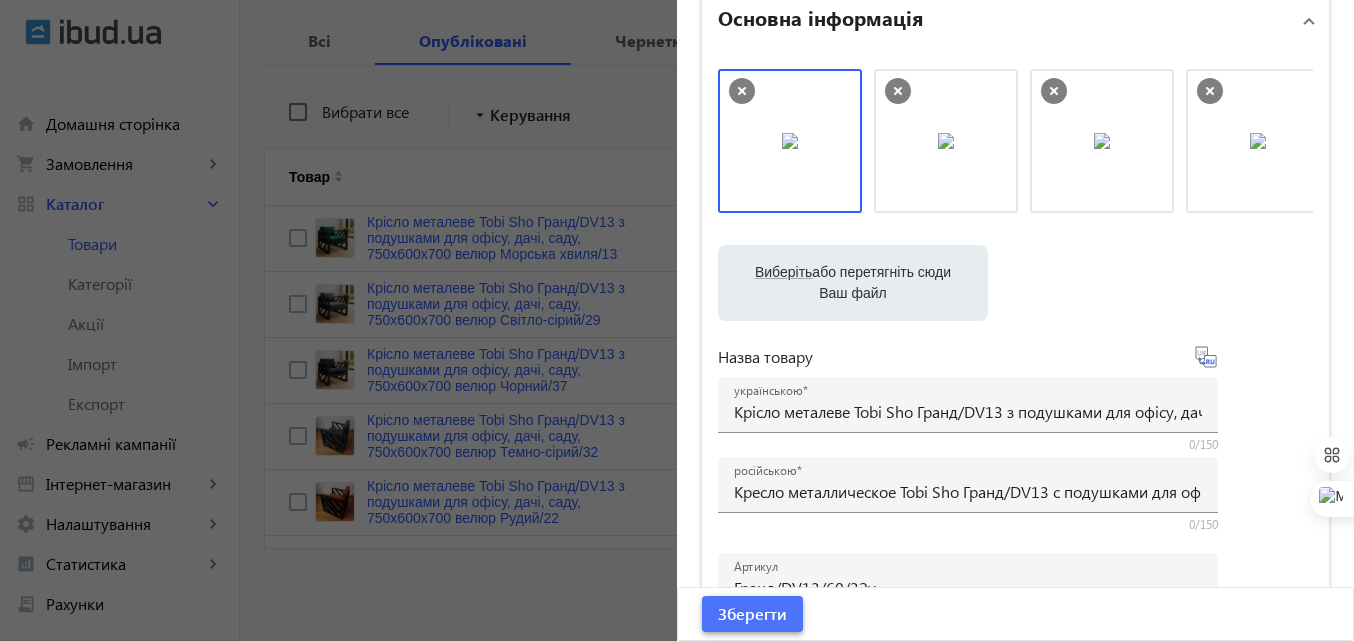 click on "Зберегти" 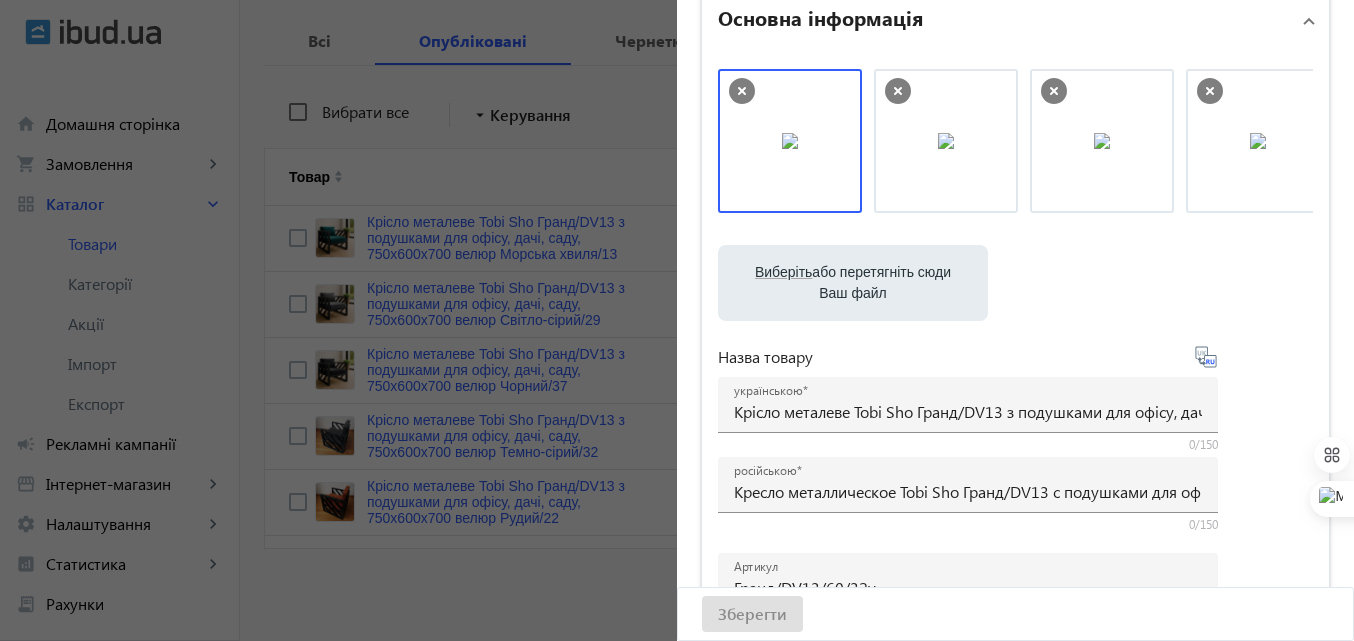 scroll, scrollTop: 0, scrollLeft: 0, axis: both 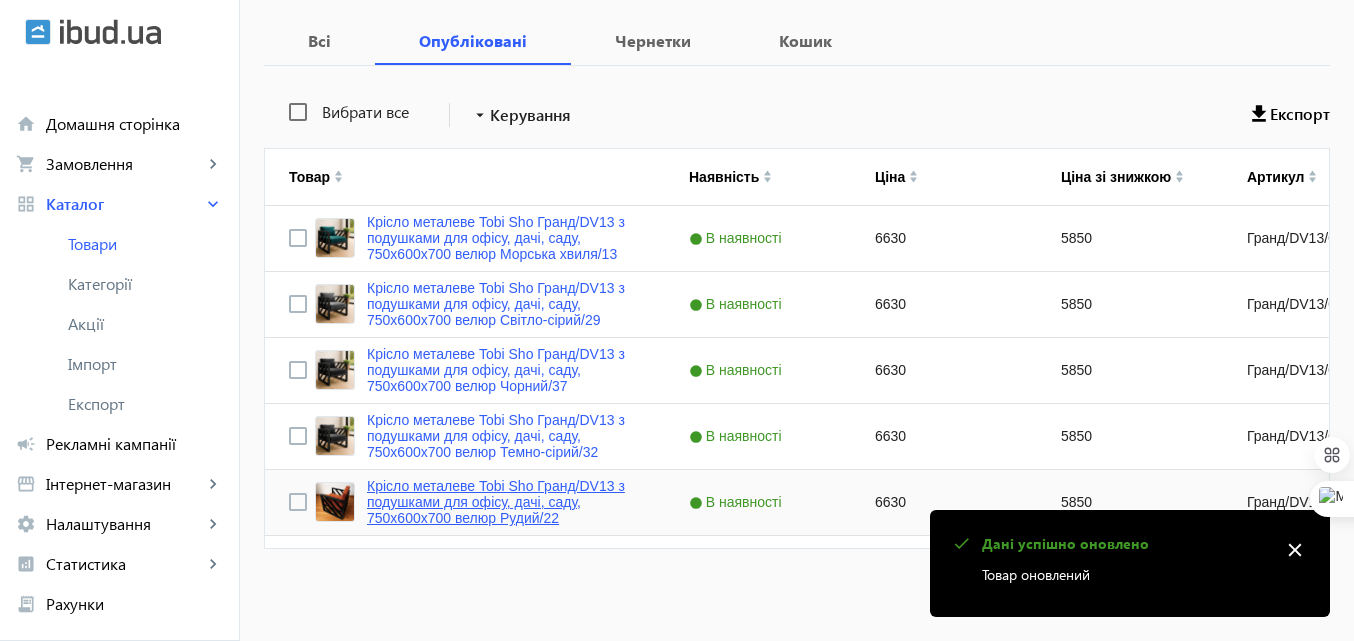 click on "Крісло металеве Tobi Sho Гранд/DV13 з подушками для офісу, дачі, саду, 750х600х700 велюр Рудий/22" 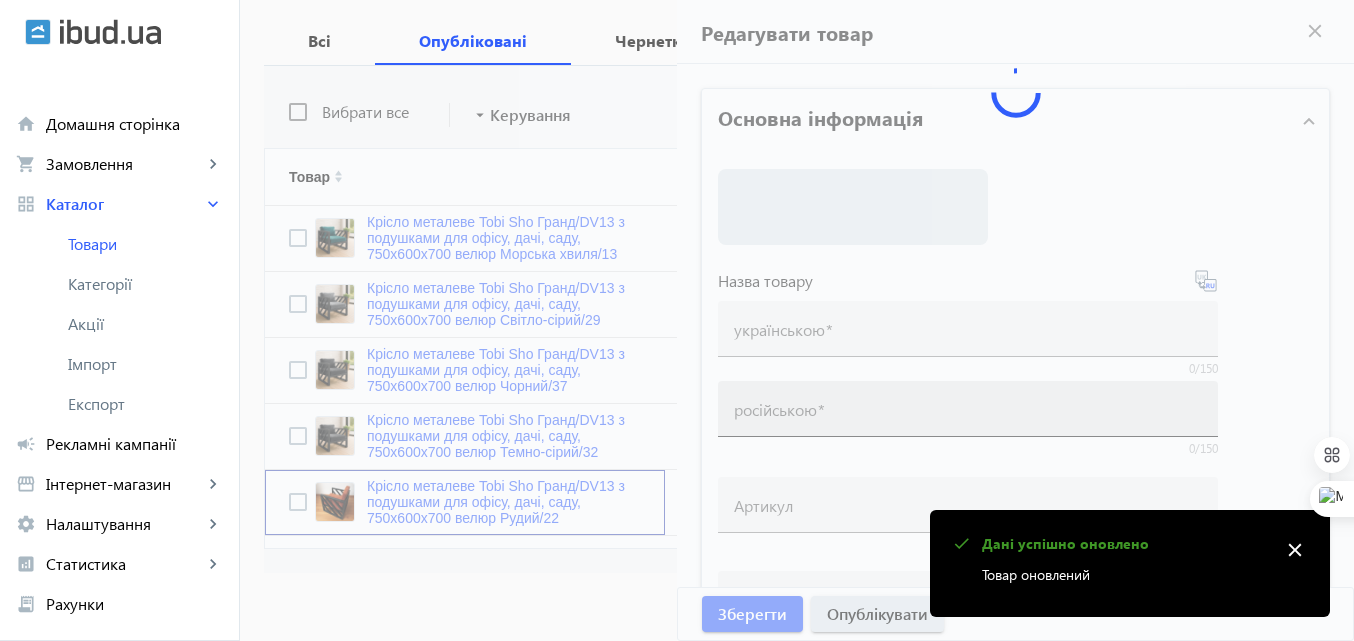 type on "Крісло металеве Tobi Sho Гранд/DV13 з подушками для офісу, дачі, саду, 750х600х700 велюр Рудий/22" 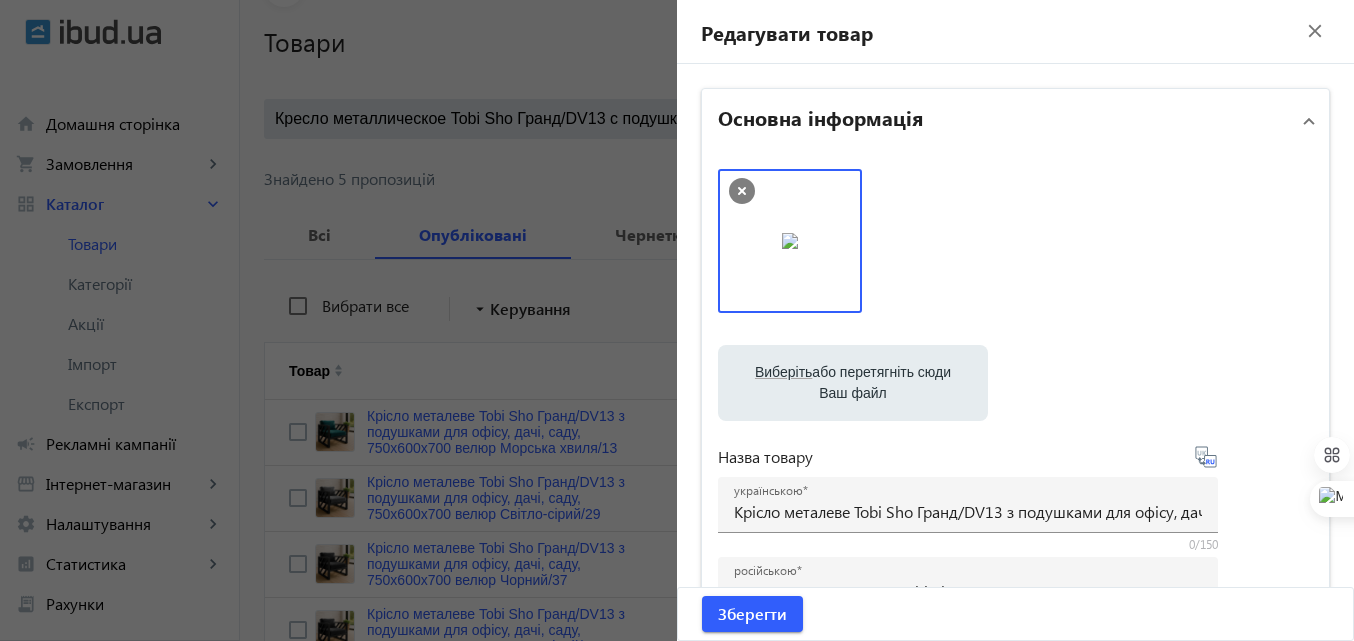 scroll, scrollTop: 15, scrollLeft: 0, axis: vertical 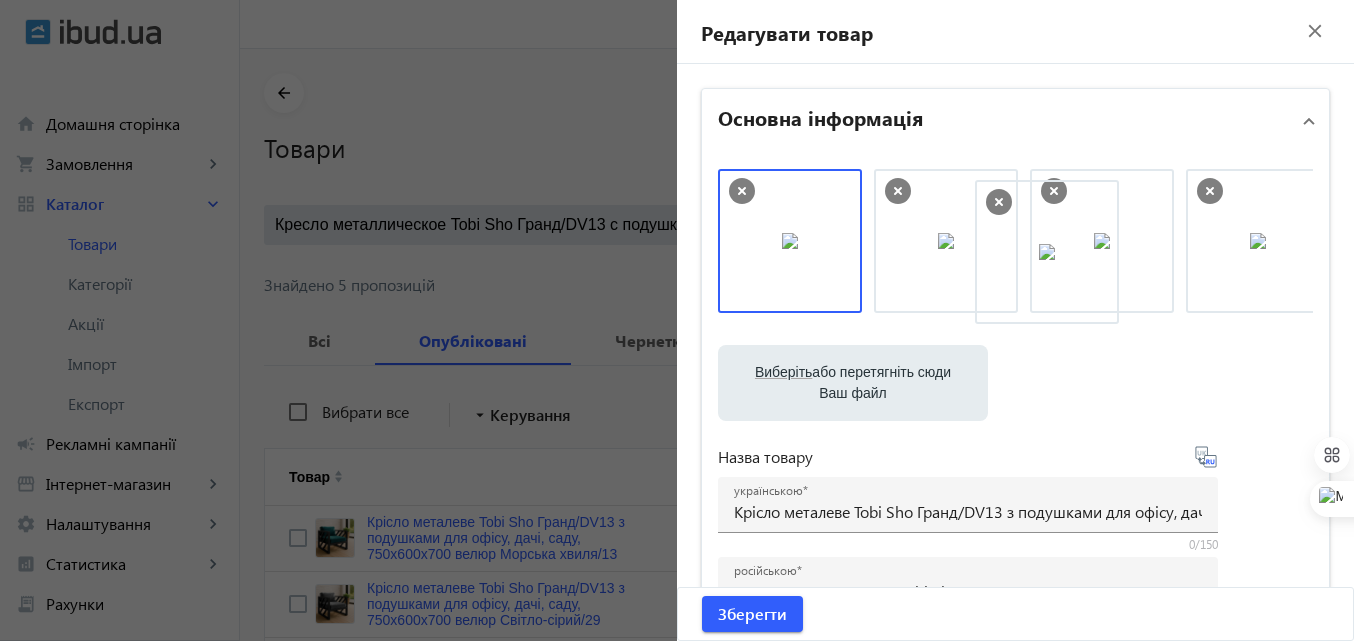 drag, startPoint x: 1244, startPoint y: 242, endPoint x: 878, endPoint y: 275, distance: 367.48468 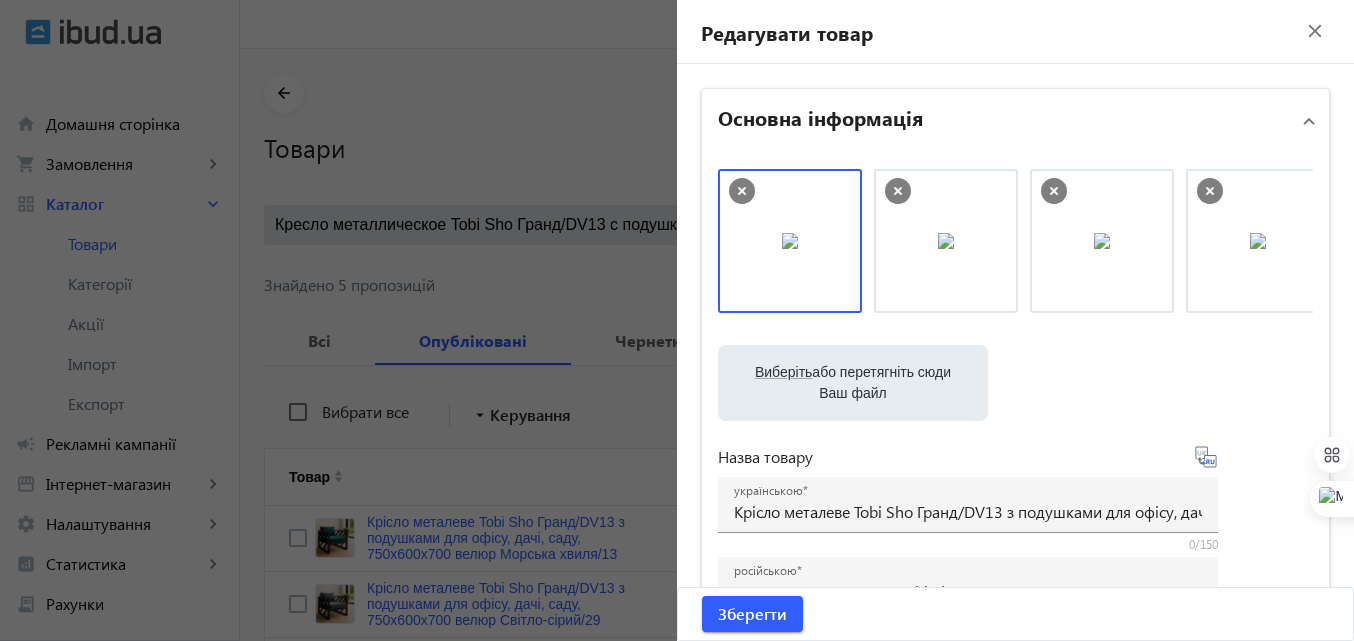 scroll, scrollTop: 0, scrollLeft: 191, axis: horizontal 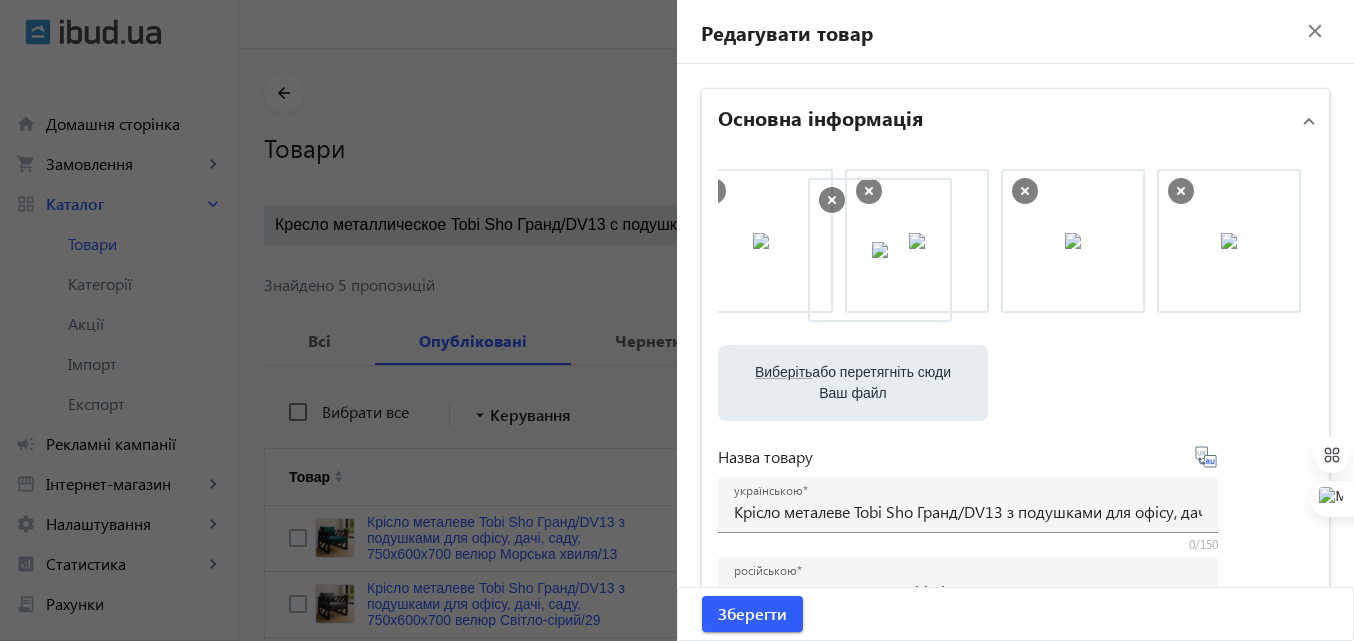 drag, startPoint x: 1187, startPoint y: 269, endPoint x: 850, endPoint y: 278, distance: 337.12015 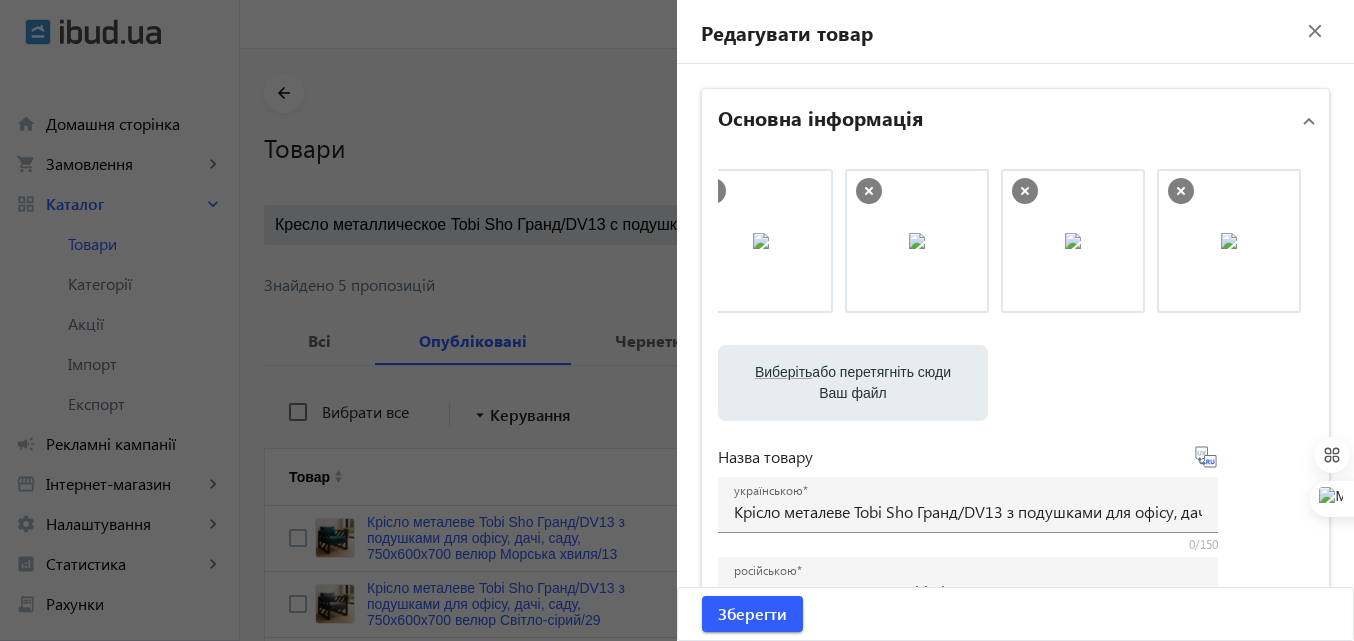 drag, startPoint x: 922, startPoint y: 333, endPoint x: 796, endPoint y: 333, distance: 126 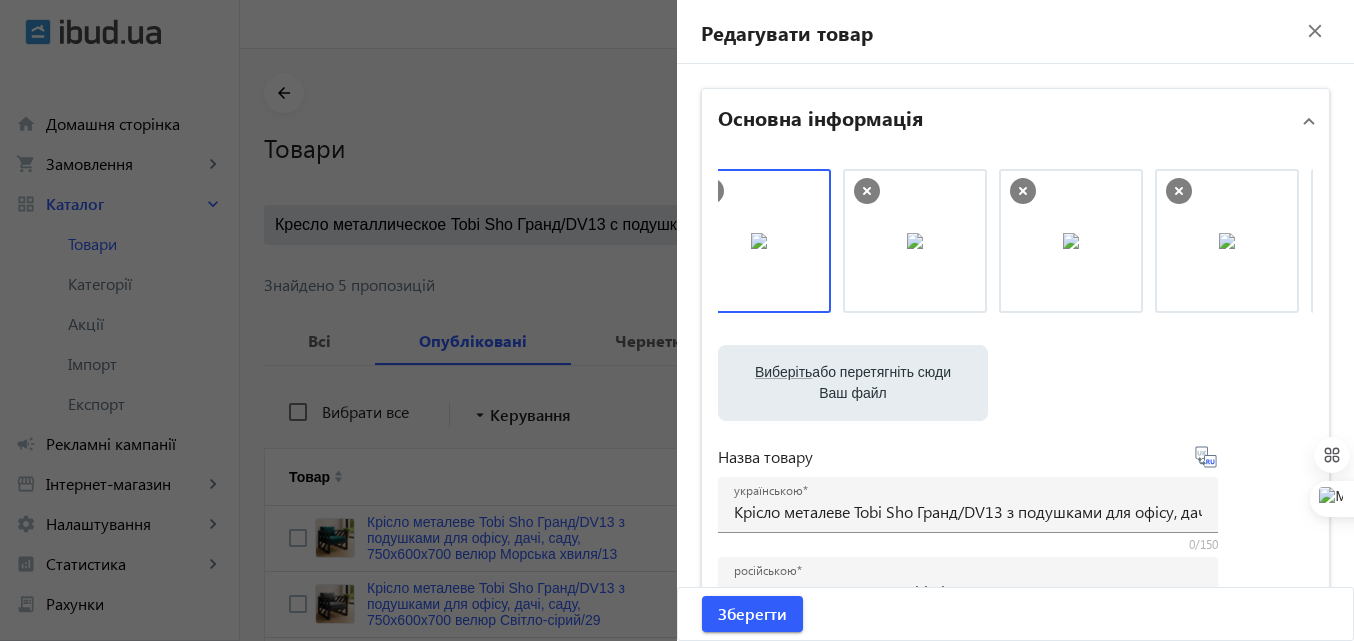 scroll, scrollTop: 0, scrollLeft: 6, axis: horizontal 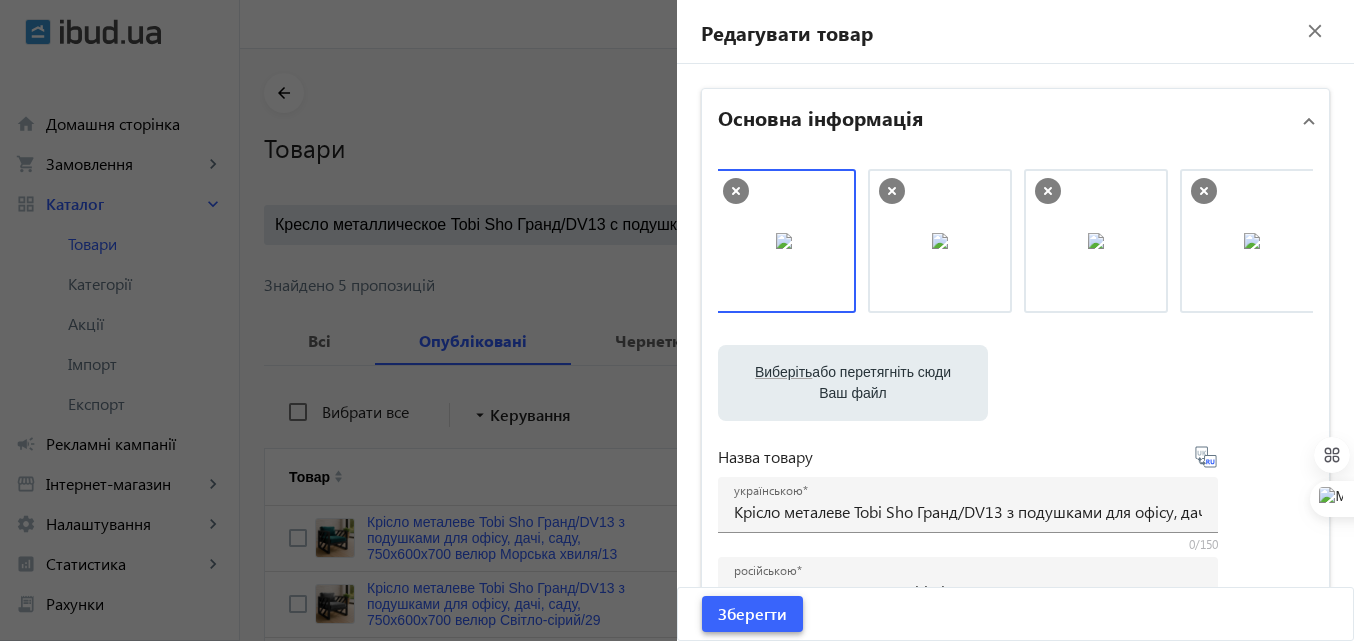 click on "Зберегти" 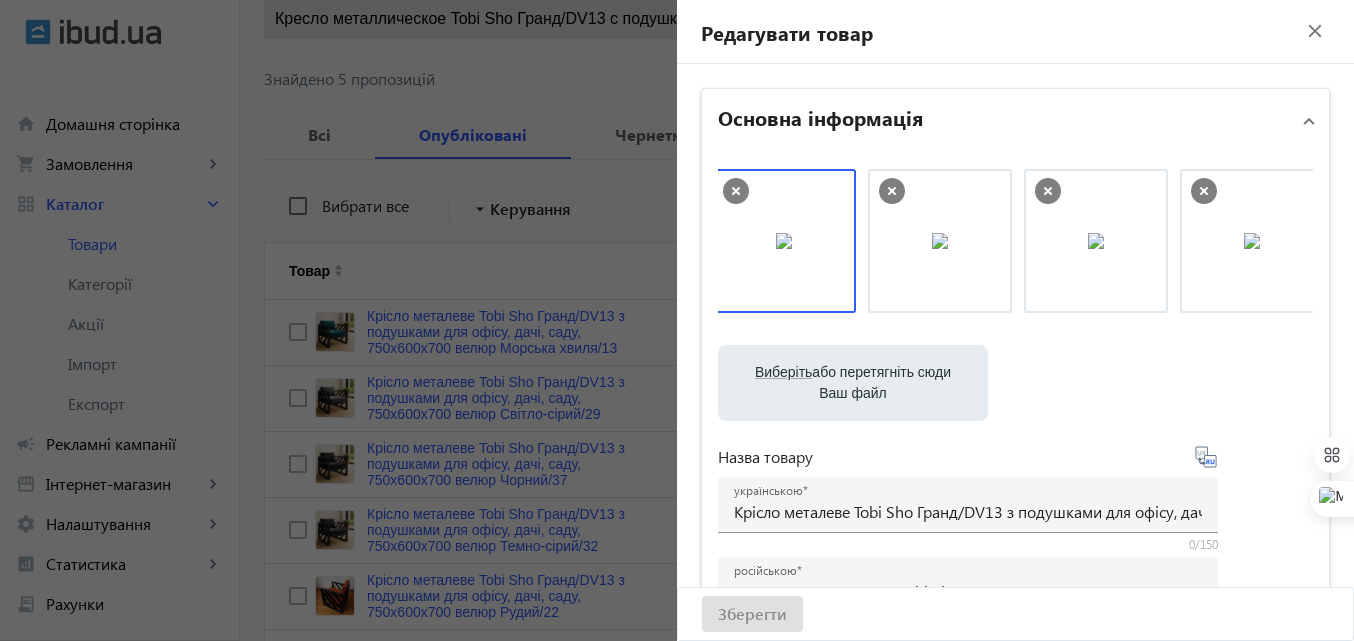 scroll, scrollTop: 315, scrollLeft: 0, axis: vertical 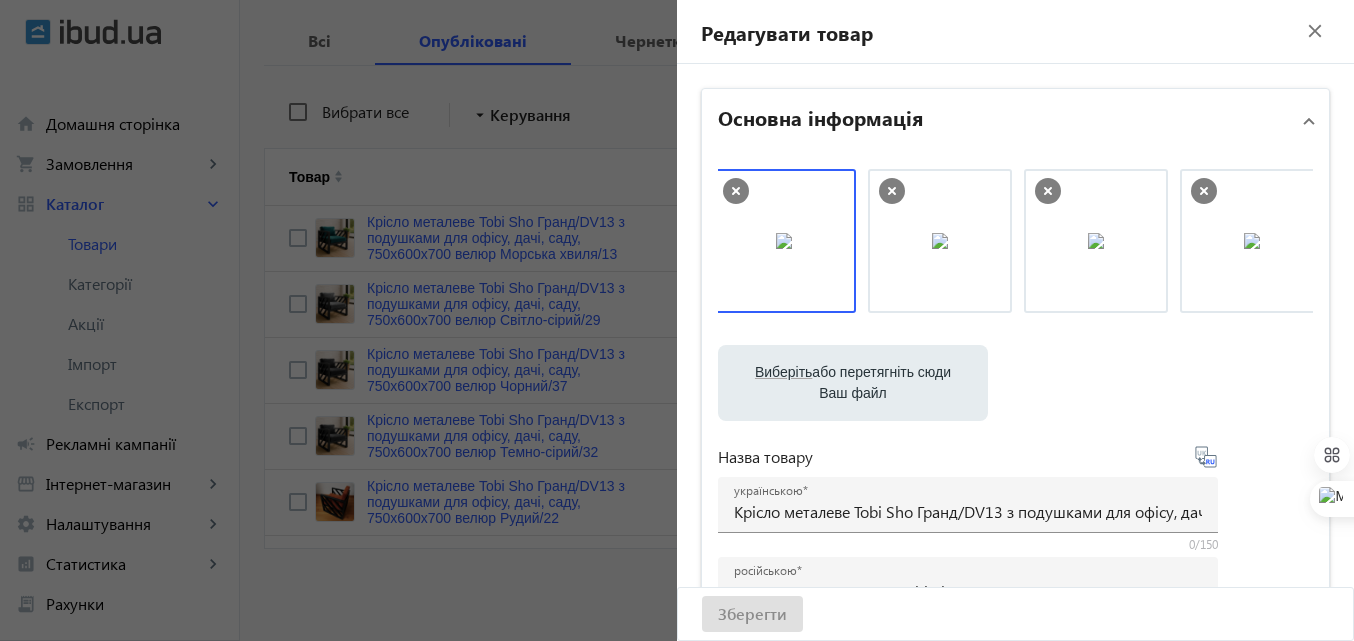 click on "Зберегти" 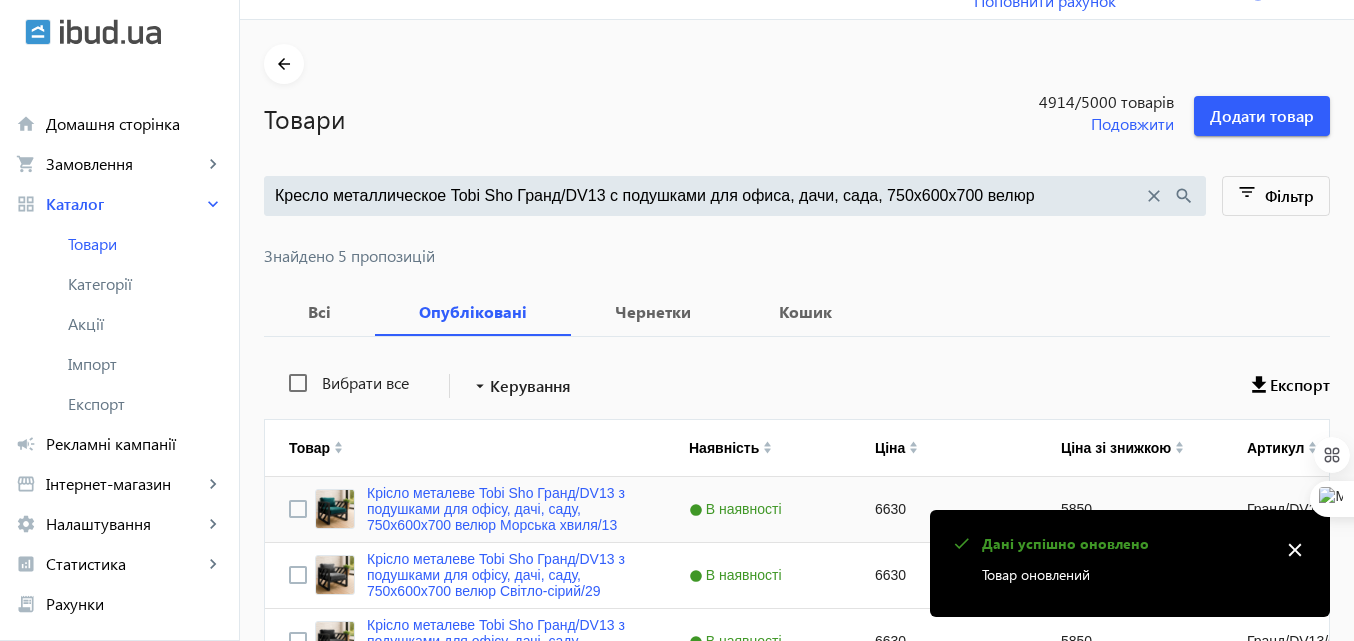 scroll, scrollTop: 0, scrollLeft: 0, axis: both 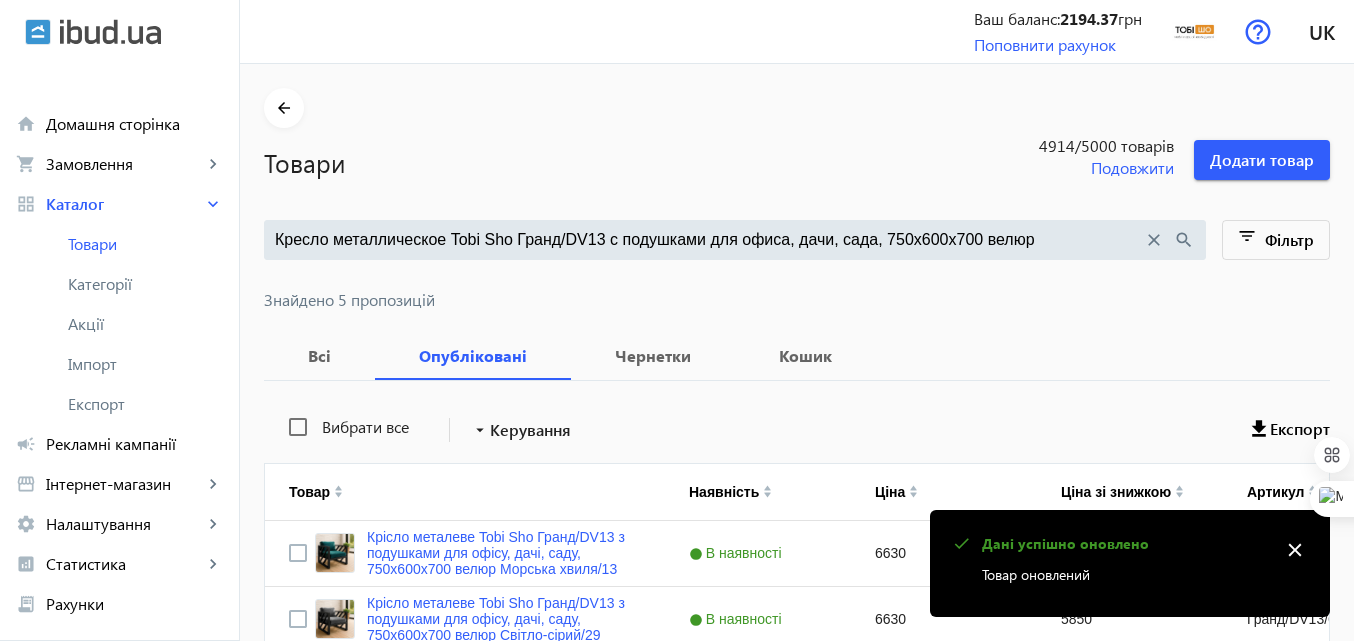 click on "Кресло металлическое Tobi Sho Гранд/DV13 с подушками для офиса, дачи, сада, 750х600х700 велюр" at bounding box center (709, 240) 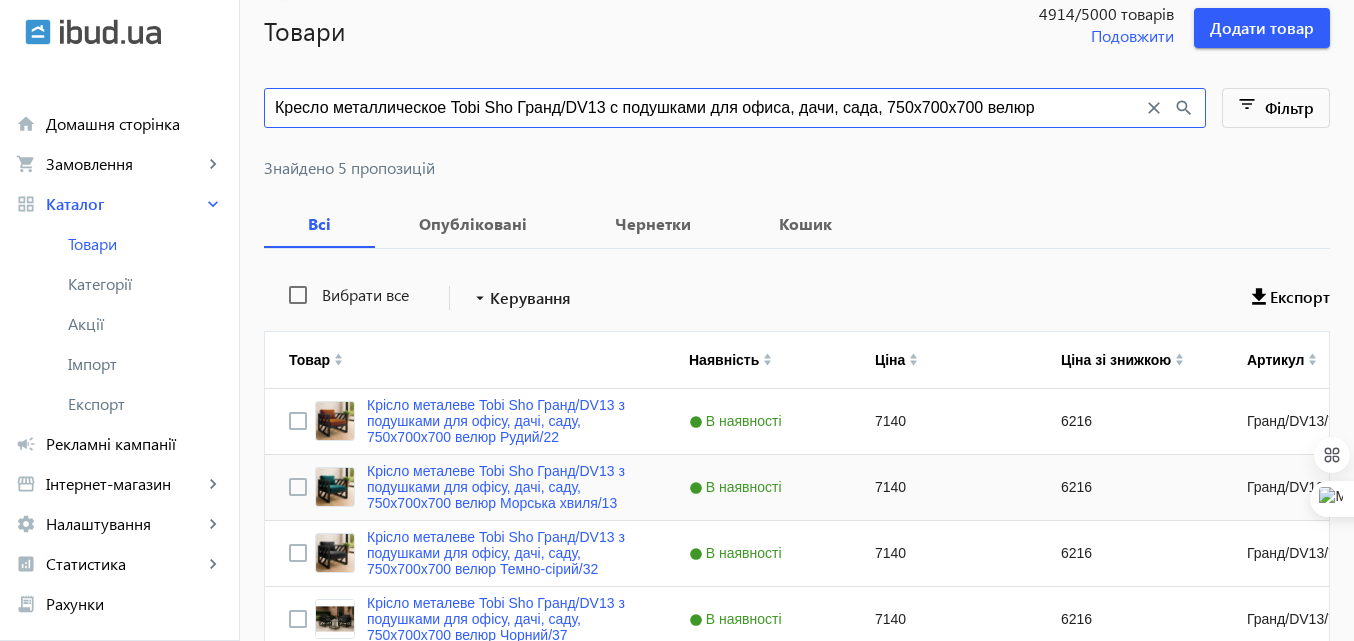 scroll, scrollTop: 300, scrollLeft: 0, axis: vertical 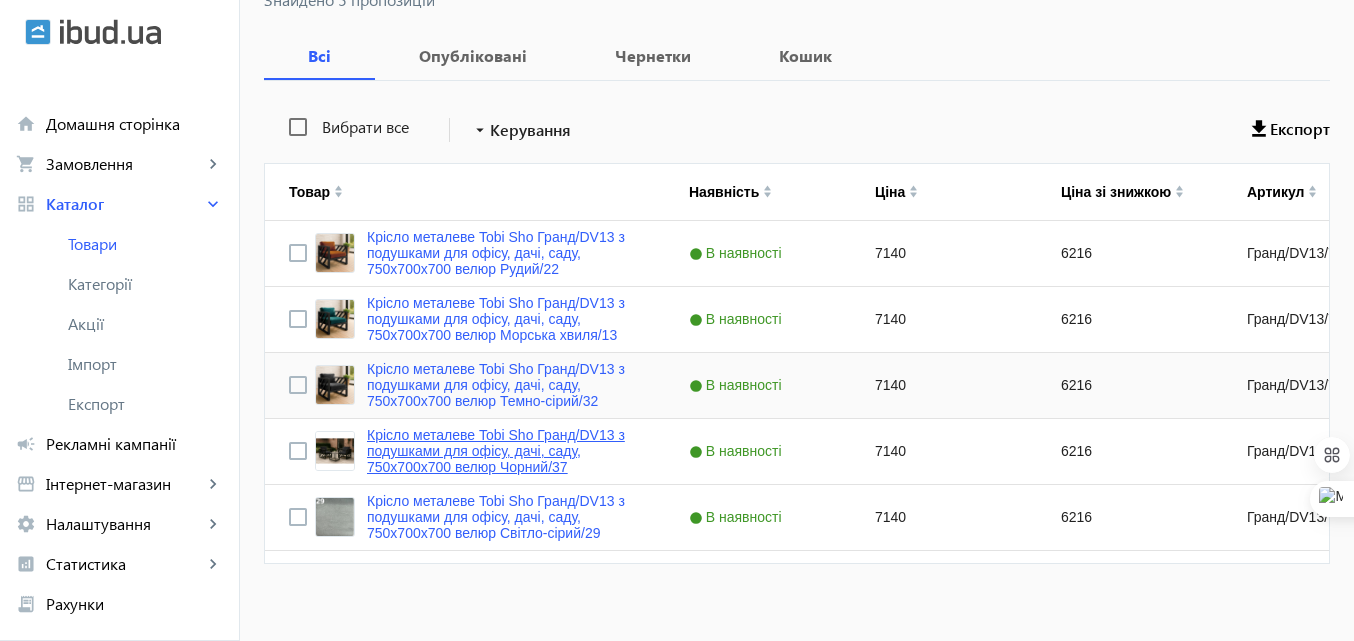 type on "Кресло металлическое Tobi Sho Гранд/DV13 с подушками для офиса, дачи, сада, 750х700х700 велюр" 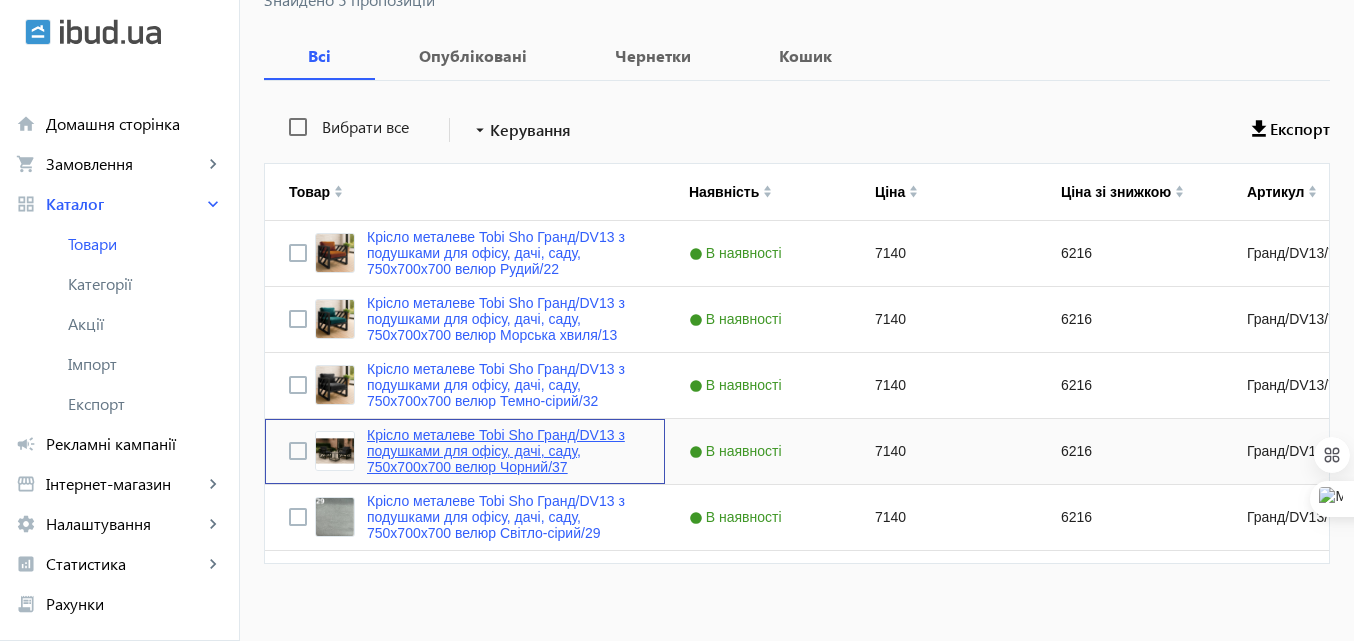 click on "Крісло металеве Tobi Sho Гранд/DV13 з подушками для офісу, дачі, саду, 750х700х700 велюр Чорний/37" 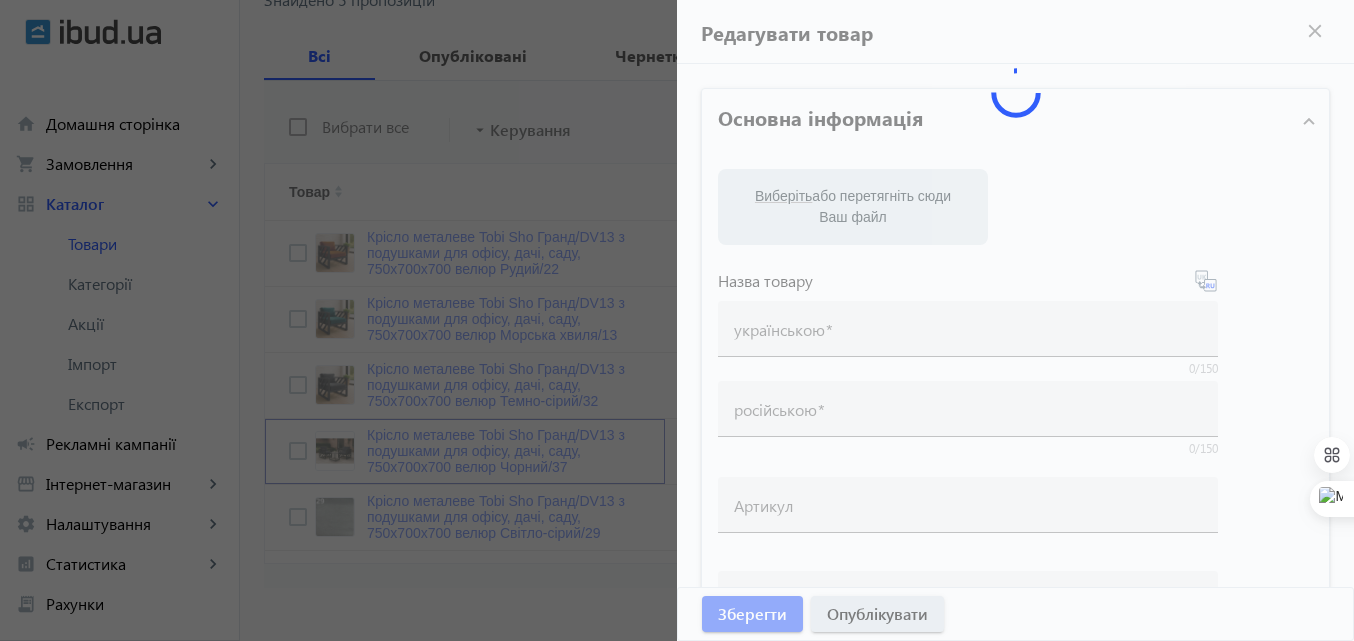 type on "Крісло металеве Tobi Sho Гранд/DV13 з подушками для офісу, дачі, саду, 750х700х700 велюр Чорний/37" 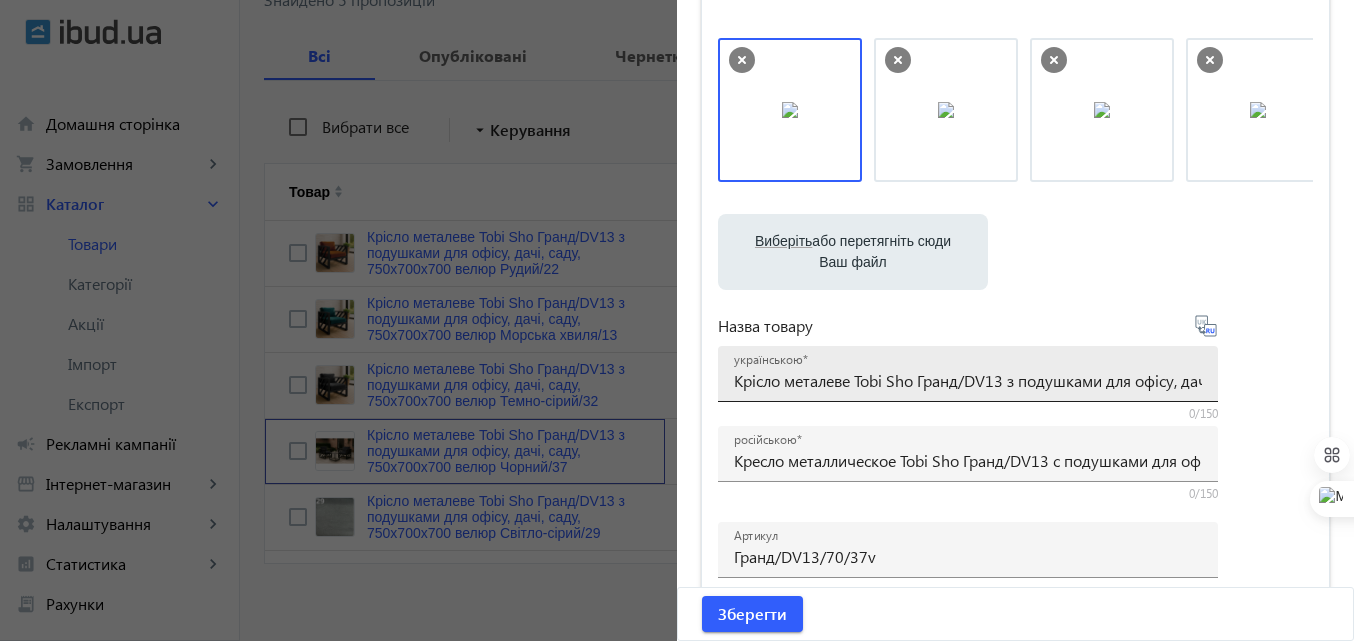 scroll, scrollTop: 100, scrollLeft: 0, axis: vertical 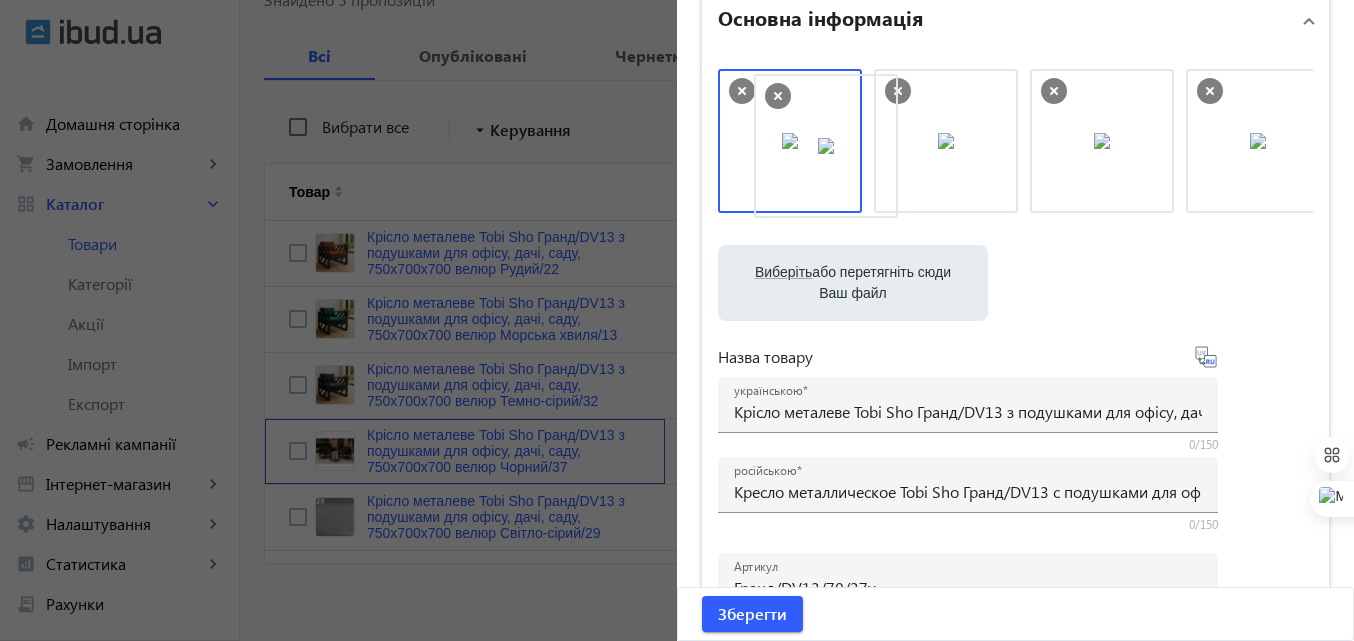 drag, startPoint x: 1152, startPoint y: 163, endPoint x: 798, endPoint y: 171, distance: 354.0904 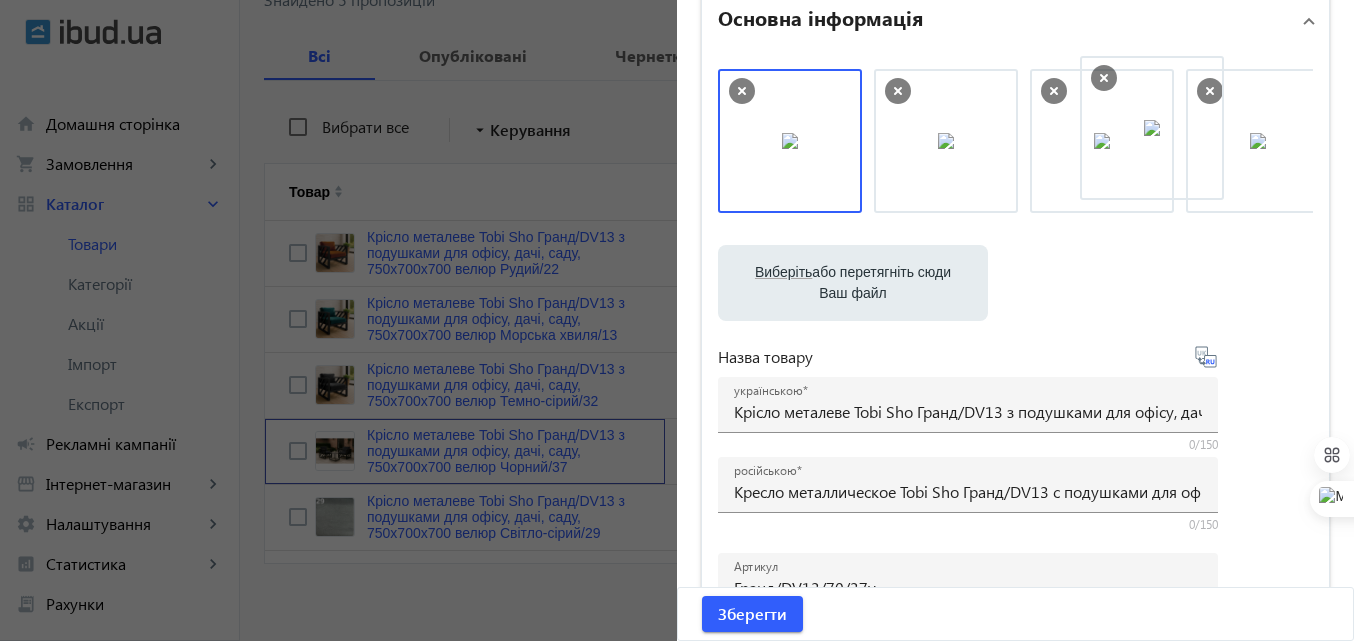 drag, startPoint x: 793, startPoint y: 171, endPoint x: 1219, endPoint y: 157, distance: 426.22998 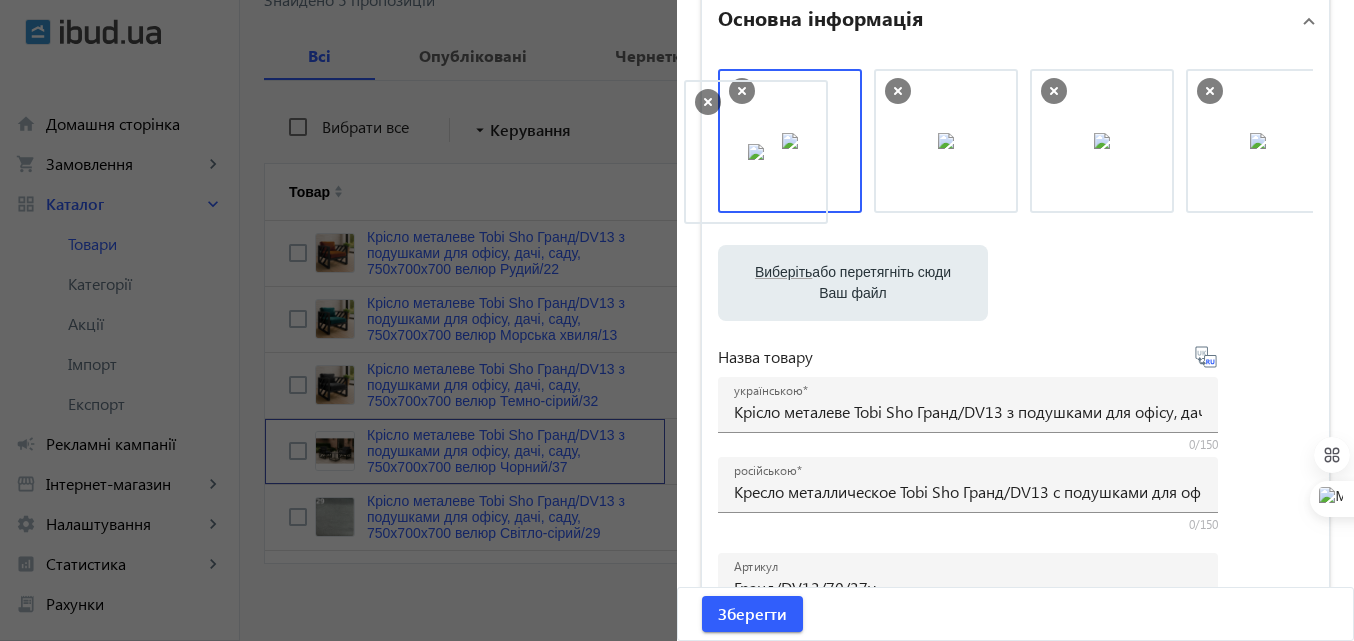 drag, startPoint x: 1102, startPoint y: 166, endPoint x: 757, endPoint y: 177, distance: 345.17532 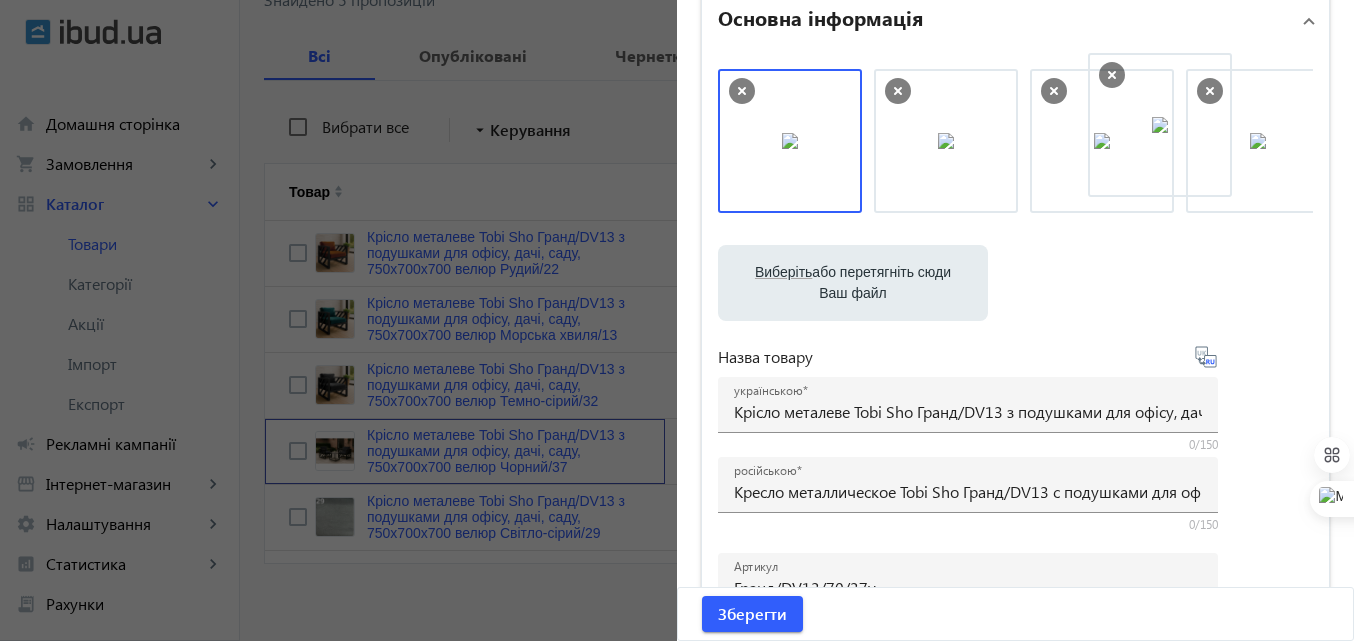 drag, startPoint x: 770, startPoint y: 174, endPoint x: 1144, endPoint y: 158, distance: 374.3421 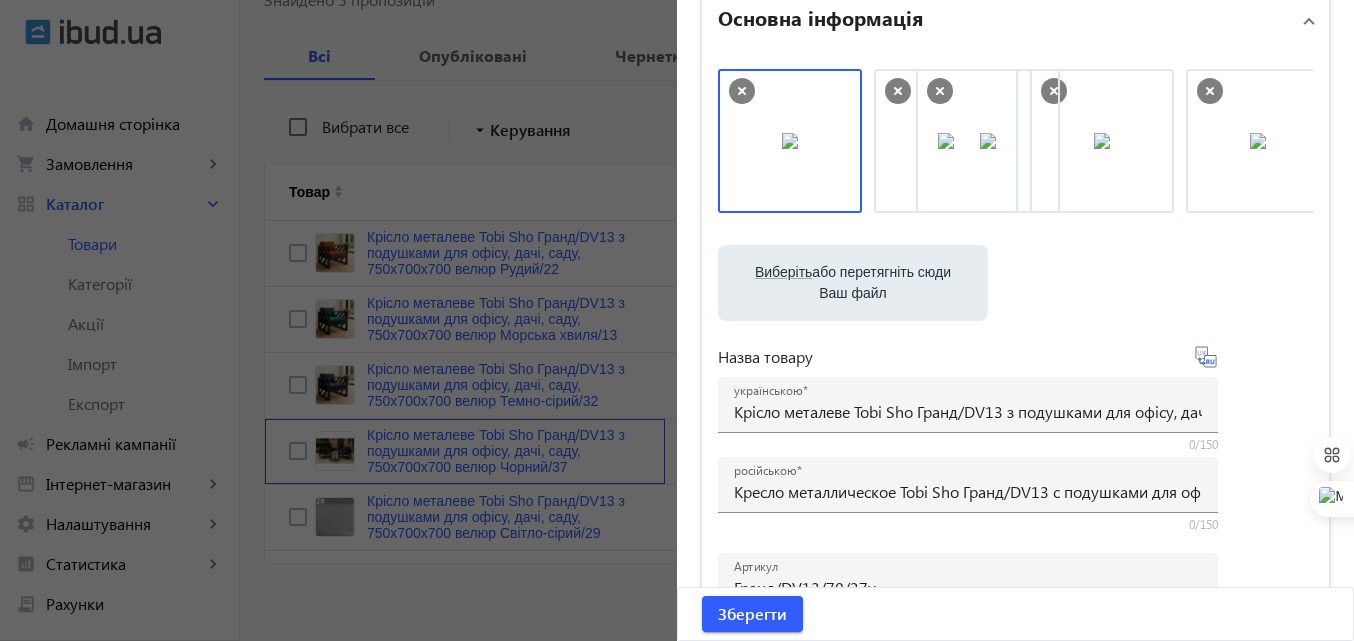 drag, startPoint x: 905, startPoint y: 162, endPoint x: 1142, endPoint y: 150, distance: 237.3036 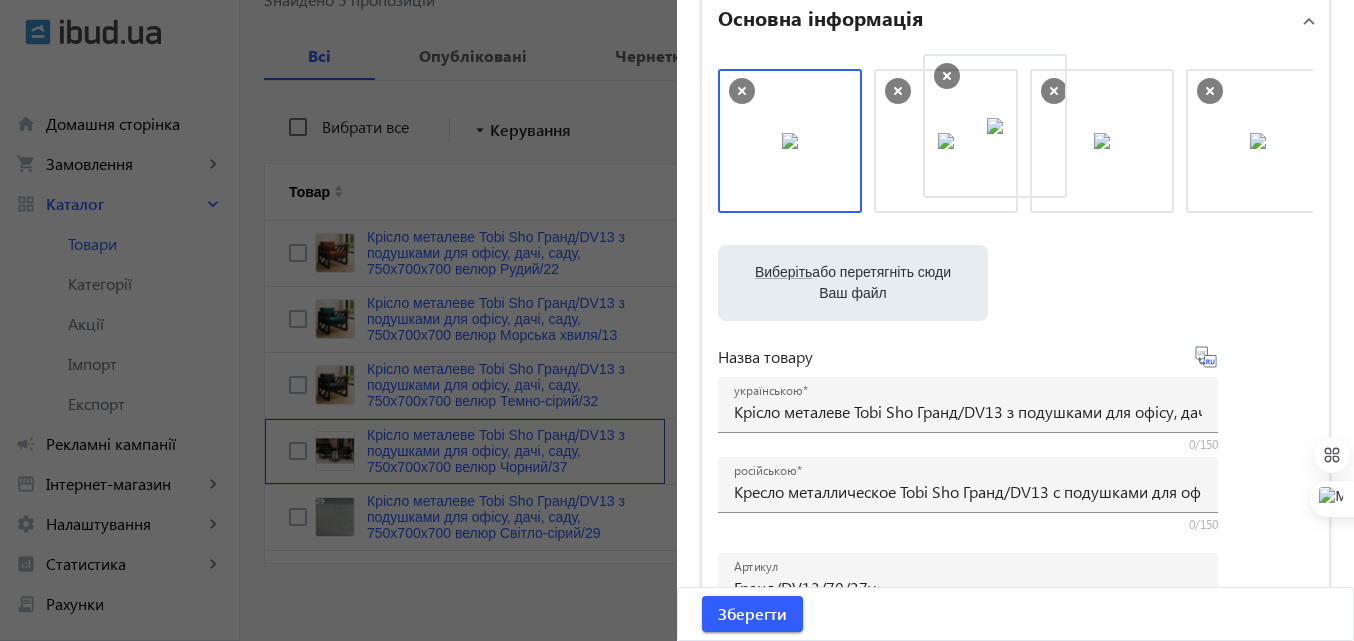 drag, startPoint x: 781, startPoint y: 175, endPoint x: 1215, endPoint y: 146, distance: 434.9678 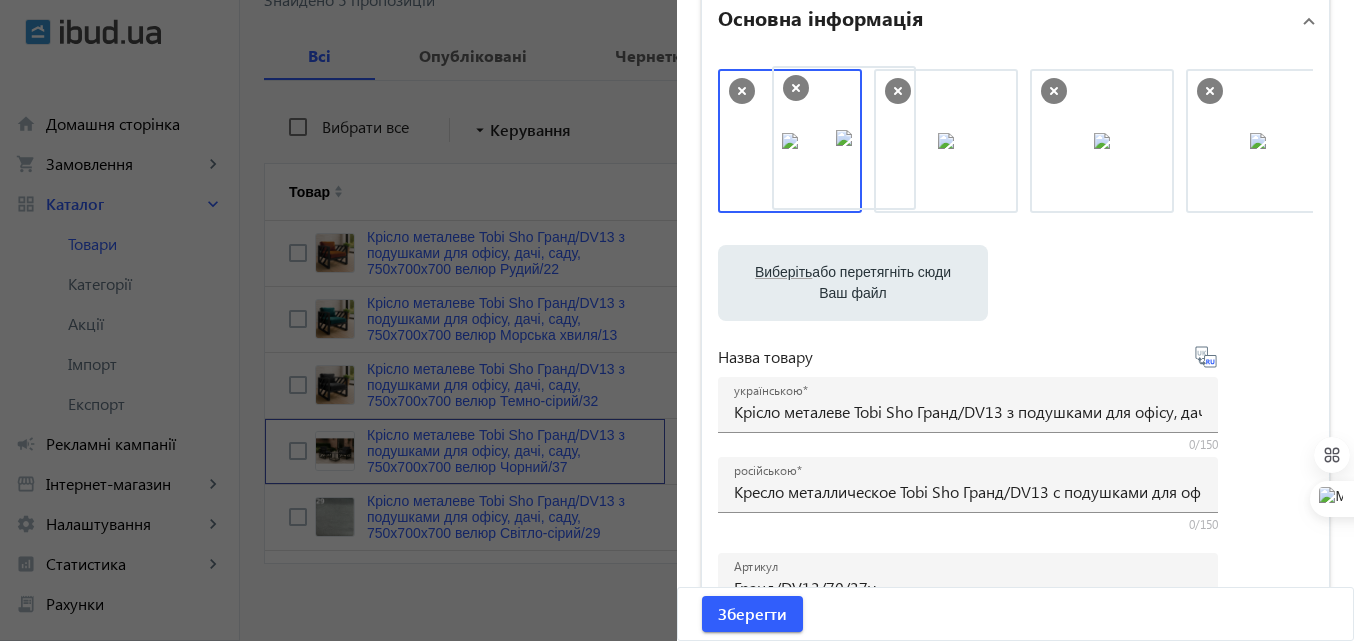 drag, startPoint x: 1059, startPoint y: 148, endPoint x: 802, endPoint y: 145, distance: 257.01752 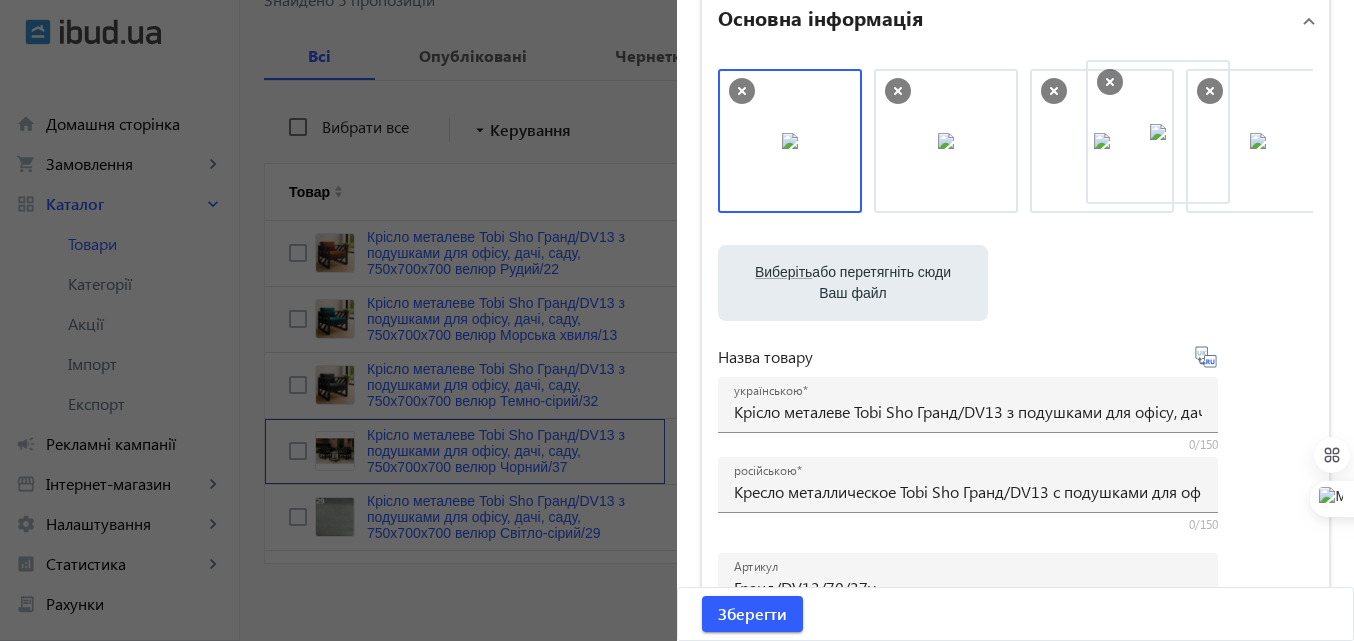 drag, startPoint x: 801, startPoint y: 145, endPoint x: 1175, endPoint y: 136, distance: 374.10828 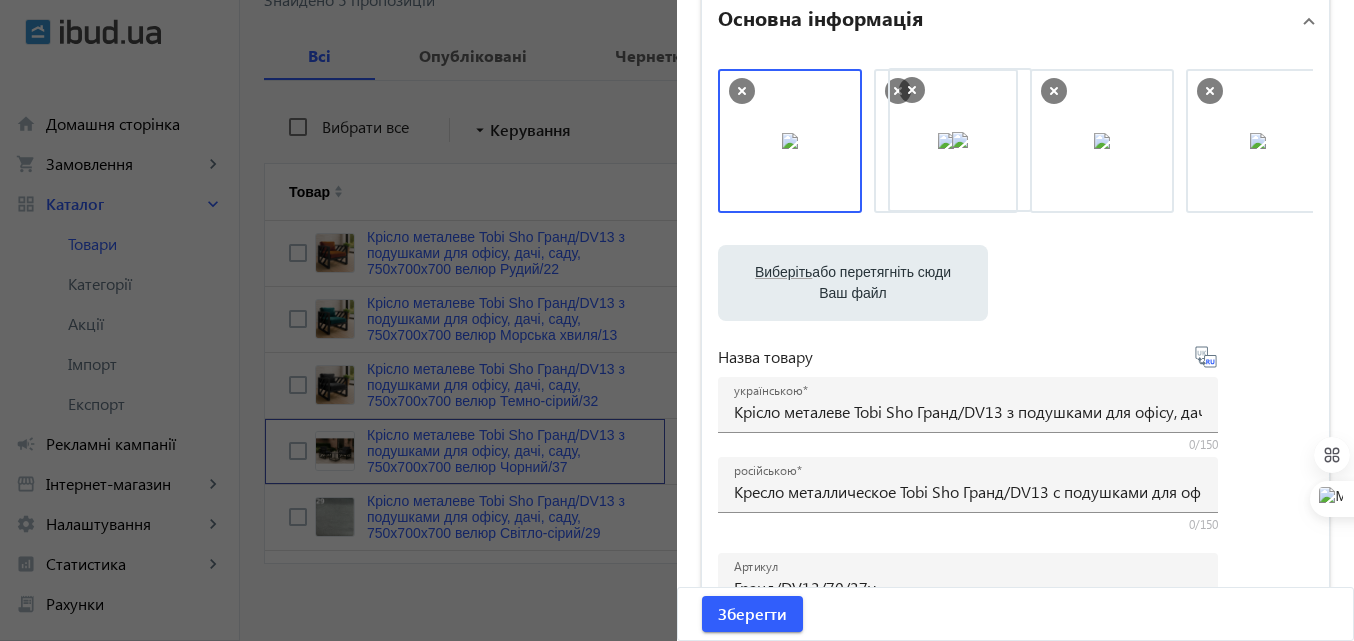drag, startPoint x: 983, startPoint y: 160, endPoint x: 1182, endPoint y: 147, distance: 199.42416 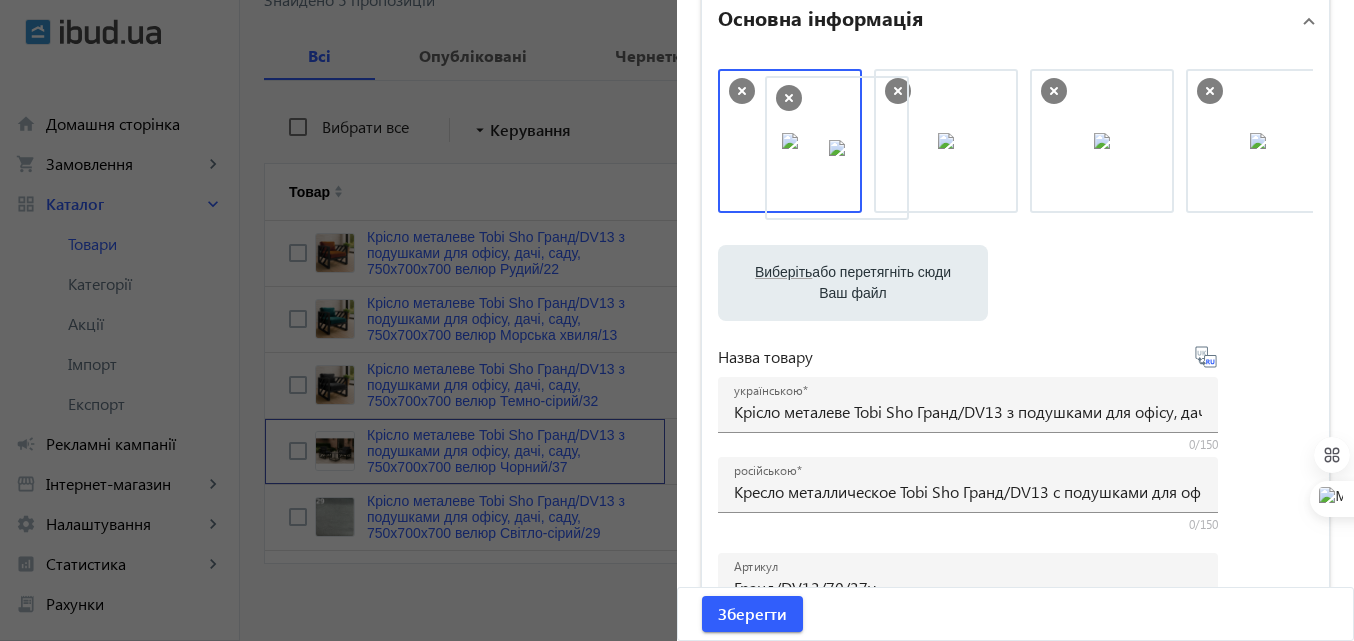drag, startPoint x: 1115, startPoint y: 155, endPoint x: 840, endPoint y: 158, distance: 275.01636 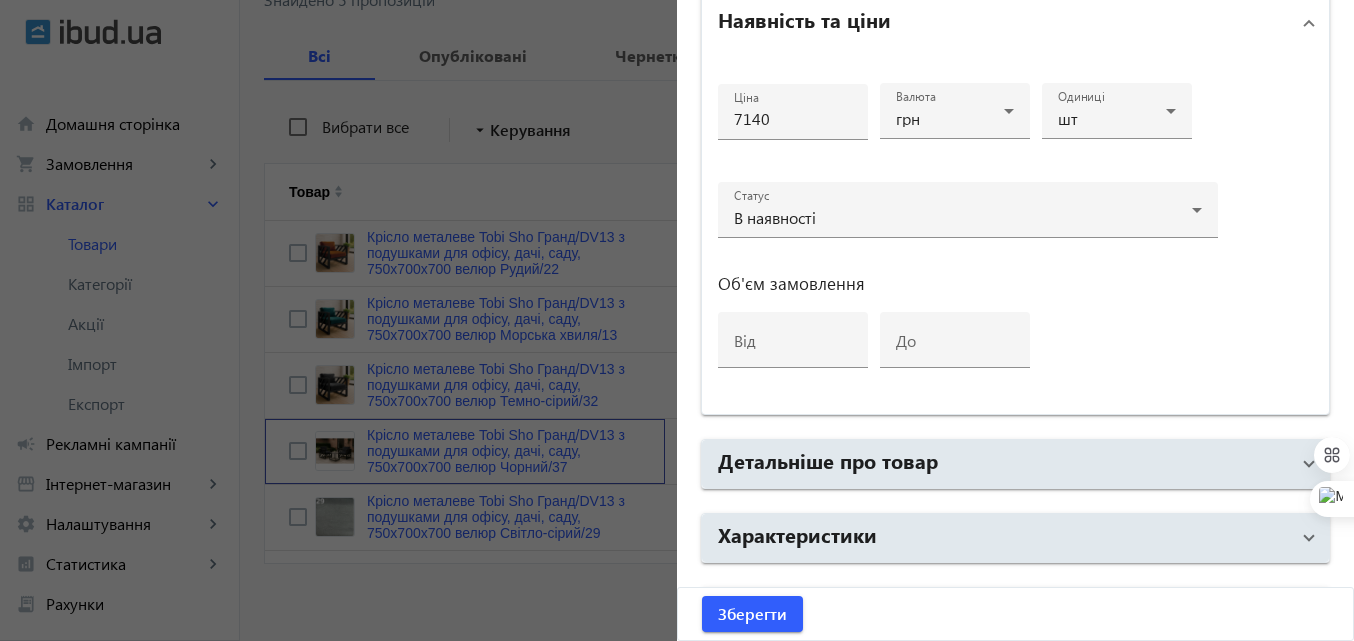 scroll, scrollTop: 1028, scrollLeft: 0, axis: vertical 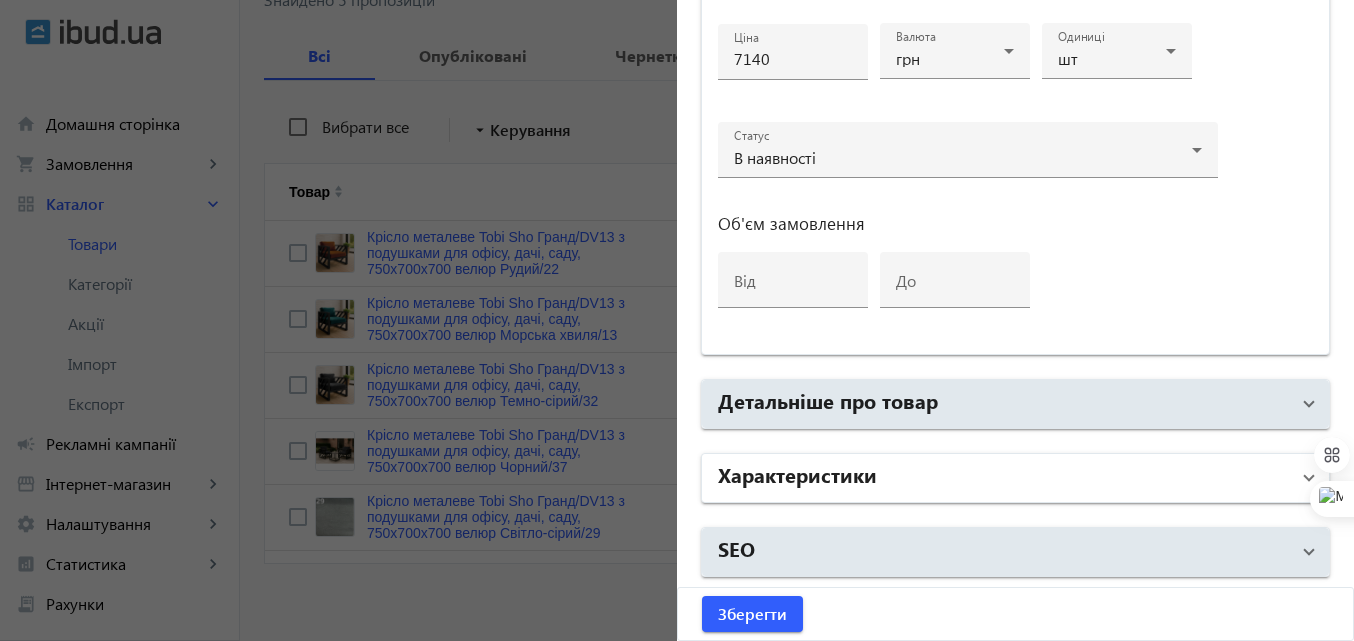 click on "Характеристики" at bounding box center [797, 474] 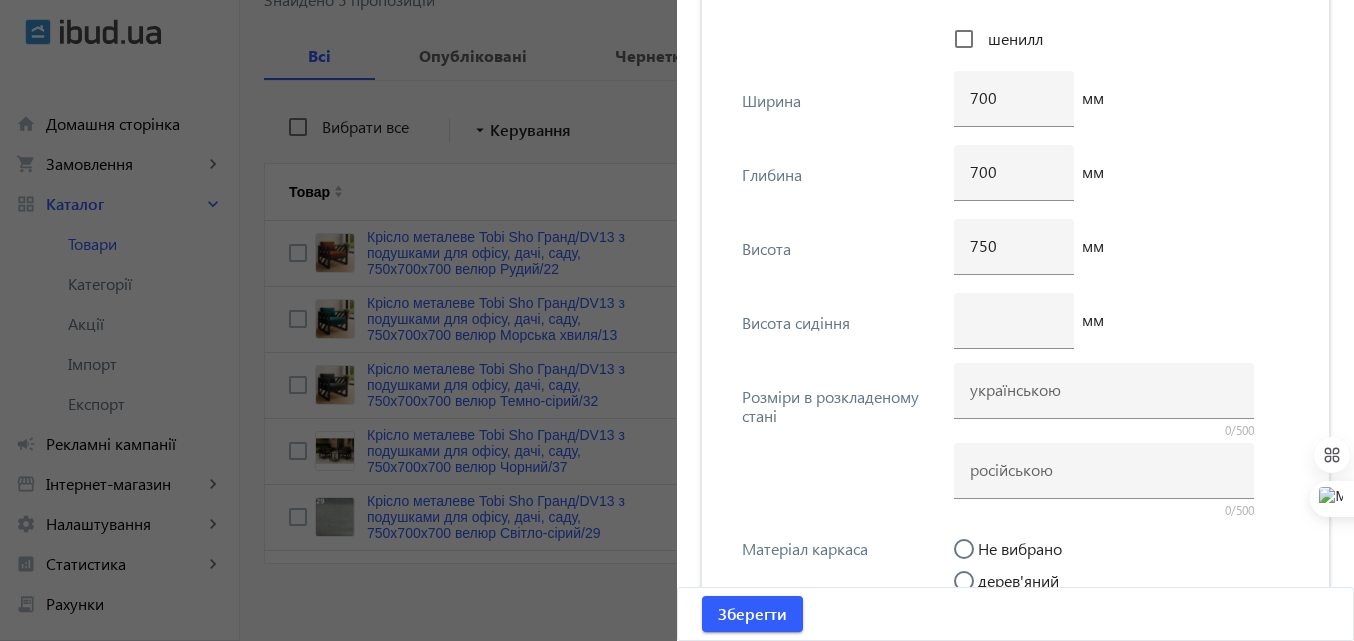 scroll, scrollTop: 2528, scrollLeft: 0, axis: vertical 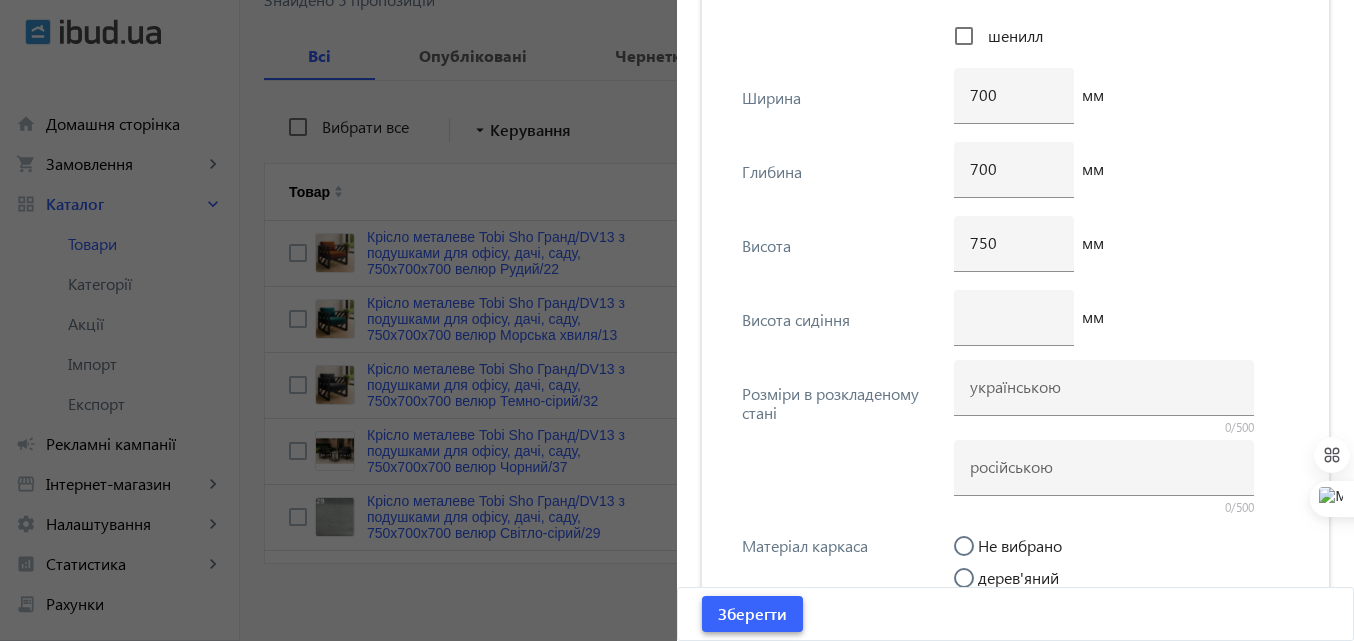 click on "Зберегти" 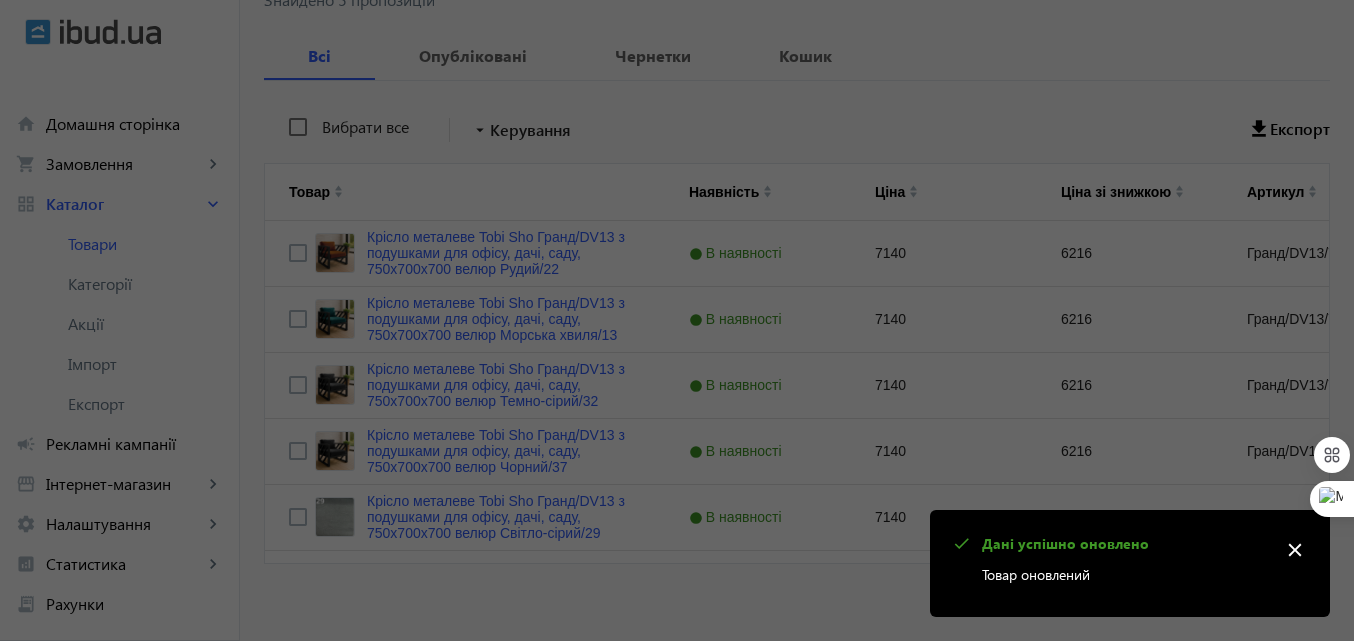 scroll, scrollTop: 0, scrollLeft: 0, axis: both 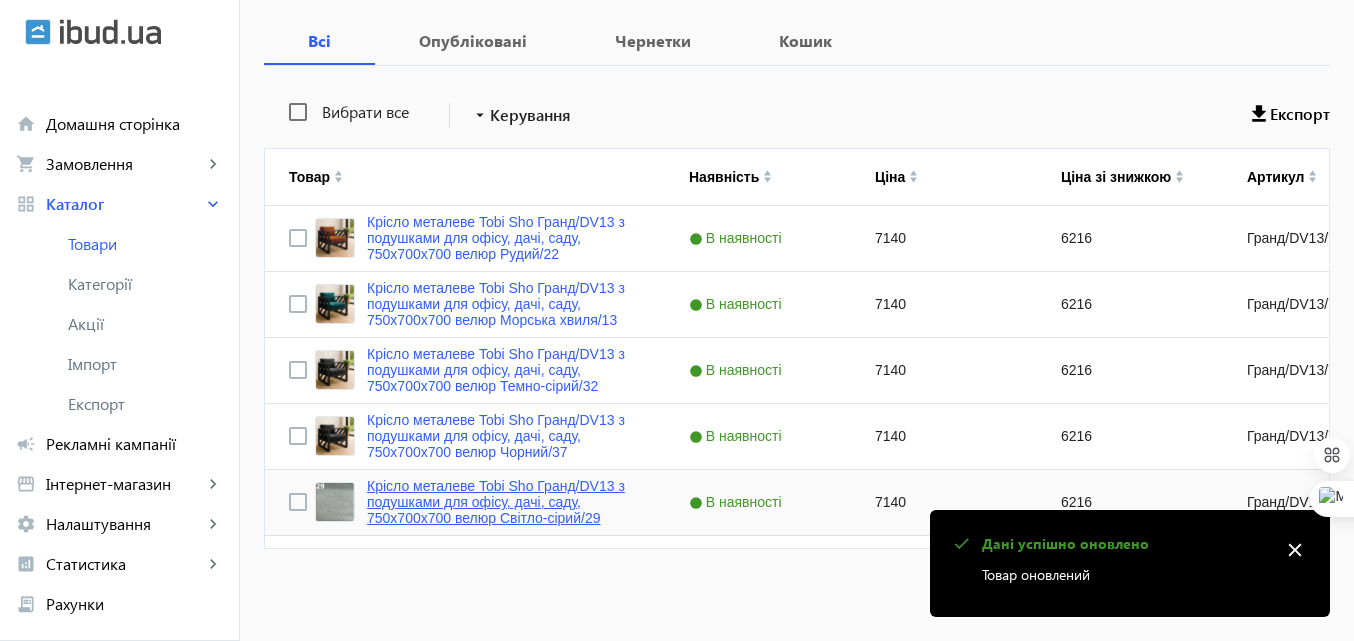 click on "Крісло металеве Tobi Sho Гранд/DV13 з подушками для офісу, дачі, саду, 750х700х700 велюр Світло-сірий/29" 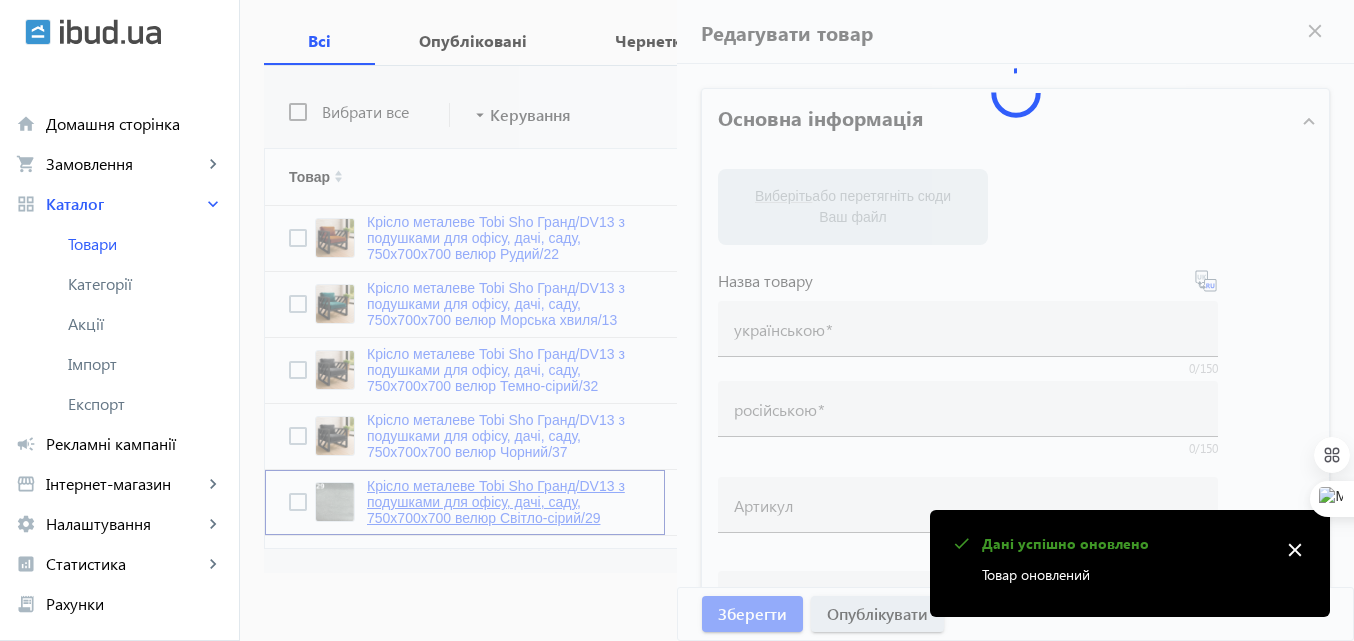 type on "Крісло металеве Tobi Sho Гранд/DV13 з подушками для офісу, дачі, саду, 750х700х700 велюр Світло-сірий/29" 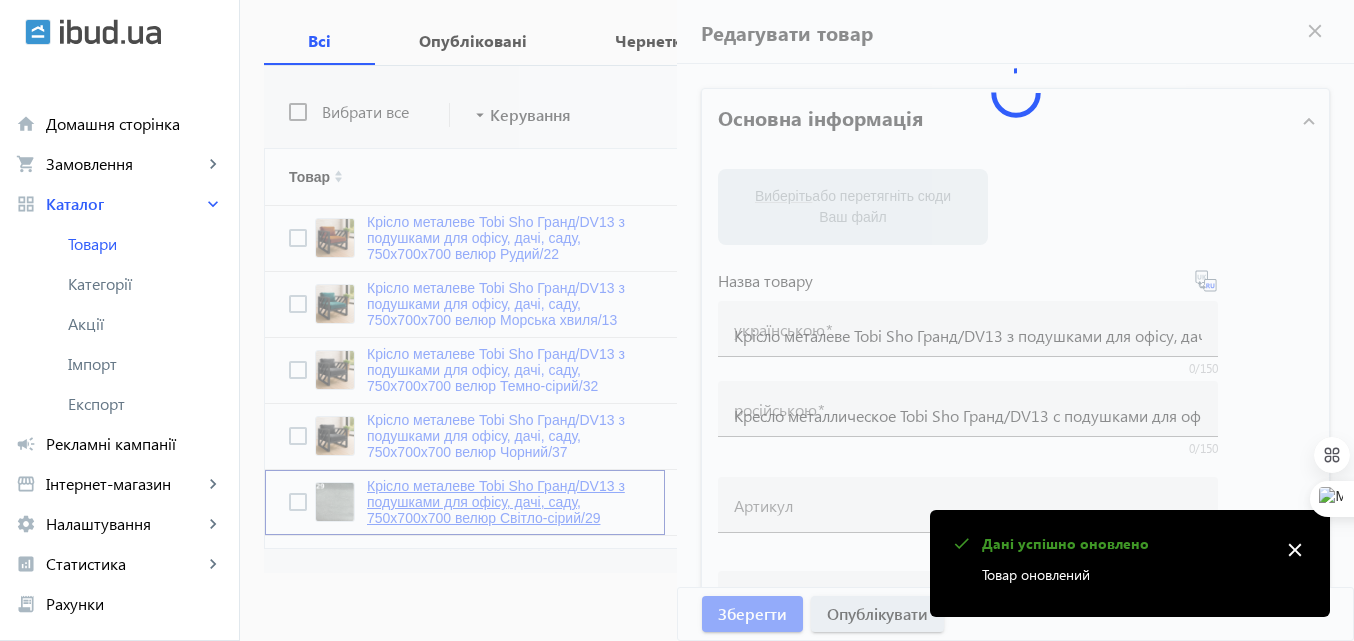 type on "Гранд/DV13/70/29v" 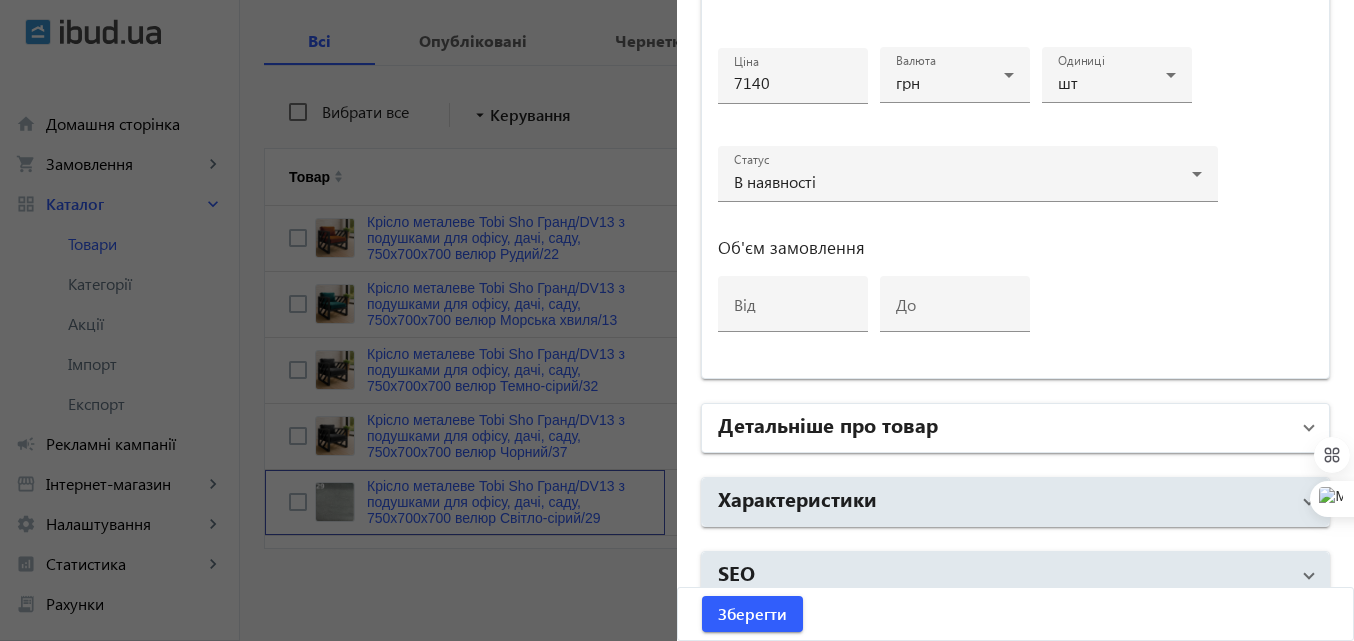 scroll, scrollTop: 852, scrollLeft: 0, axis: vertical 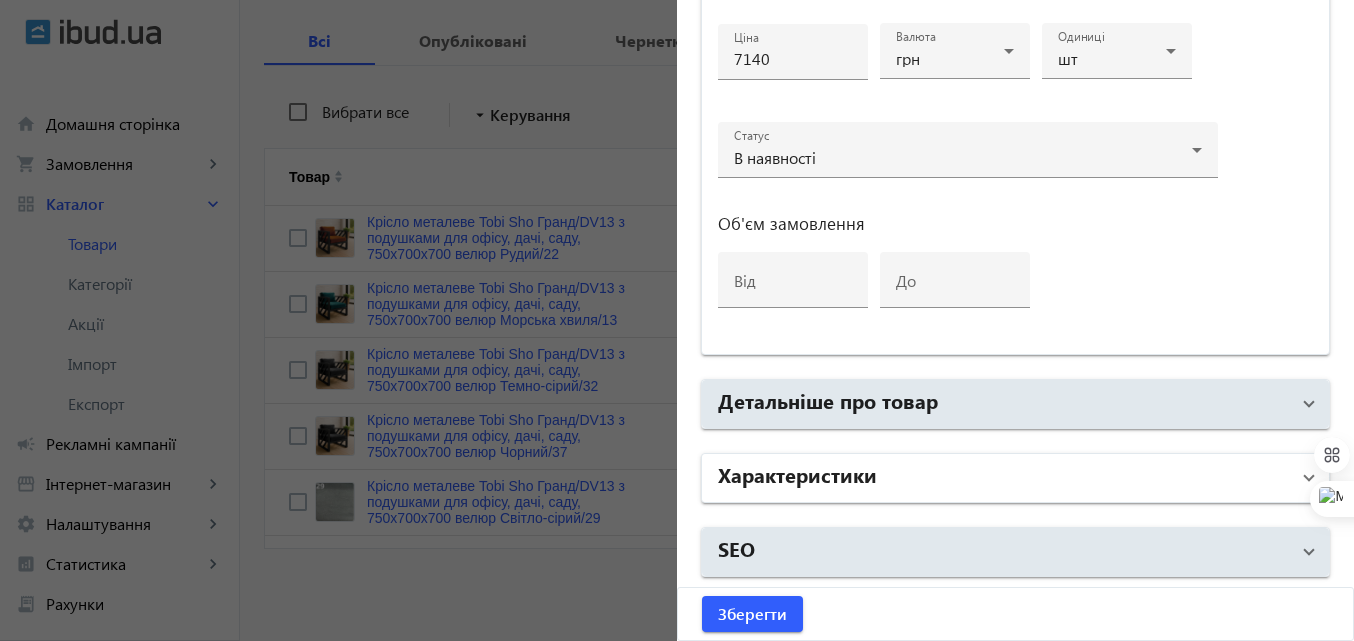 click on "Характеристики" at bounding box center [797, 474] 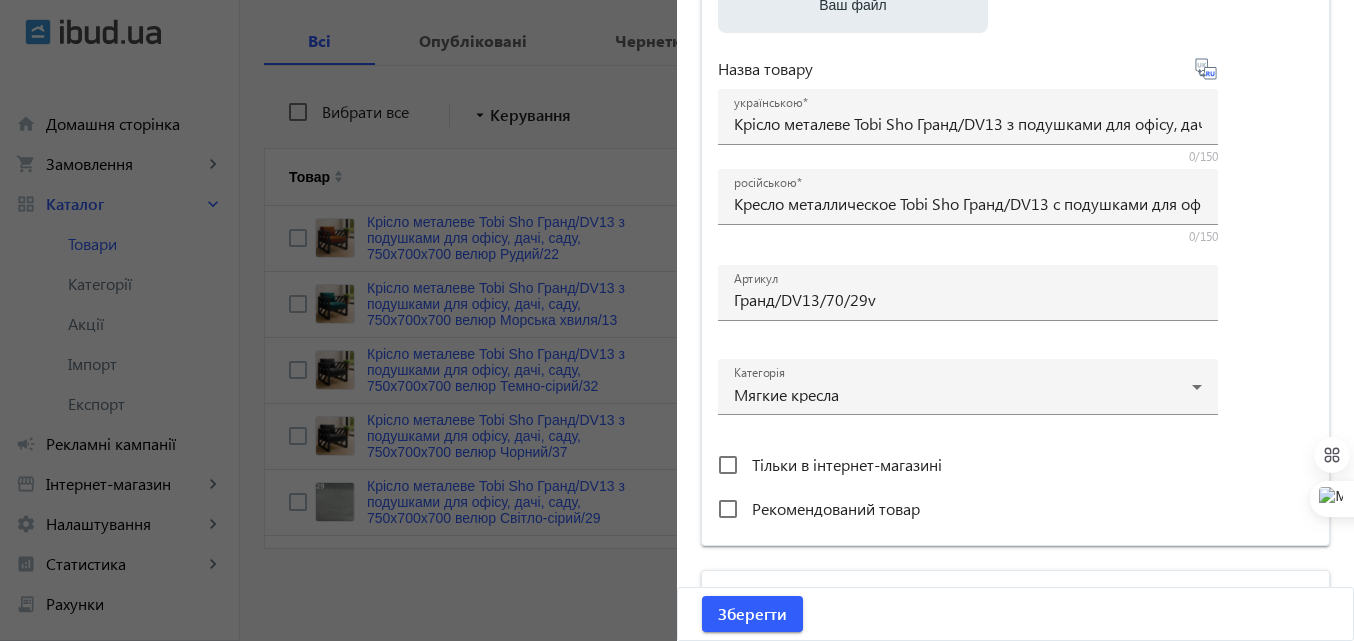 scroll, scrollTop: 28, scrollLeft: 0, axis: vertical 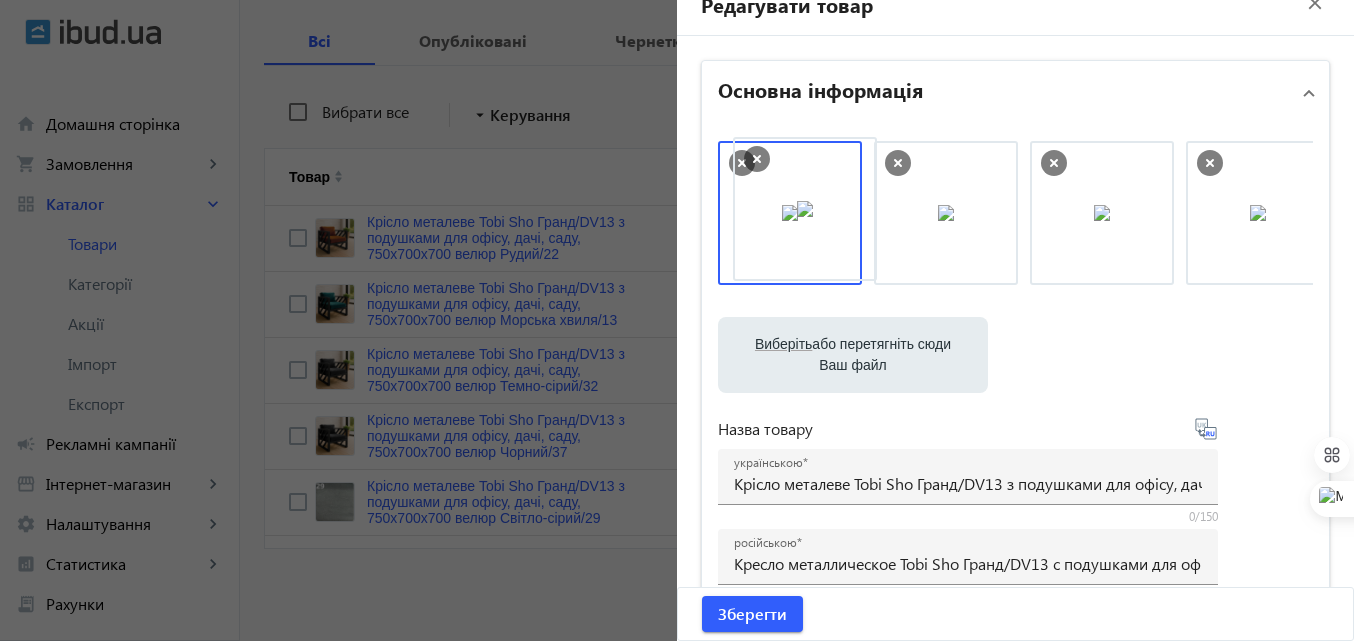 drag, startPoint x: 940, startPoint y: 227, endPoint x: 790, endPoint y: 221, distance: 150.11995 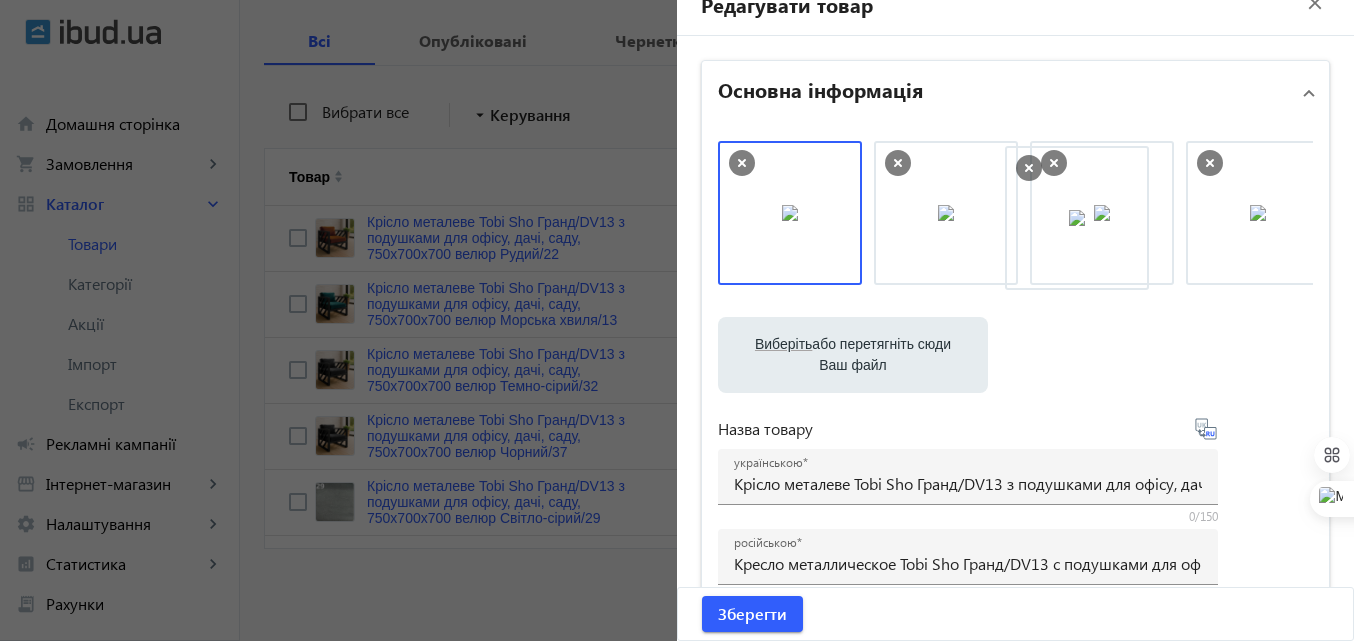 drag, startPoint x: 790, startPoint y: 221, endPoint x: 1083, endPoint y: 226, distance: 293.04266 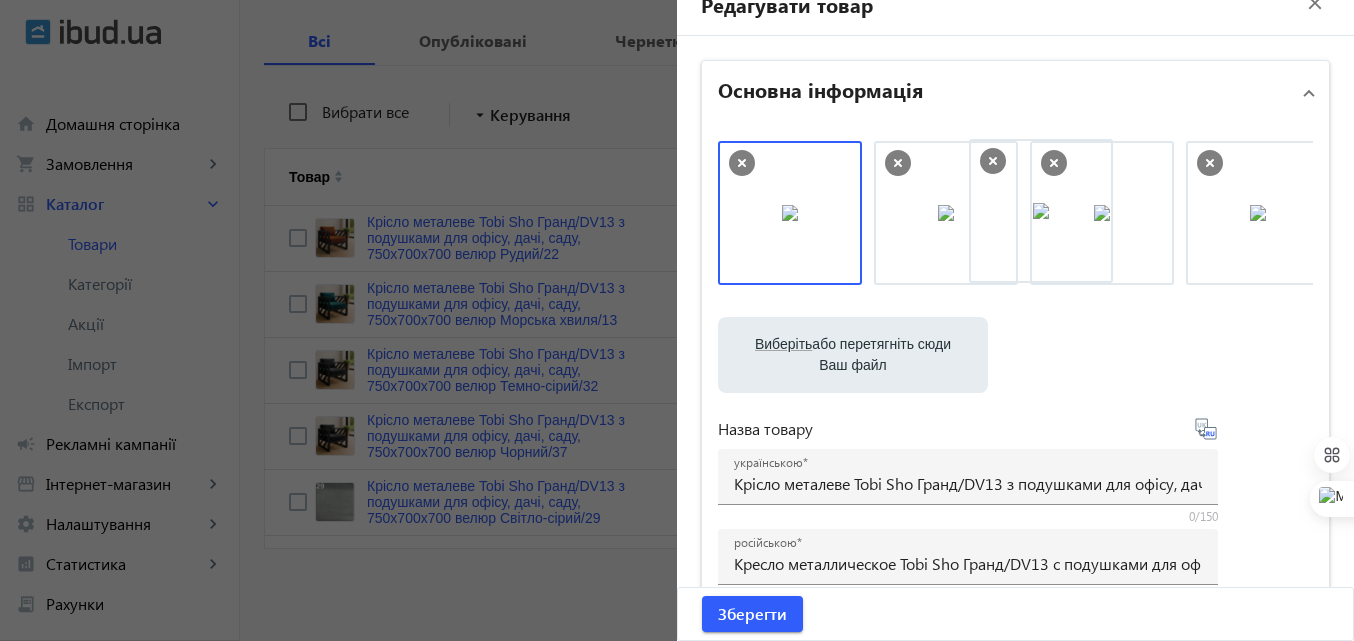 drag, startPoint x: 929, startPoint y: 235, endPoint x: 1223, endPoint y: 226, distance: 294.13773 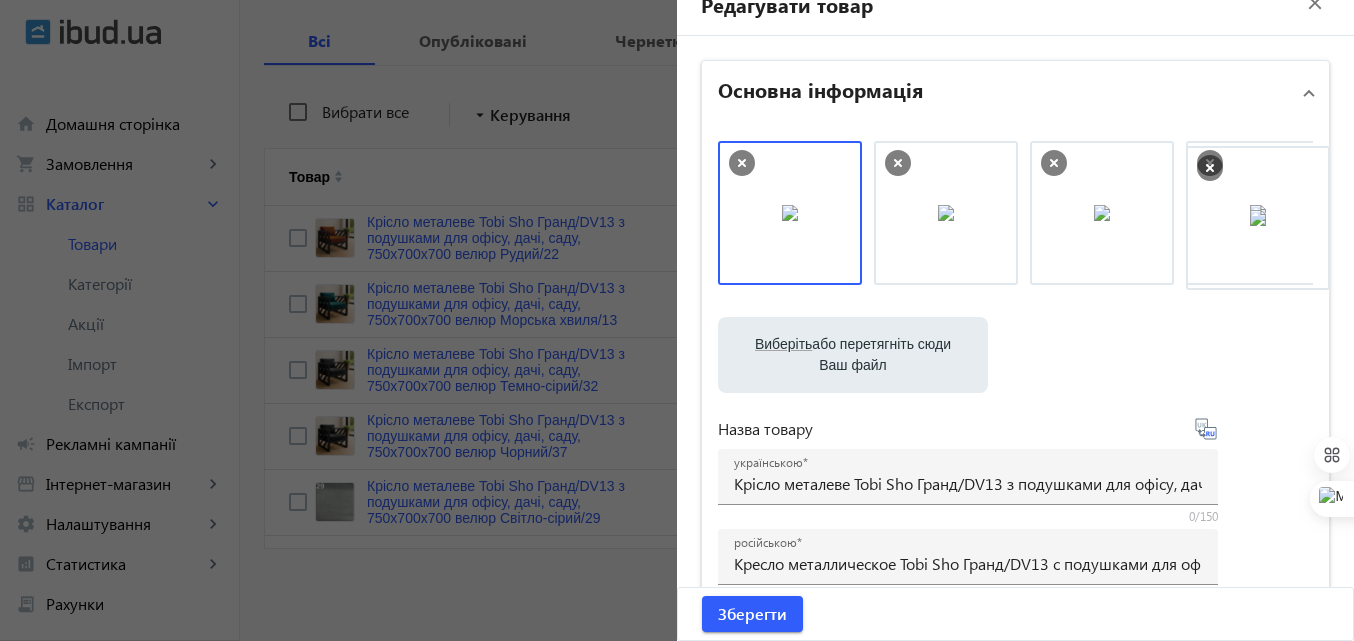 drag, startPoint x: 954, startPoint y: 214, endPoint x: 1262, endPoint y: 219, distance: 308.0406 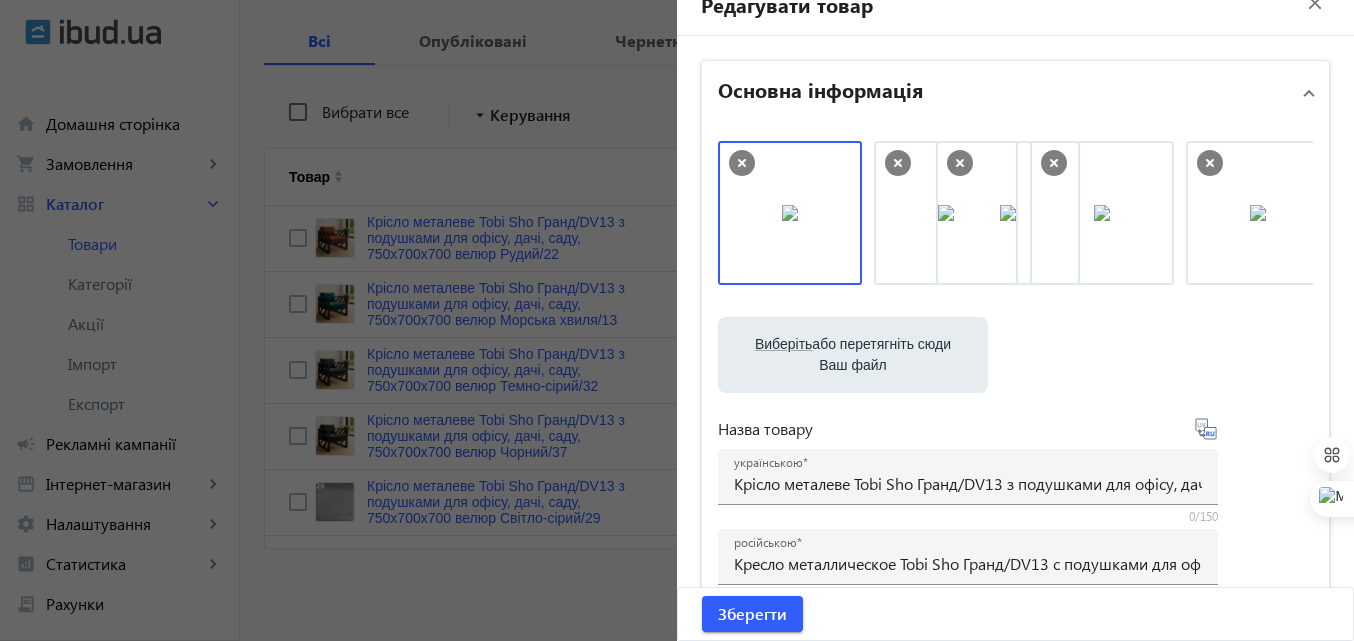 drag, startPoint x: 1109, startPoint y: 218, endPoint x: 1021, endPoint y: 218, distance: 88 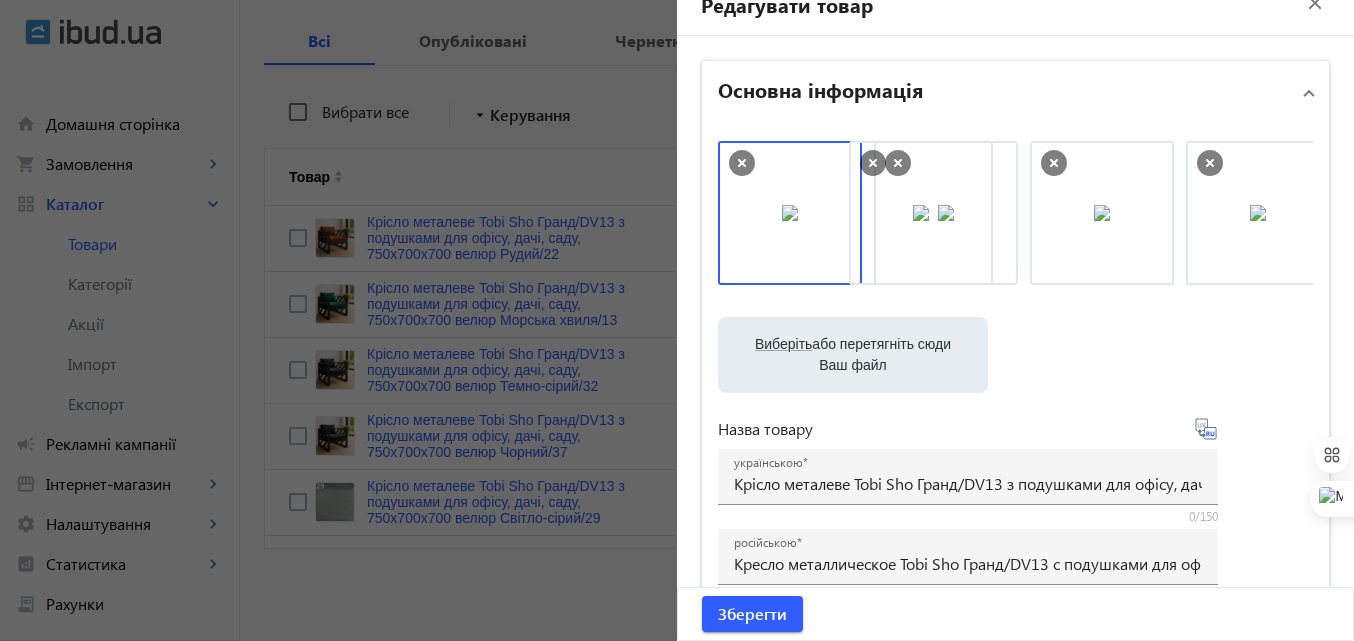 drag, startPoint x: 794, startPoint y: 231, endPoint x: 936, endPoint y: 231, distance: 142 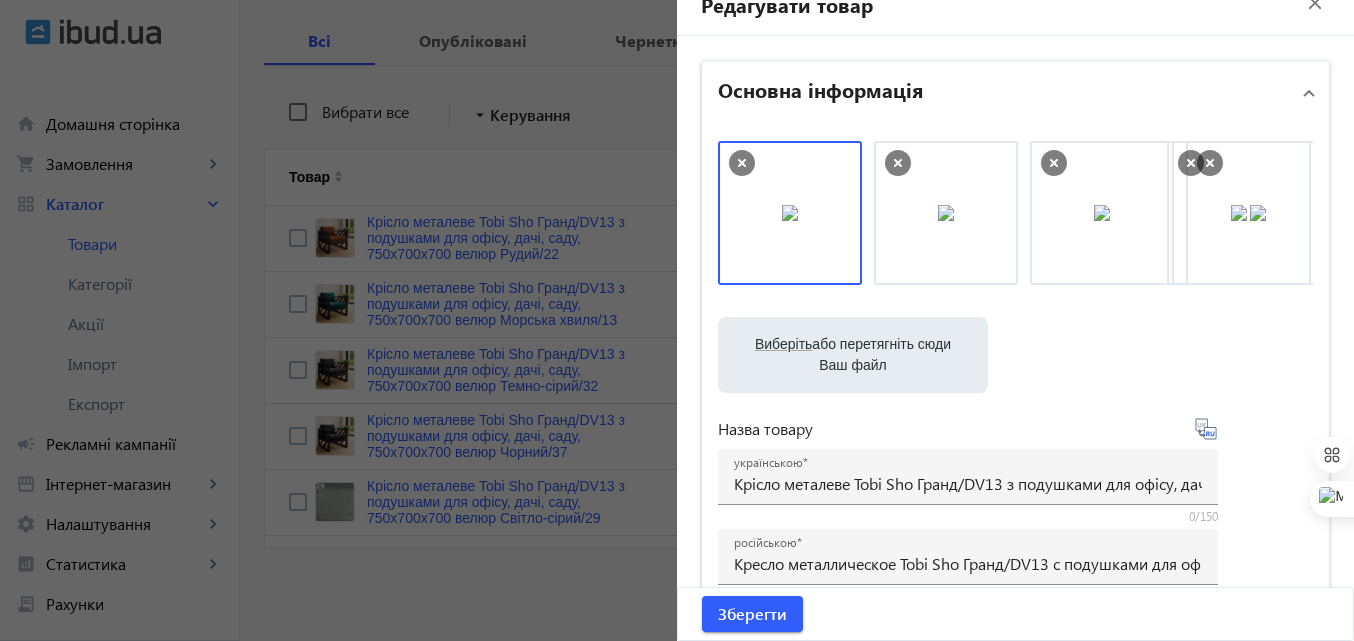 drag, startPoint x: 942, startPoint y: 231, endPoint x: 1241, endPoint y: 231, distance: 299 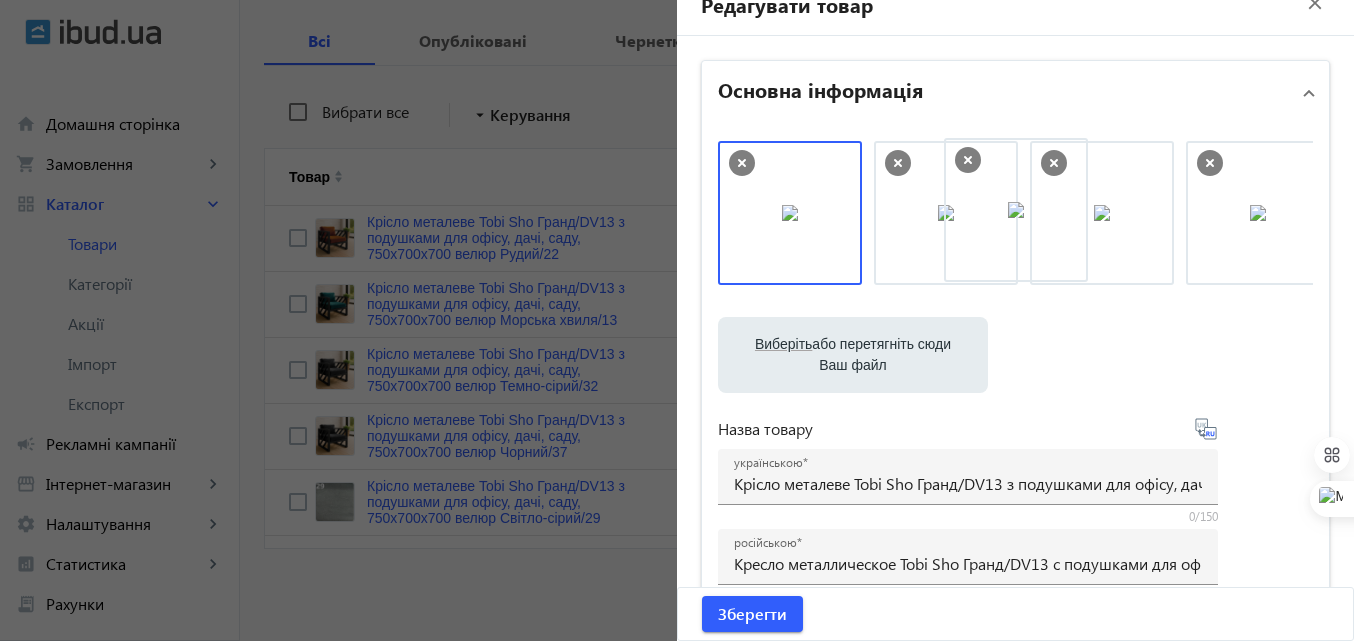 drag, startPoint x: 807, startPoint y: 228, endPoint x: 1108, endPoint y: 229, distance: 301.00165 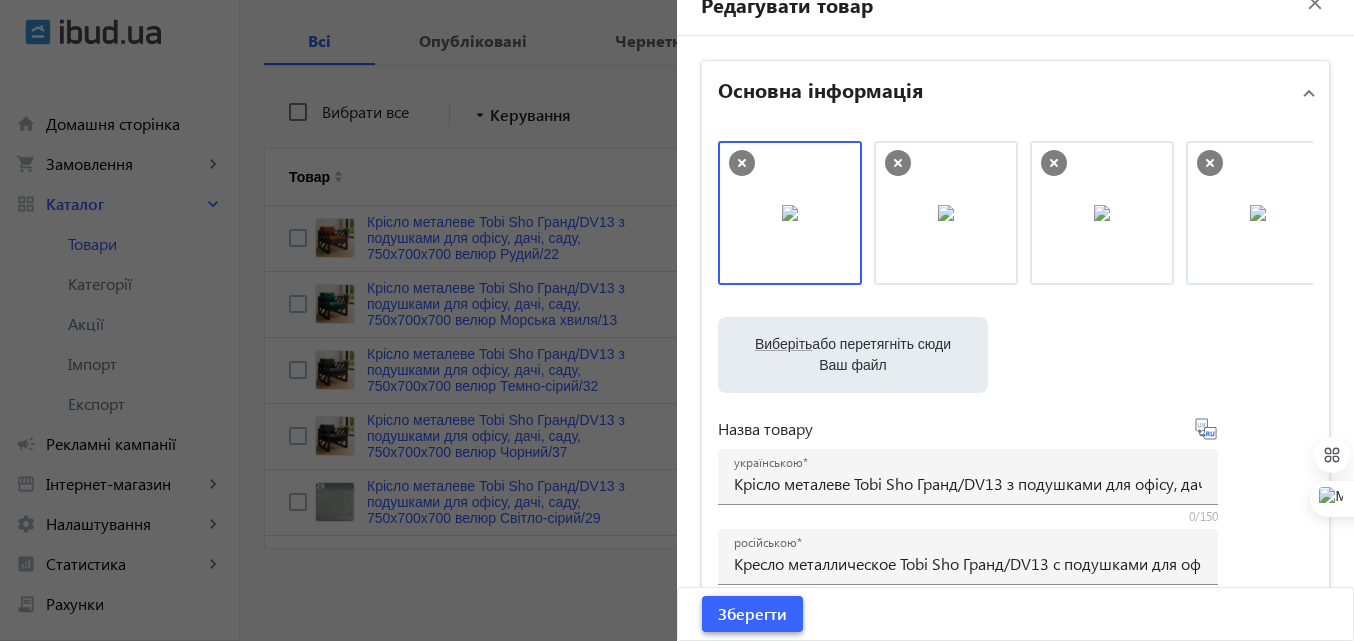 click on "Зберегти" 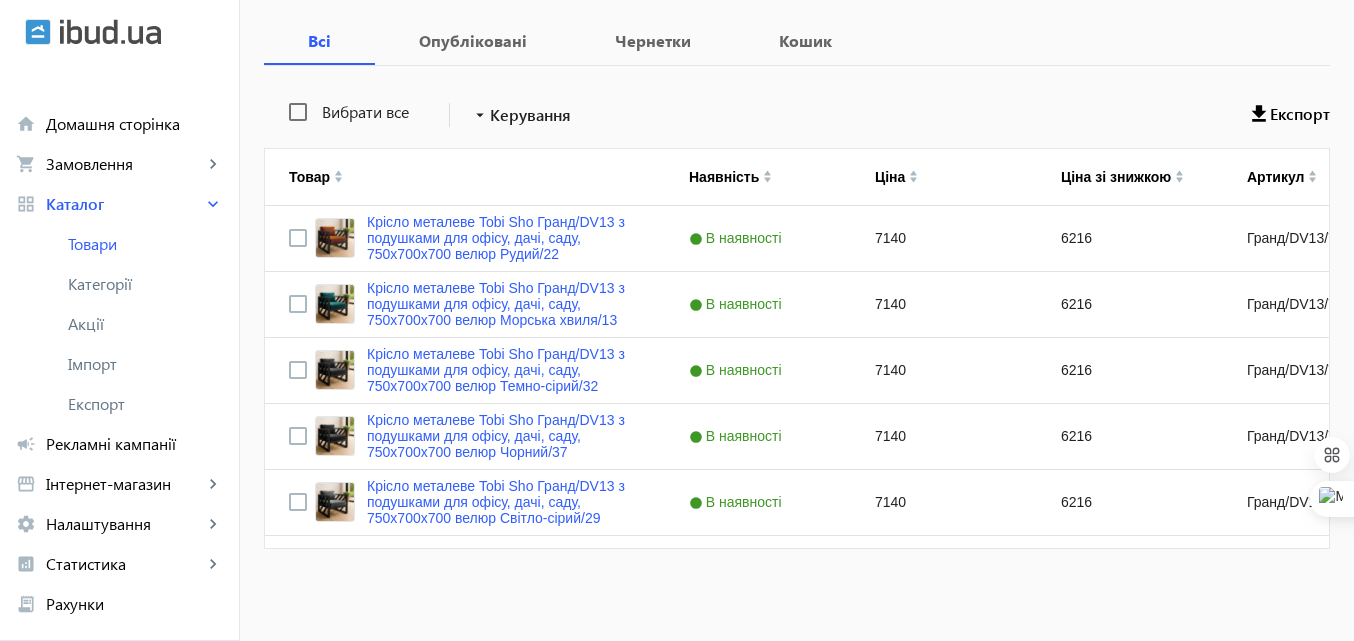 scroll, scrollTop: 0, scrollLeft: 0, axis: both 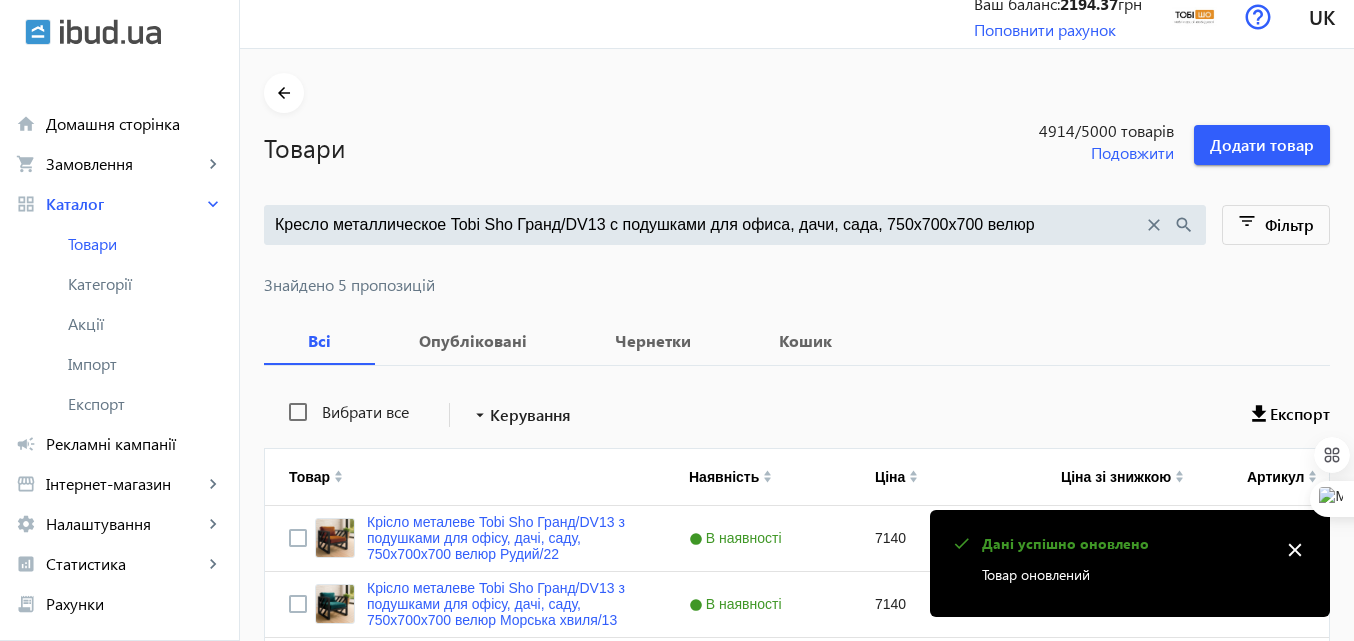 click on "Кресло металлическое Tobi Sho Гранд/DV13 с подушками для офиса, дачи, сада, 750х700х700 велюр" at bounding box center (709, 225) 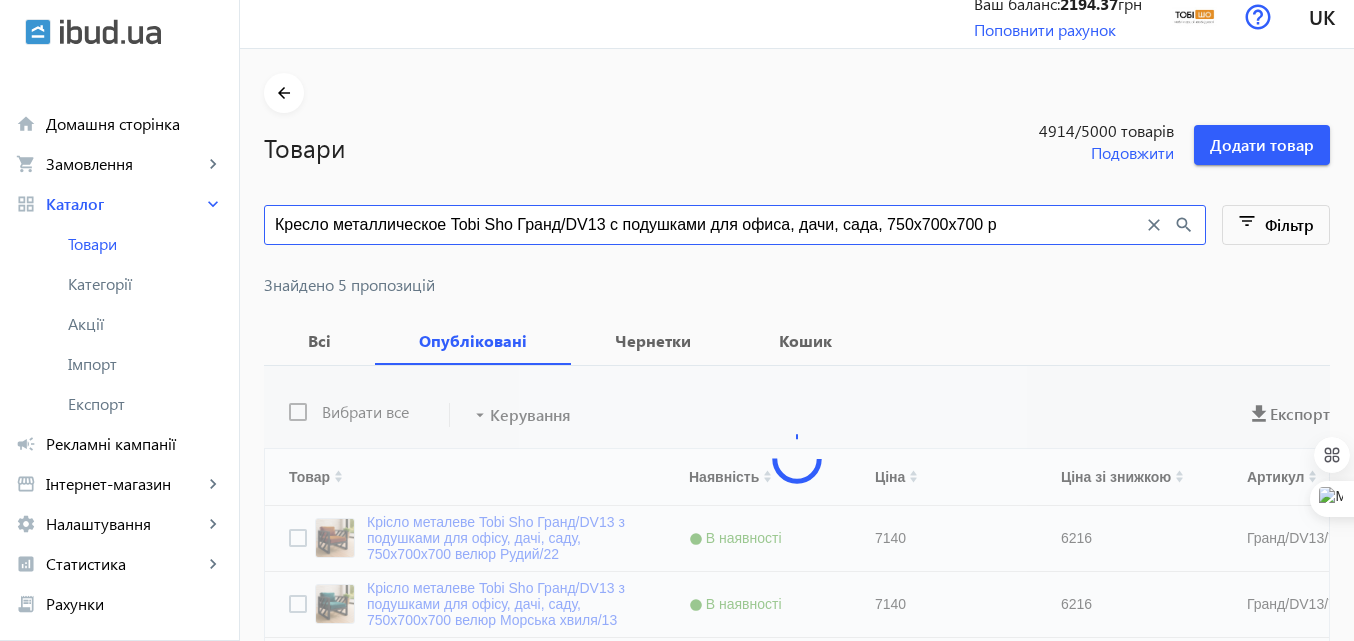 scroll, scrollTop: 0, scrollLeft: 0, axis: both 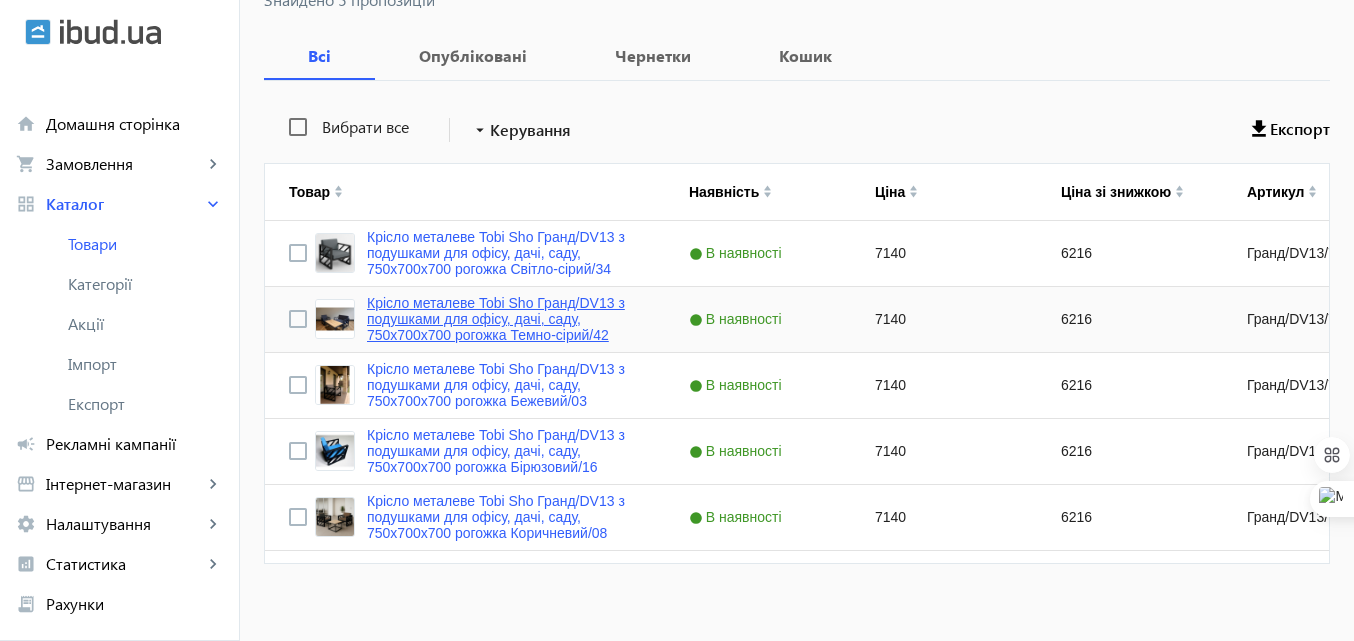 type on "Кресло металлическое Tobi Sho Гранд/DV13 с подушками для офиса, дачи, сада, [DIMENSION]х[DIMENSION]х[DIMENSION] рогожка" 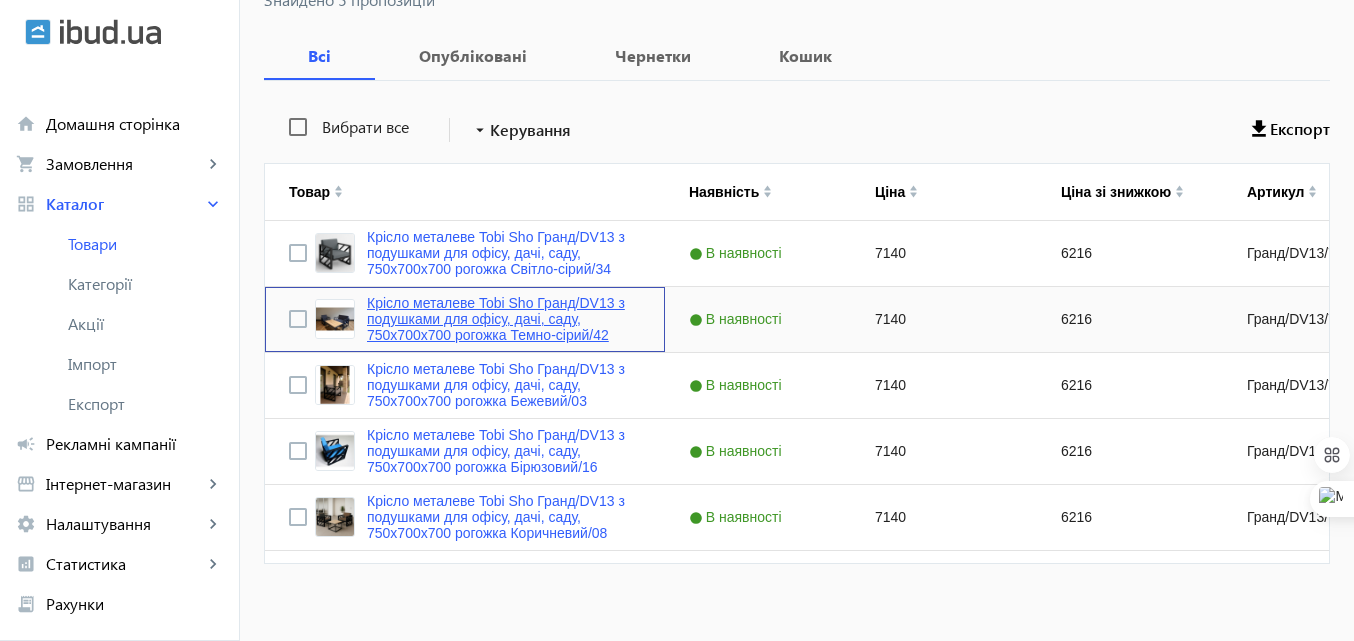 click on "Крісло металеве Tobi Sho Гранд/DV13 з подушками для офісу, дачі, саду, 750х700х700 рогожка Темно-сірий/42" 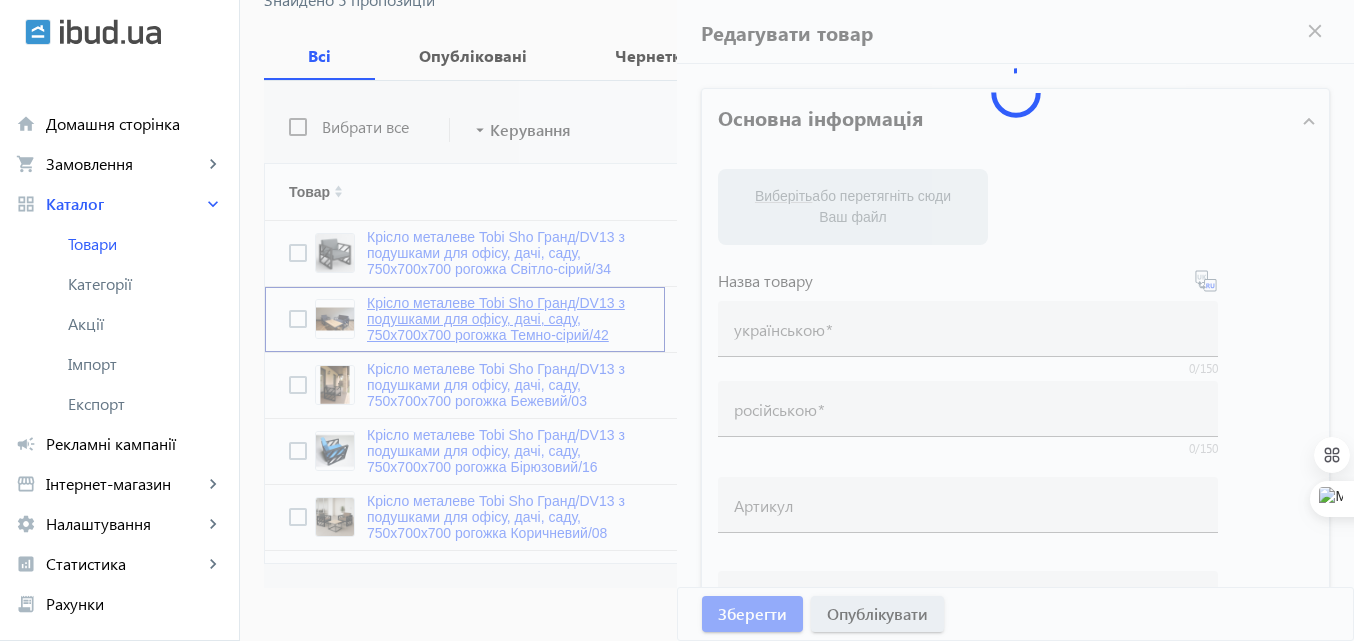 type on "Крісло металеве Tobi Sho Гранд/DV13 з подушками для офісу, дачі, саду, 750х700х700 рогожка Темно-сірий/42" 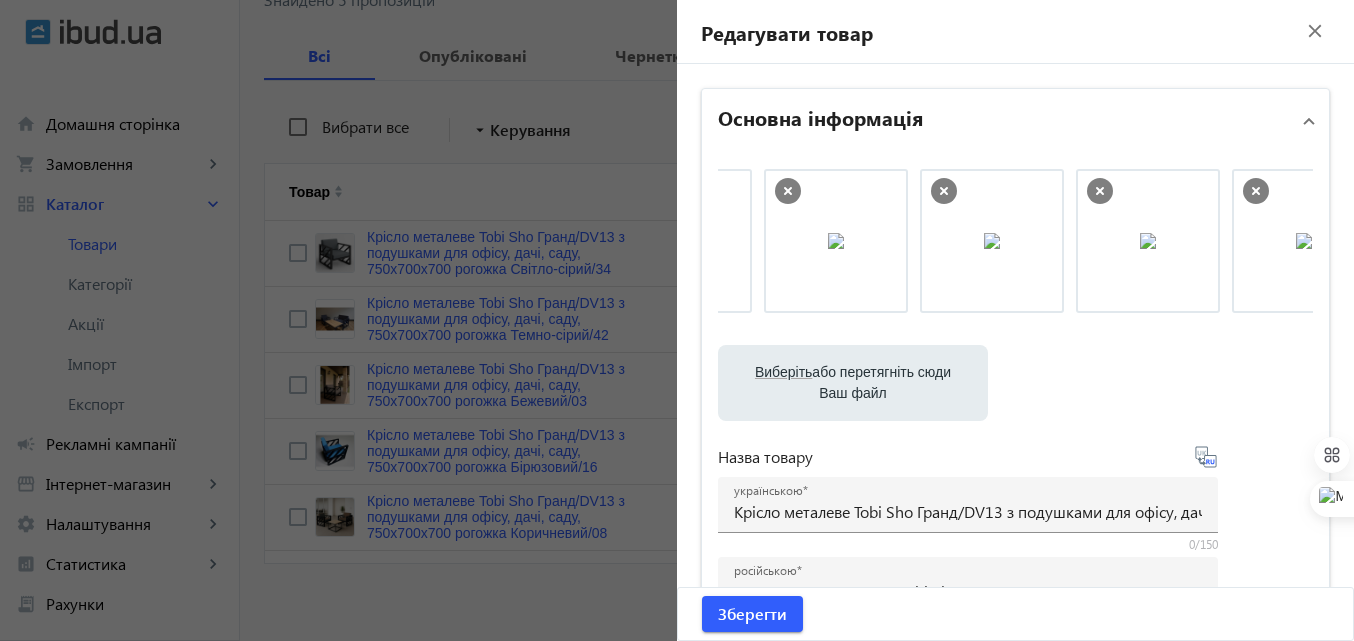 scroll, scrollTop: 0, scrollLeft: 283, axis: horizontal 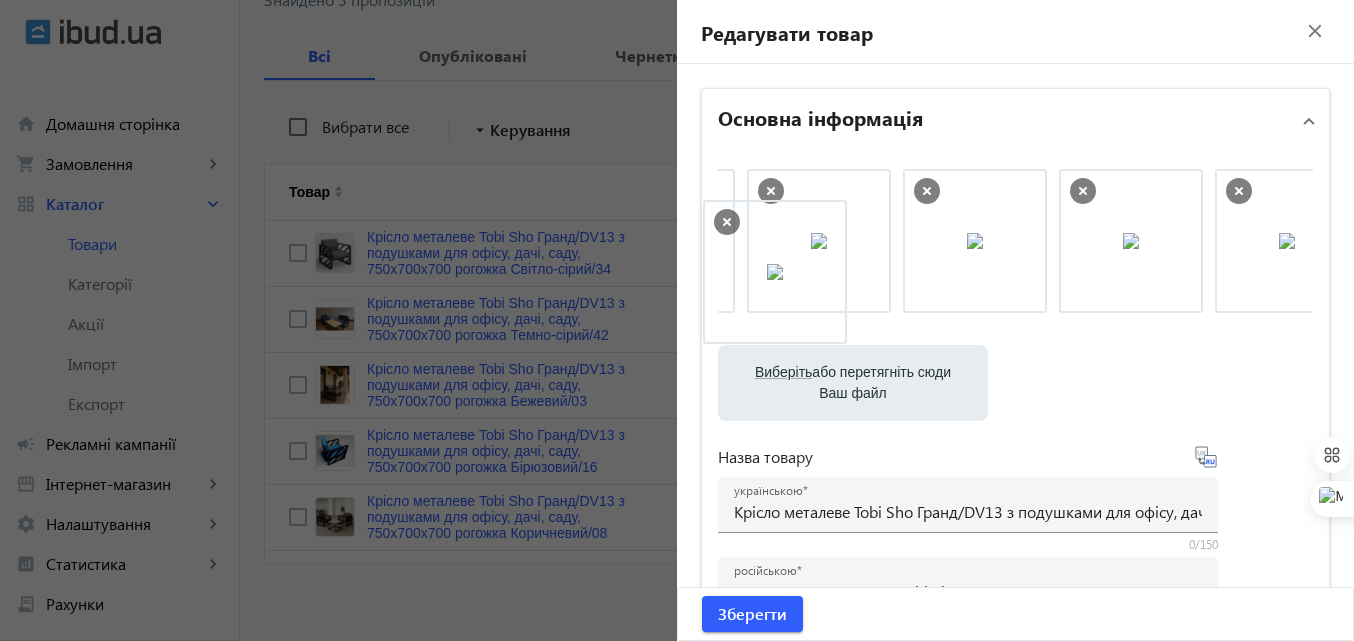 drag, startPoint x: 1148, startPoint y: 263, endPoint x: 795, endPoint y: 294, distance: 354.35858 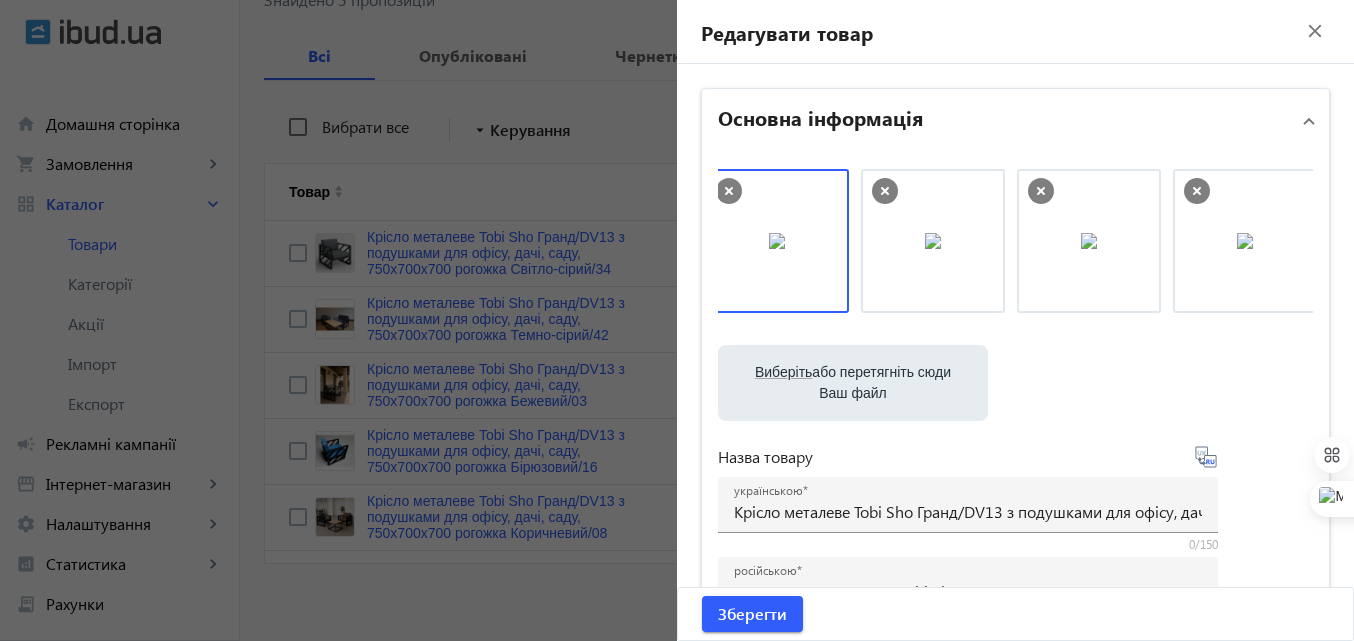 scroll, scrollTop: 0, scrollLeft: 0, axis: both 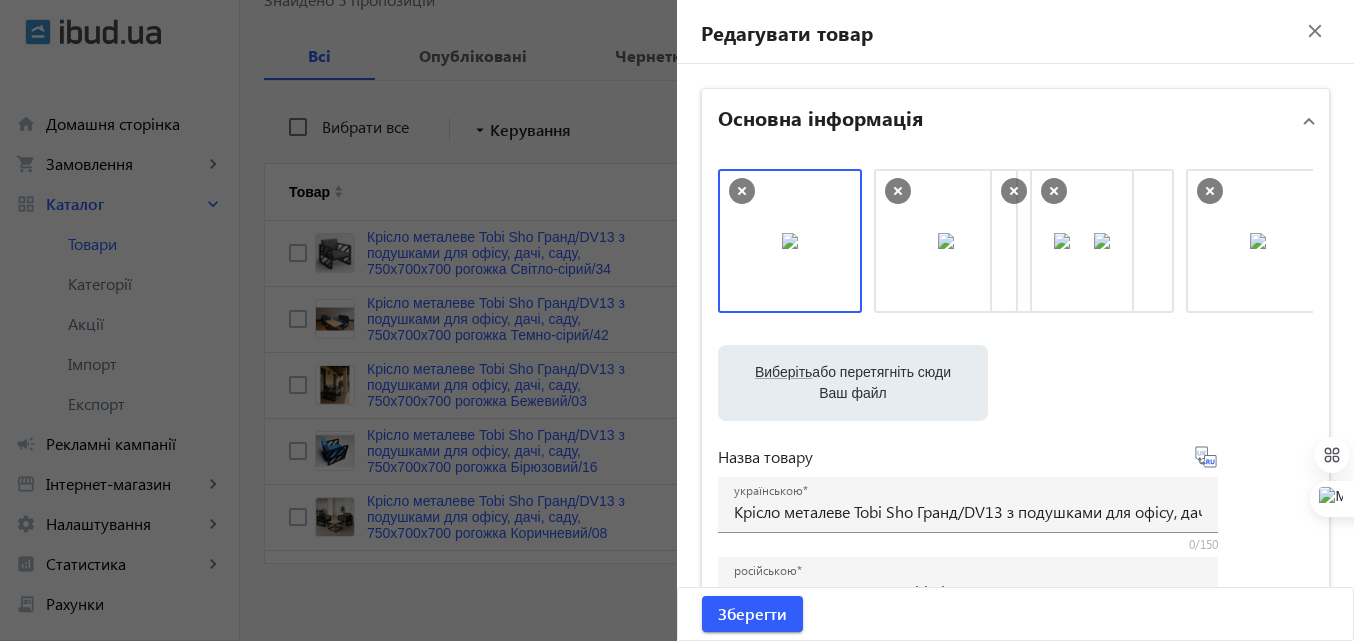 drag, startPoint x: 1125, startPoint y: 246, endPoint x: 1005, endPoint y: 251, distance: 120.10412 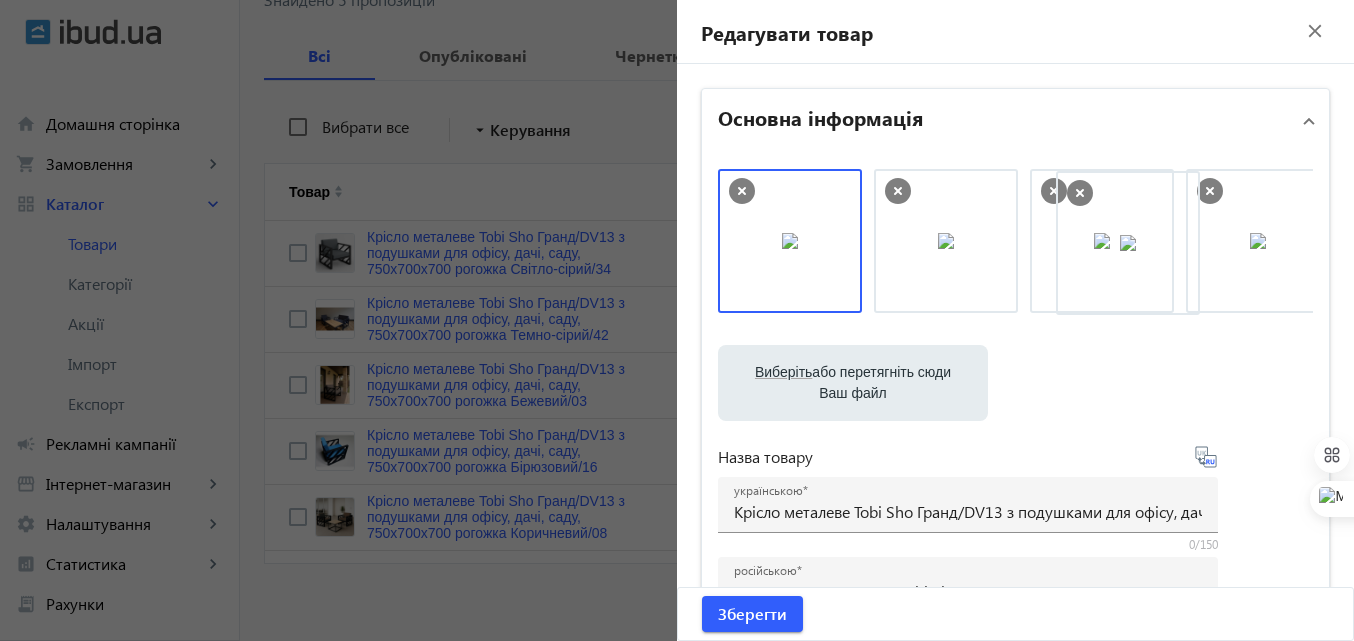 drag, startPoint x: 1245, startPoint y: 243, endPoint x: 1120, endPoint y: 245, distance: 125.016 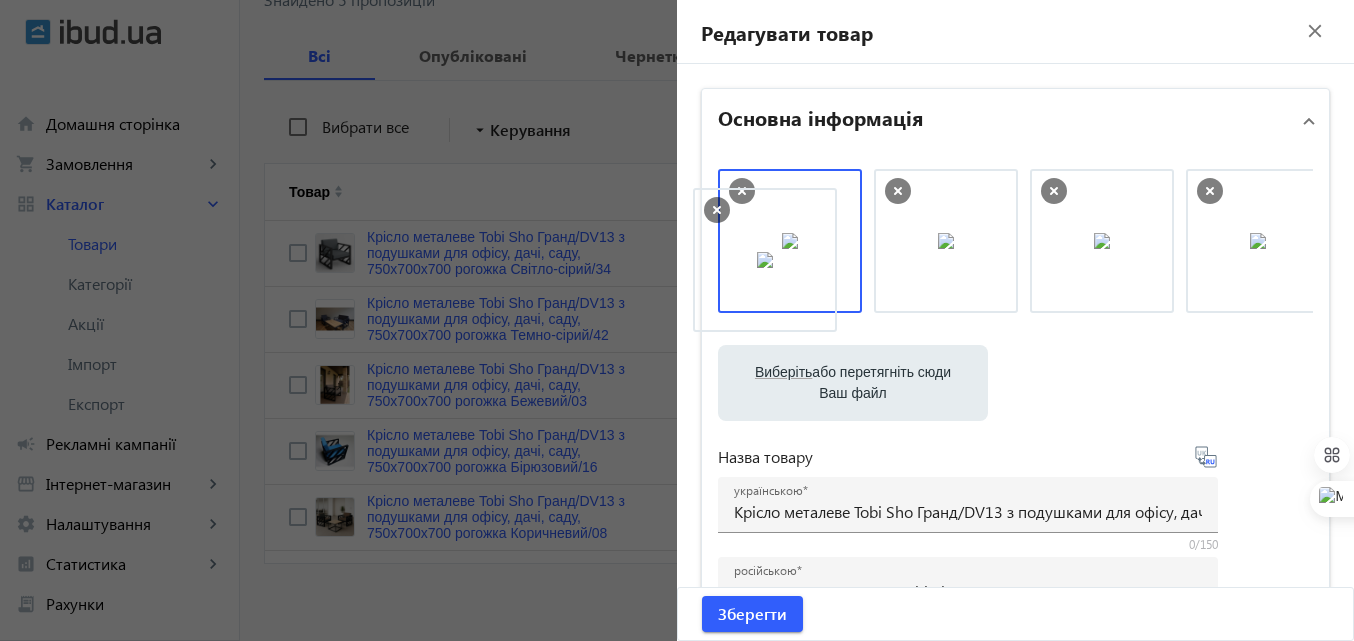 drag, startPoint x: 940, startPoint y: 266, endPoint x: 753, endPoint y: 285, distance: 187.96277 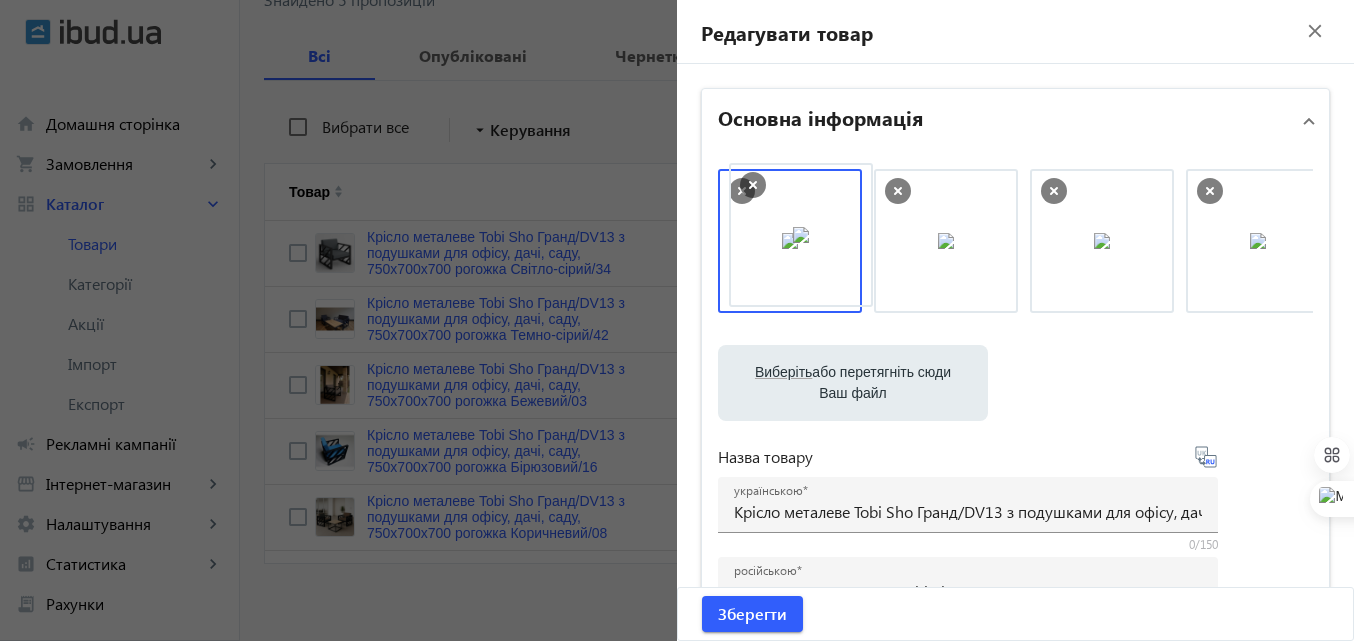 drag, startPoint x: 1067, startPoint y: 258, endPoint x: 771, endPoint y: 252, distance: 296.0608 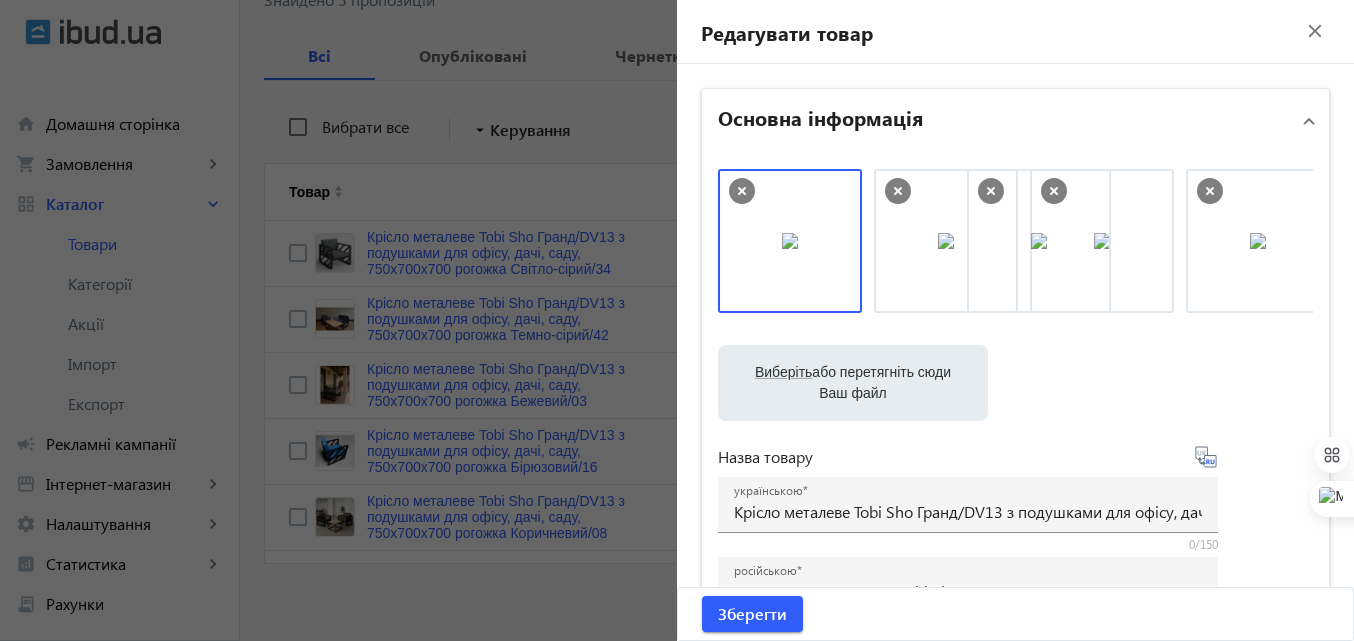 drag, startPoint x: 809, startPoint y: 264, endPoint x: 1040, endPoint y: 257, distance: 231.10603 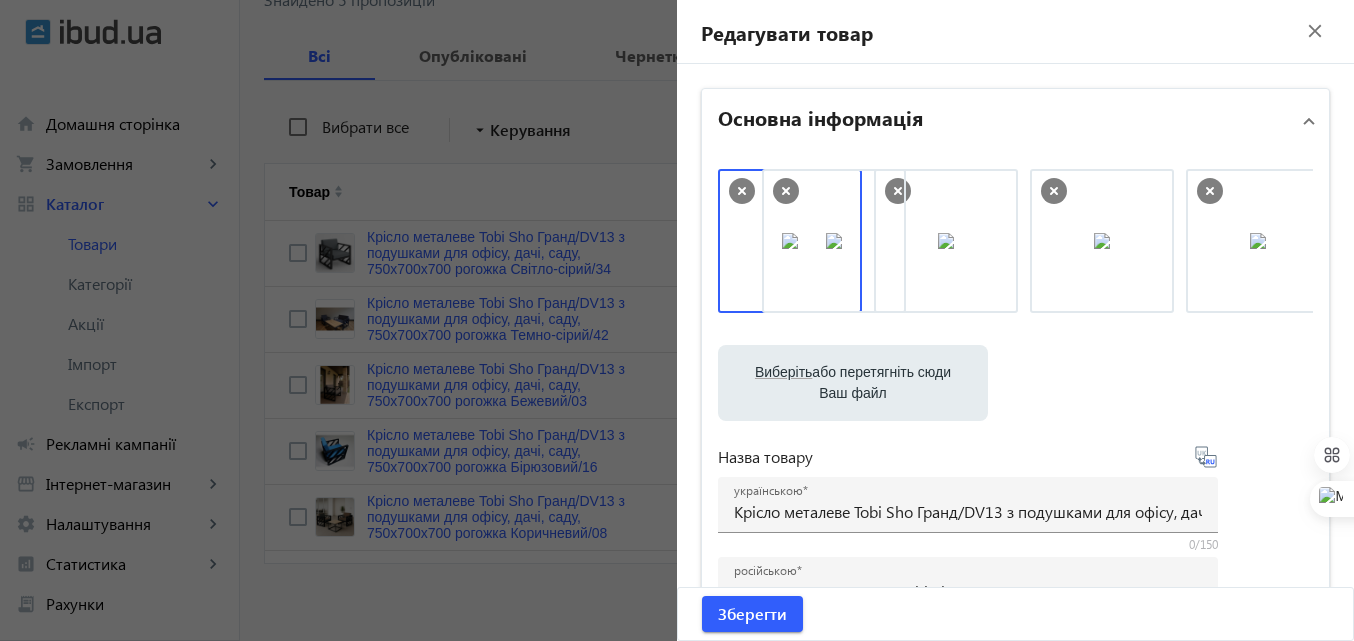 drag, startPoint x: 1089, startPoint y: 251, endPoint x: 795, endPoint y: 251, distance: 294 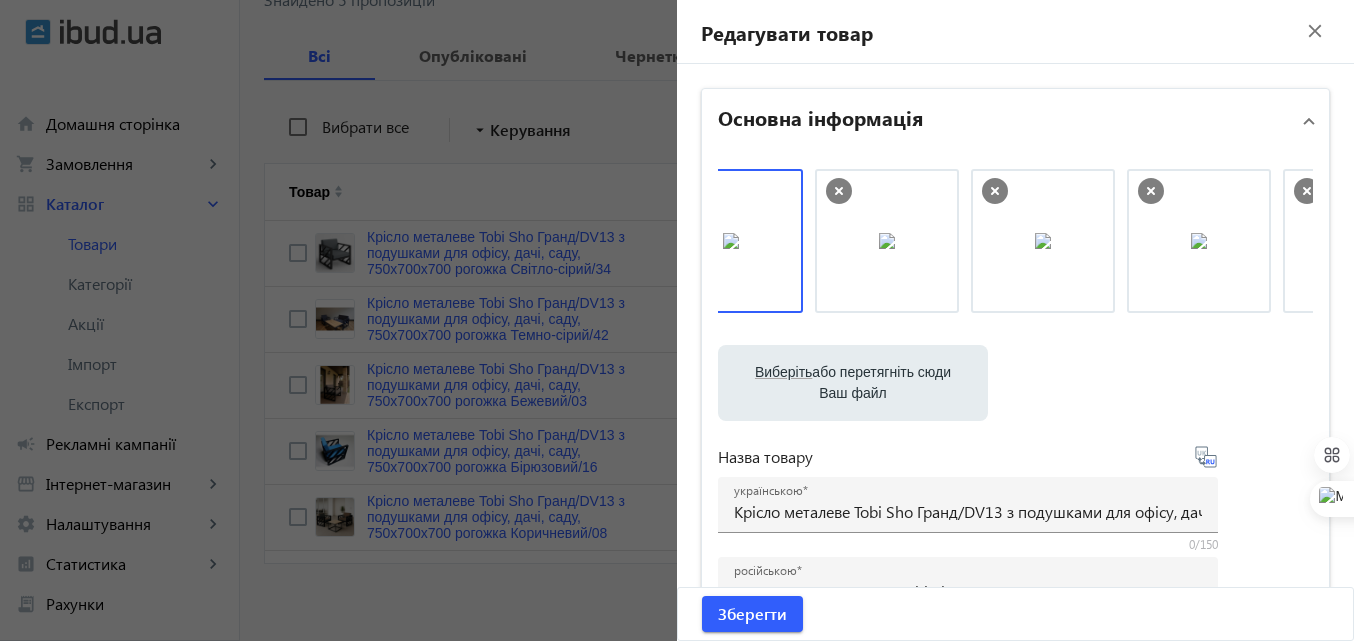 scroll, scrollTop: 0, scrollLeft: 0, axis: both 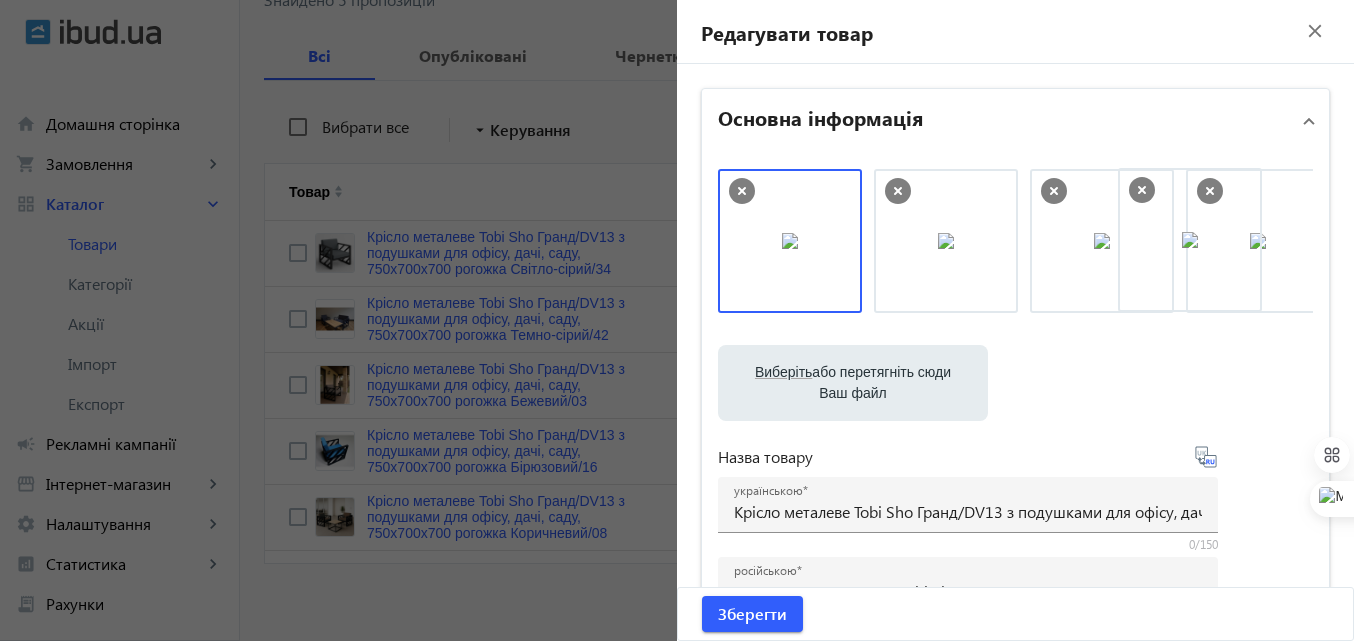 drag, startPoint x: 795, startPoint y: 253, endPoint x: 1204, endPoint y: 250, distance: 409.01102 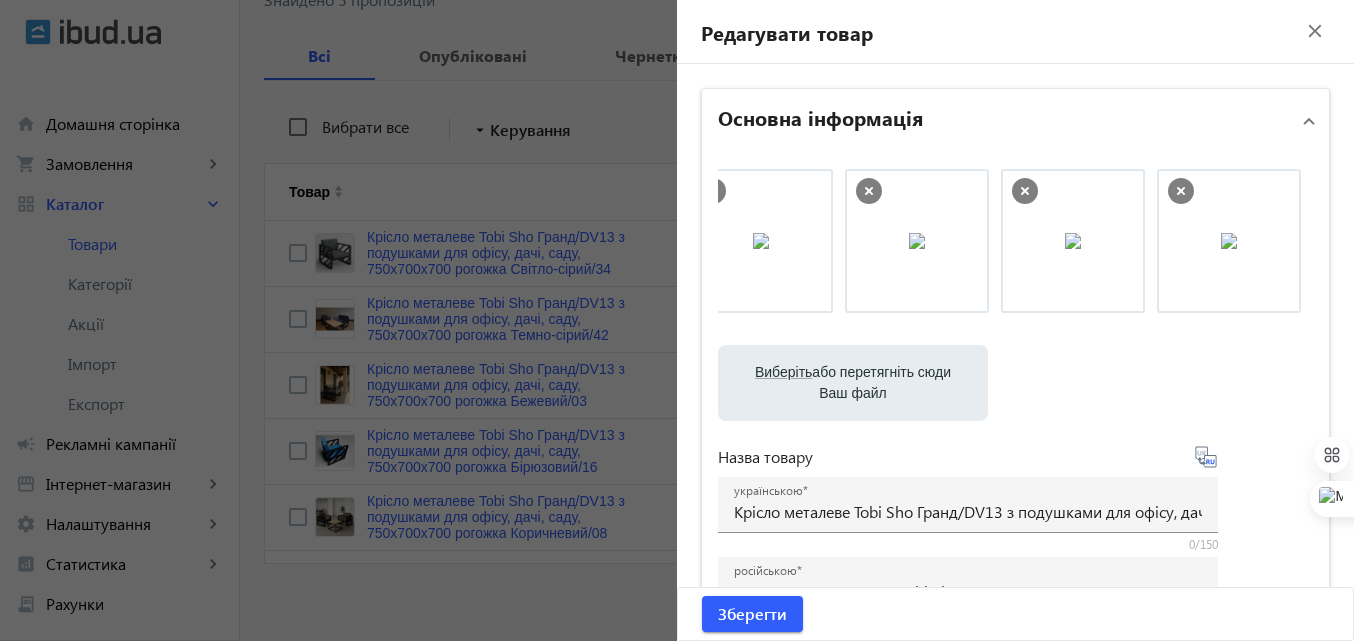 scroll, scrollTop: 0, scrollLeft: 0, axis: both 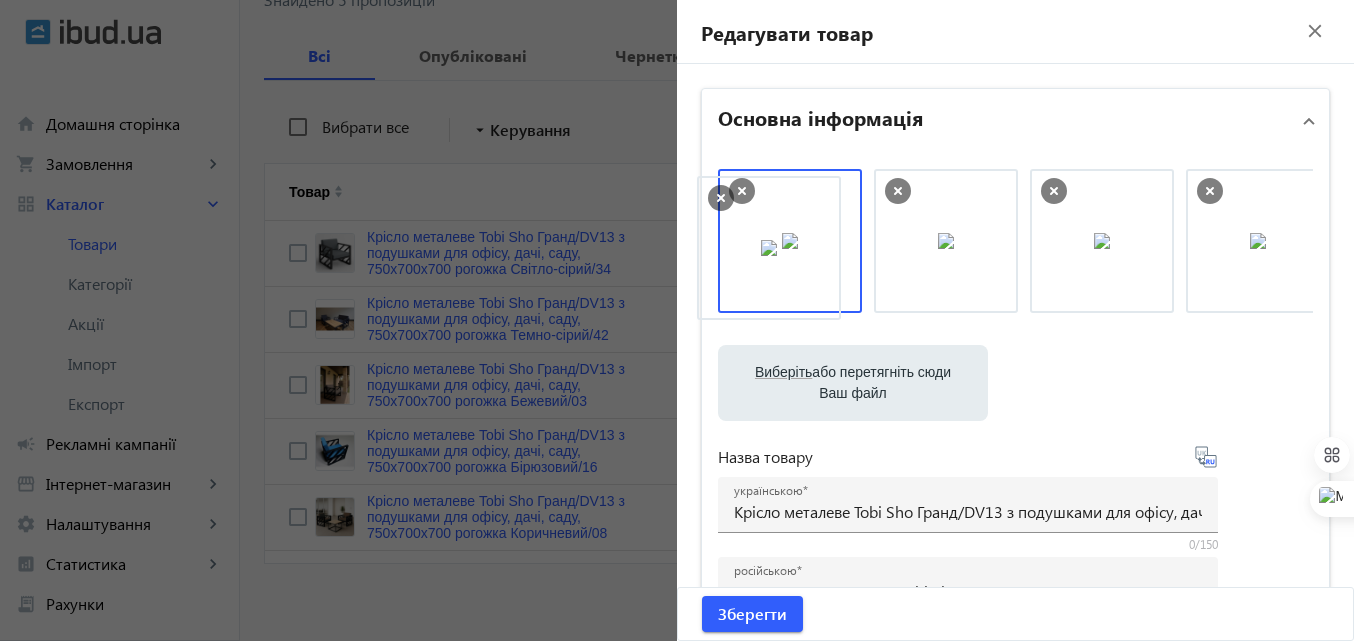 drag, startPoint x: 1097, startPoint y: 221, endPoint x: 770, endPoint y: 228, distance: 327.07492 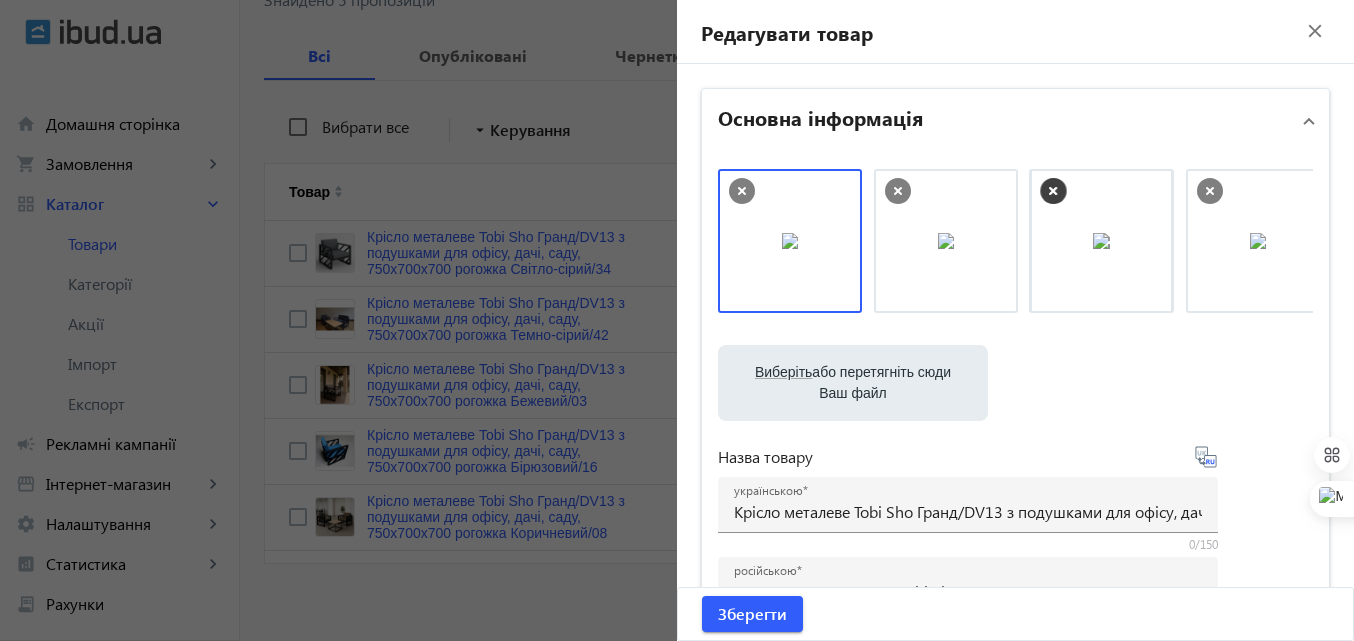 drag, startPoint x: 770, startPoint y: 228, endPoint x: 1194, endPoint y: 224, distance: 424.01886 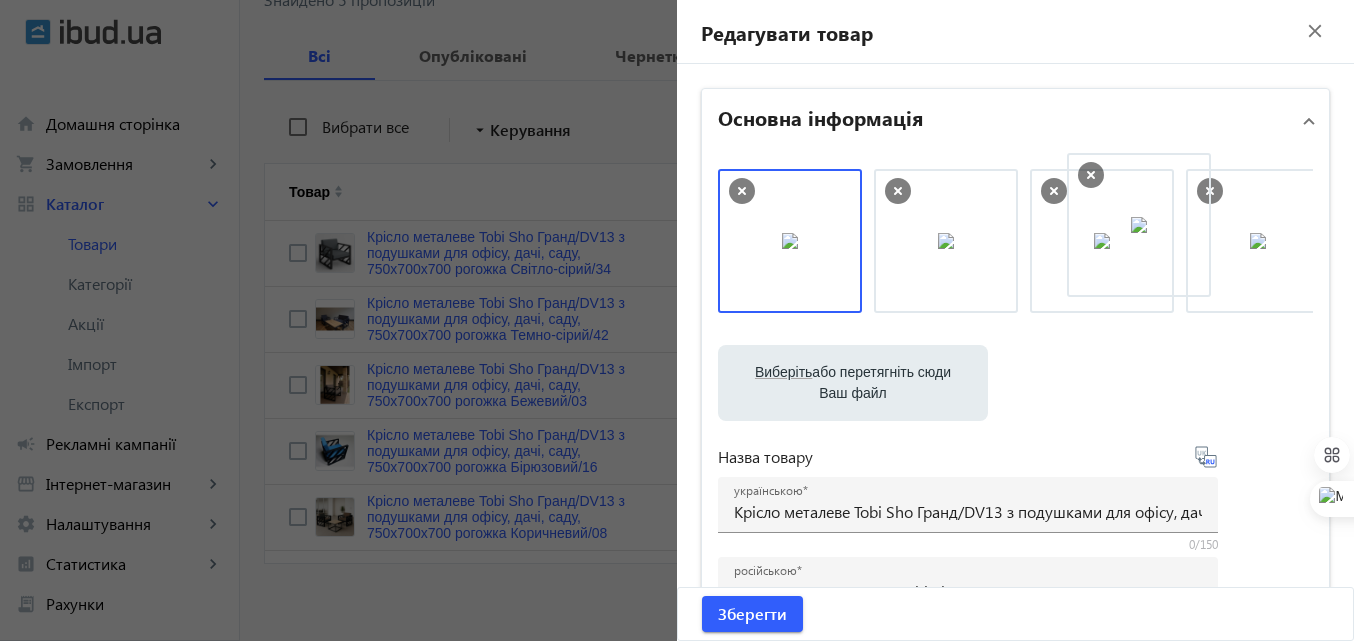 drag, startPoint x: 806, startPoint y: 248, endPoint x: 1180, endPoint y: 232, distance: 374.3421 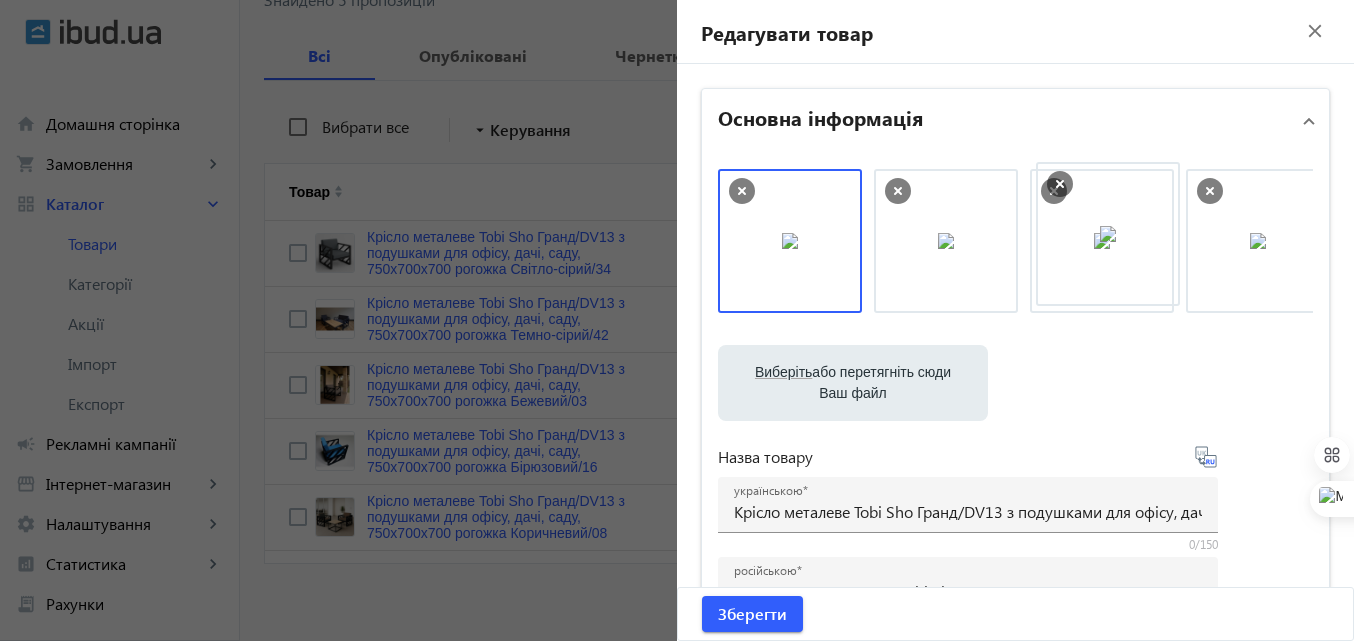 drag, startPoint x: 941, startPoint y: 255, endPoint x: 1144, endPoint y: 248, distance: 203.12065 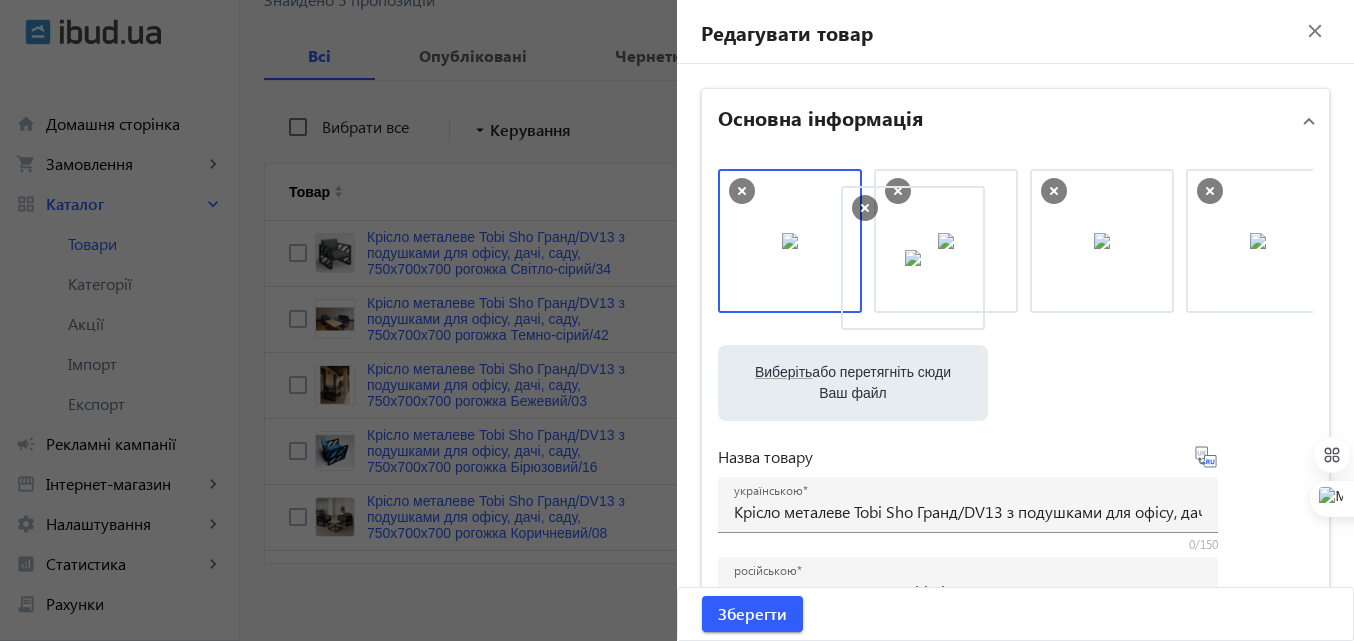 drag, startPoint x: 1086, startPoint y: 222, endPoint x: 892, endPoint y: 239, distance: 194.74342 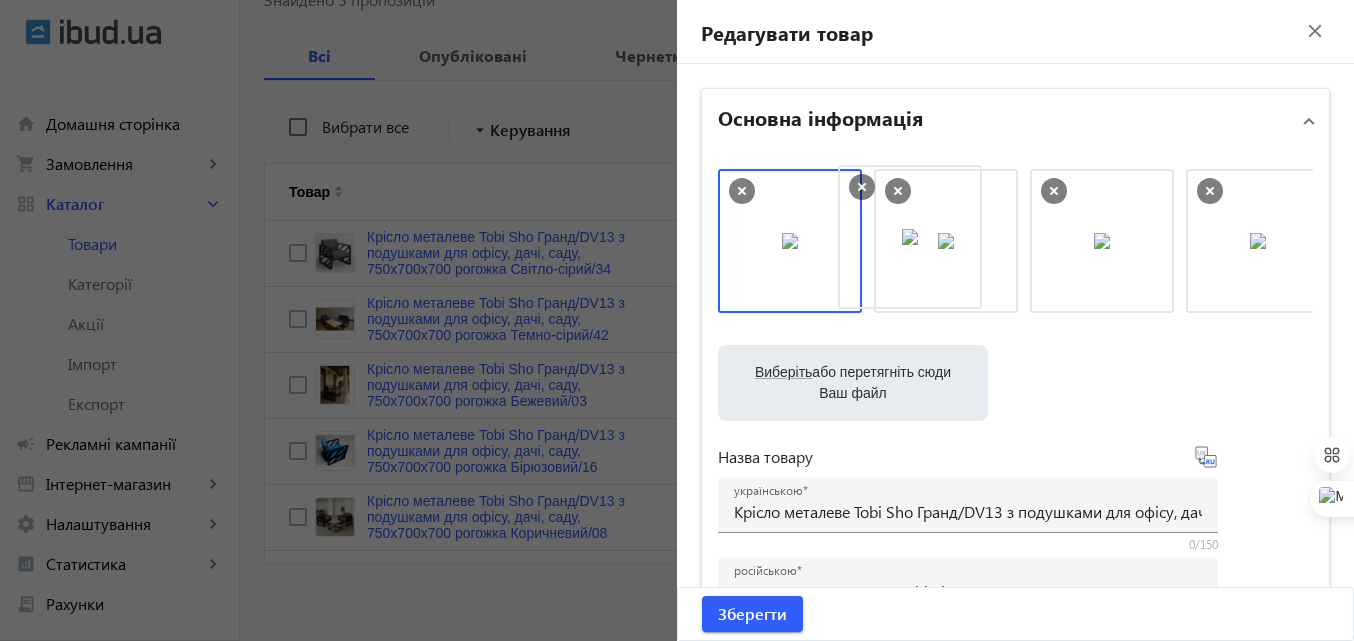 drag, startPoint x: 796, startPoint y: 250, endPoint x: 933, endPoint y: 246, distance: 137.05838 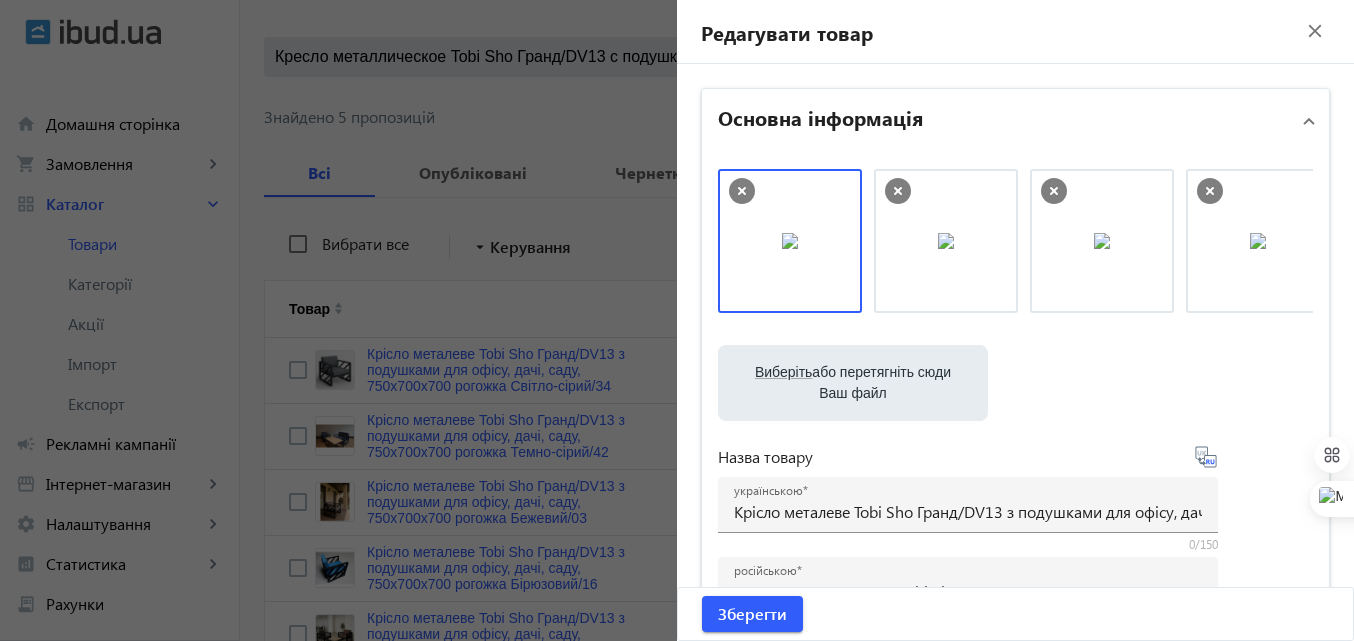 scroll, scrollTop: 100, scrollLeft: 0, axis: vertical 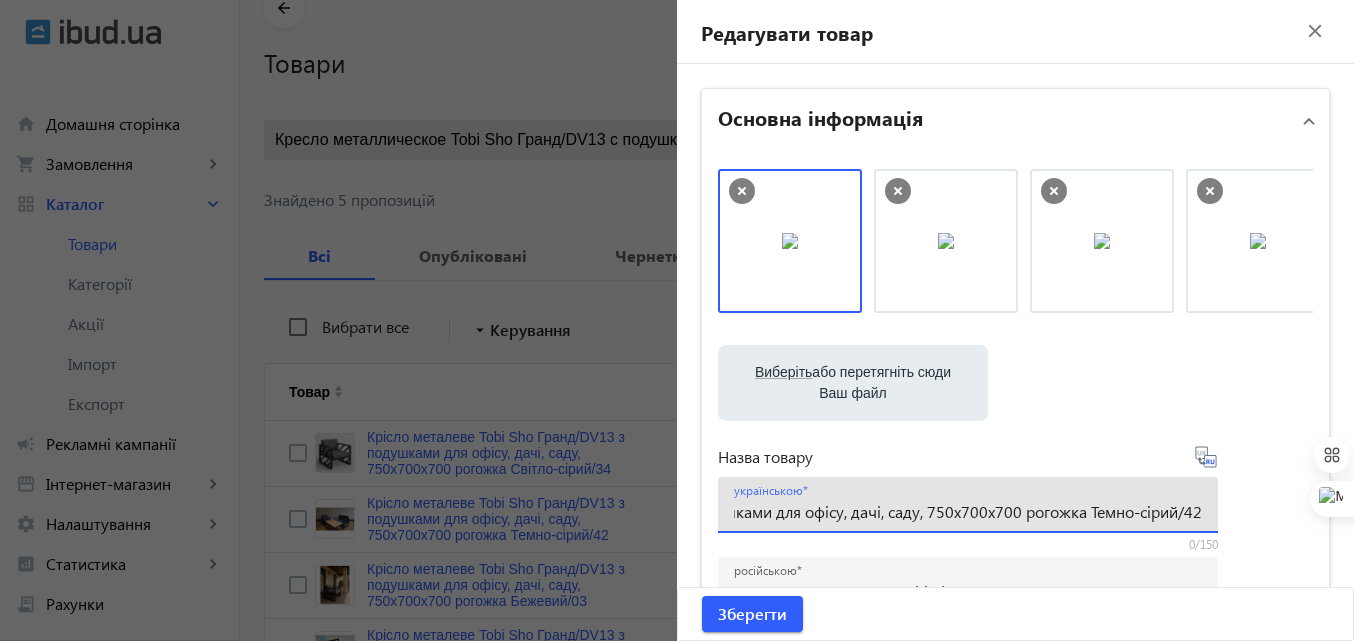 drag, startPoint x: 1033, startPoint y: 515, endPoint x: 1293, endPoint y: 516, distance: 260.00192 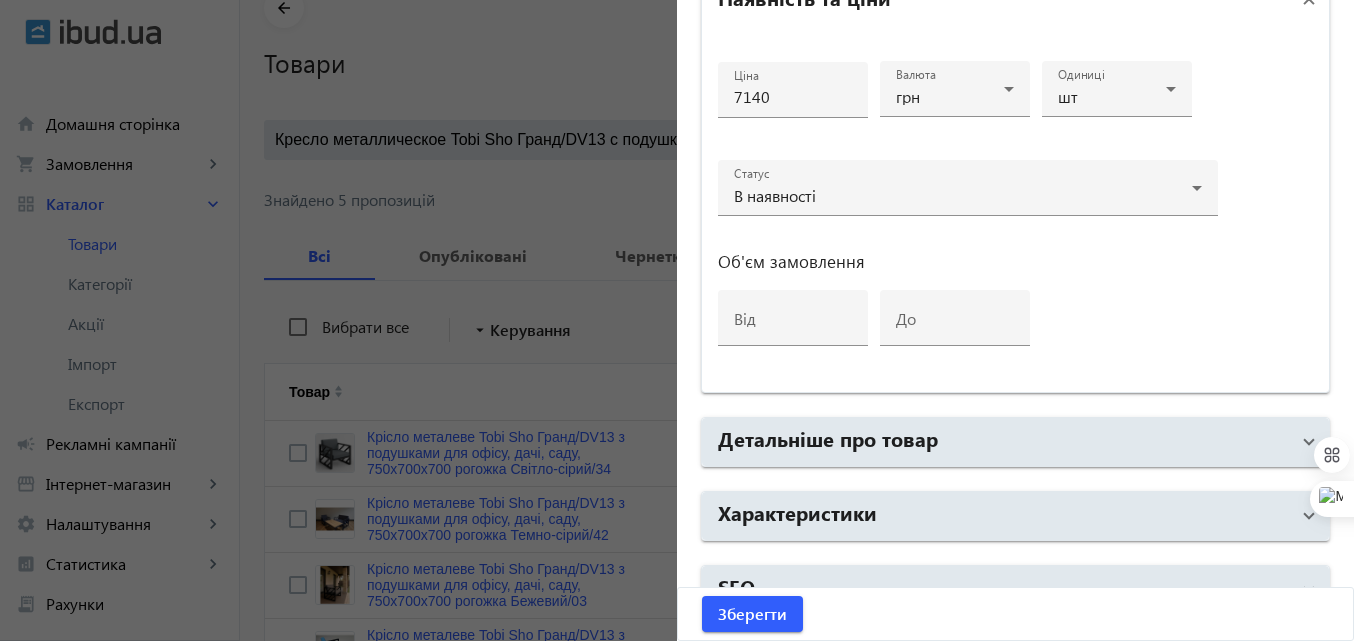 scroll, scrollTop: 1000, scrollLeft: 0, axis: vertical 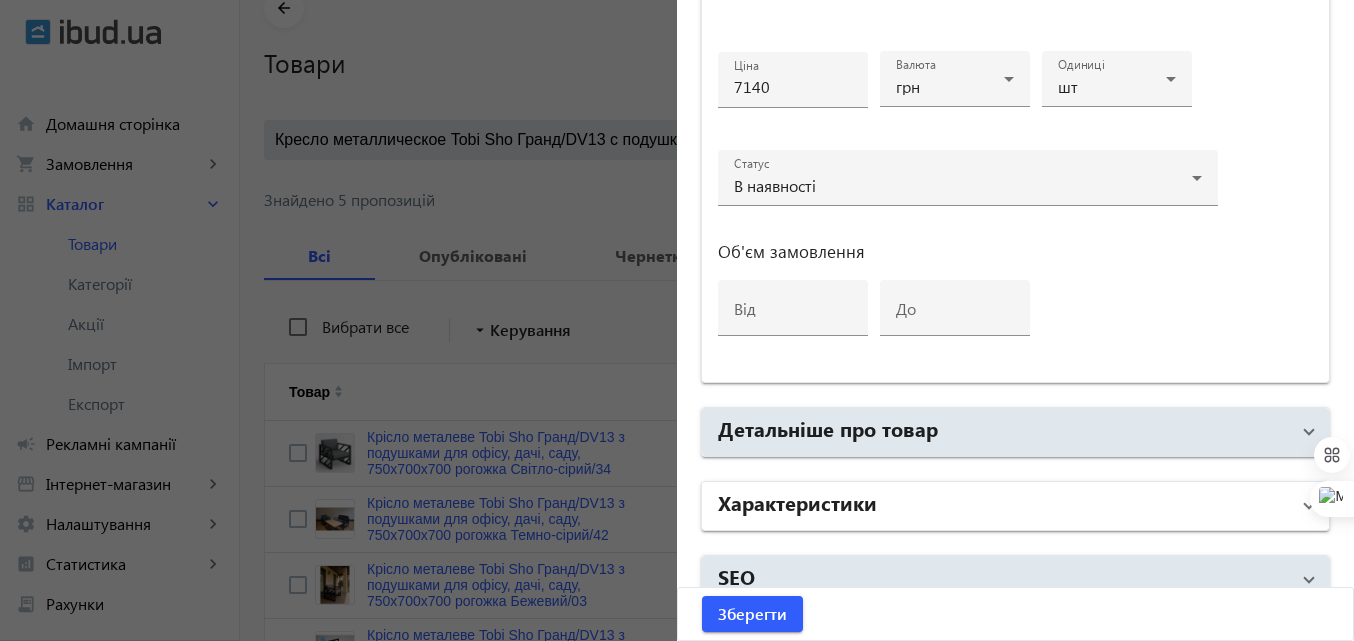 click on "Характеристики" at bounding box center (797, 502) 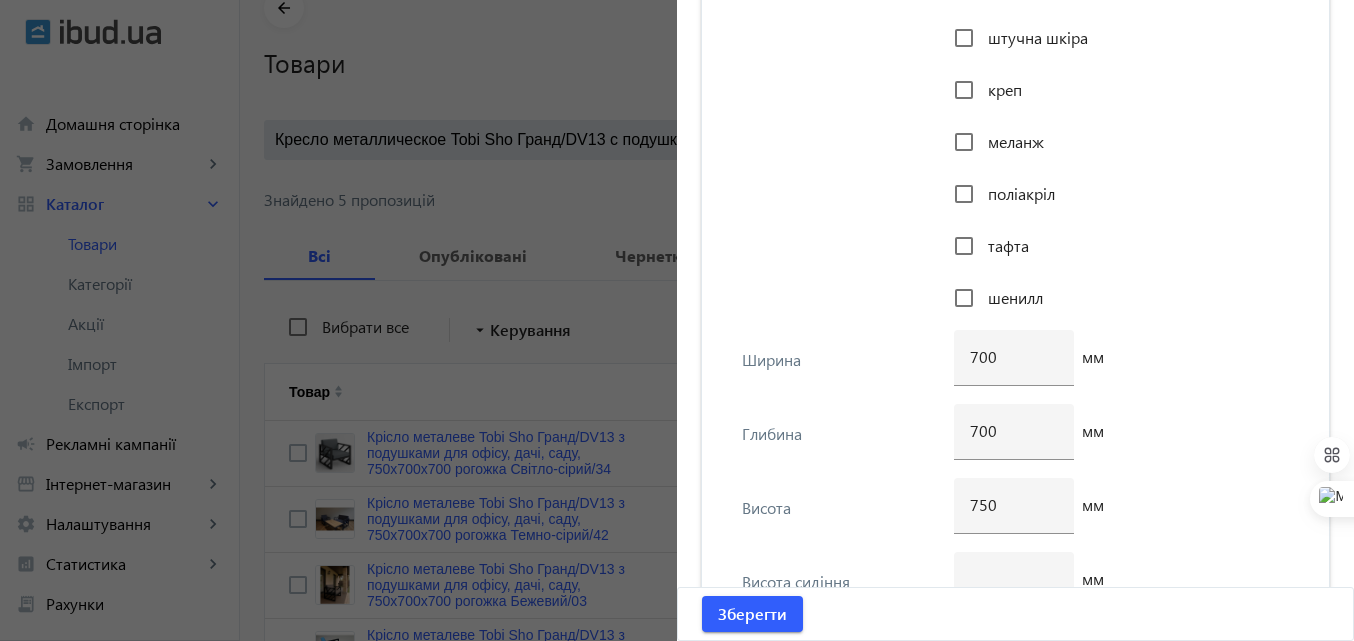 scroll, scrollTop: 2300, scrollLeft: 0, axis: vertical 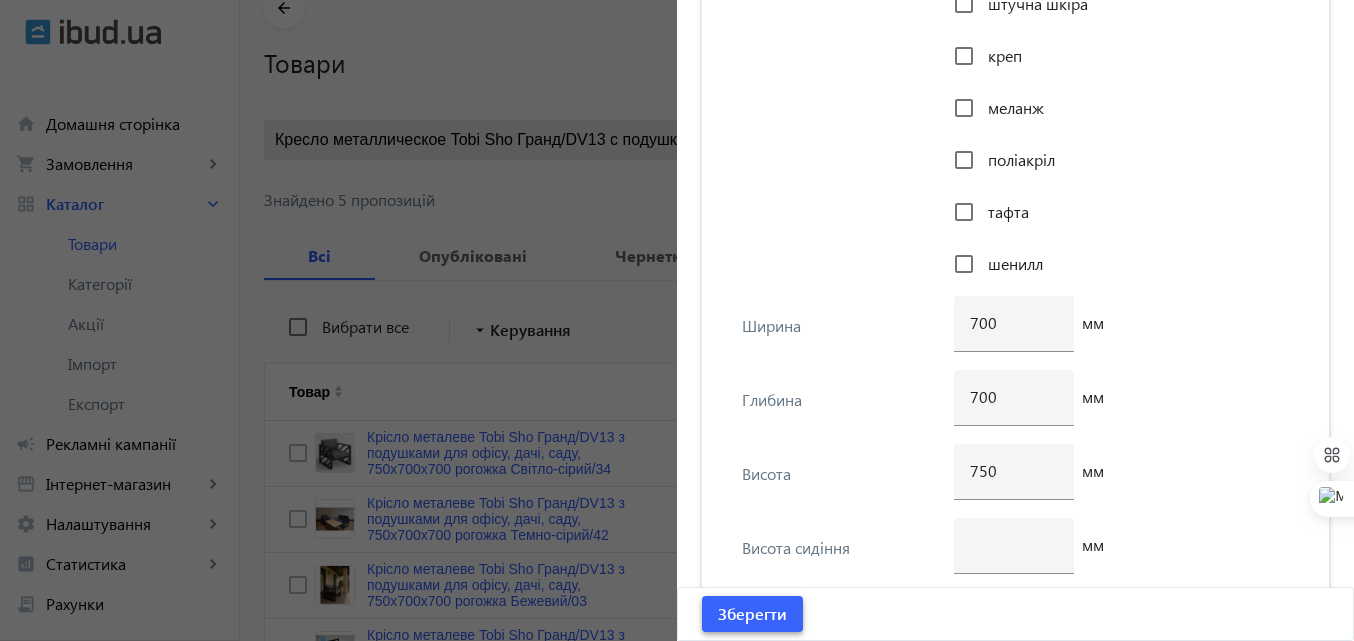 click on "Зберегти" 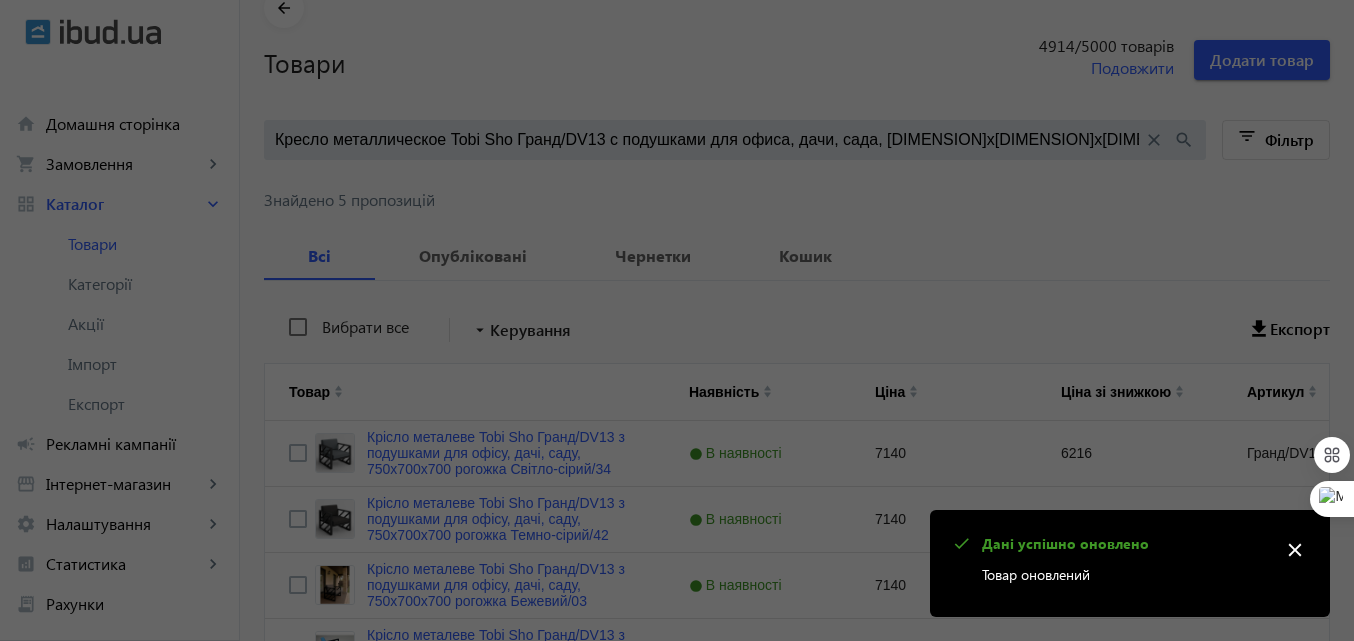 scroll, scrollTop: 0, scrollLeft: 0, axis: both 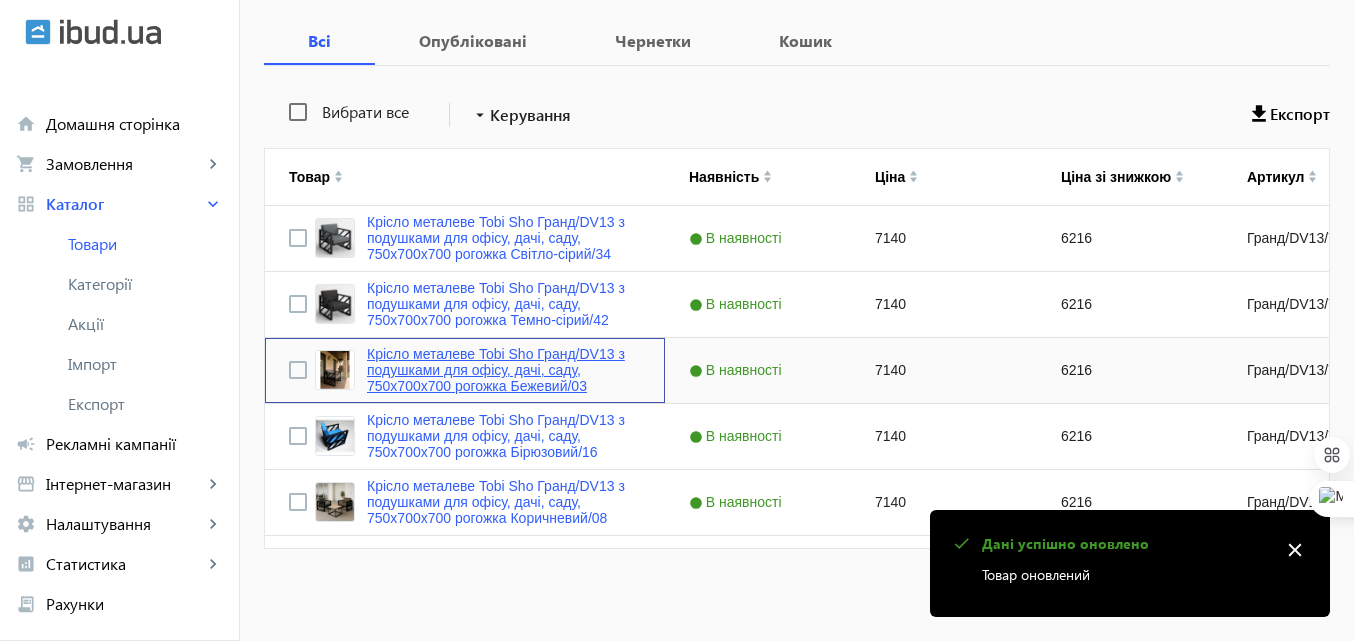 click on "Крісло металеве Tobi Sho Гранд/DV13 з подушками для офісу, дачі, саду, 750х700х700 рогожка Бежевий/03" 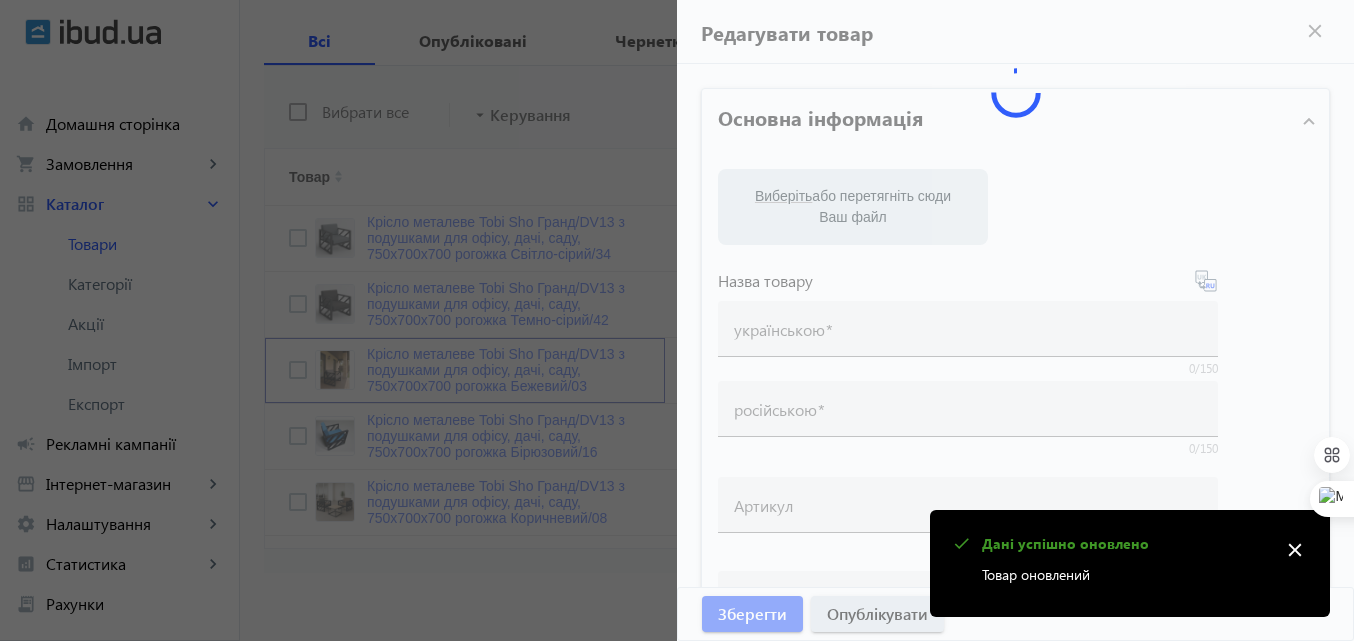 type on "Крісло металеве Tobi Sho Гранд/DV13 з подушками для офісу, дачі, саду, 750х700х700 рогожка Бежевий/03" 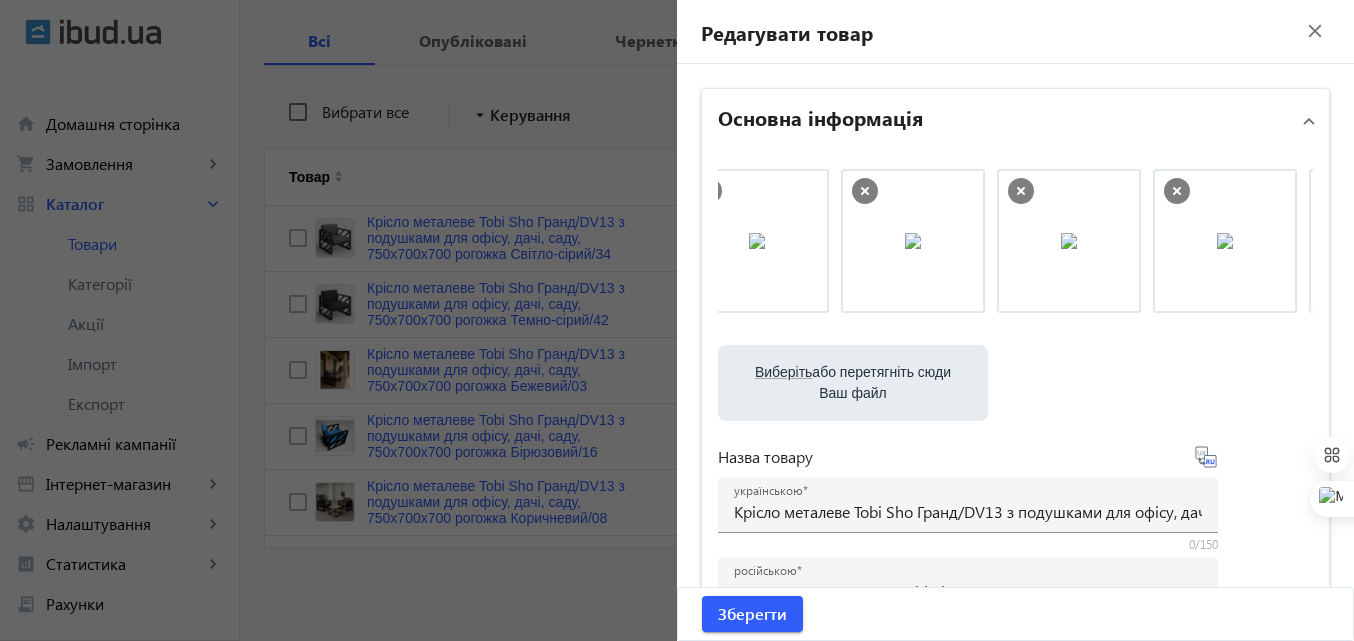 scroll, scrollTop: 0, scrollLeft: 323, axis: horizontal 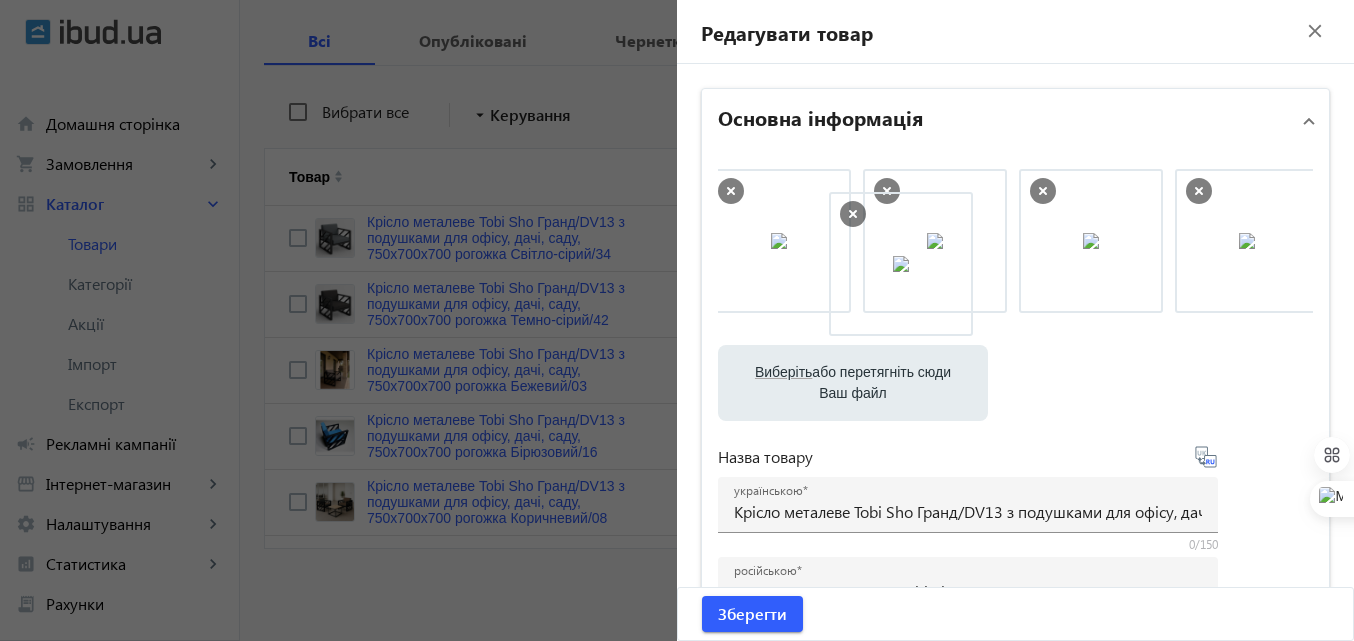 drag, startPoint x: 1205, startPoint y: 231, endPoint x: 855, endPoint y: 255, distance: 350.8219 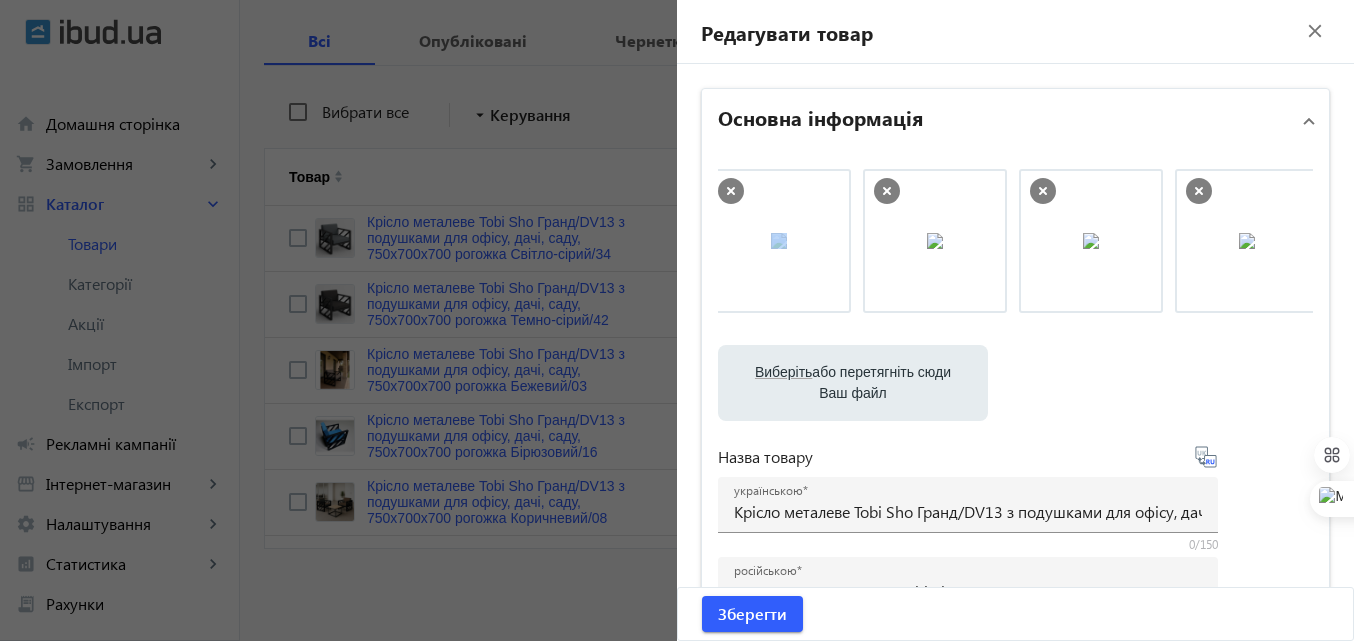 drag, startPoint x: 974, startPoint y: 319, endPoint x: 846, endPoint y: 325, distance: 128.14055 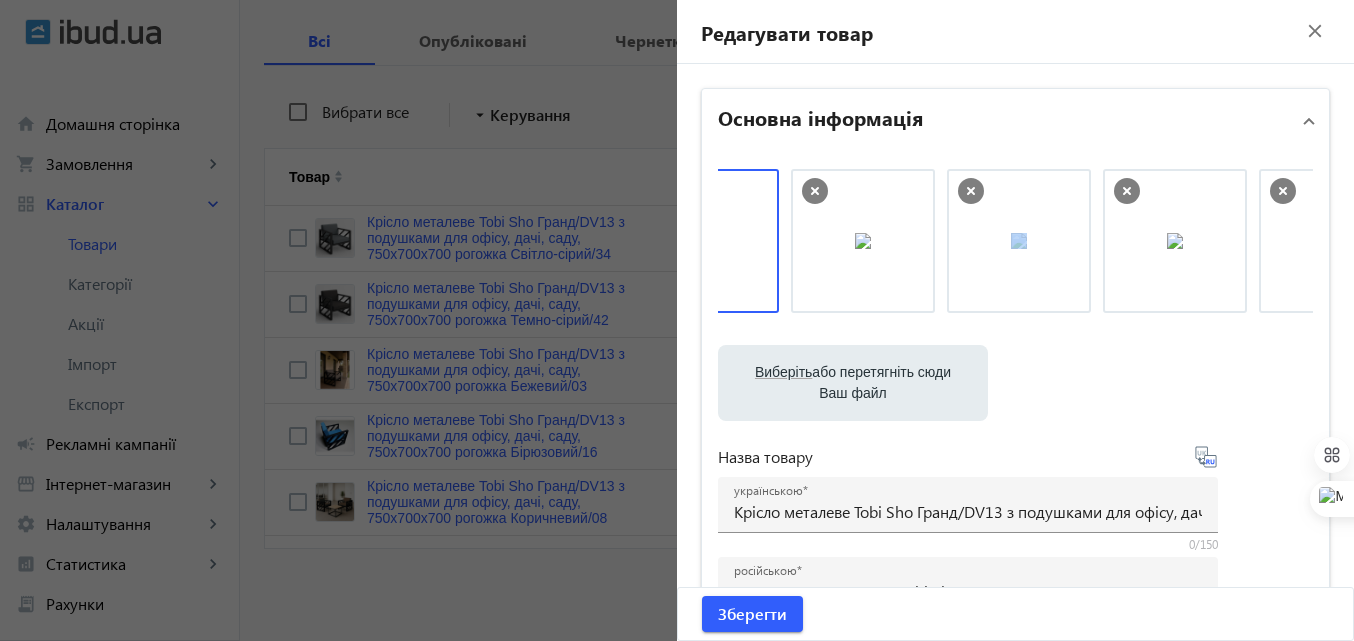 scroll, scrollTop: 0, scrollLeft: 0, axis: both 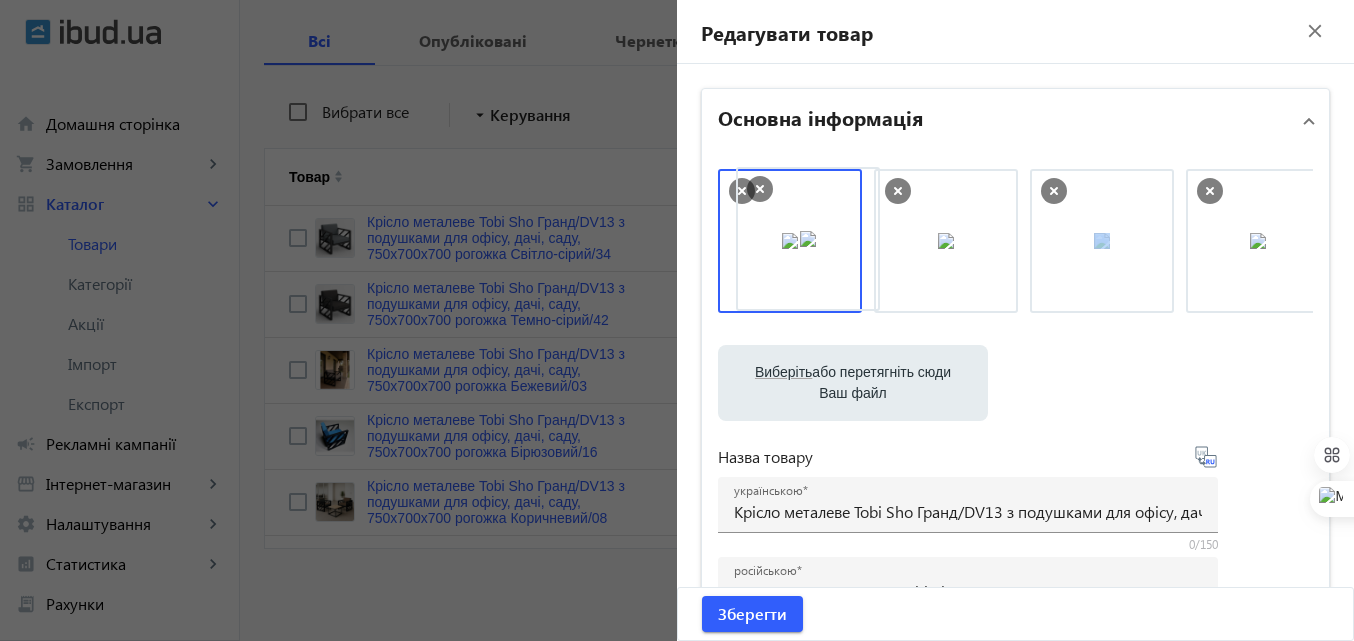 drag, startPoint x: 917, startPoint y: 279, endPoint x: 784, endPoint y: 277, distance: 133.01503 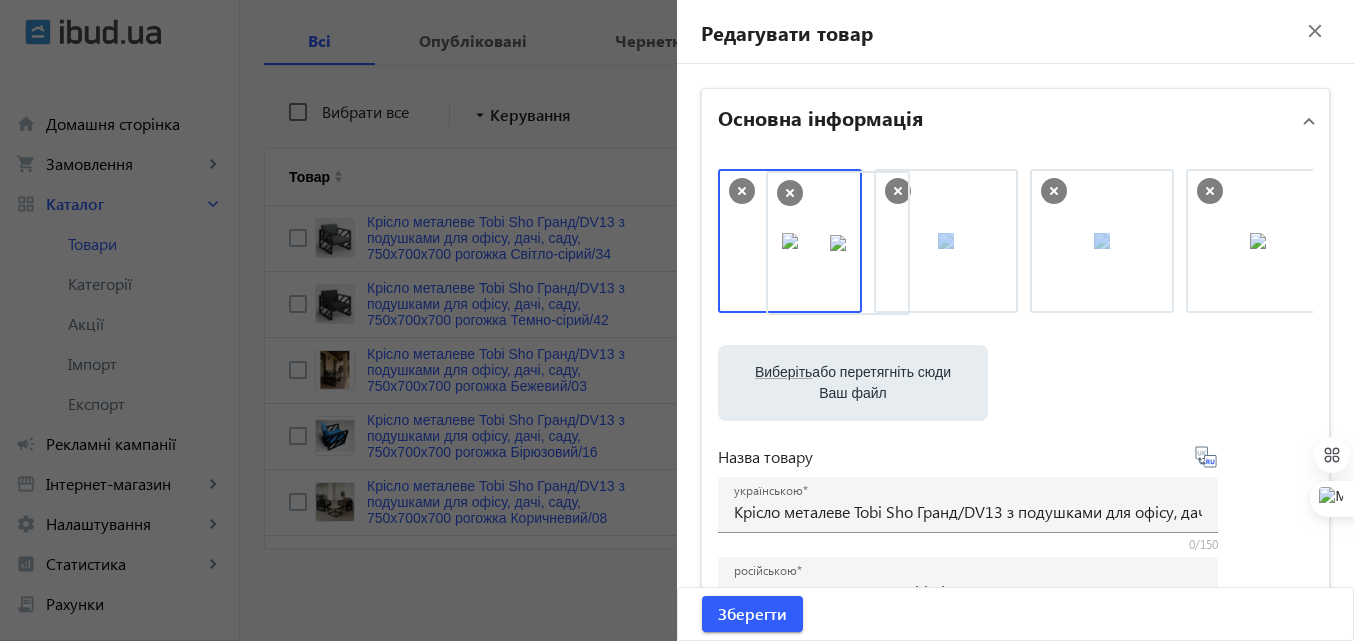 drag, startPoint x: 765, startPoint y: 264, endPoint x: 984, endPoint y: 263, distance: 219.00229 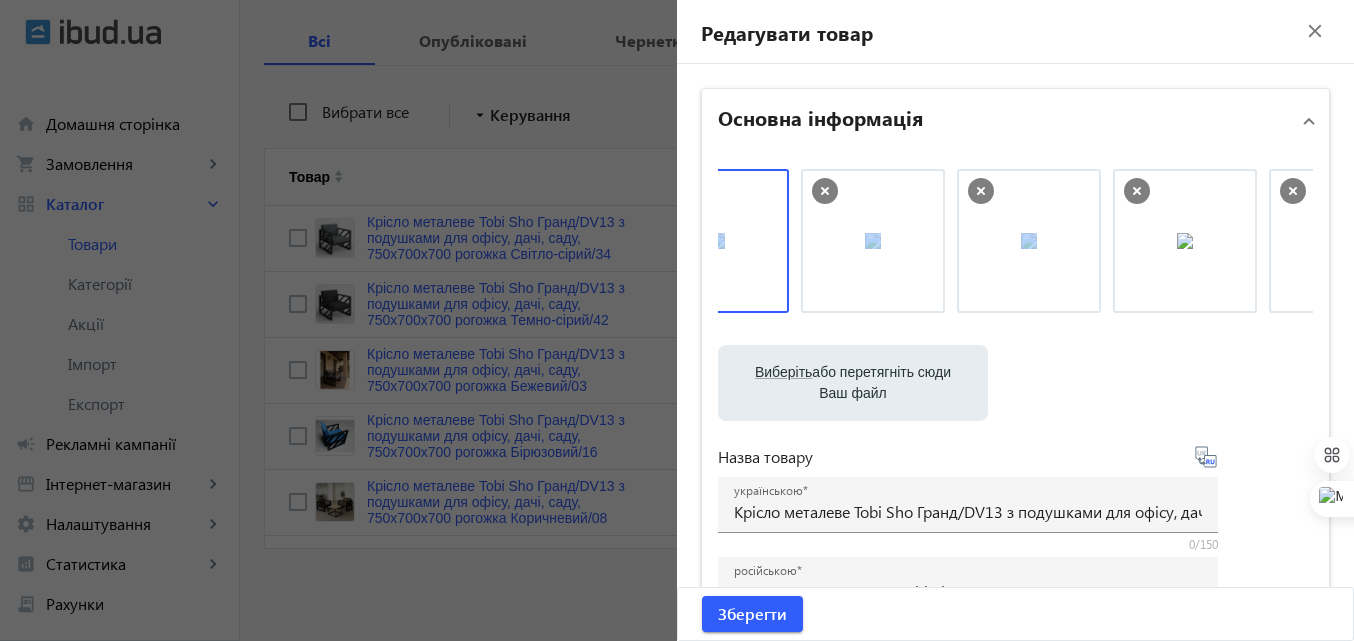 scroll, scrollTop: 0, scrollLeft: 0, axis: both 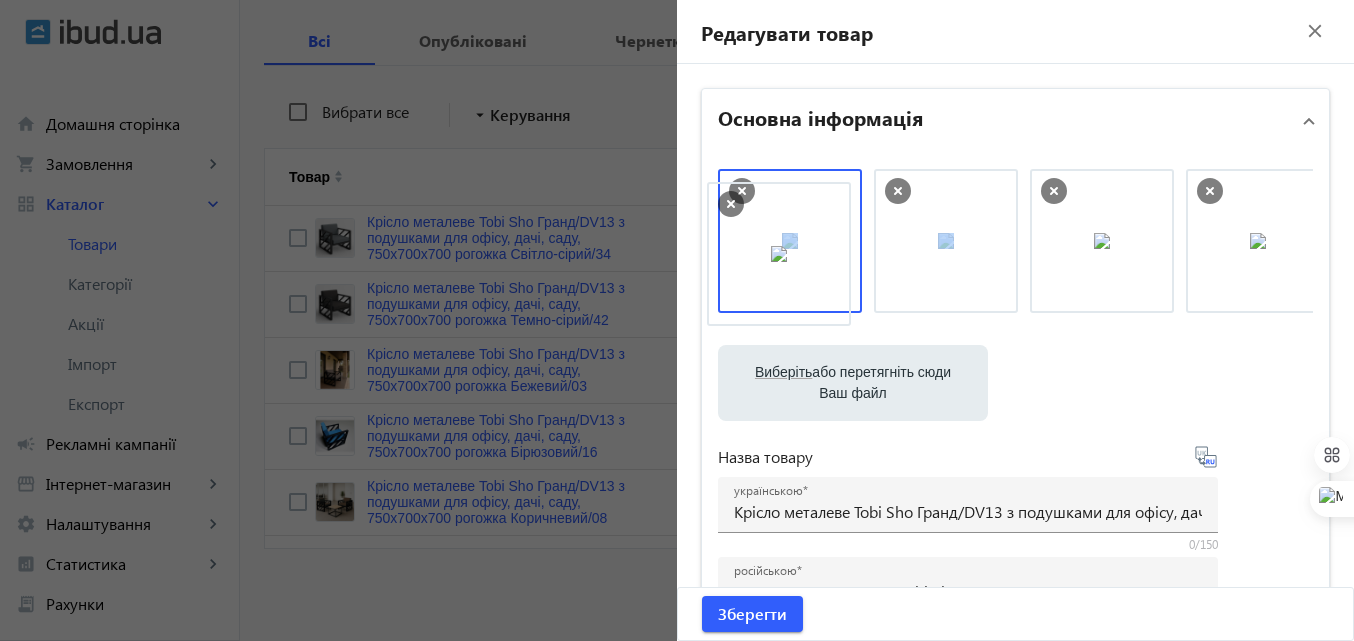 drag, startPoint x: 1079, startPoint y: 238, endPoint x: 762, endPoint y: 251, distance: 317.26645 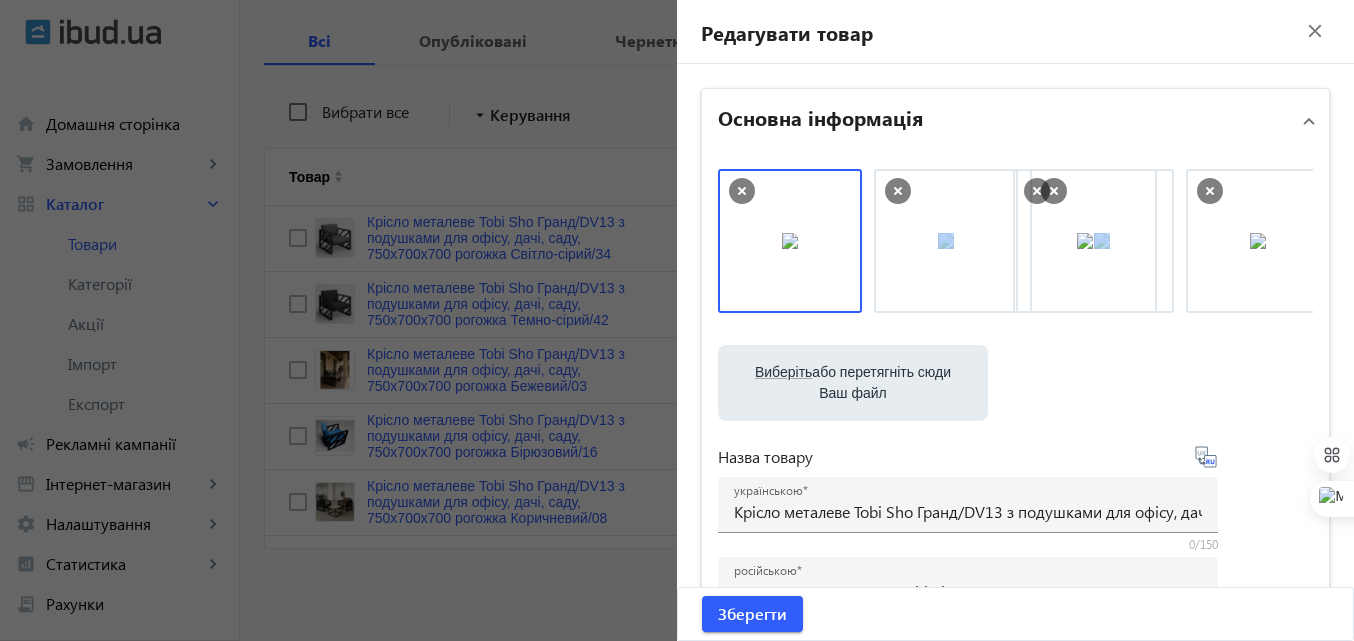 drag, startPoint x: 762, startPoint y: 251, endPoint x: 1069, endPoint y: 251, distance: 307 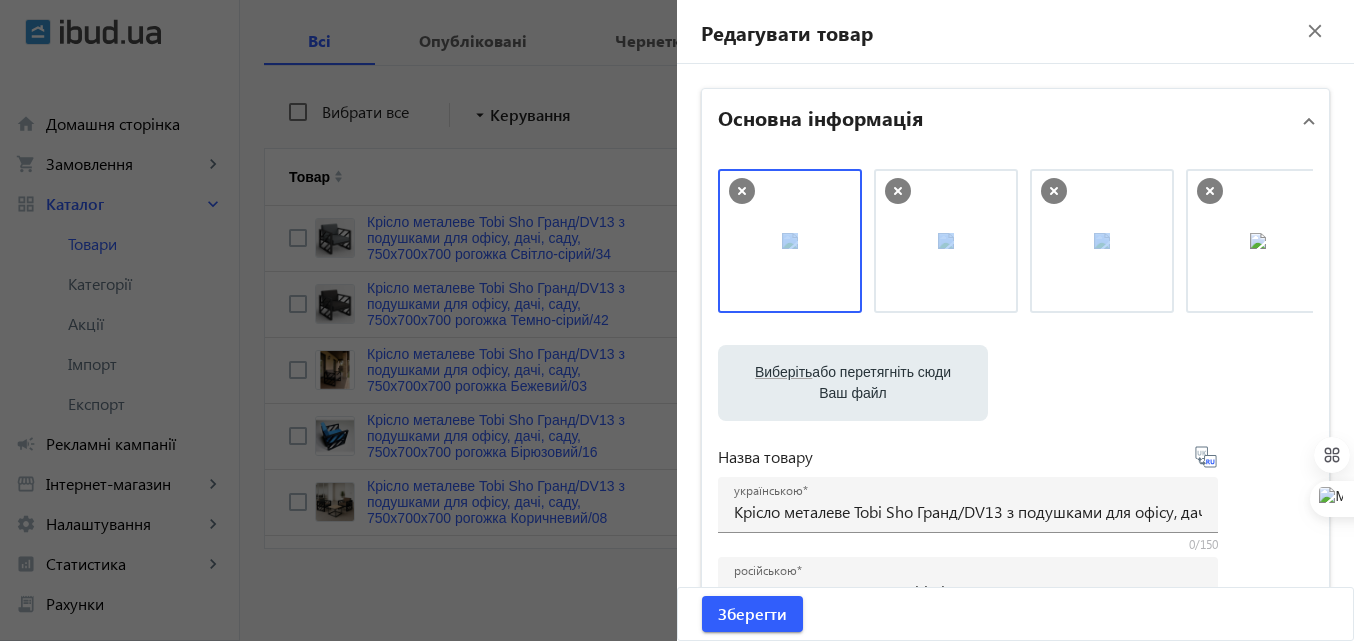 click on "Виберіть  або перетягніть сюди Ваш файл 25056688b5dac53a2d2793818224293-0e9e9ab85e.png 25056688b5dac53a2d2793818224293-0e9e9ab85e.png 383 KB 25056688b5da73ceb31074785006634-495addadfc.jpg 25056688b5da73ceb31074785006634-495addadfc.jpg 594 KB 25056688b5da5cfd3c3392500447278-e78cebbf66.jpg 25056688b5da5cfd3c3392500447278-e78cebbf66.jpg 797 KB 25056688b5daae52681217609985158-1e8dde242b.jpg 25056688b5daae52681217609985158-1e8dde242b.jpg 502 KB 25056688b5da98fccb8655398998701-95020887d0.jpg 25056688b5da98fccb8655398998701-95020887d0.jpg 516 KB 25056688b5da4638585172538606584-bcf301cac6.jpg 25056688b5da4638585172538606584-bcf301cac6.jpg 792 KB" 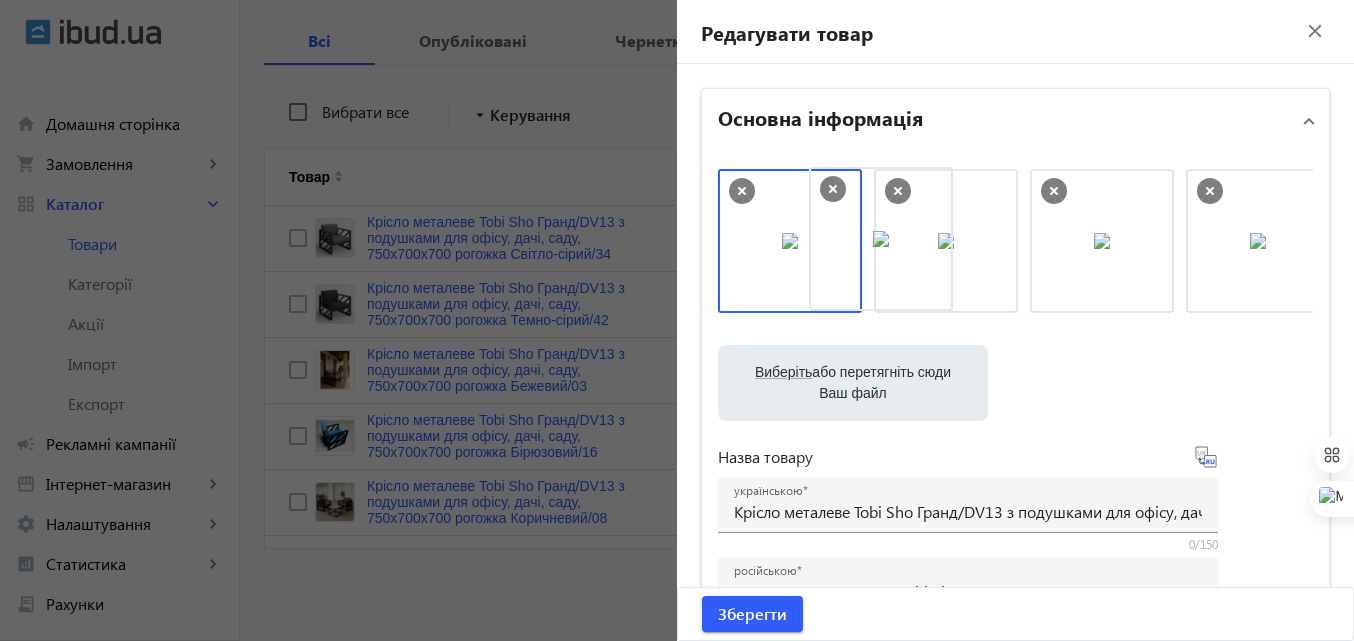 drag, startPoint x: 1078, startPoint y: 276, endPoint x: 848, endPoint y: 274, distance: 230.0087 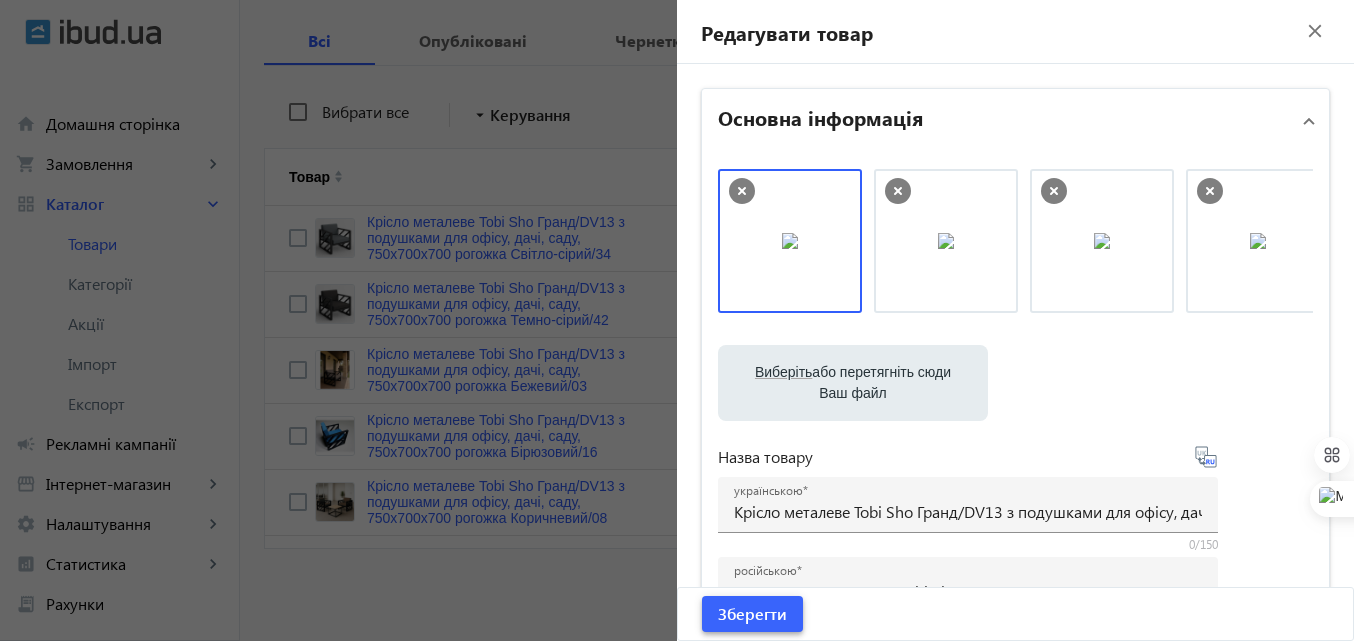 click on "Зберегти" 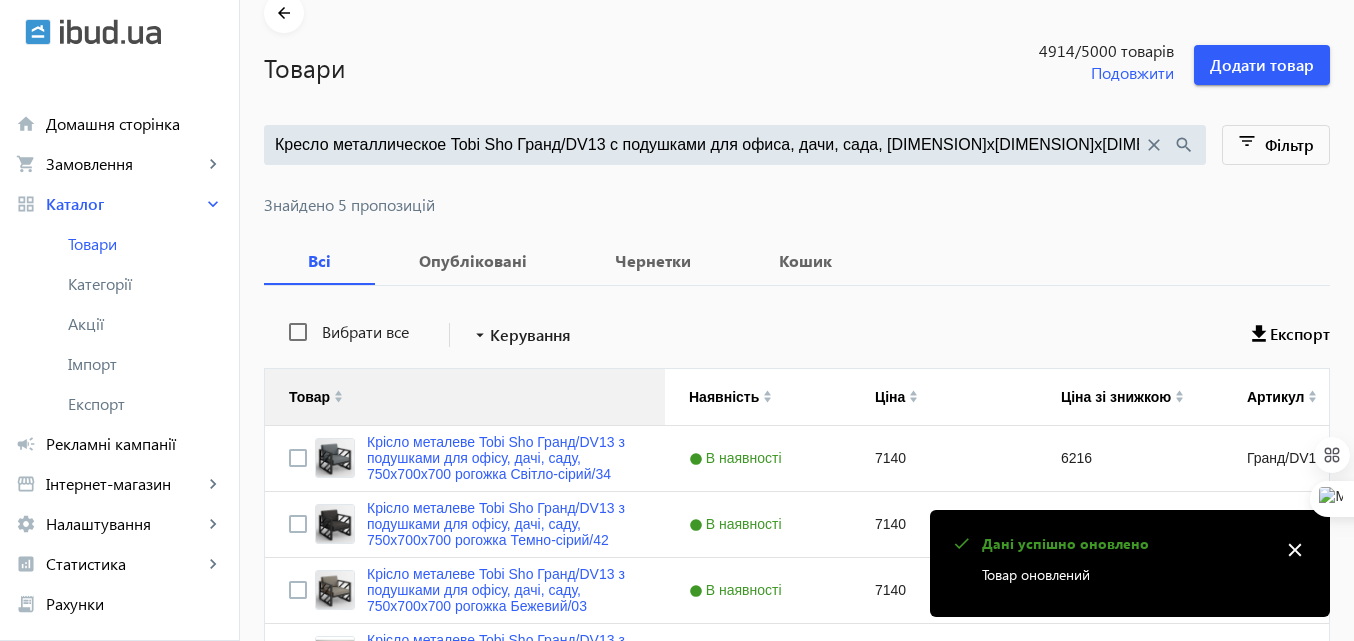 scroll, scrollTop: 315, scrollLeft: 0, axis: vertical 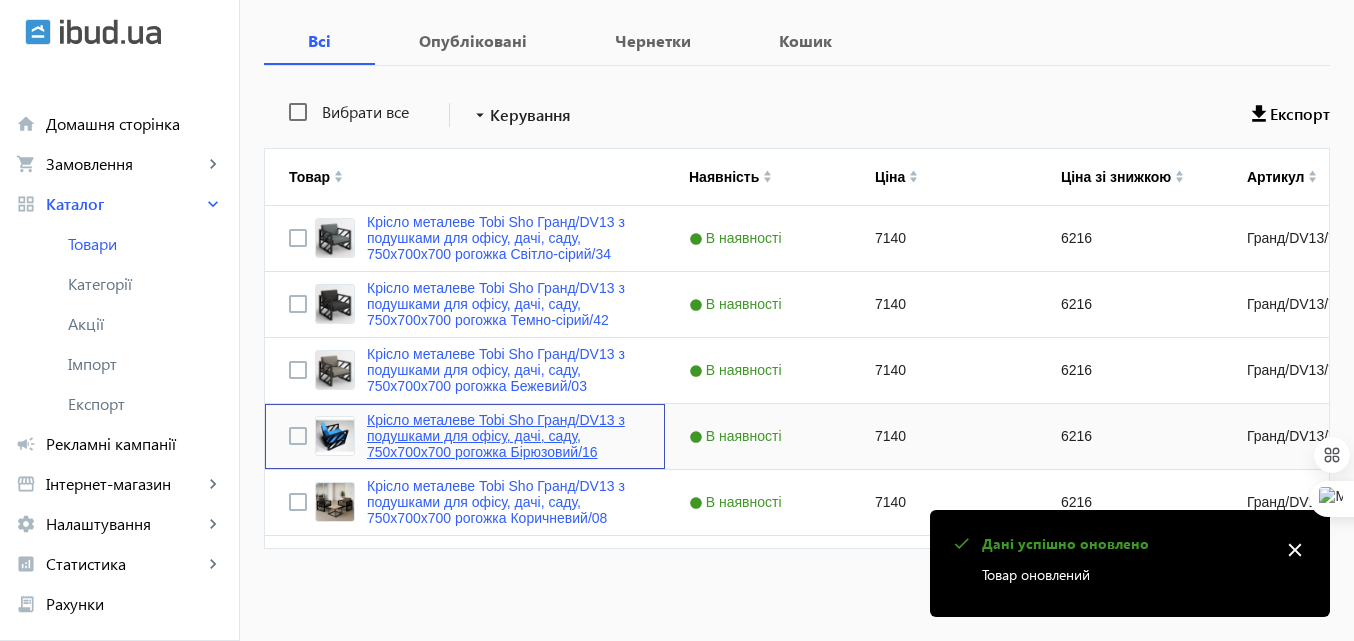 click on "Крісло металеве Tobi Sho Гранд/DV13 з подушками для офісу, дачі, саду, 750х700х700 рогожка Бірюзовий/16" 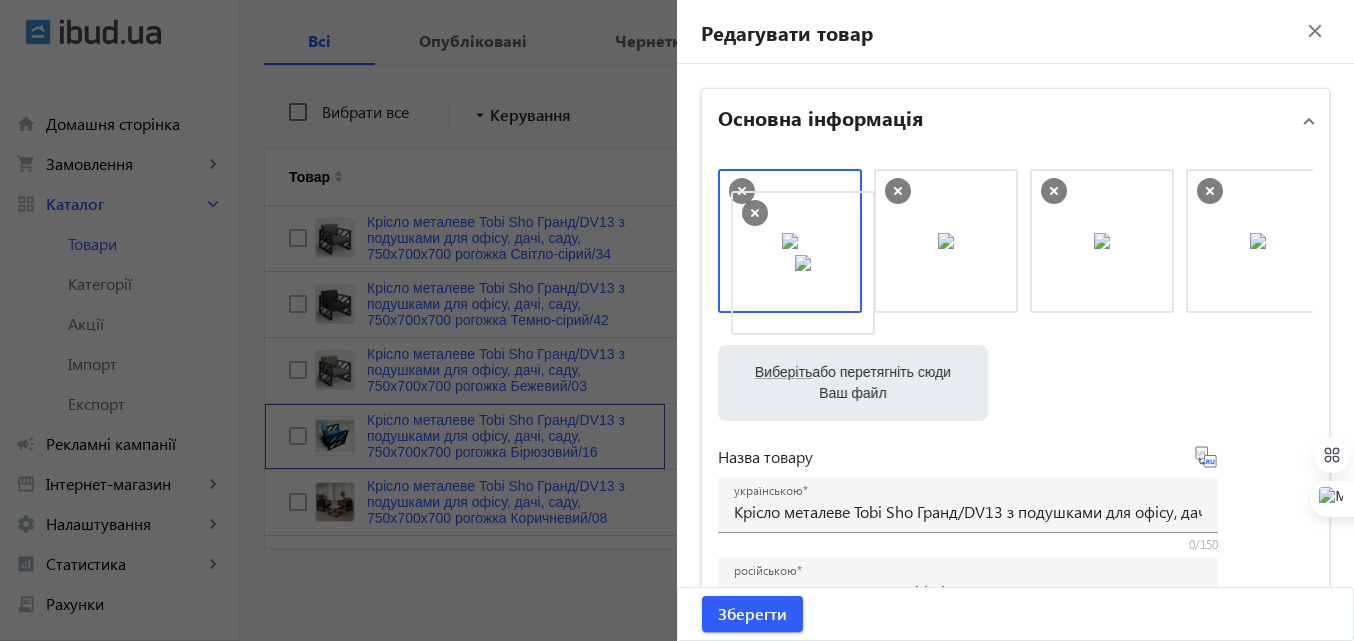 drag, startPoint x: 1226, startPoint y: 243, endPoint x: 771, endPoint y: 265, distance: 455.53156 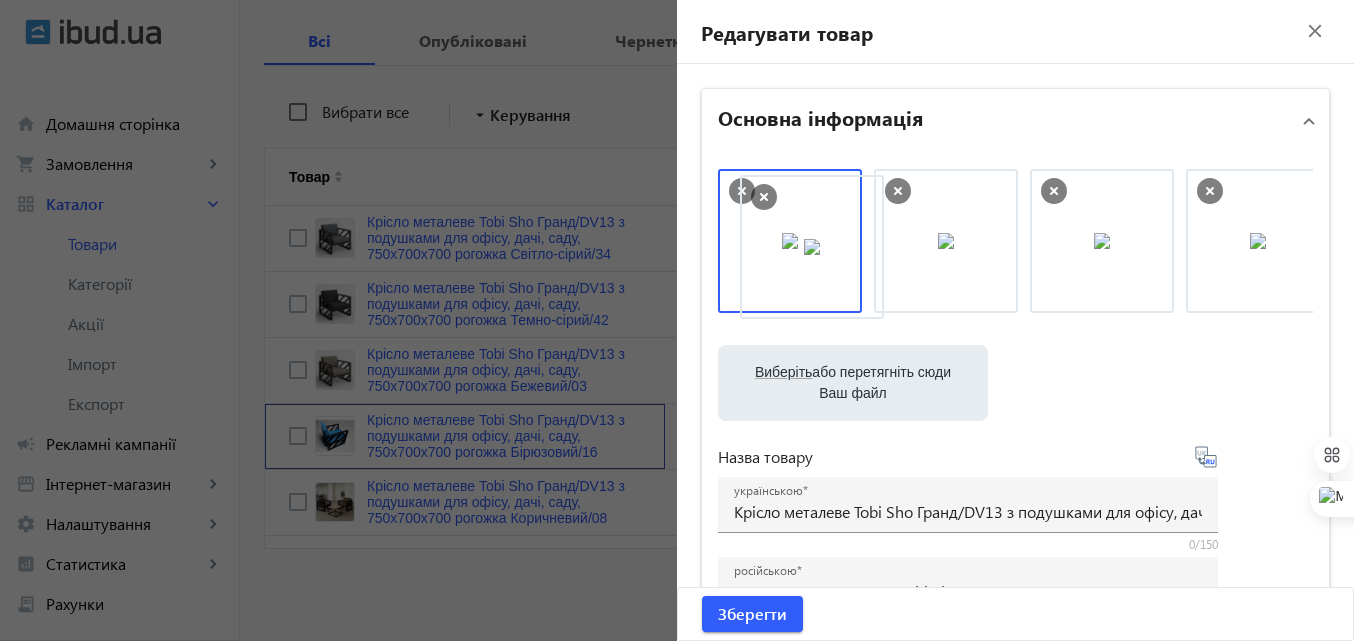 drag, startPoint x: 1107, startPoint y: 256, endPoint x: 819, endPoint y: 262, distance: 288.0625 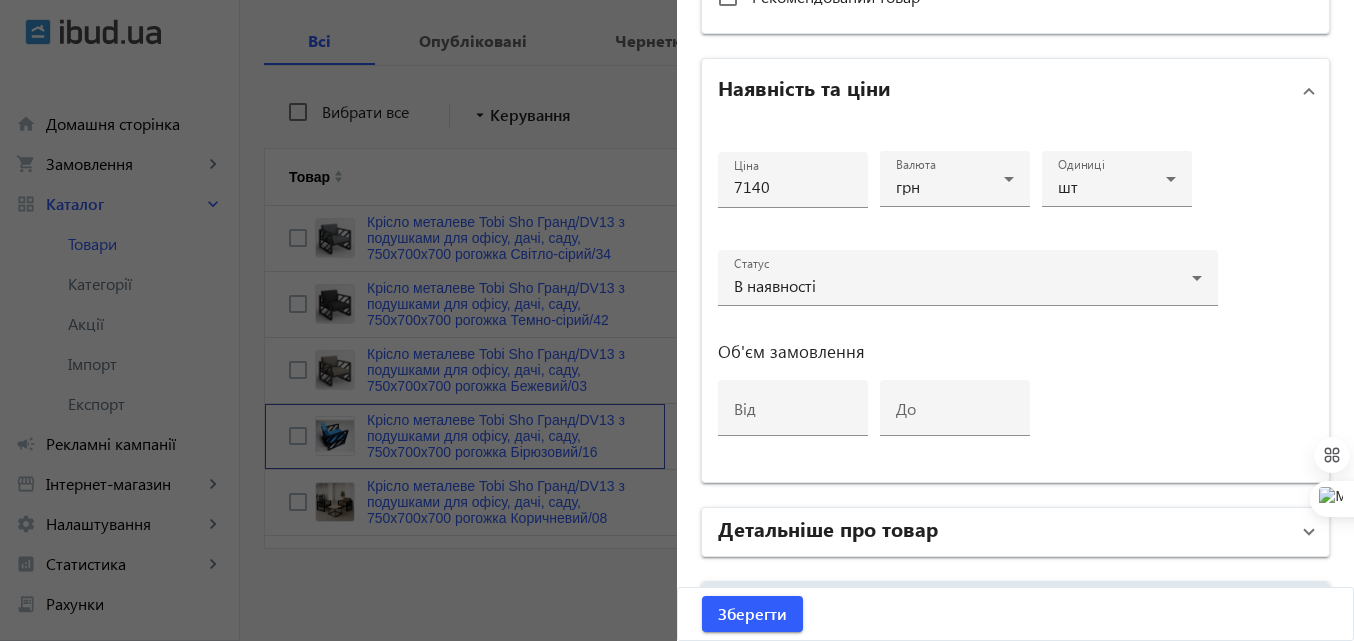 scroll, scrollTop: 1028, scrollLeft: 0, axis: vertical 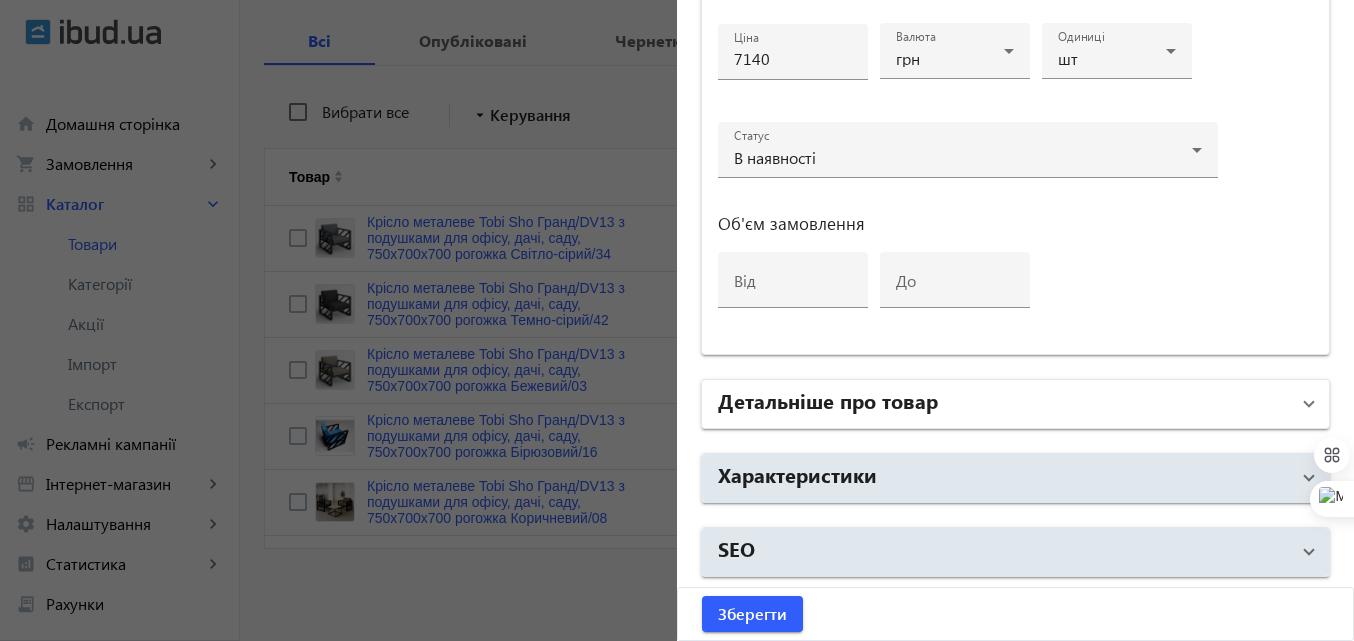 click on "Детальніше про товар" at bounding box center (828, 400) 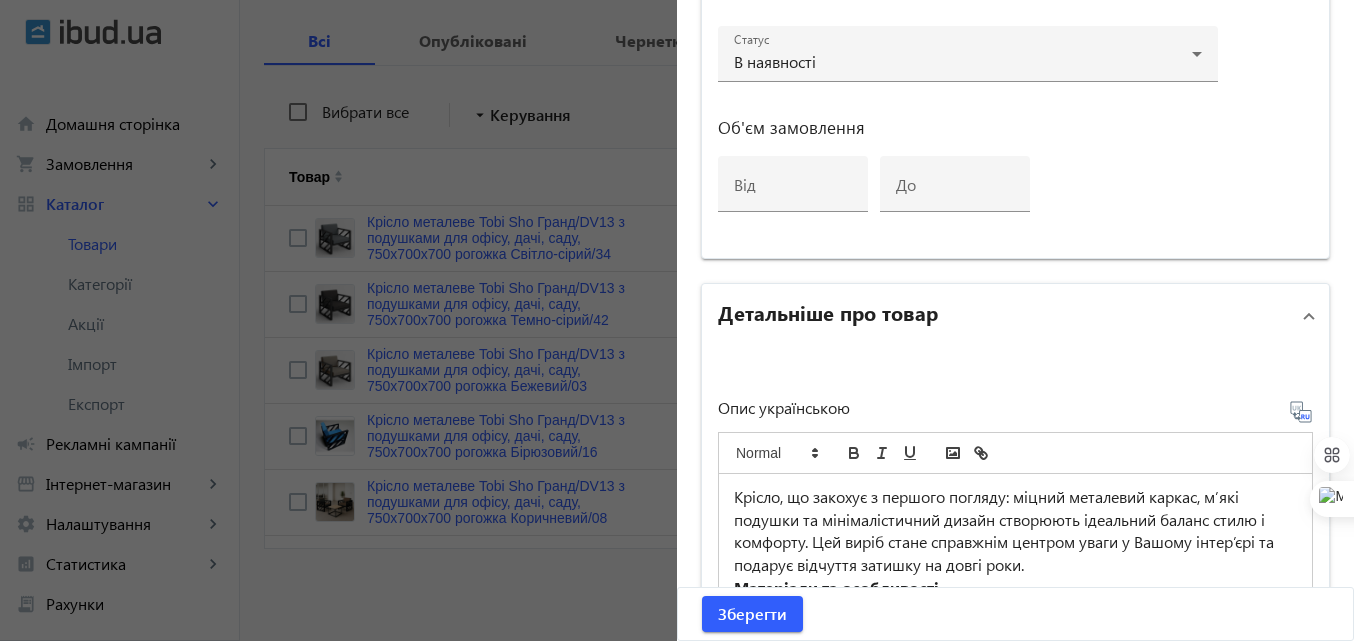 scroll, scrollTop: 1328, scrollLeft: 0, axis: vertical 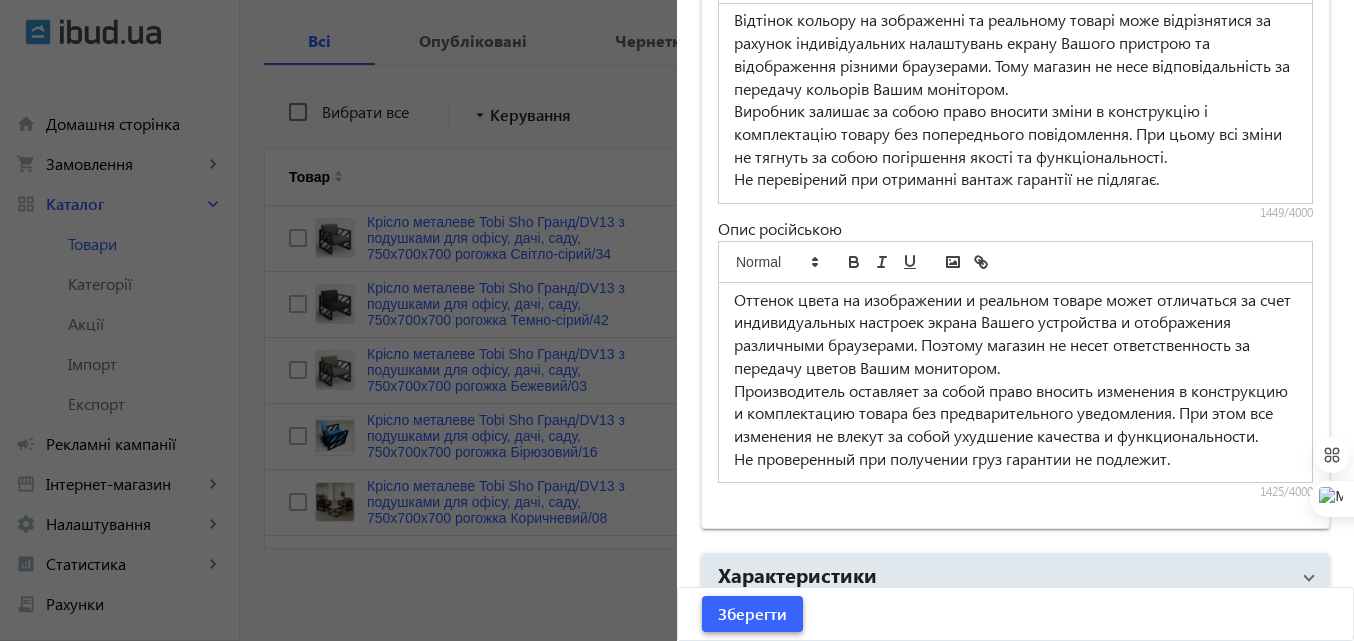 click on "Зберегти" 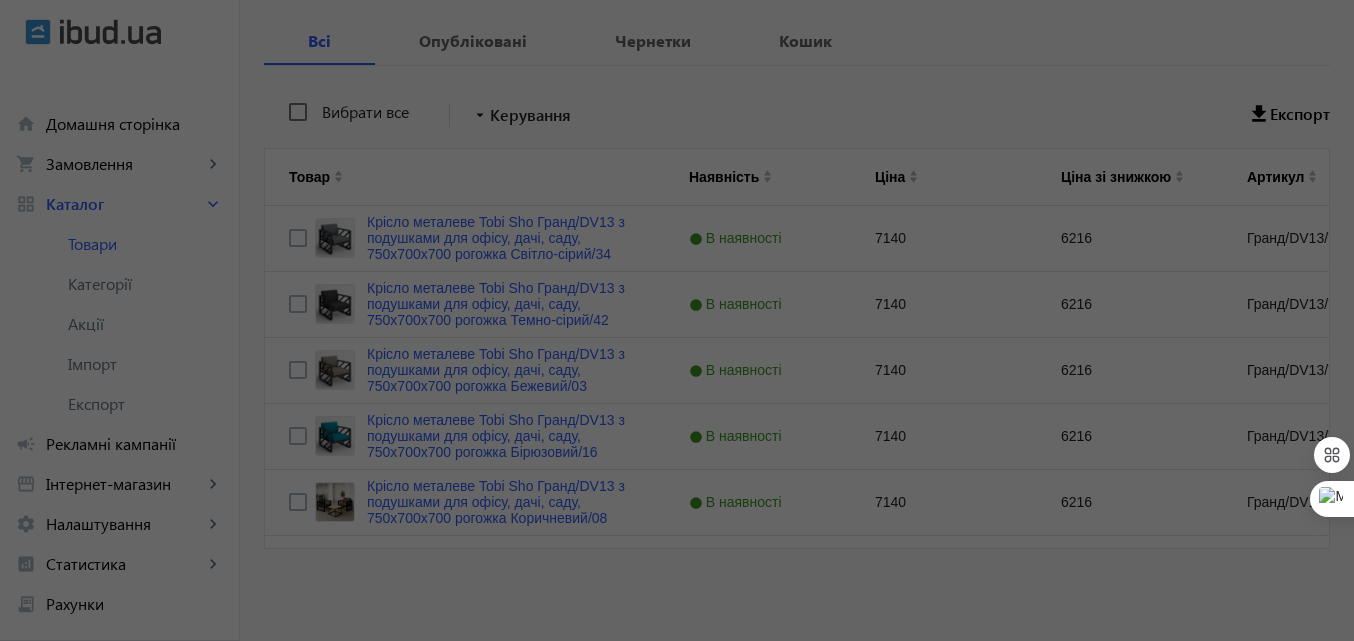 scroll, scrollTop: 0, scrollLeft: 0, axis: both 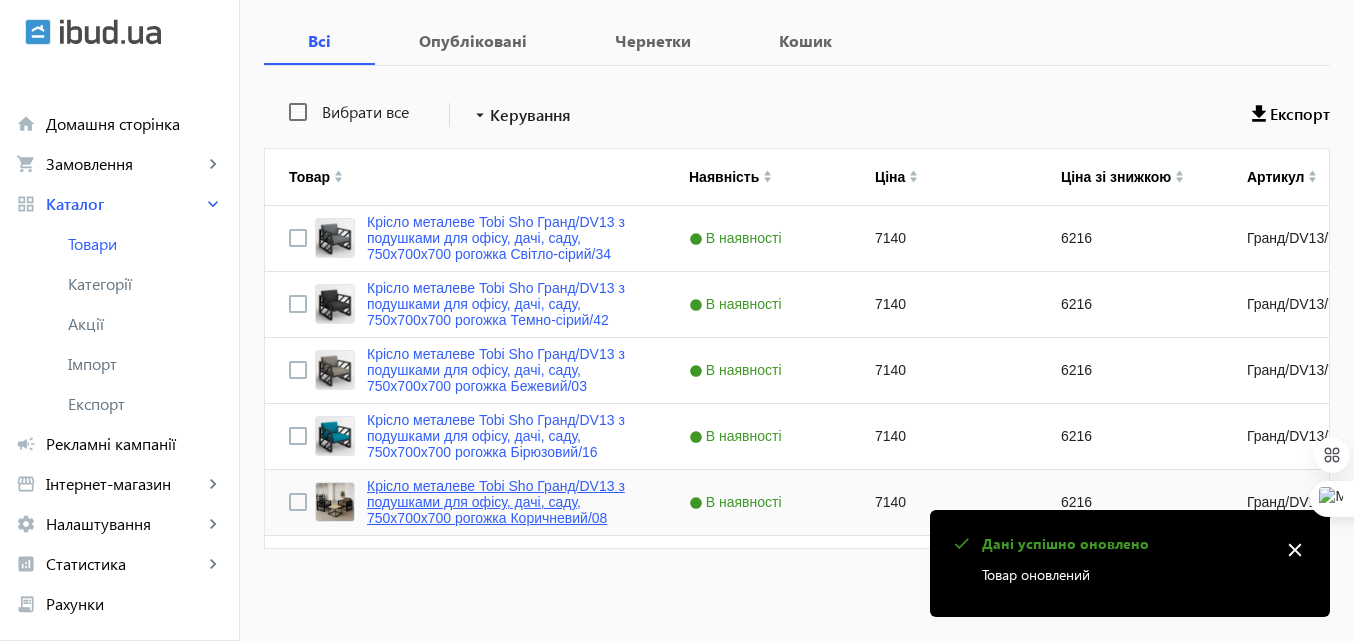 click on "Крісло металеве Tobi Sho Гранд/DV13 з подушками для офісу, дачі, саду, 750х700х700 рогожка Коричневий/08" 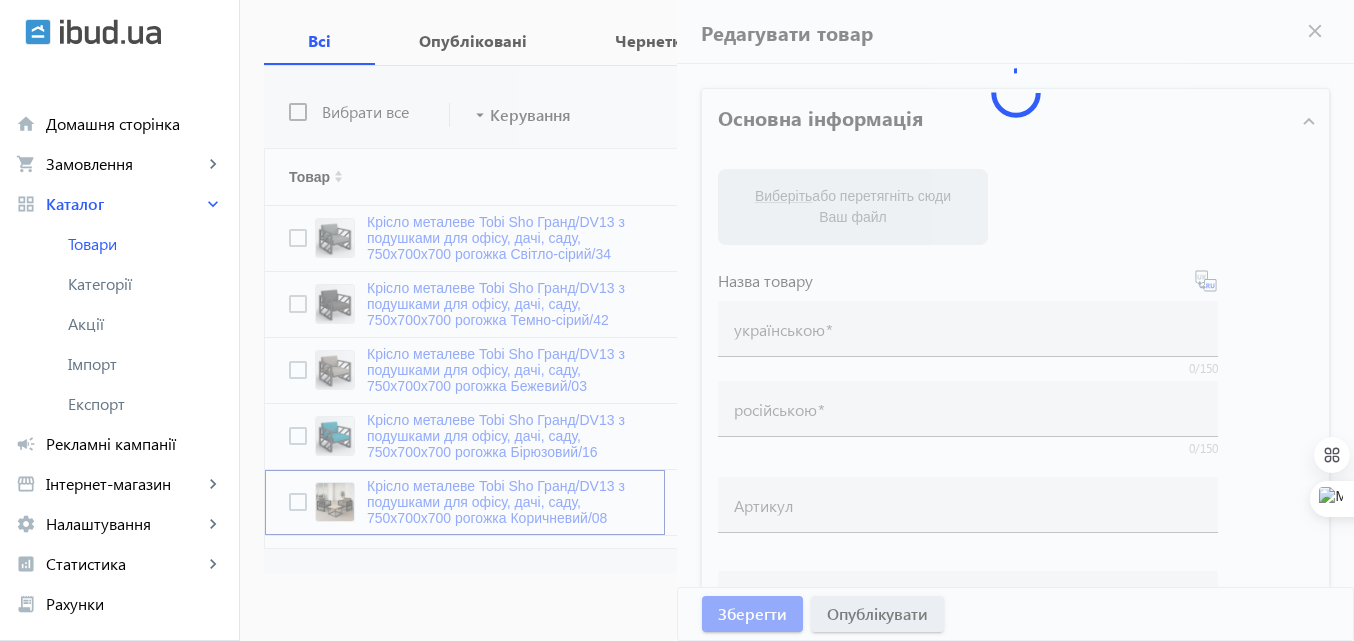 type on "Крісло металеве Tobi Sho Гранд/DV13 з подушками для офісу, дачі, саду, 750х700х700 рогожка Коричневий/08" 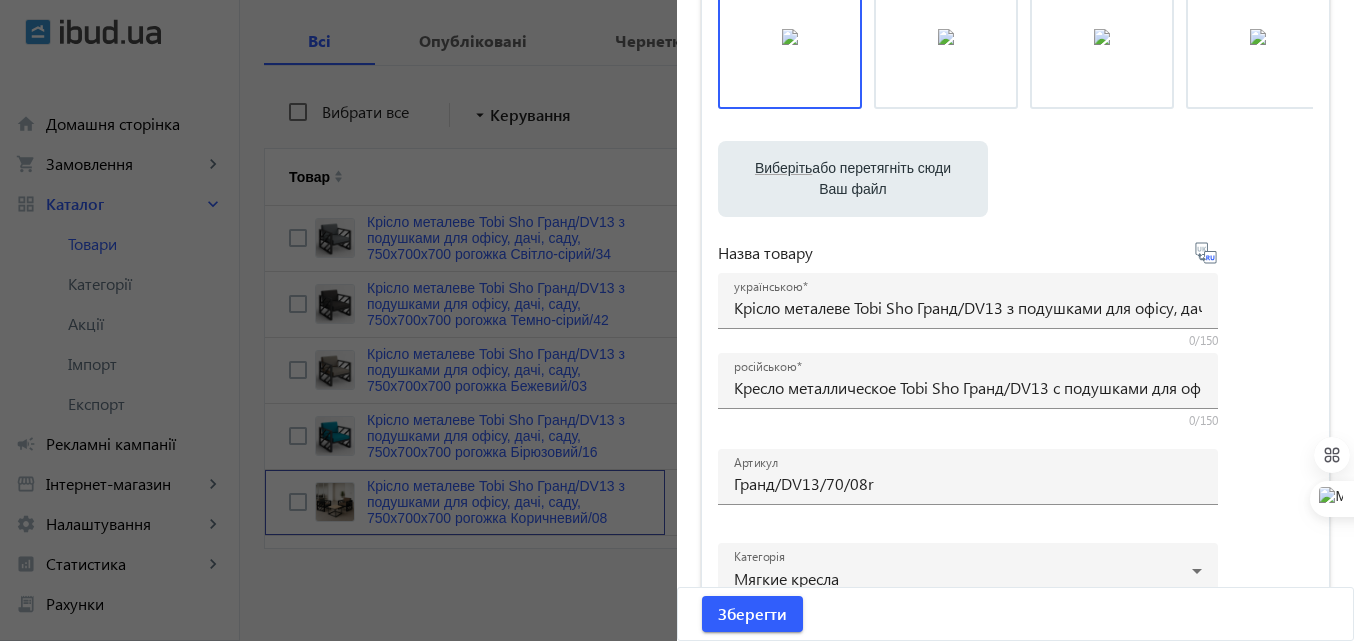 scroll, scrollTop: 0, scrollLeft: 0, axis: both 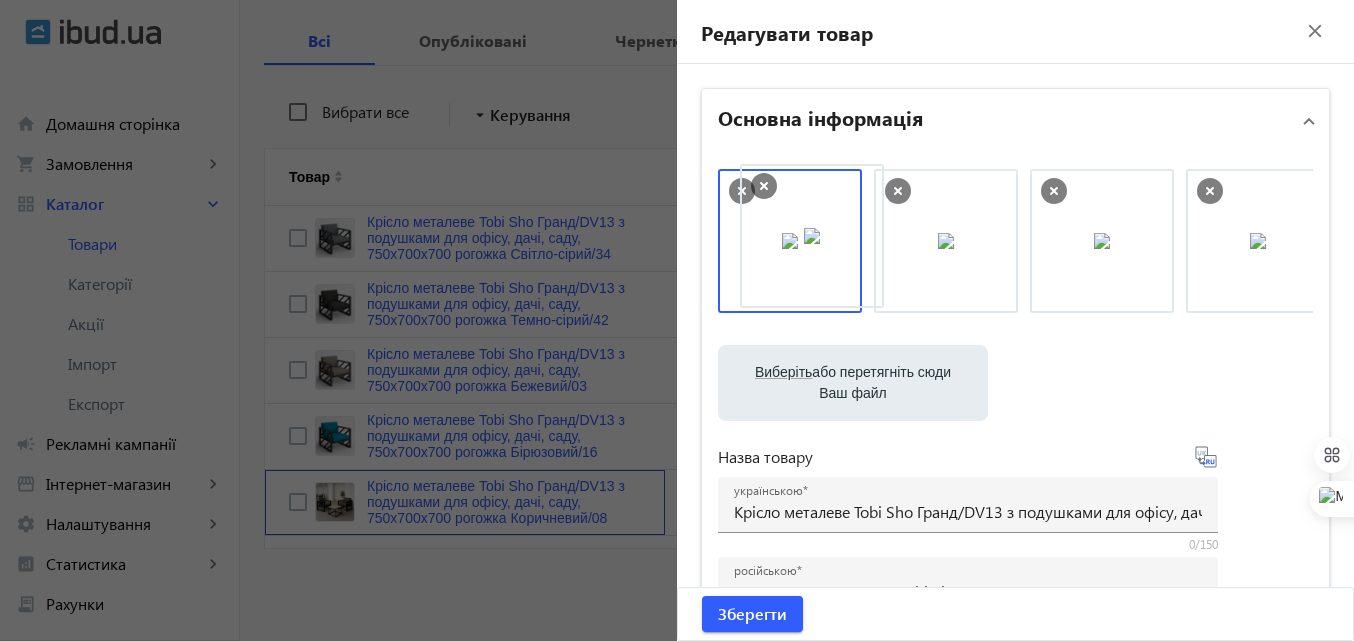 drag, startPoint x: 1089, startPoint y: 248, endPoint x: 805, endPoint y: 243, distance: 284.044 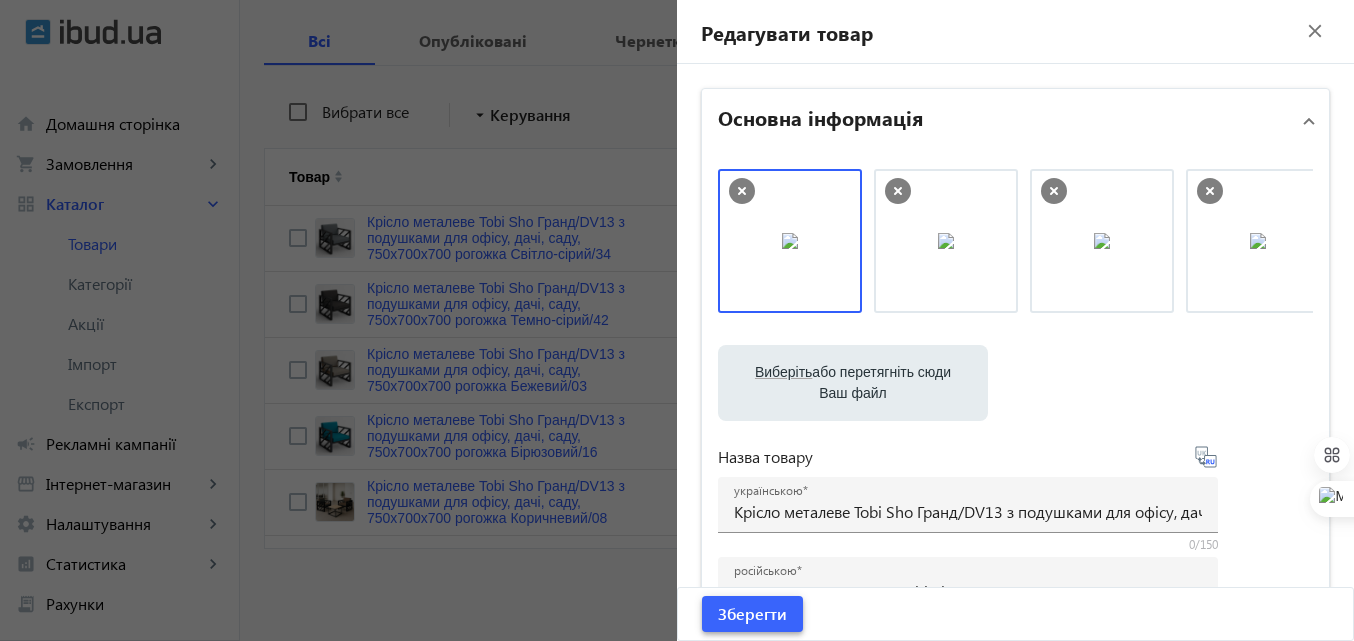 click on "Зберегти" 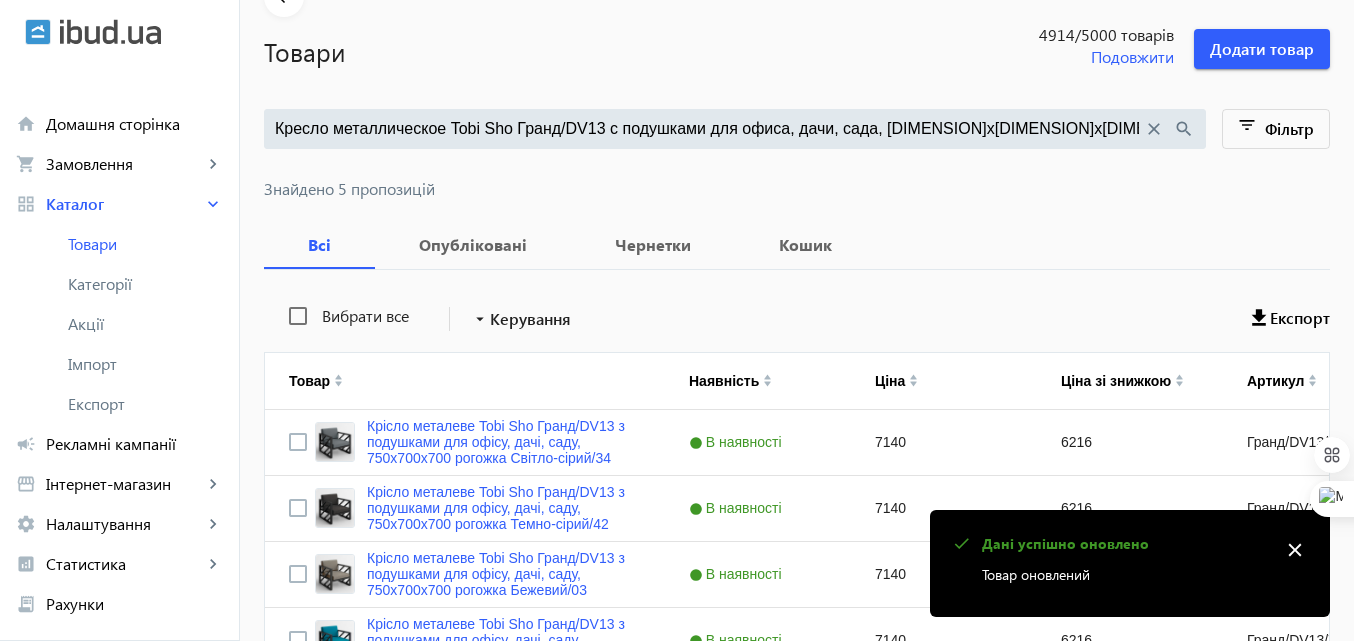scroll, scrollTop: 0, scrollLeft: 0, axis: both 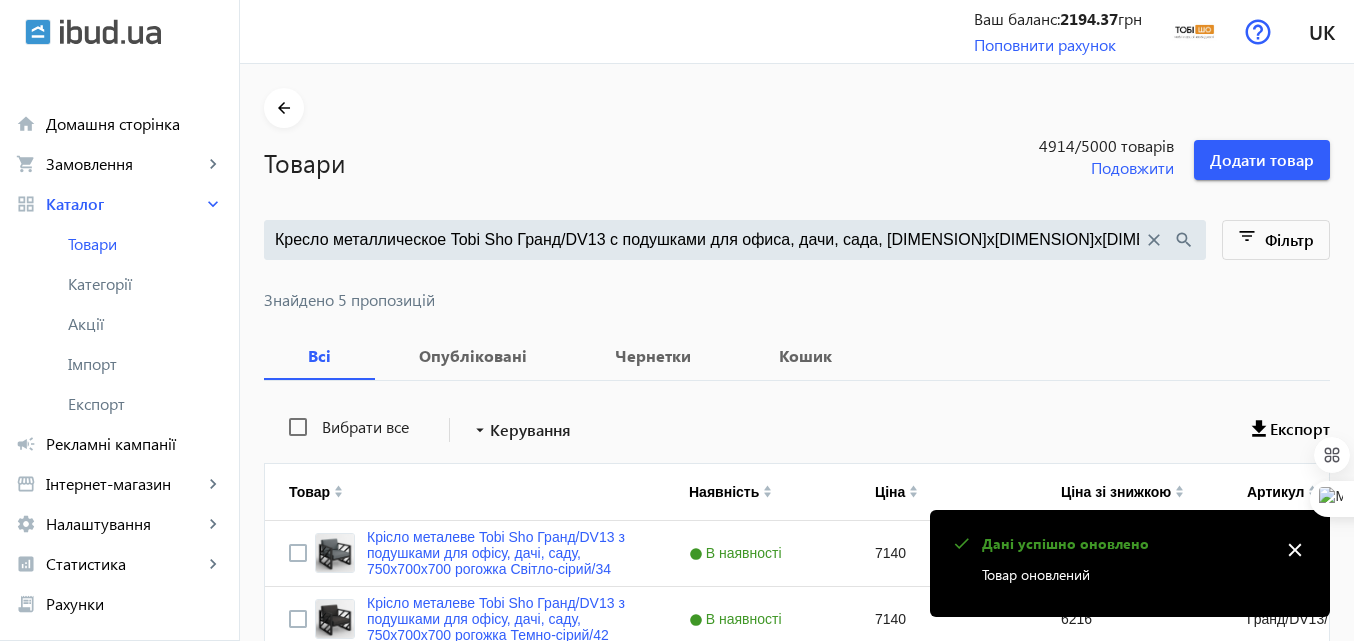 click on "Кресло металлическое Tobi Sho Гранд/DV13 с подушками для офиса, дачи, сада, [DIMENSION]х[DIMENSION]х[DIMENSION] рогожка" at bounding box center [709, 240] 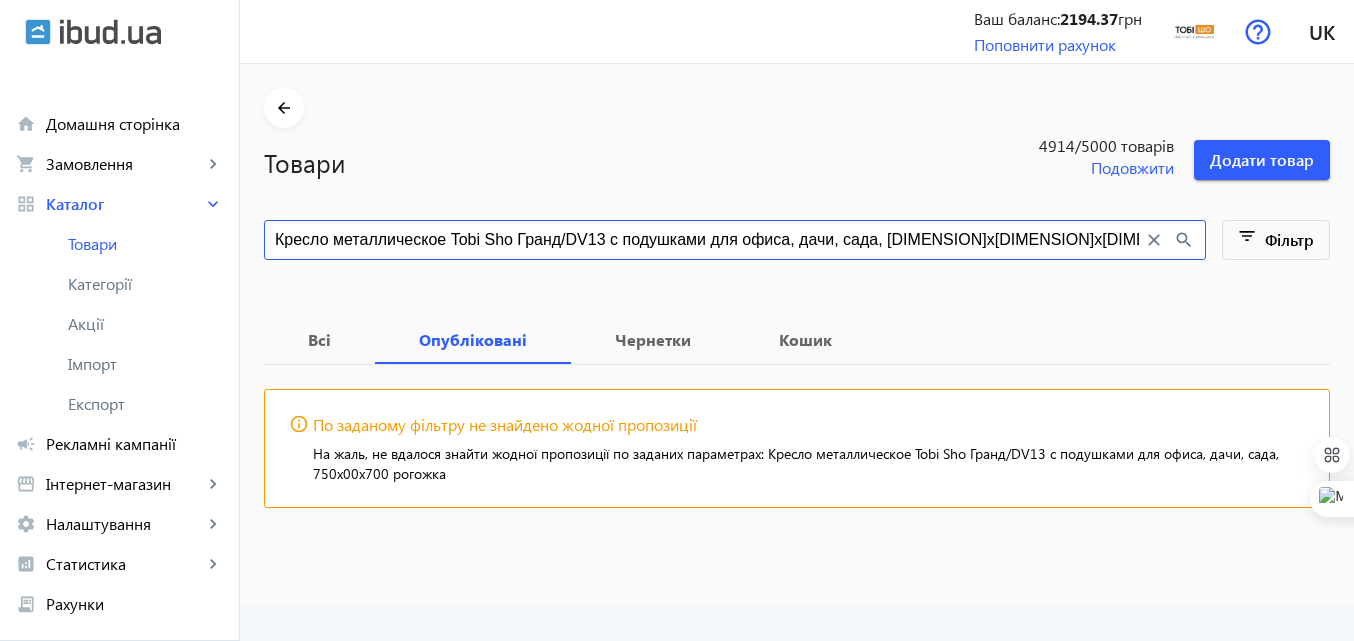 click on "Кресло металлическое Tobi Sho Гранд/DV13 с подушками для офиса, дачи, сада, [DIMENSION]х[DIMENSION]х[DIMENSION] рогожка" at bounding box center [709, 240] 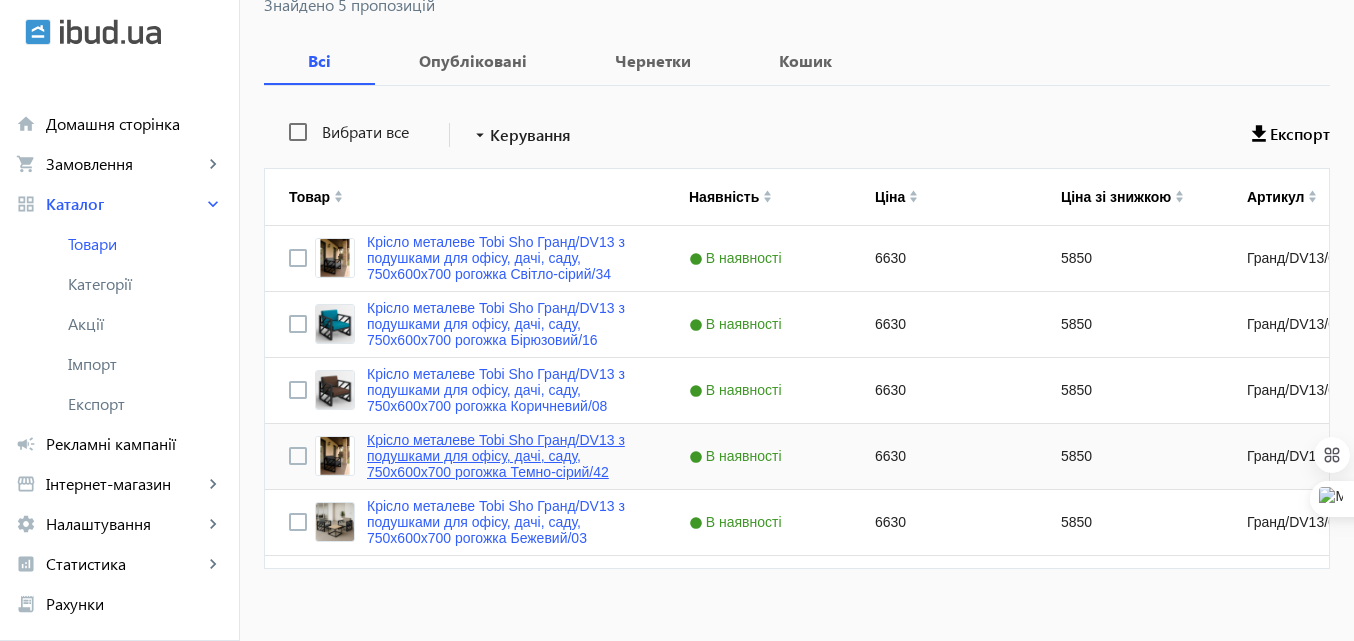 scroll, scrollTop: 300, scrollLeft: 0, axis: vertical 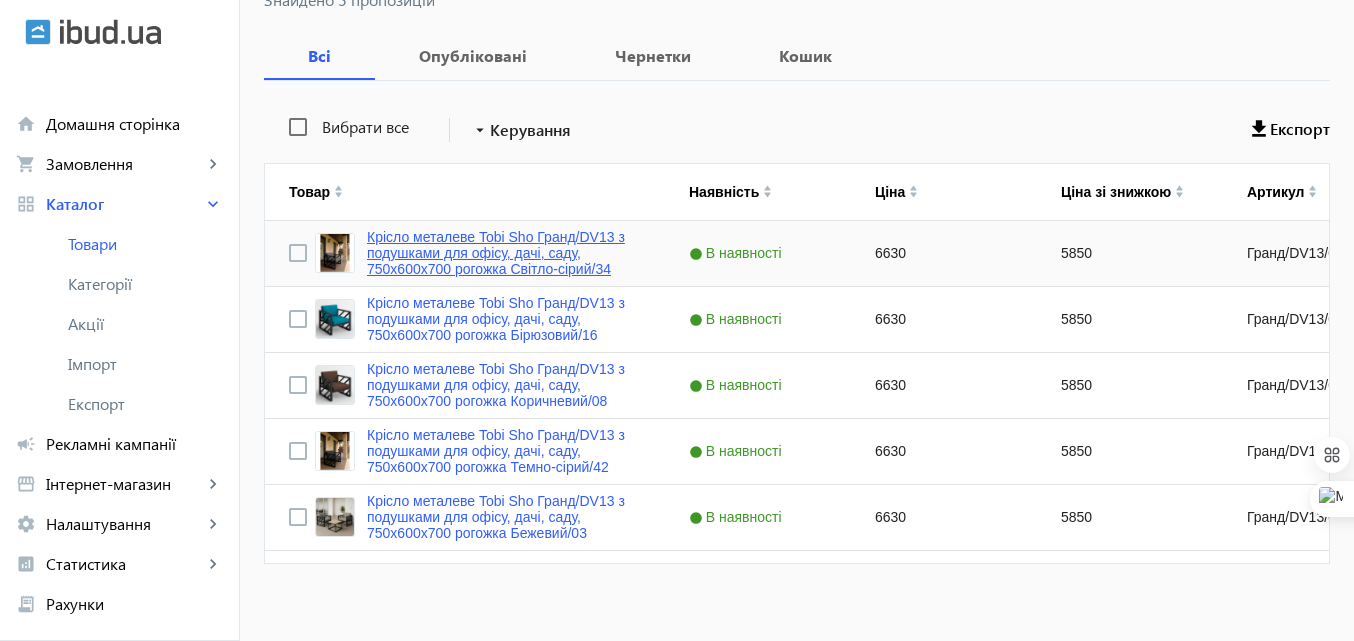 type on "Кресло металлическое Tobi Sho Гранд/DV13 с подушками для офиса, дачи, сада, [DIMENSION]х[DIMENSION]х[DIMENSION] рогожка" 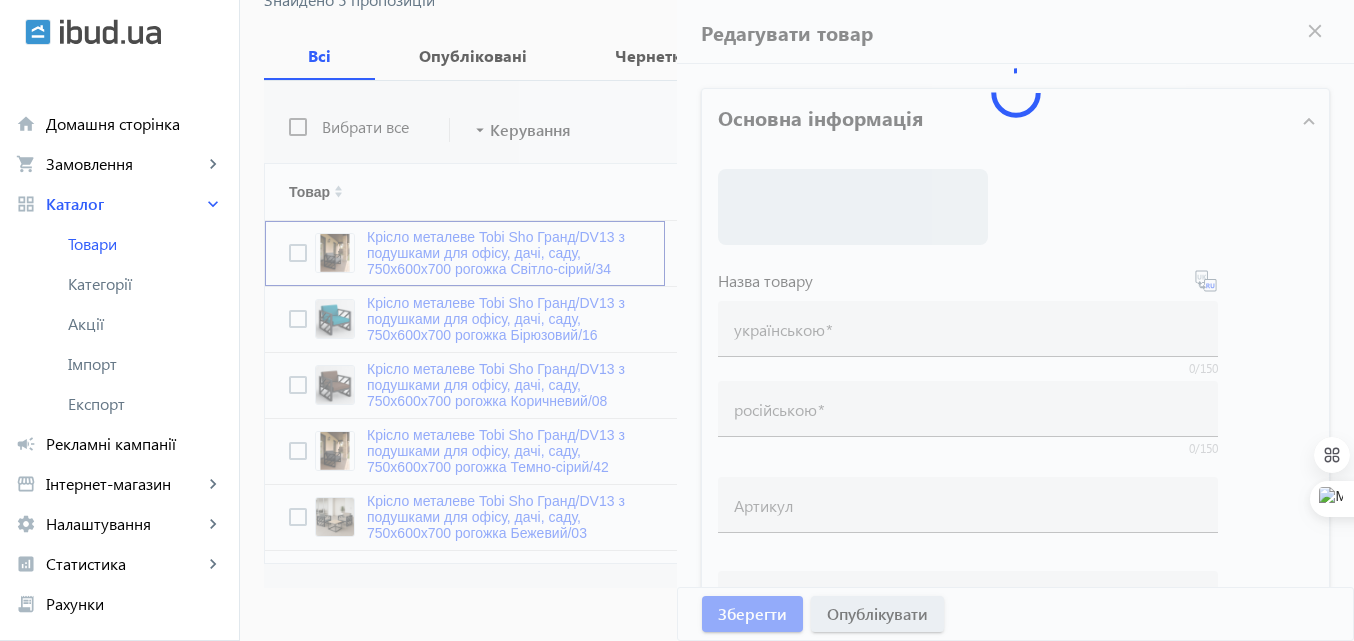 type on "Крісло металеве Tobi Sho Гранд/DV13 з подушками для офісу, дачі, саду, 750х600х700 рогожка Світло-сірий/34" 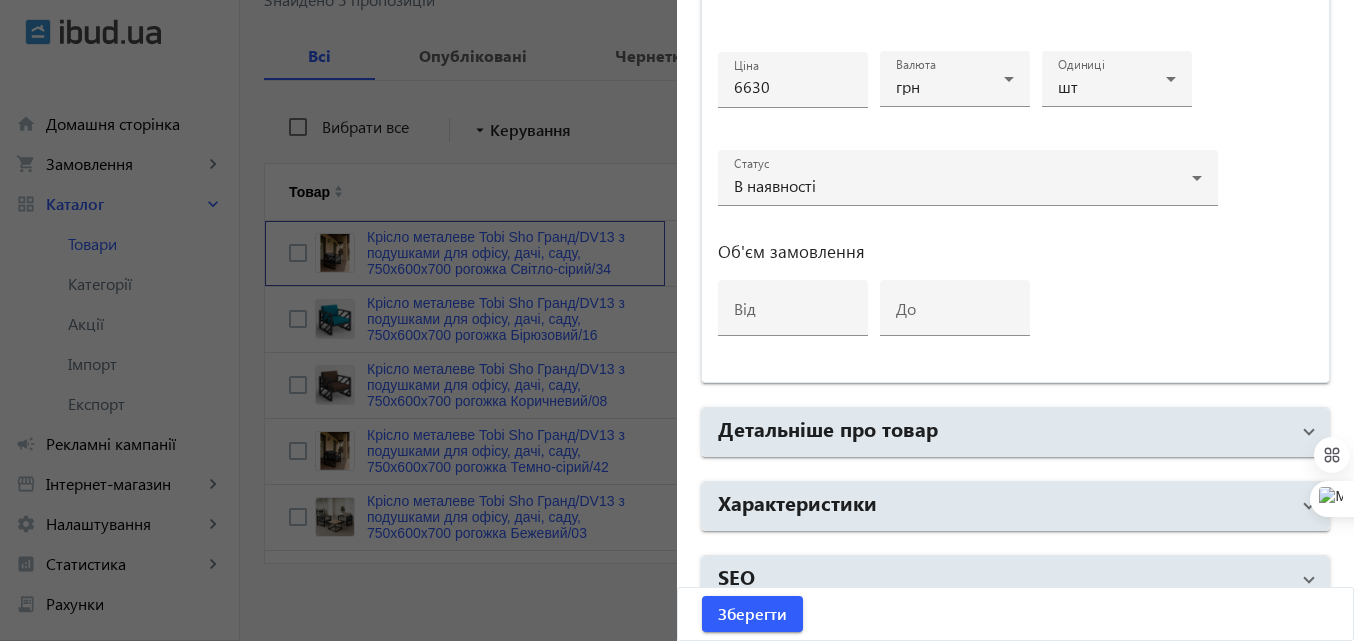 scroll, scrollTop: 1028, scrollLeft: 0, axis: vertical 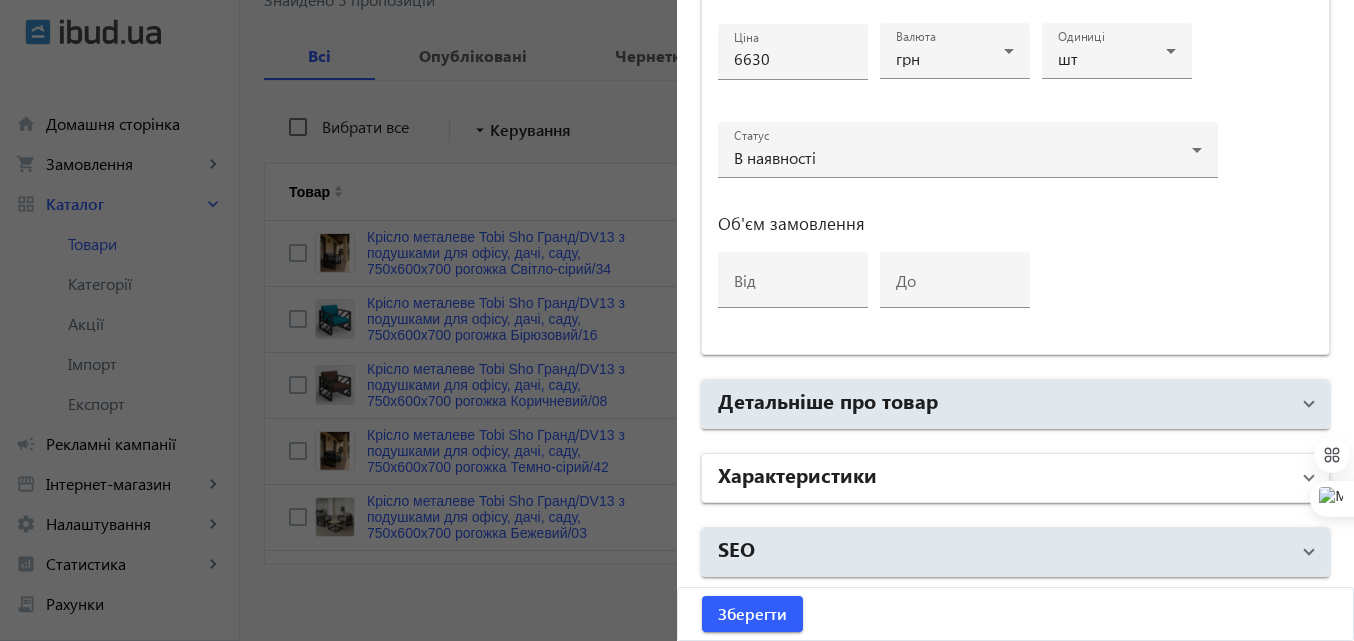 click on "Характеристики" at bounding box center [1003, 478] 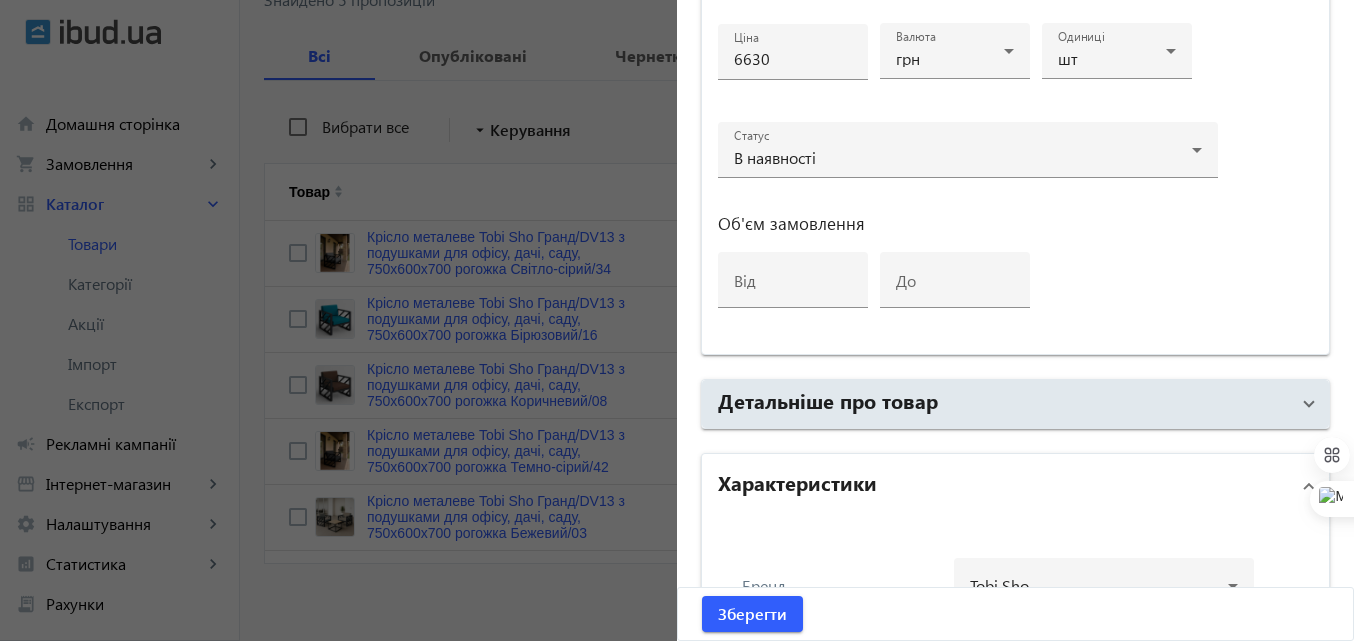 scroll, scrollTop: 1528, scrollLeft: 0, axis: vertical 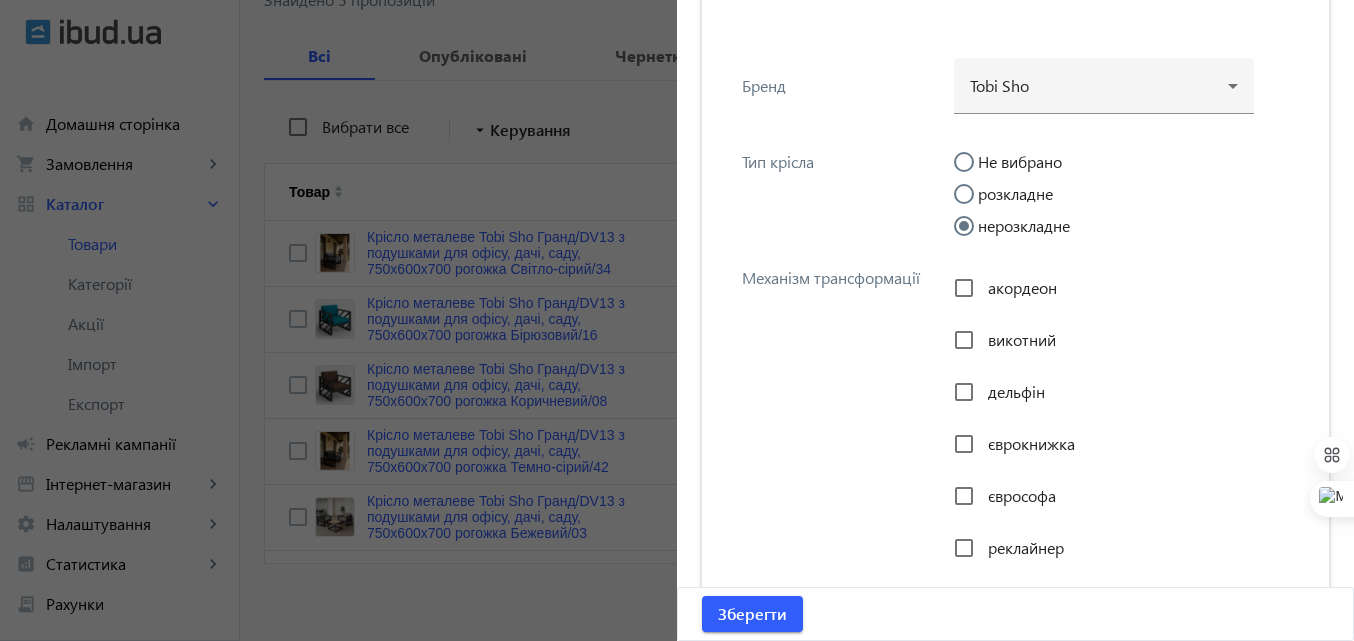 click 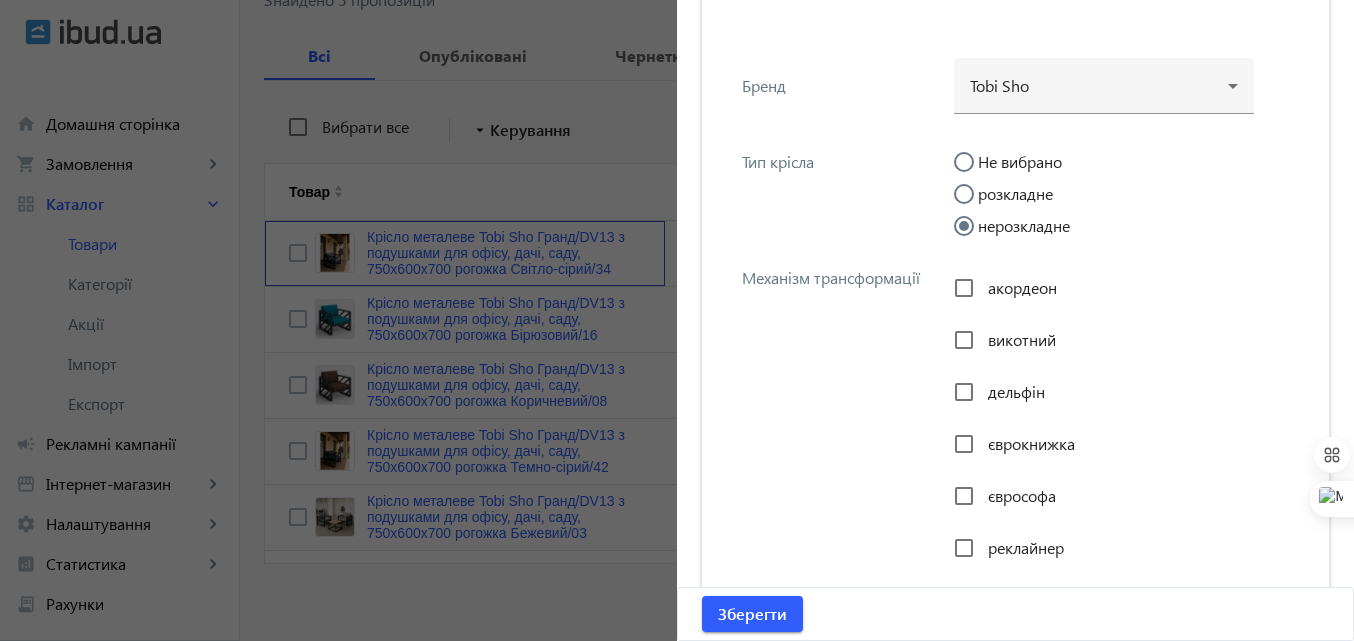 scroll, scrollTop: 0, scrollLeft: 0, axis: both 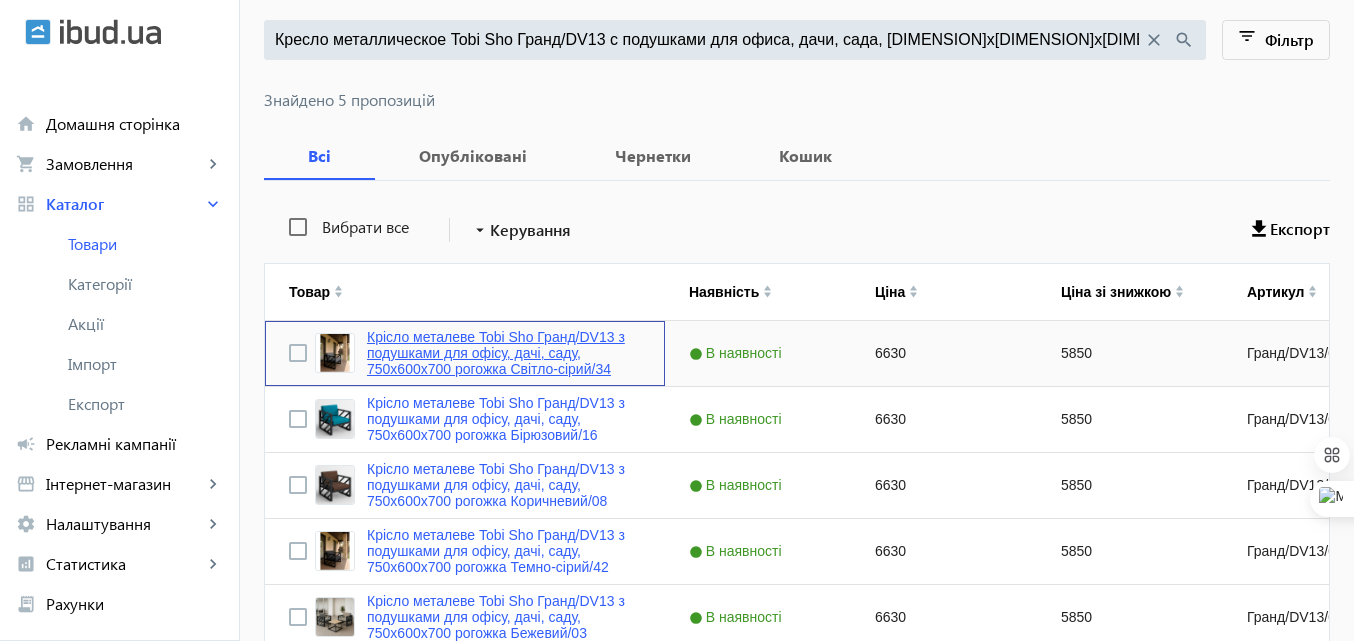 click on "Крісло металеве Tobi Sho Гранд/DV13 з подушками для офісу, дачі, саду, 750х600х700 рогожка Світло-сірий/34" 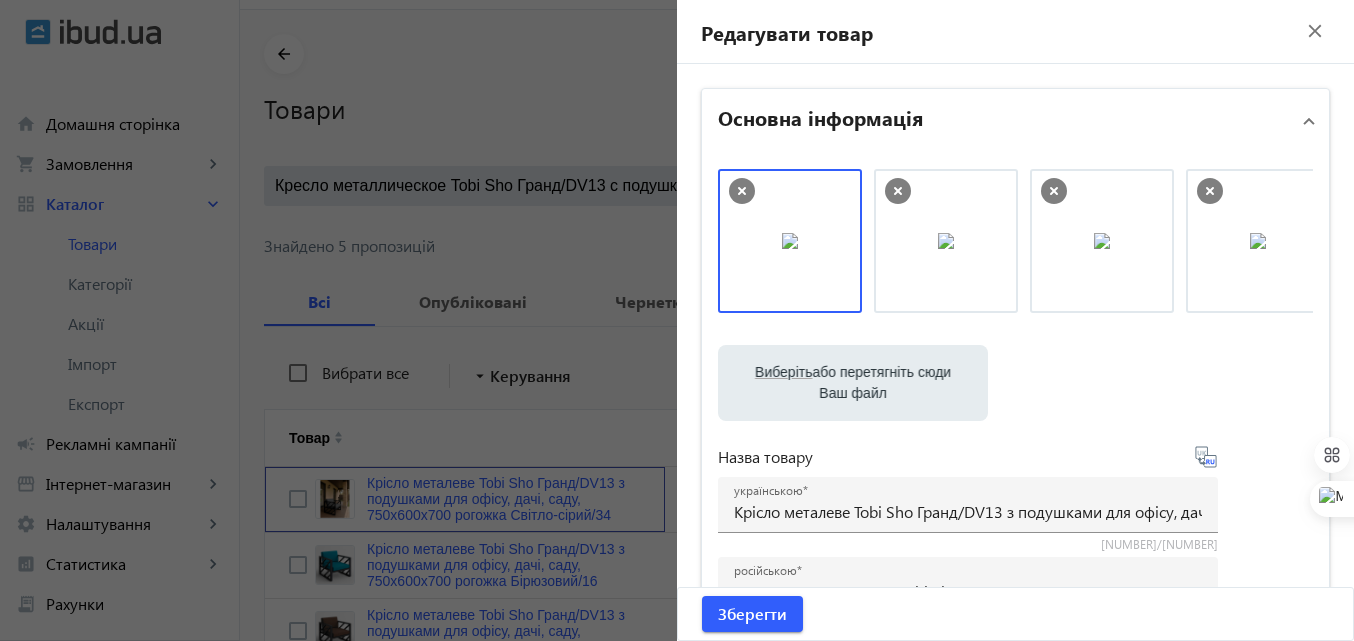 scroll, scrollTop: 0, scrollLeft: 0, axis: both 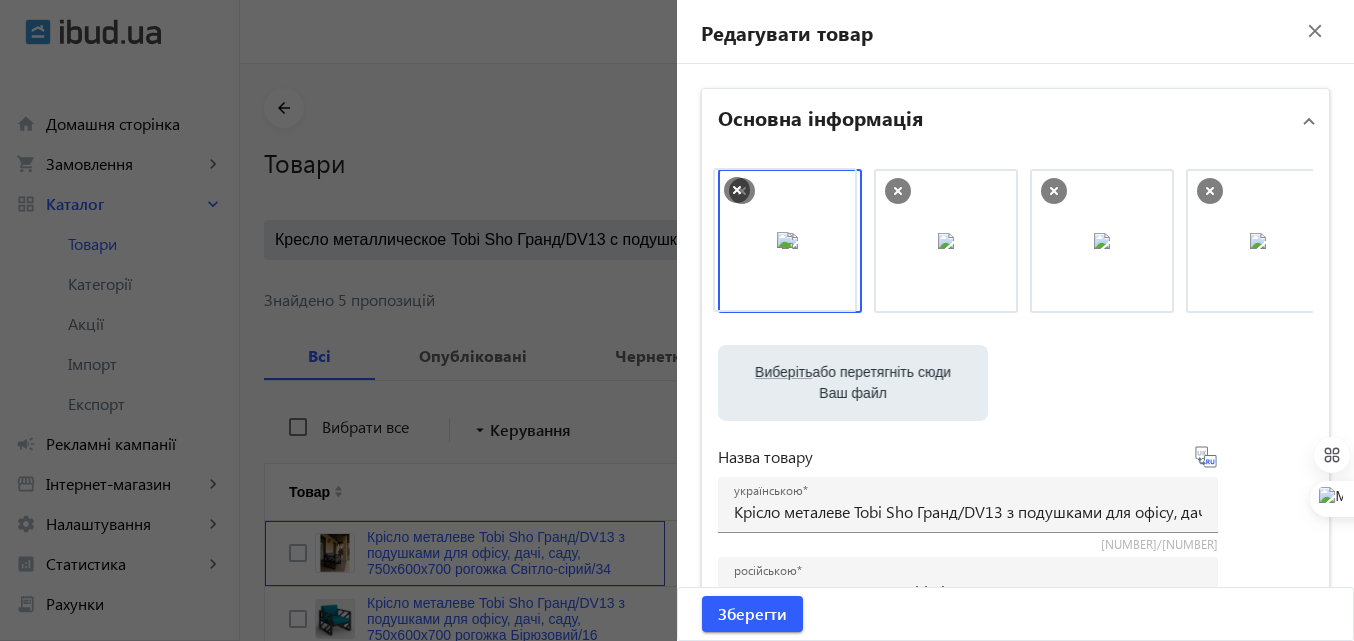 drag, startPoint x: 938, startPoint y: 252, endPoint x: 774, endPoint y: 251, distance: 164.00305 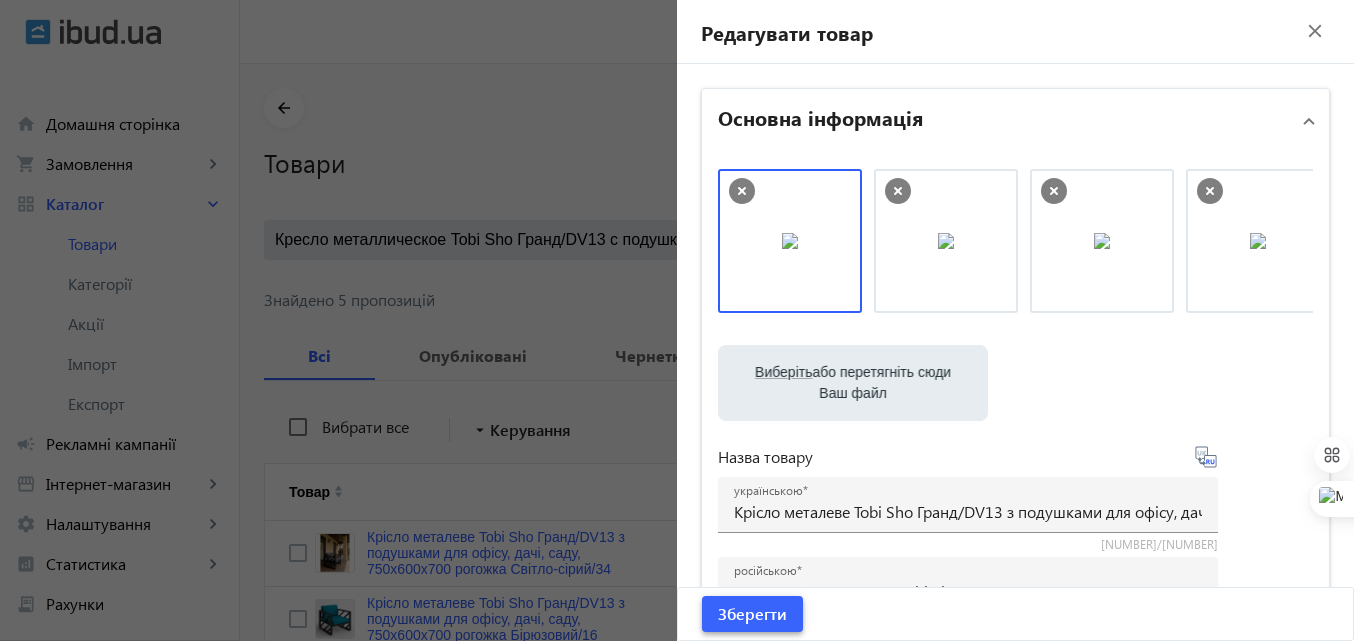 click on "Зберегти" 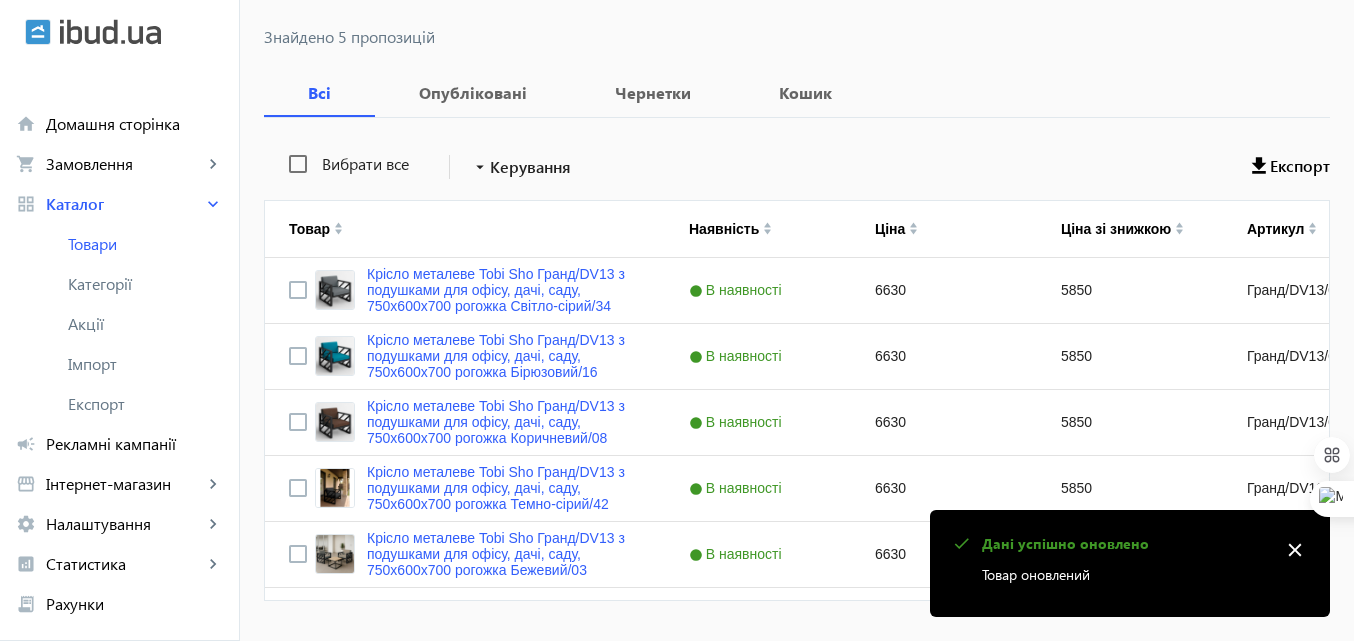 scroll, scrollTop: 300, scrollLeft: 0, axis: vertical 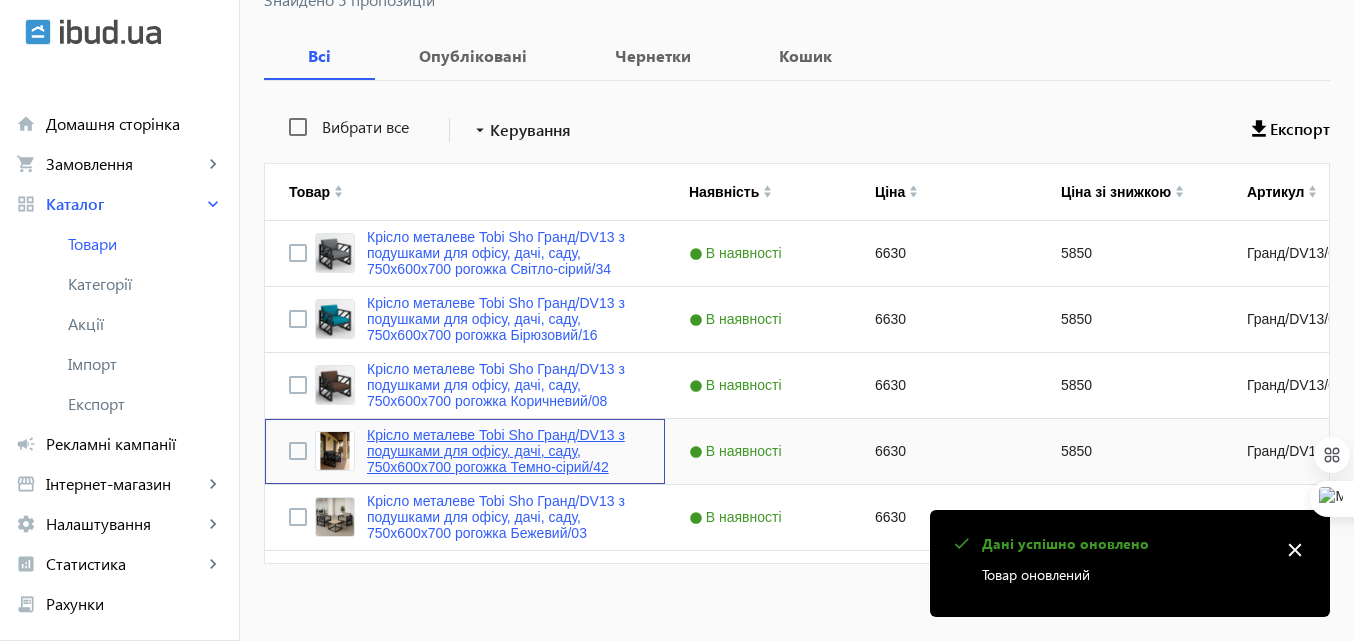 click on "Крісло металеве Tobi Sho Гранд/DV13 з подушками для офісу, дачі, саду, 750х600х700 рогожка Темно-сірий/42" 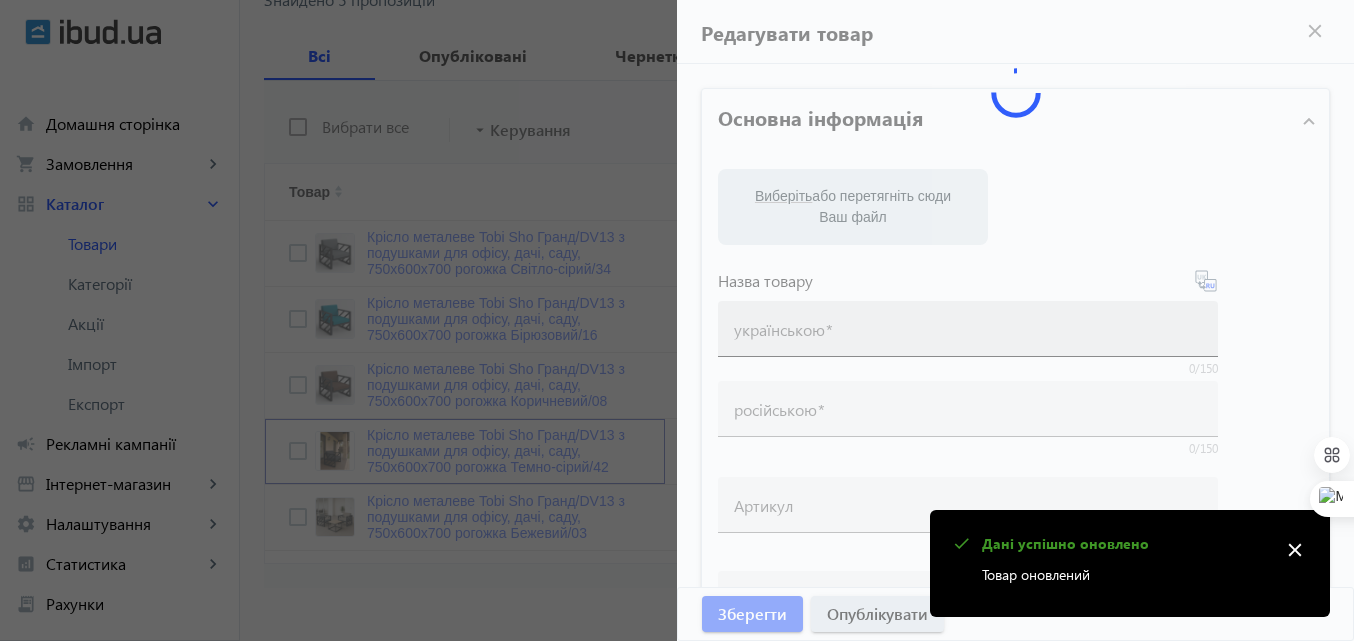 type on "Крісло металеве Tobi Sho Гранд/DV13 з подушками для офісу, дачі, саду, 750х600х700 рогожка Темно-сірий/42" 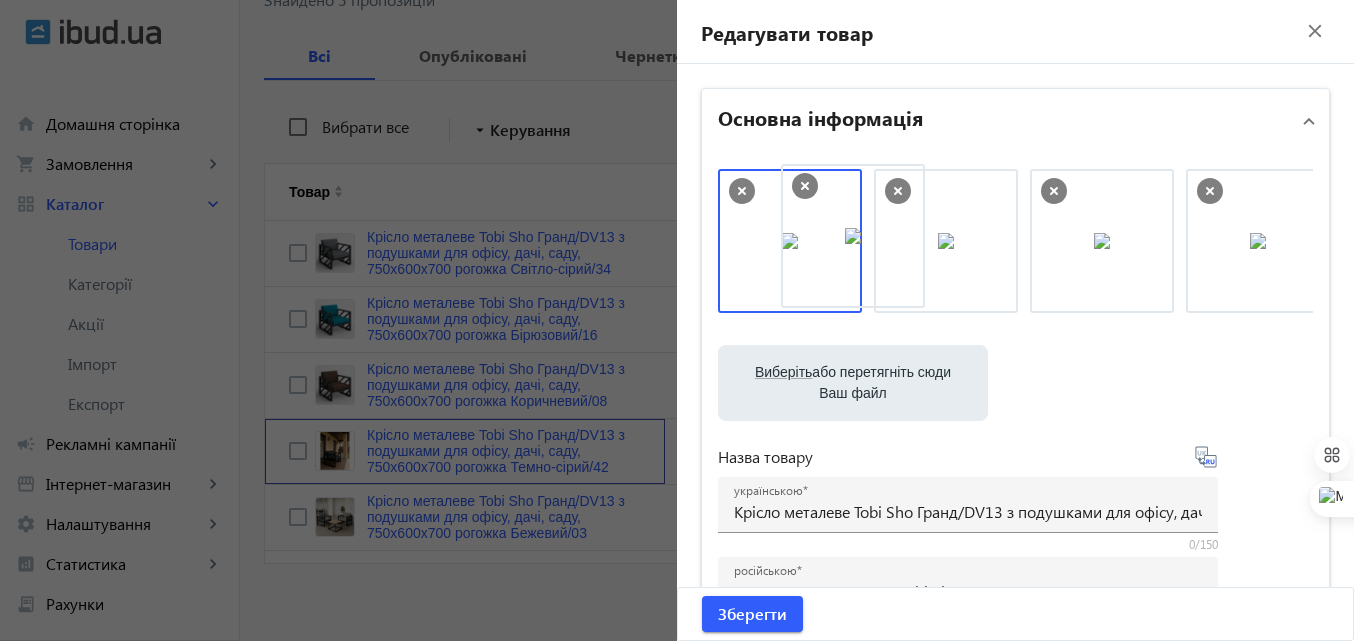 drag, startPoint x: 1072, startPoint y: 276, endPoint x: 802, endPoint y: 271, distance: 270.0463 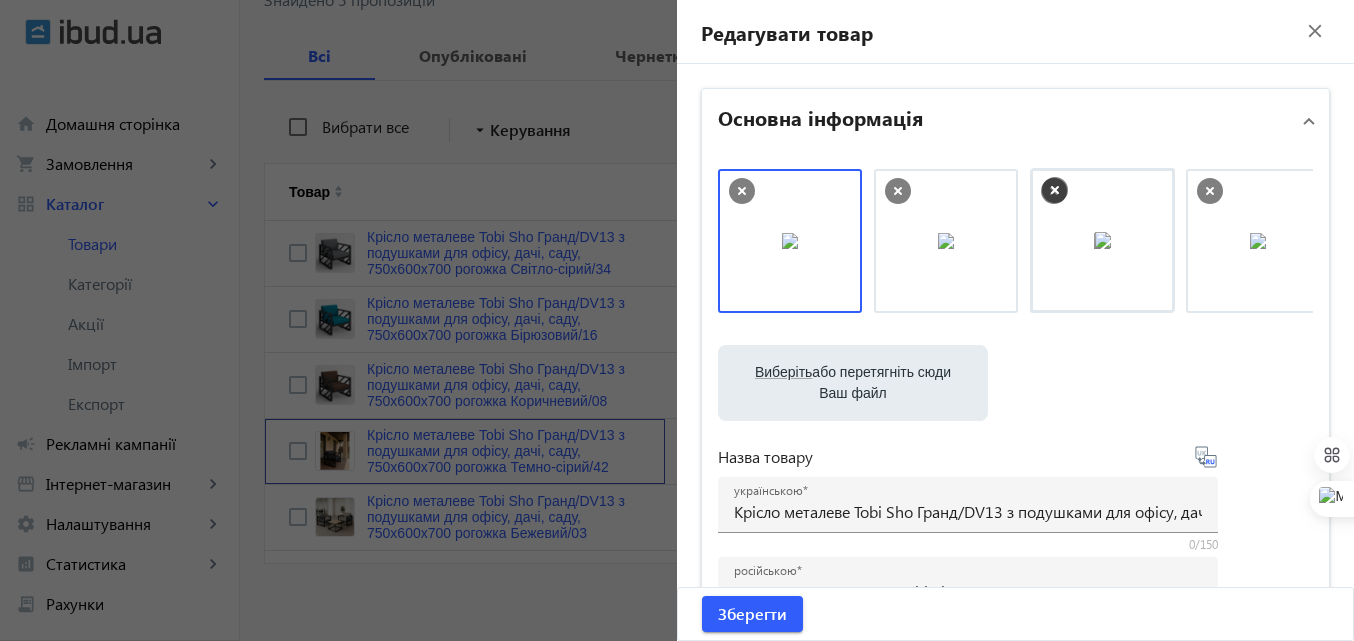 drag, startPoint x: 829, startPoint y: 251, endPoint x: 1187, endPoint y: 251, distance: 358 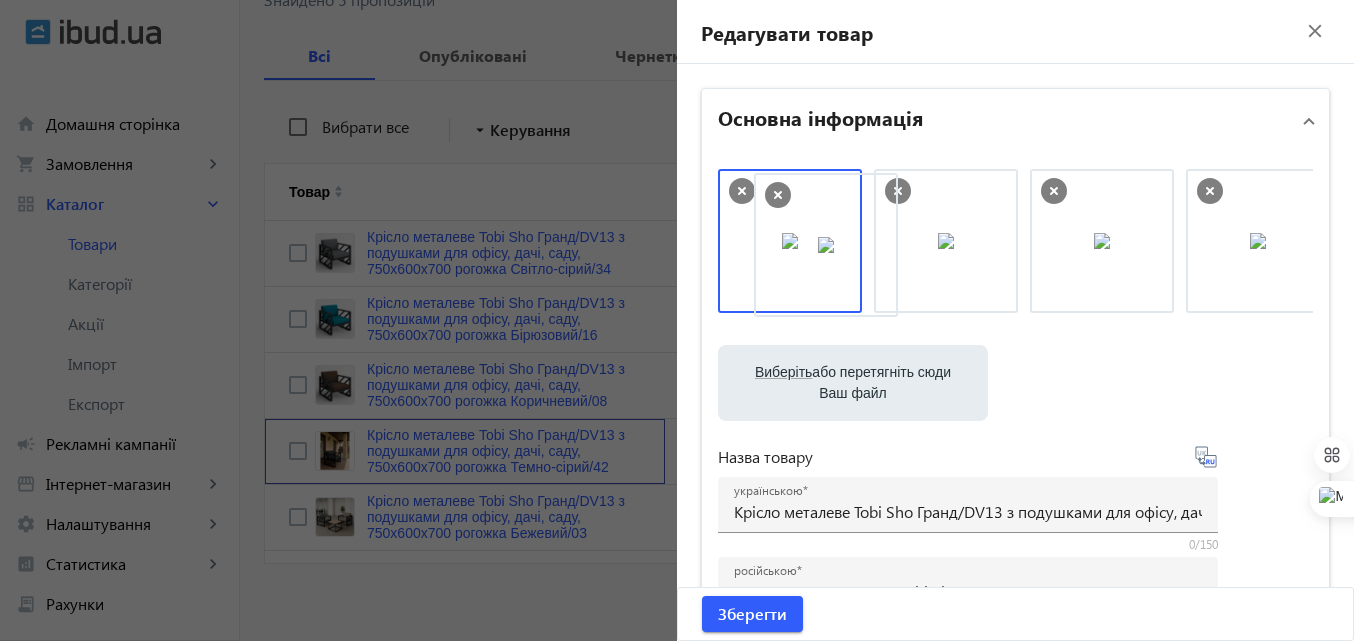 drag, startPoint x: 1155, startPoint y: 250, endPoint x: 883, endPoint y: 254, distance: 272.02942 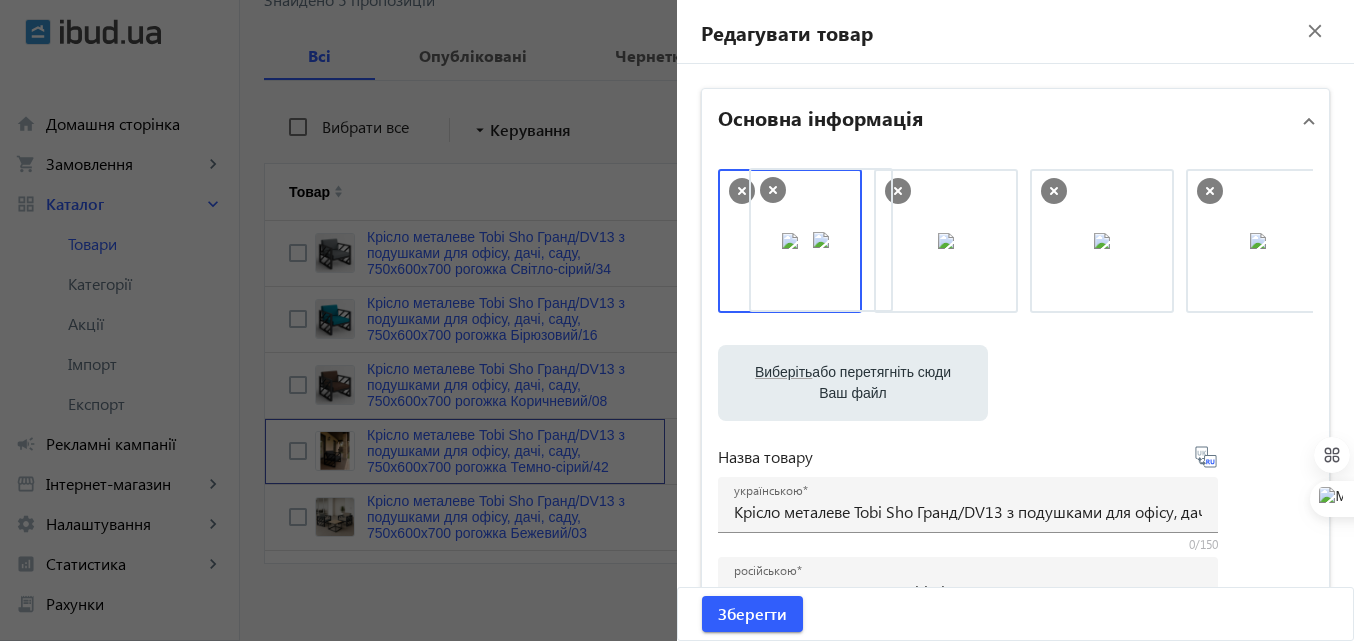 drag, startPoint x: 959, startPoint y: 251, endPoint x: 838, endPoint y: 249, distance: 121.016525 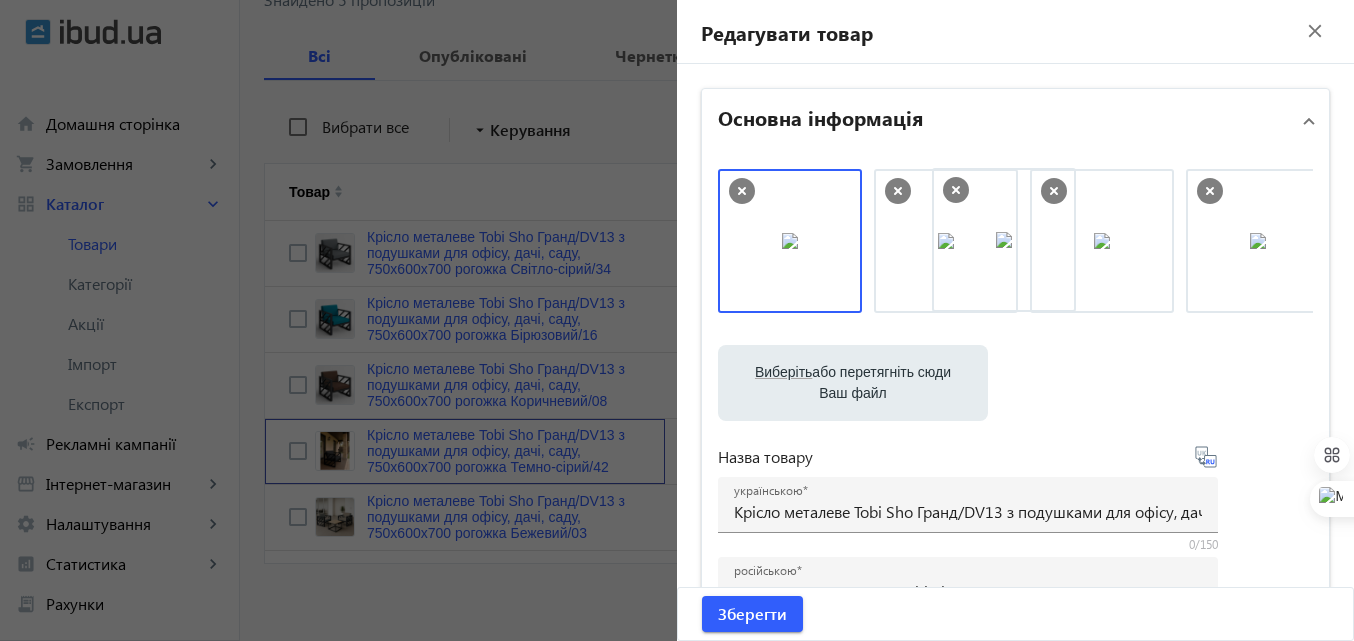 drag, startPoint x: 762, startPoint y: 262, endPoint x: 1101, endPoint y: 257, distance: 339.03687 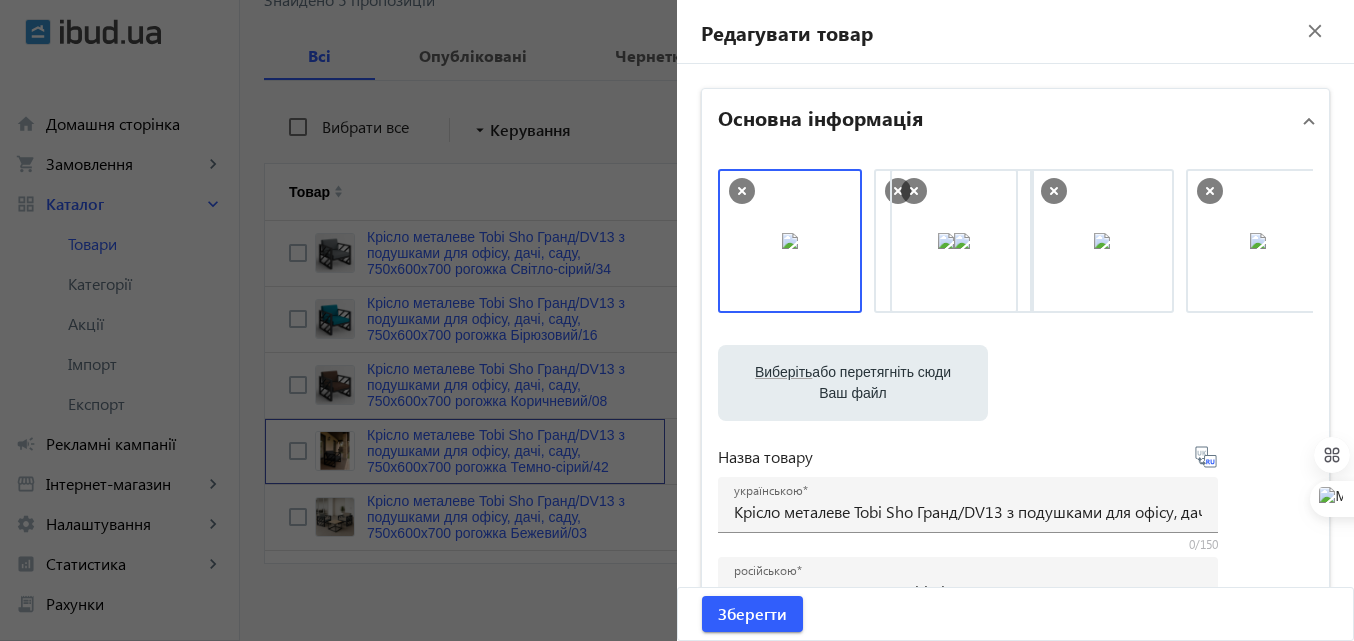 drag, startPoint x: 1076, startPoint y: 254, endPoint x: 828, endPoint y: 254, distance: 248 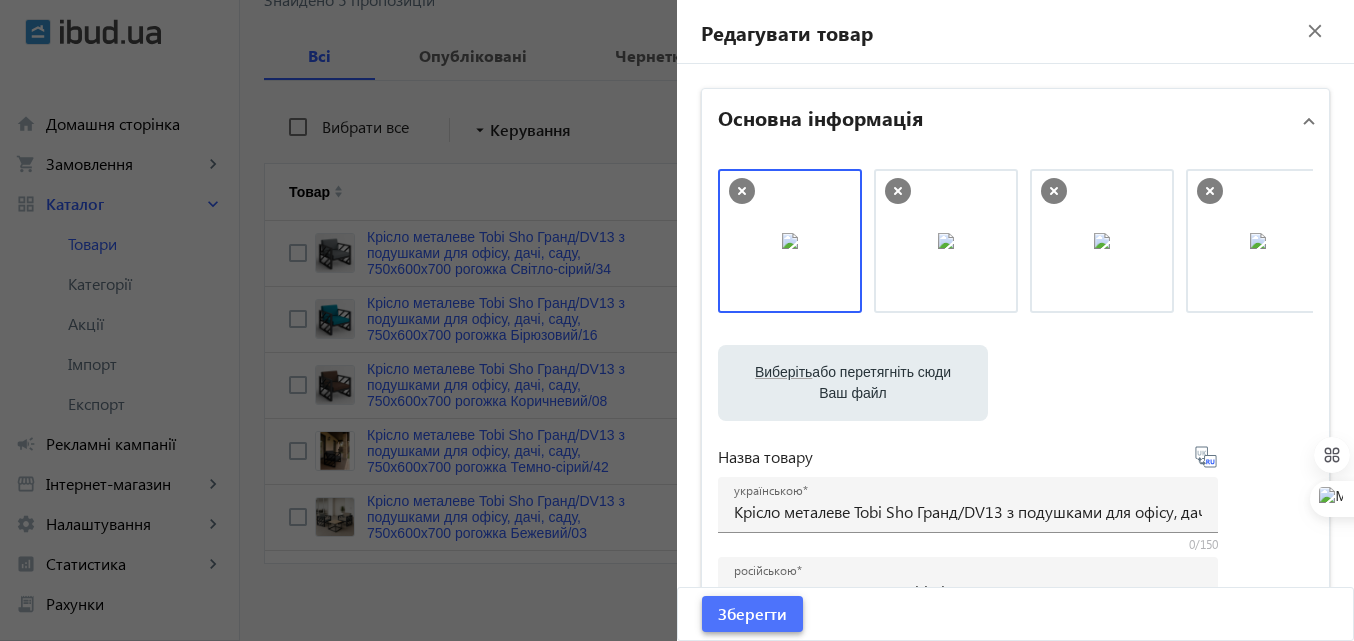 click on "Зберегти" 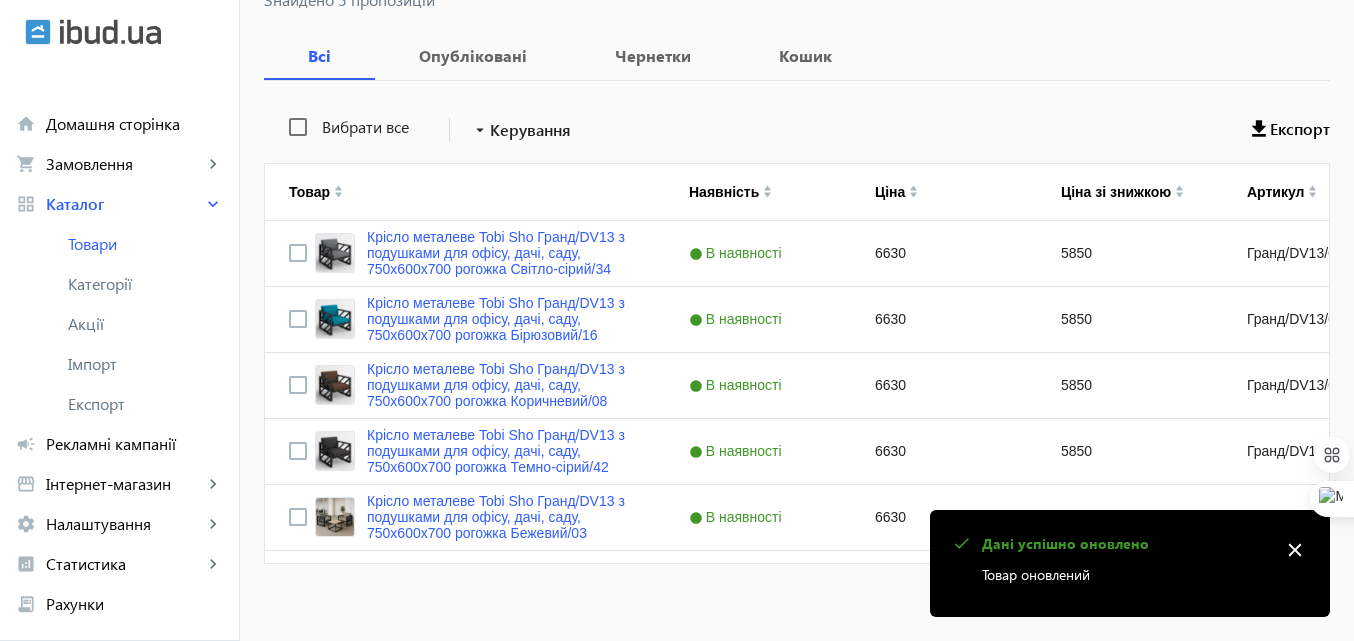 scroll, scrollTop: 315, scrollLeft: 0, axis: vertical 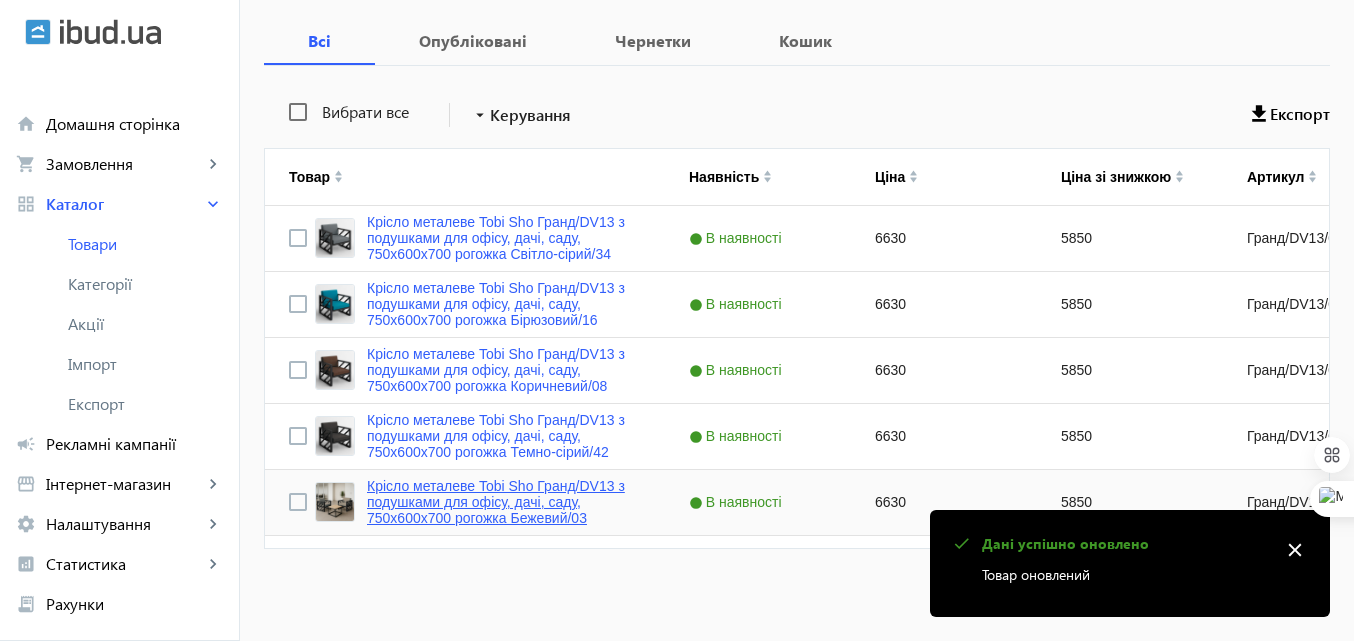 click on "Крісло металеве Tobi Sho Гранд/DV13 з подушками для офісу, дачі, саду, 750х600х700 рогожка Бежевий/03" 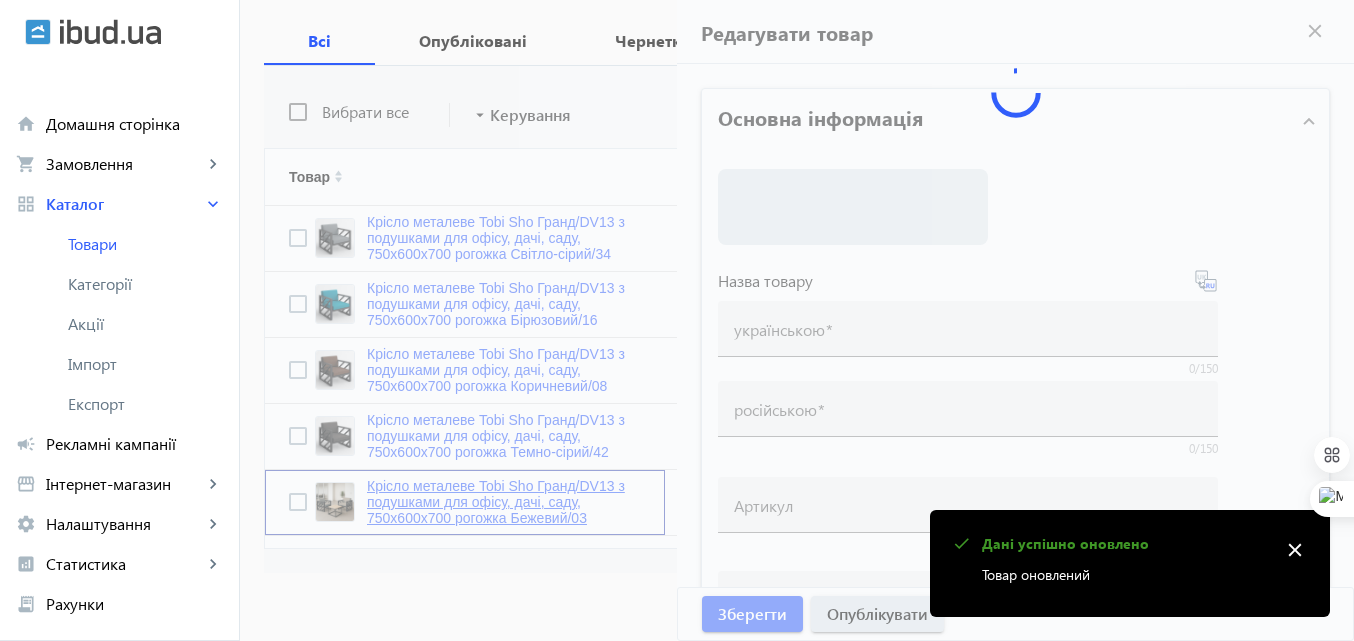 type on "Крісло металеве Tobi Sho Гранд/DV13 з подушками для офісу, дачі, саду, 750х600х700 рогожка Бежевий/03" 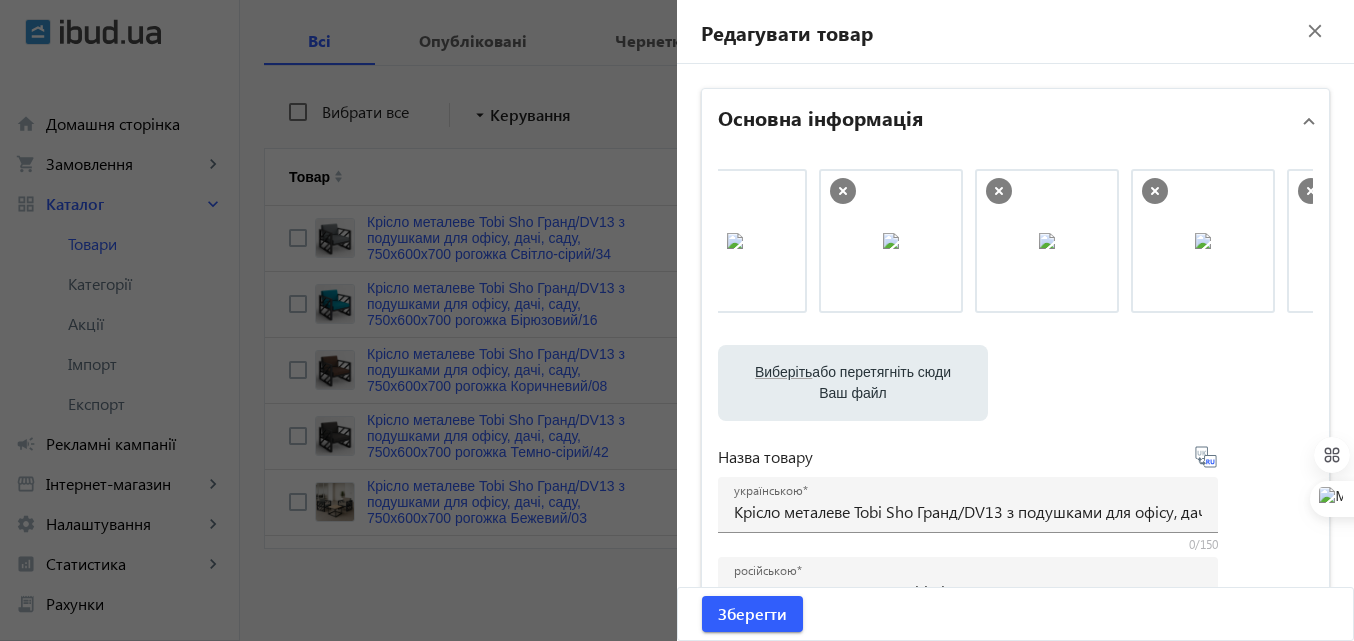 scroll, scrollTop: 0, scrollLeft: 214, axis: horizontal 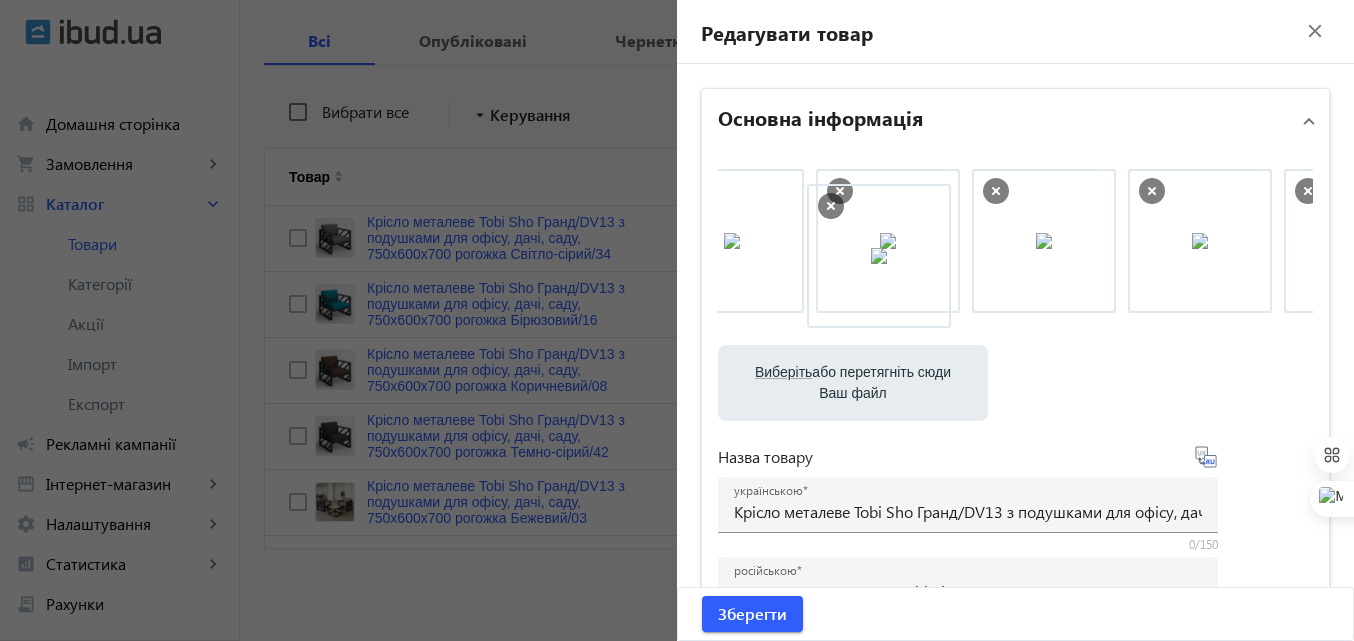 drag, startPoint x: 1153, startPoint y: 267, endPoint x: 828, endPoint y: 282, distance: 325.34598 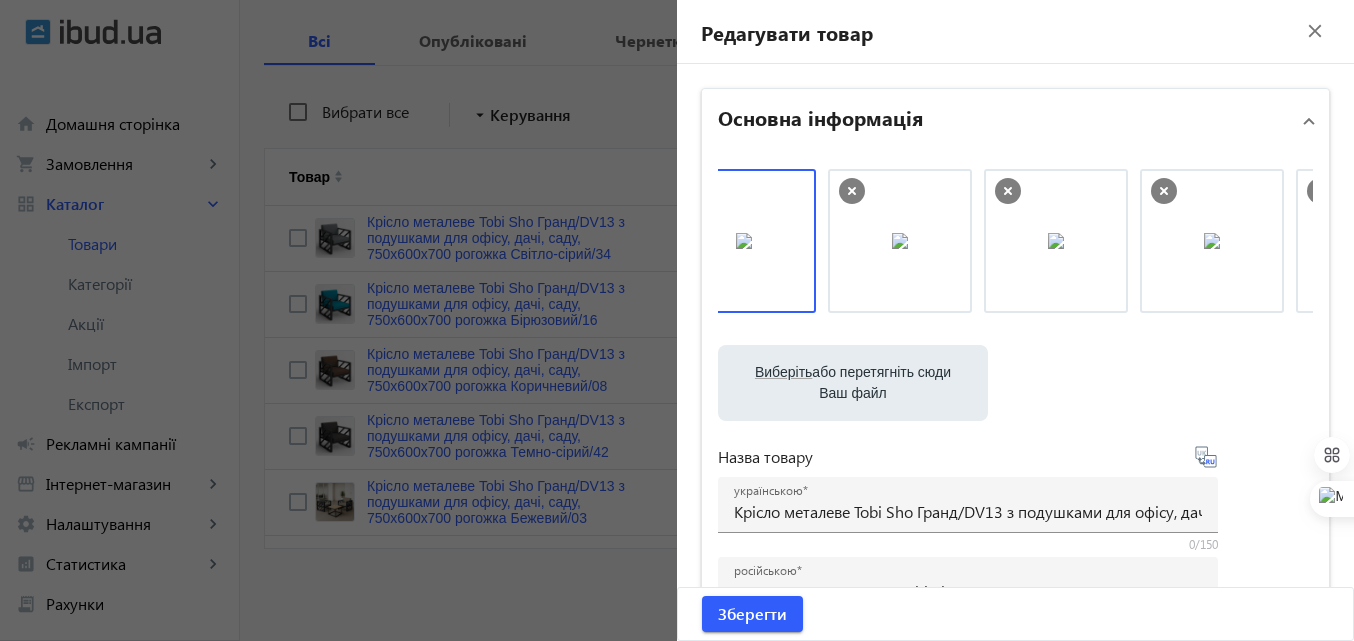 scroll, scrollTop: 0, scrollLeft: 0, axis: both 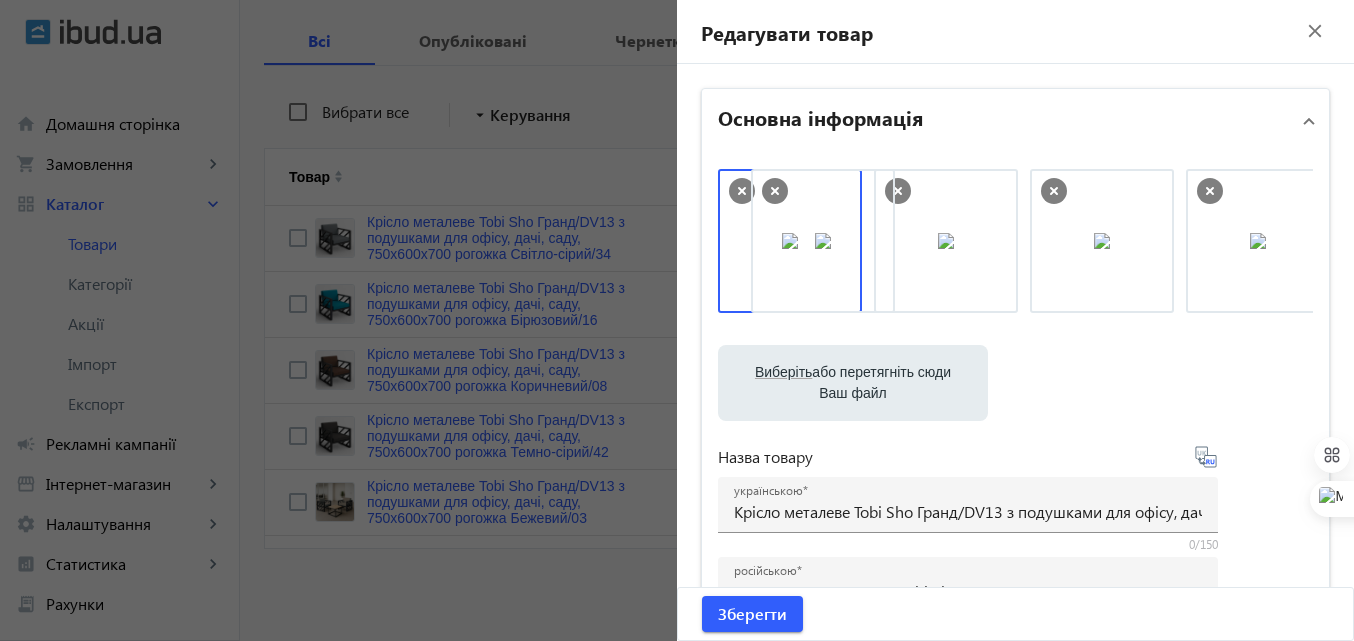 drag, startPoint x: 929, startPoint y: 255, endPoint x: 812, endPoint y: 255, distance: 117 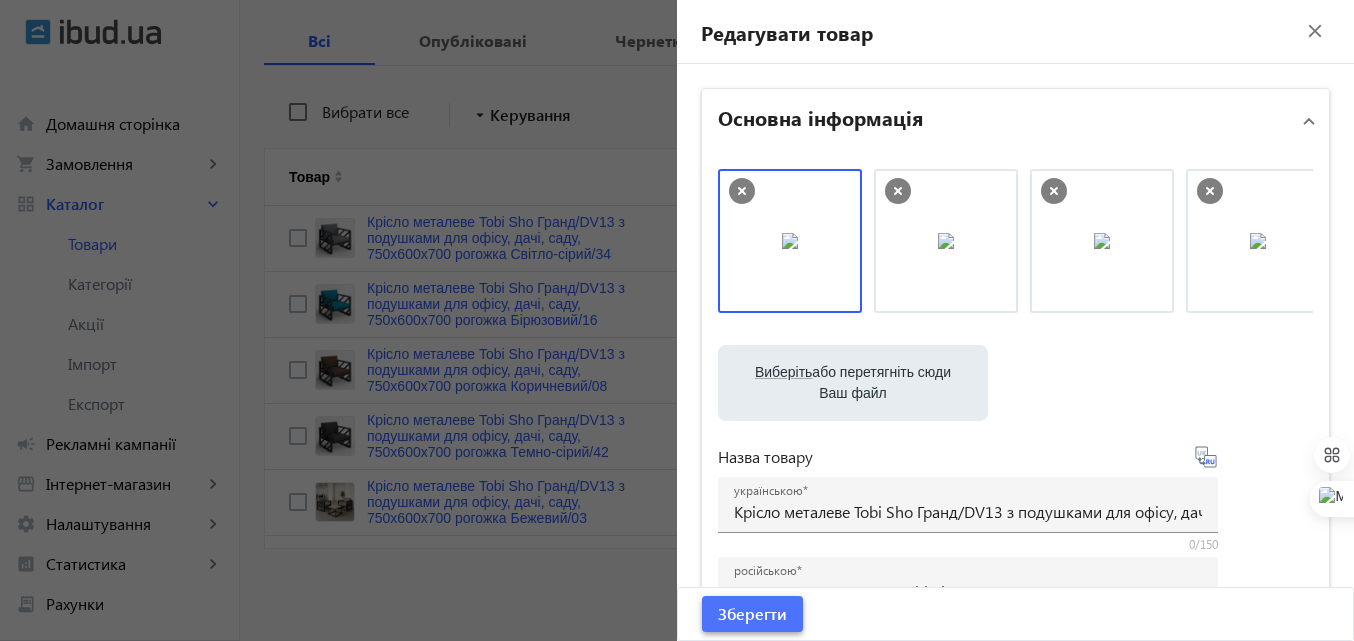 click on "Зберегти" 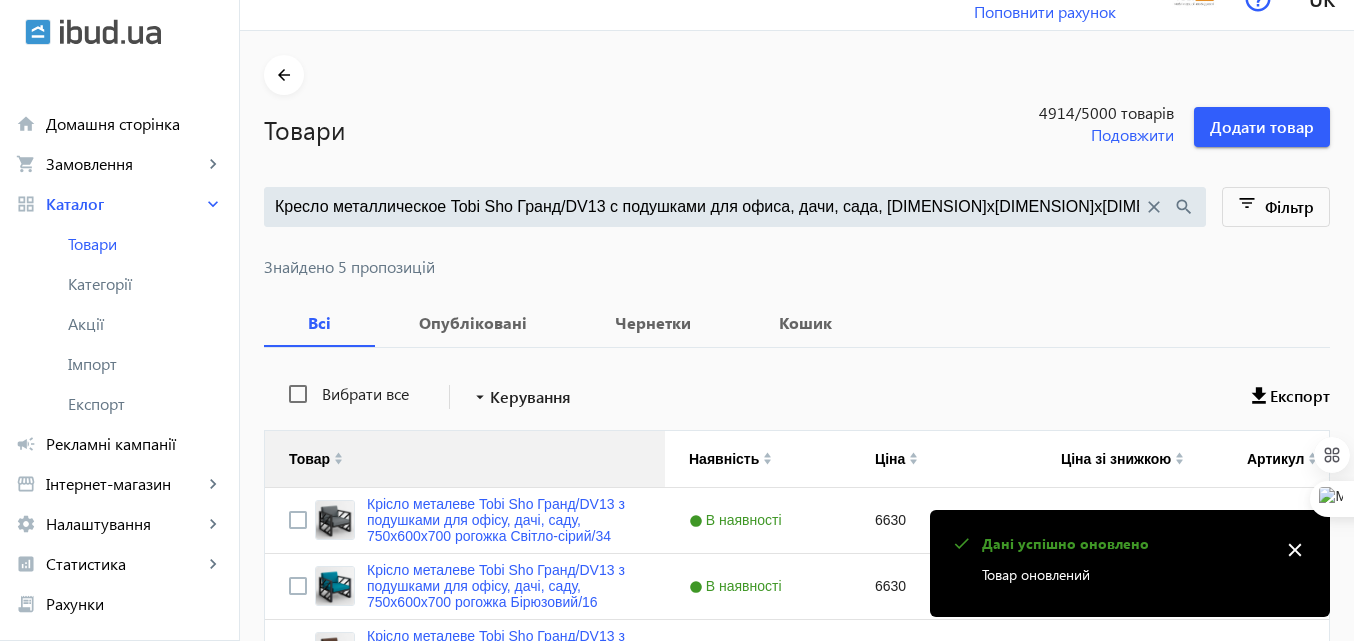 scroll, scrollTop: 15, scrollLeft: 0, axis: vertical 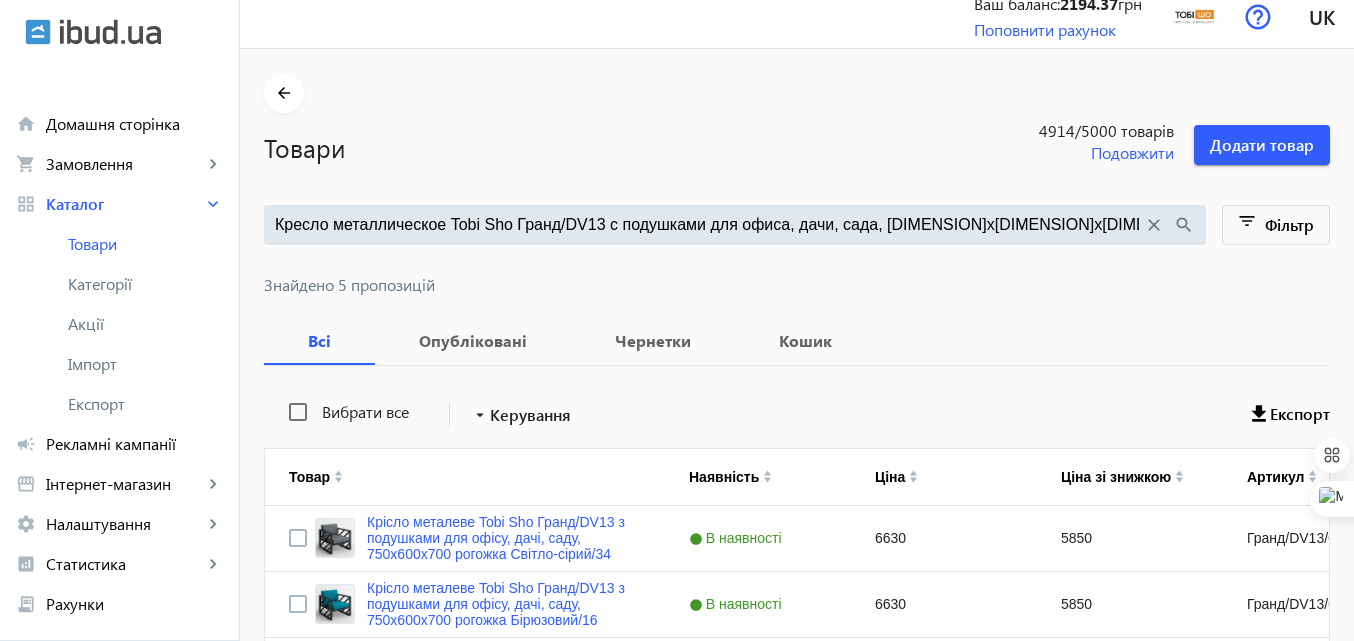 click on "Кресло металлическое Tobi Sho Гранд/DV13 с подушками для офиса, дачи, сада, [DIMENSION]х[DIMENSION]х[DIMENSION] рогожка" at bounding box center (709, 225) 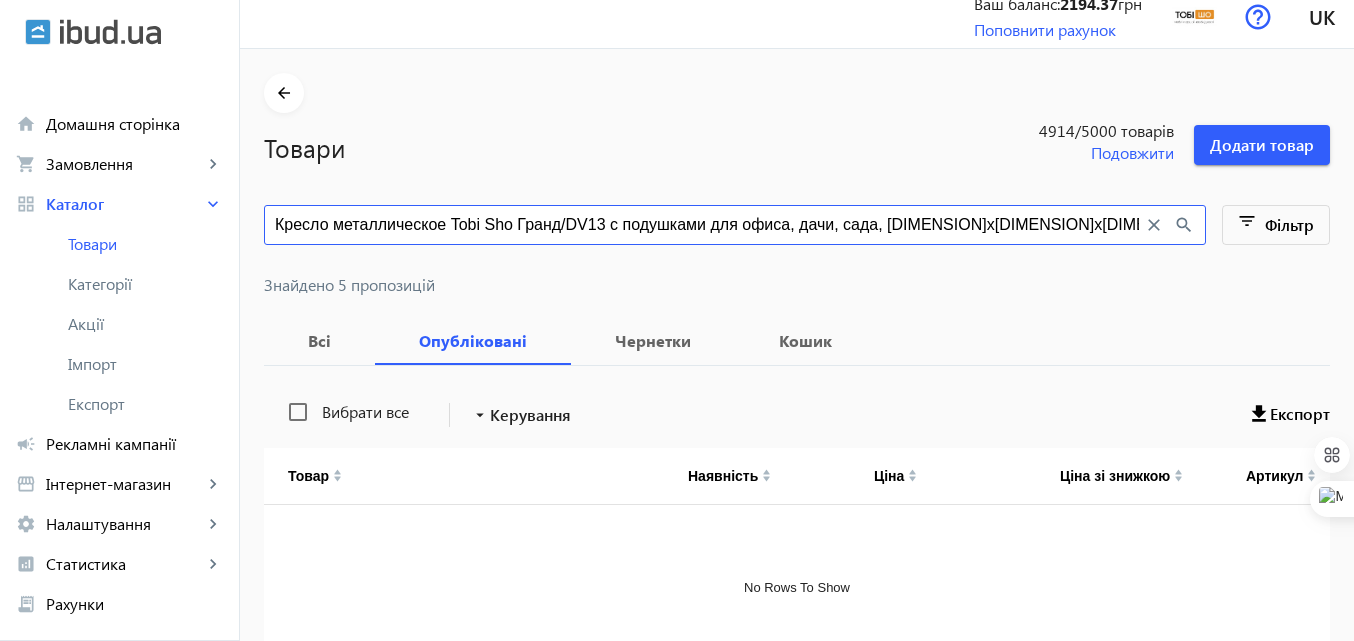 scroll, scrollTop: 0, scrollLeft: 0, axis: both 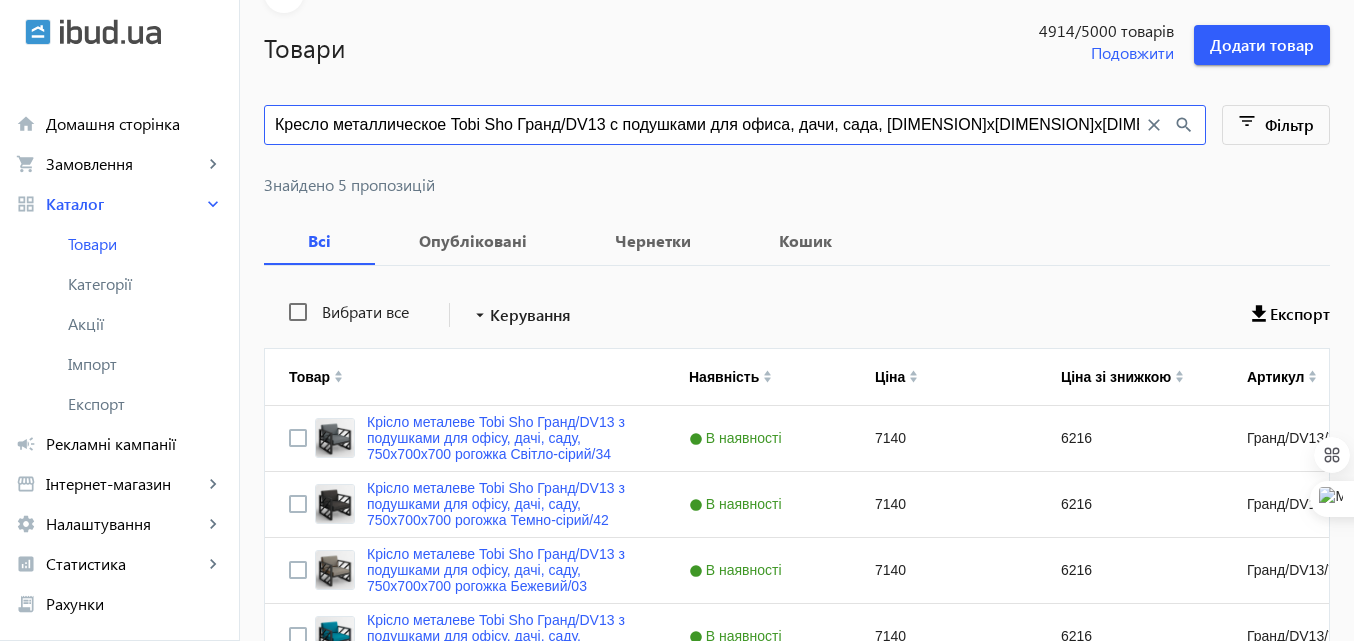 type on "Кресло металлическое Tobi Sho Гранд/DV13 с подушками для офиса, дачи, сада, [DIMENSION]х[DIMENSION]х[DIMENSION] рогожка" 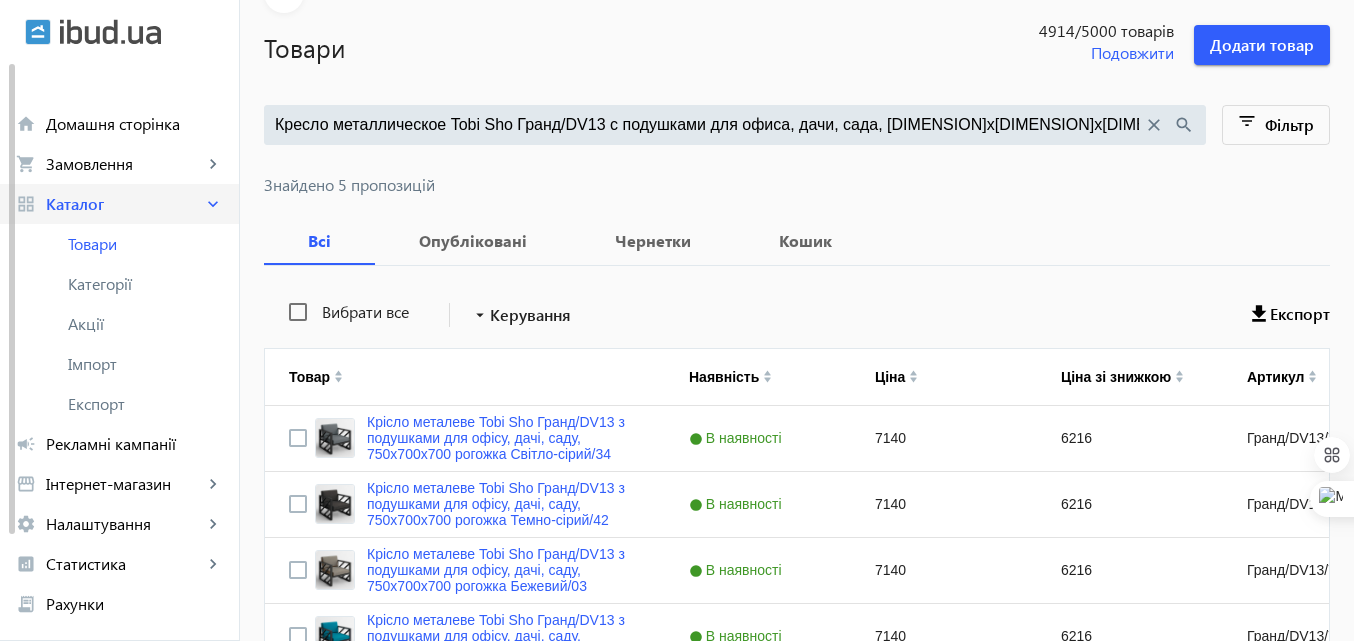 drag, startPoint x: 1053, startPoint y: 124, endPoint x: 75, endPoint y: 198, distance: 980.7956 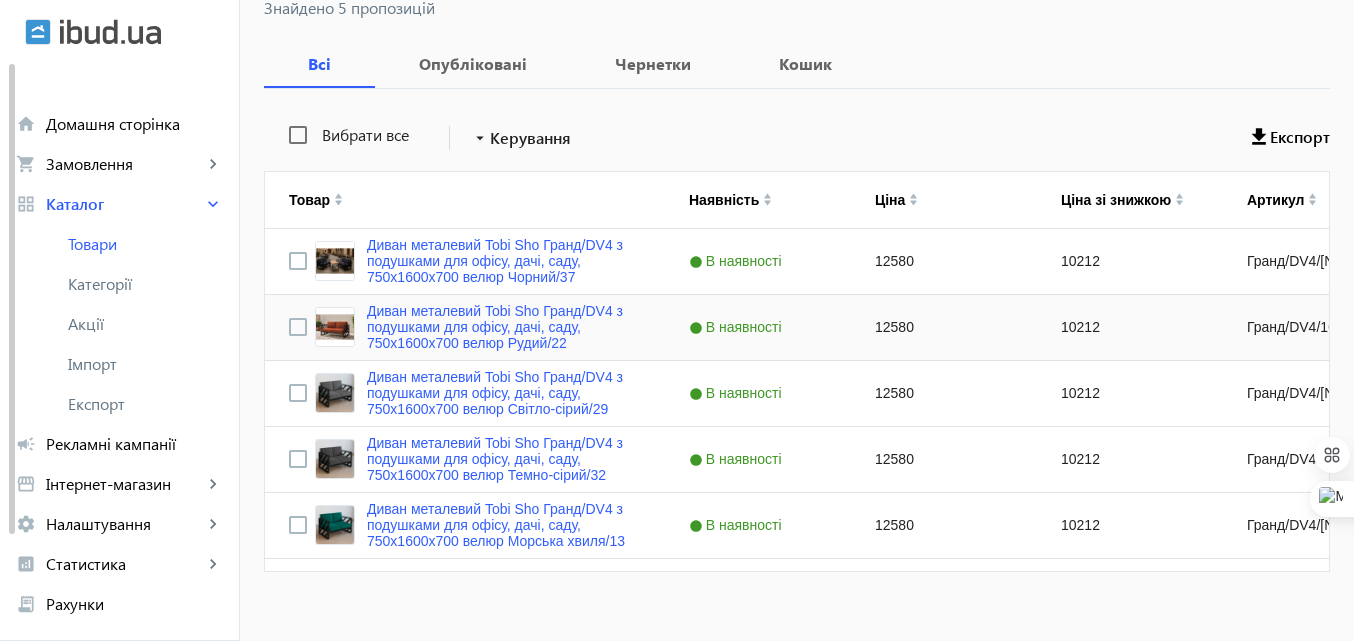 scroll, scrollTop: 300, scrollLeft: 0, axis: vertical 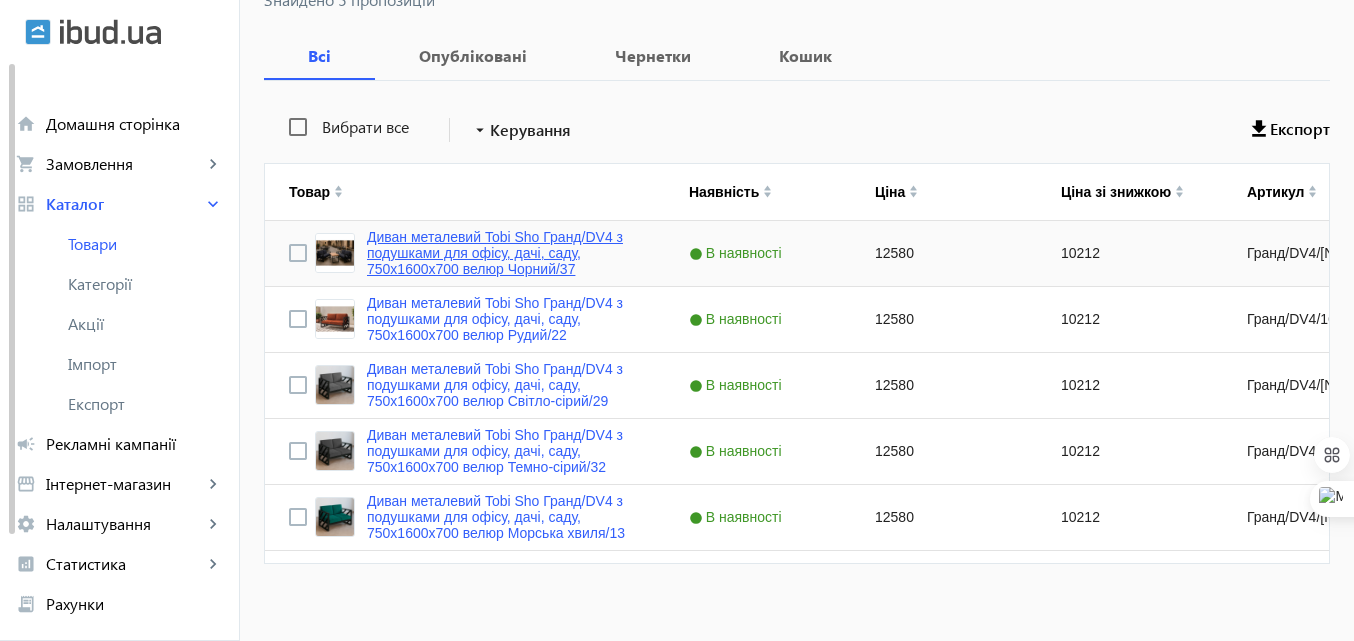 type on "Диван металлический Tobi Sho Гранд/DV4 с подушками для офиса, дачи, сада, [DIMENSION]х[DIMENSION]х[DIMENSION] велюр" 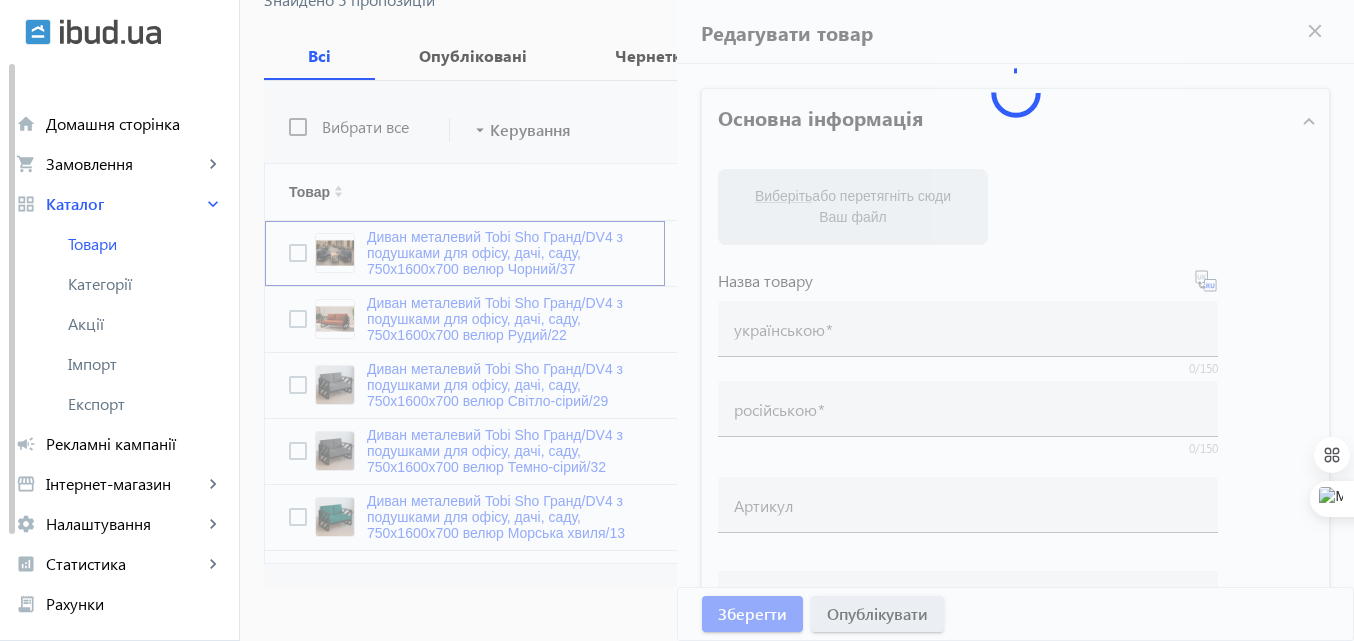 type on "Диван металевий Tobi Sho Гранд/DV4 з подушками для офісу, дачі, саду, 750х1600х700 велюр Чорний/37" 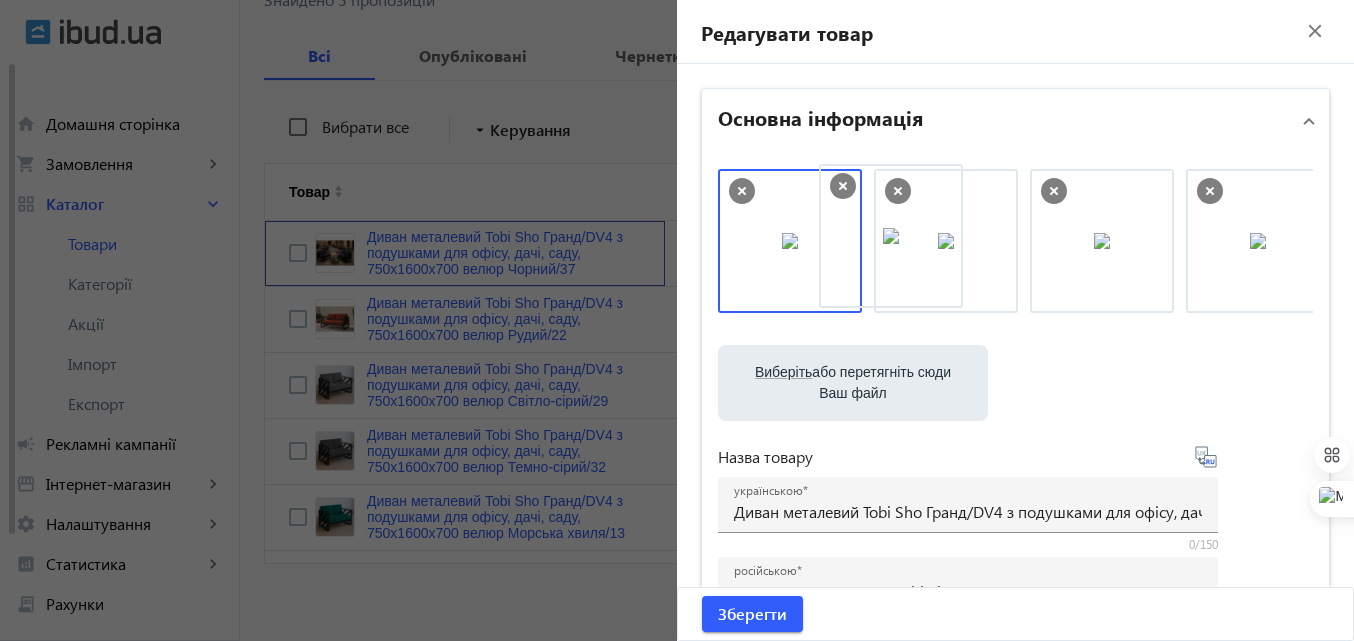 drag, startPoint x: 944, startPoint y: 248, endPoint x: 866, endPoint y: 240, distance: 78.40918 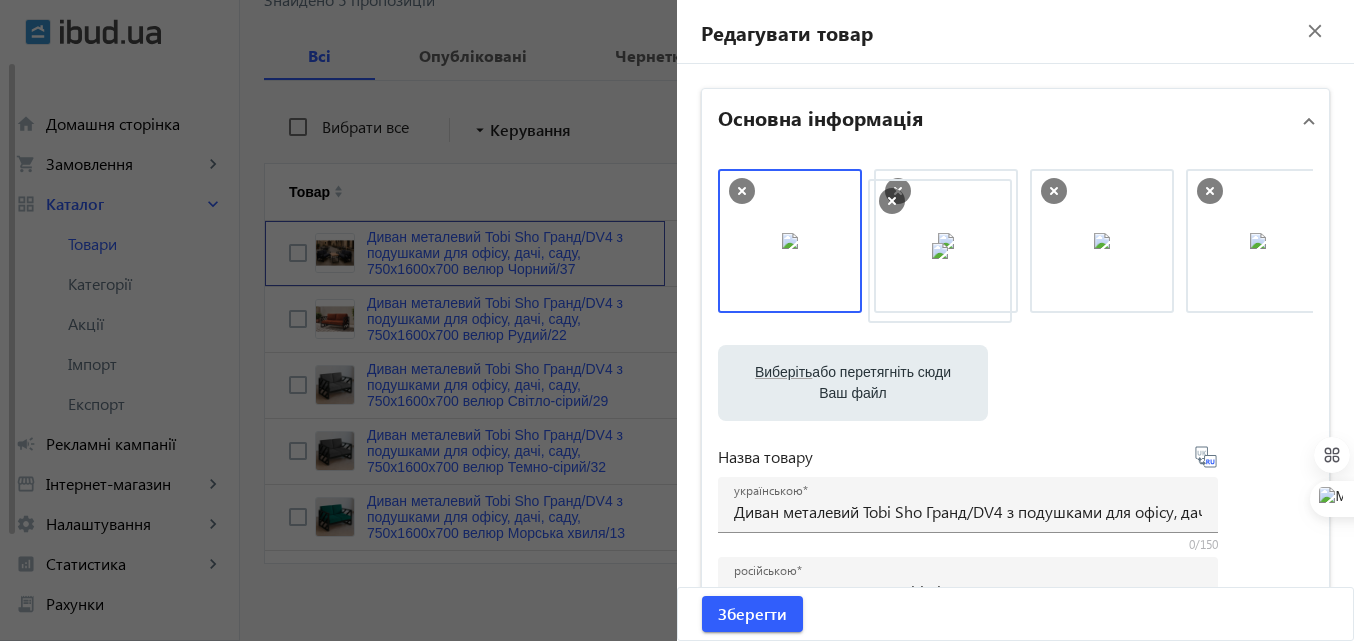 drag, startPoint x: 797, startPoint y: 253, endPoint x: 955, endPoint y: 259, distance: 158.11388 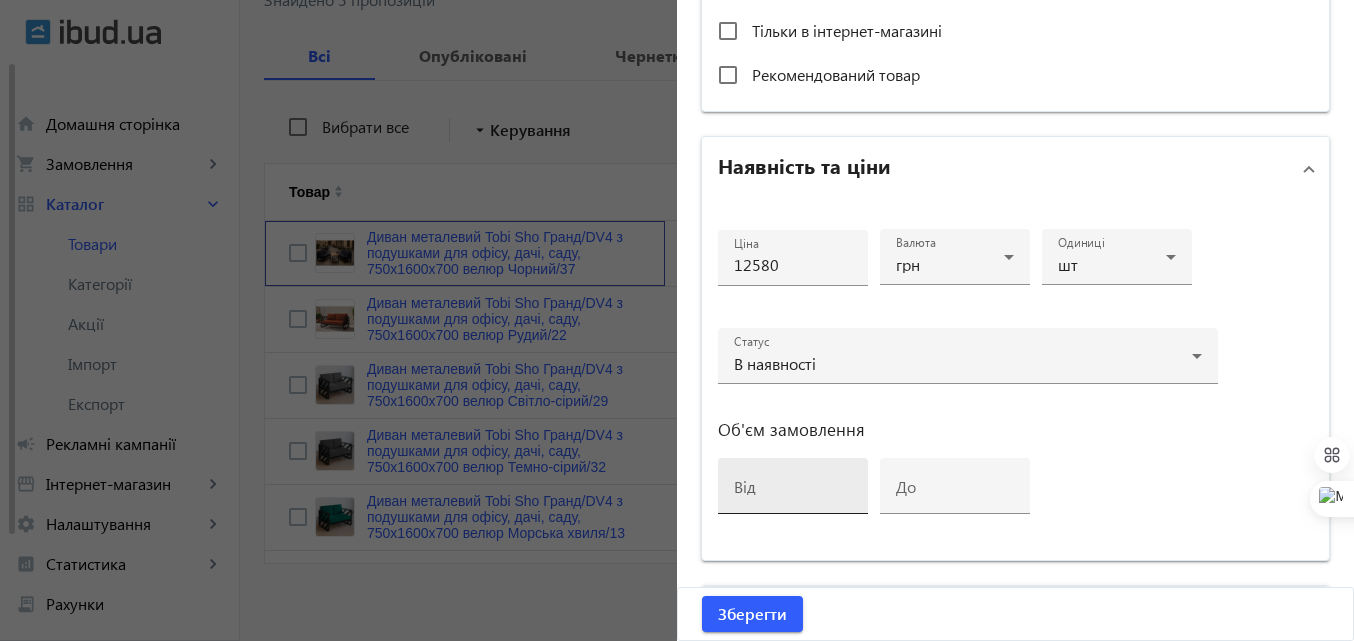 scroll, scrollTop: 1000, scrollLeft: 0, axis: vertical 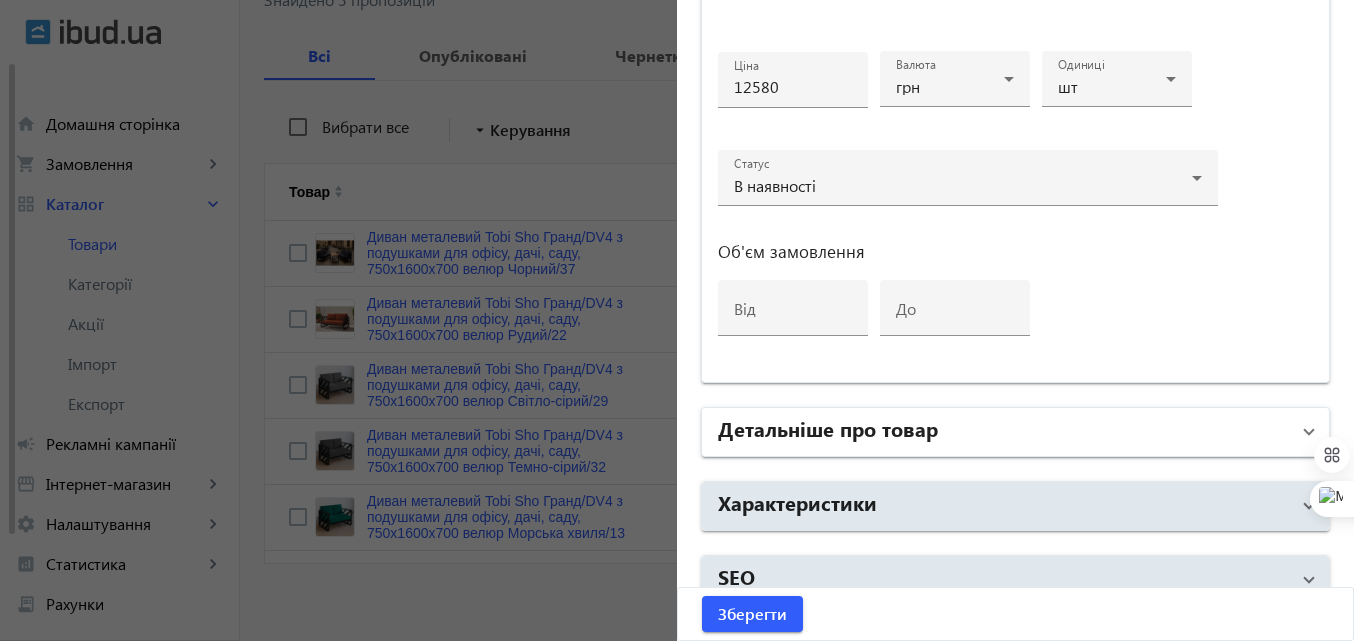 click on "Детальніше про товар" at bounding box center [828, 428] 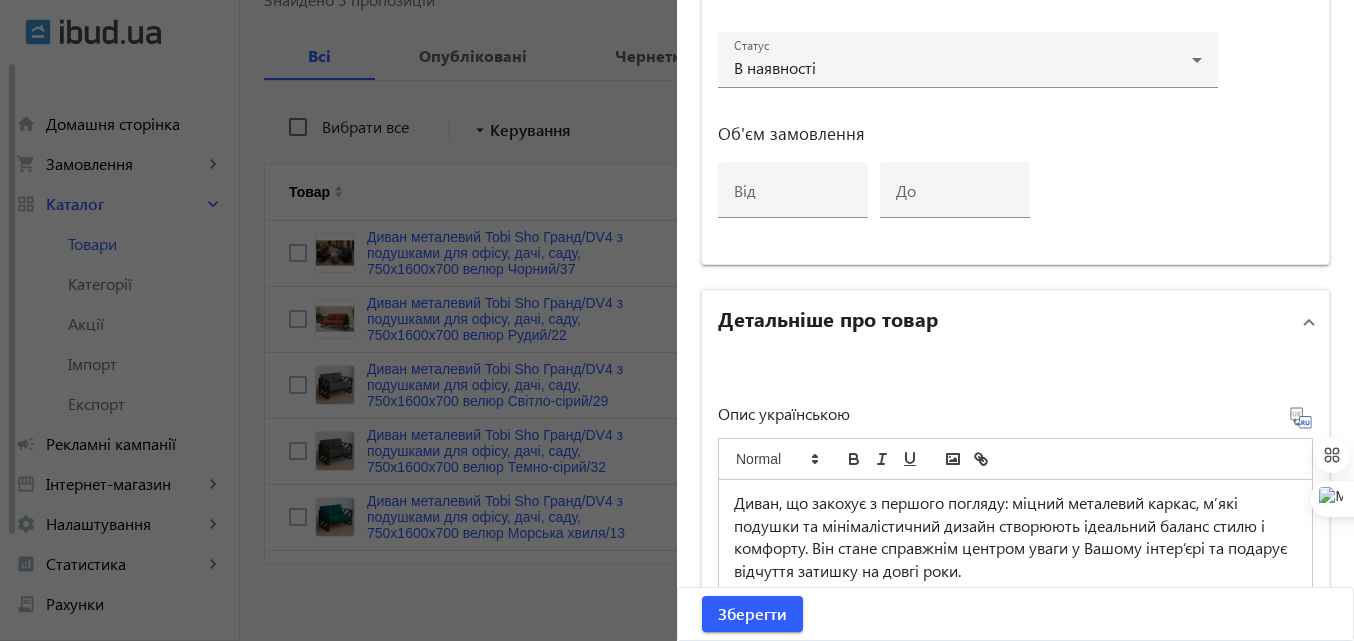 scroll, scrollTop: 1400, scrollLeft: 0, axis: vertical 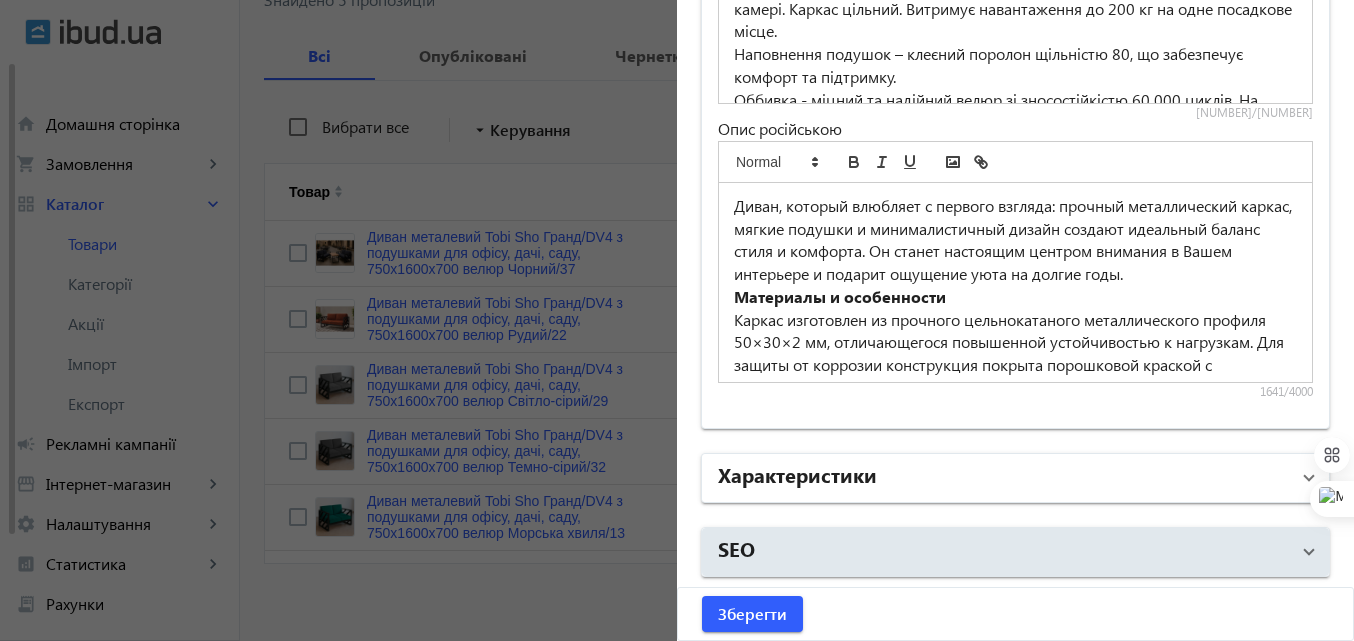 click on "Характеристики" at bounding box center (797, 474) 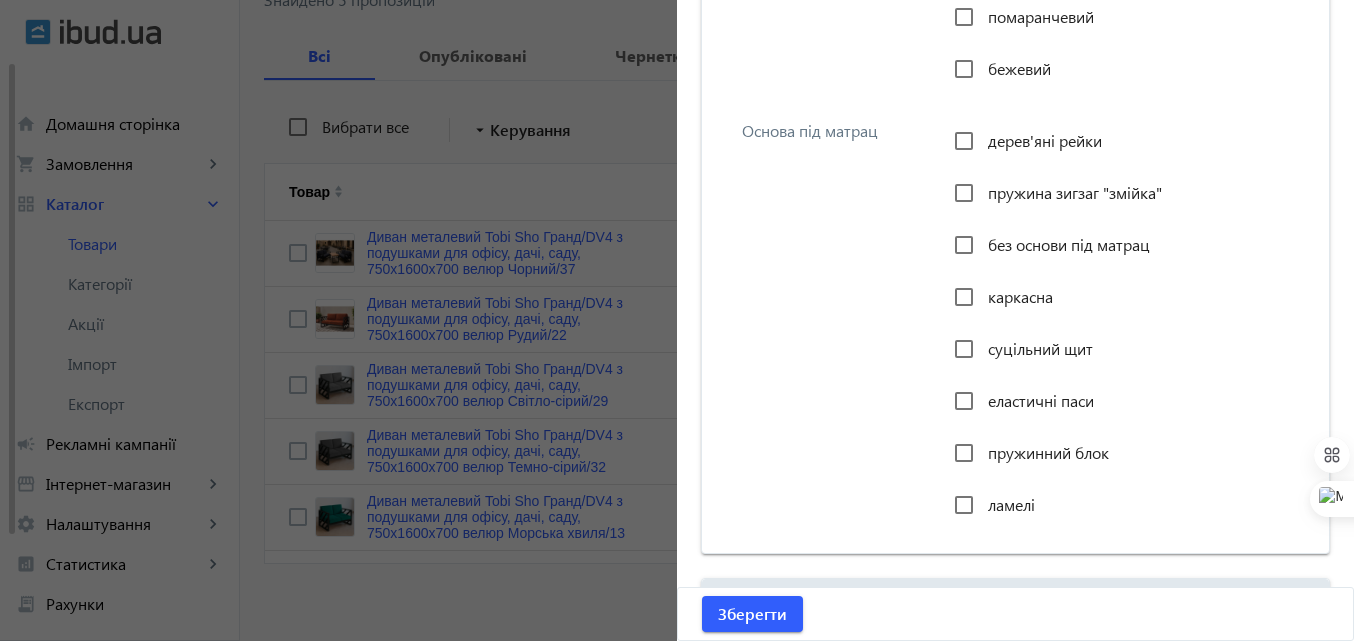 scroll, scrollTop: 10208, scrollLeft: 0, axis: vertical 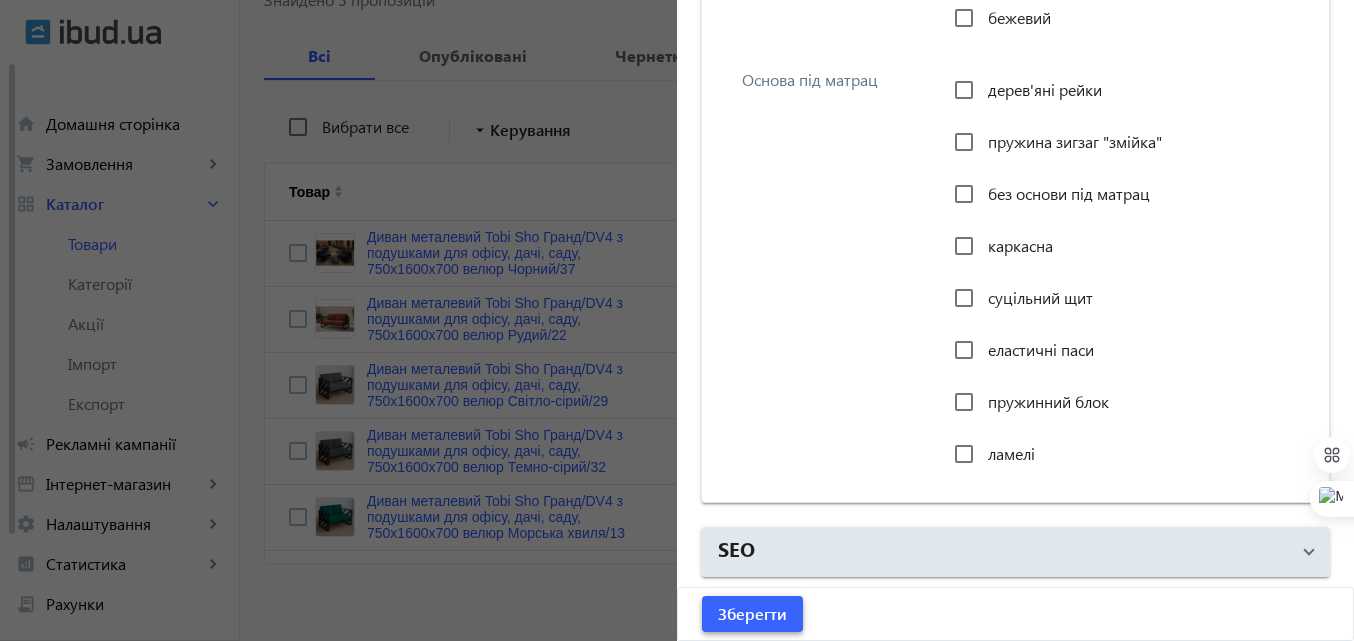 click on "Зберегти" 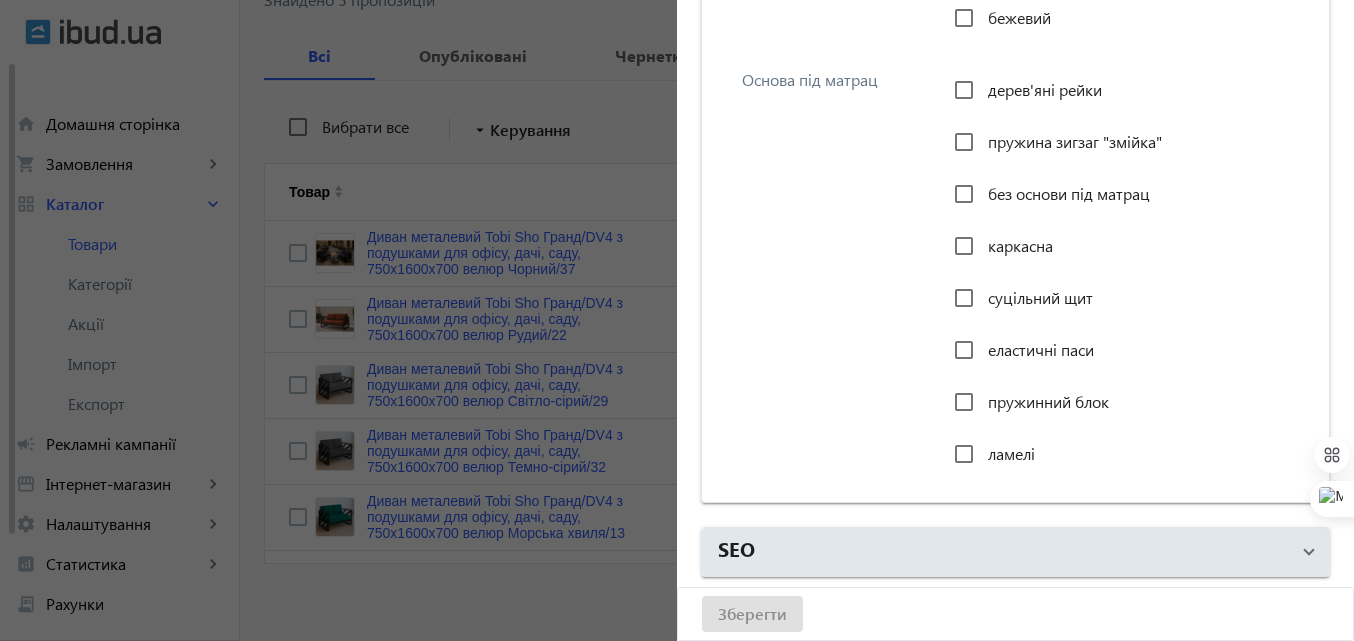 scroll, scrollTop: 0, scrollLeft: 0, axis: both 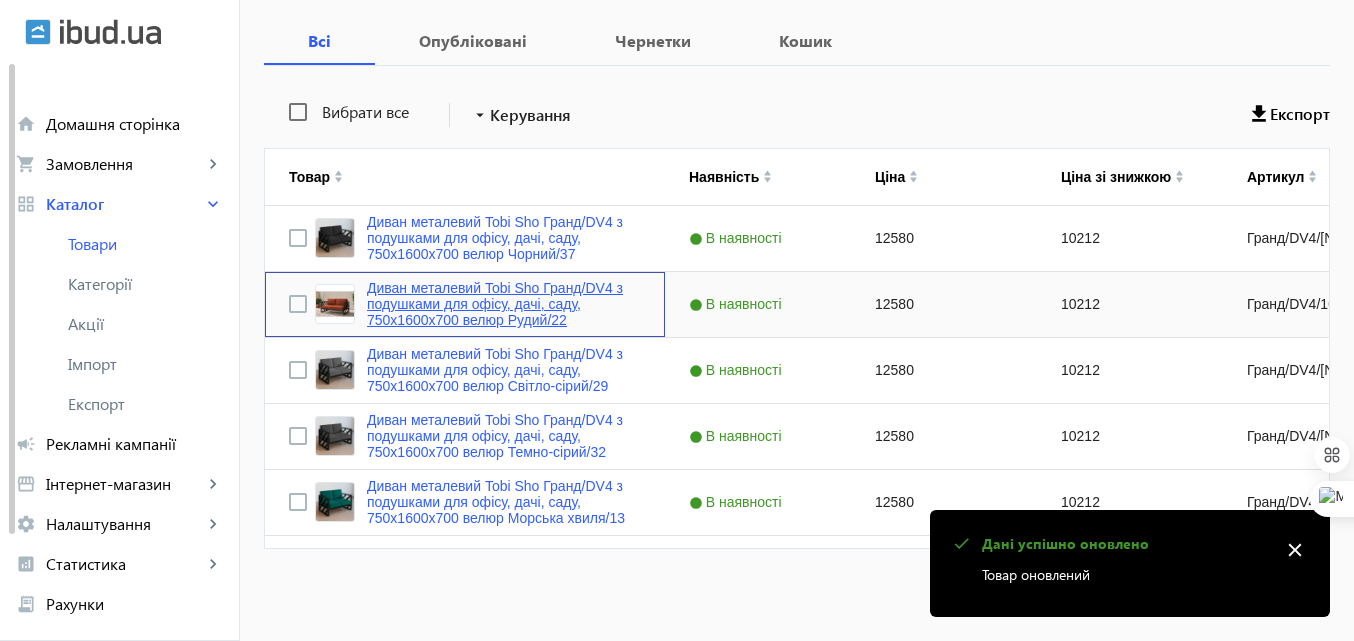click on "Диван металевий Tobi Sho Гранд/DV4 з подушками для офісу, дачі, саду, 750х1600х700 велюр Рудий/22" 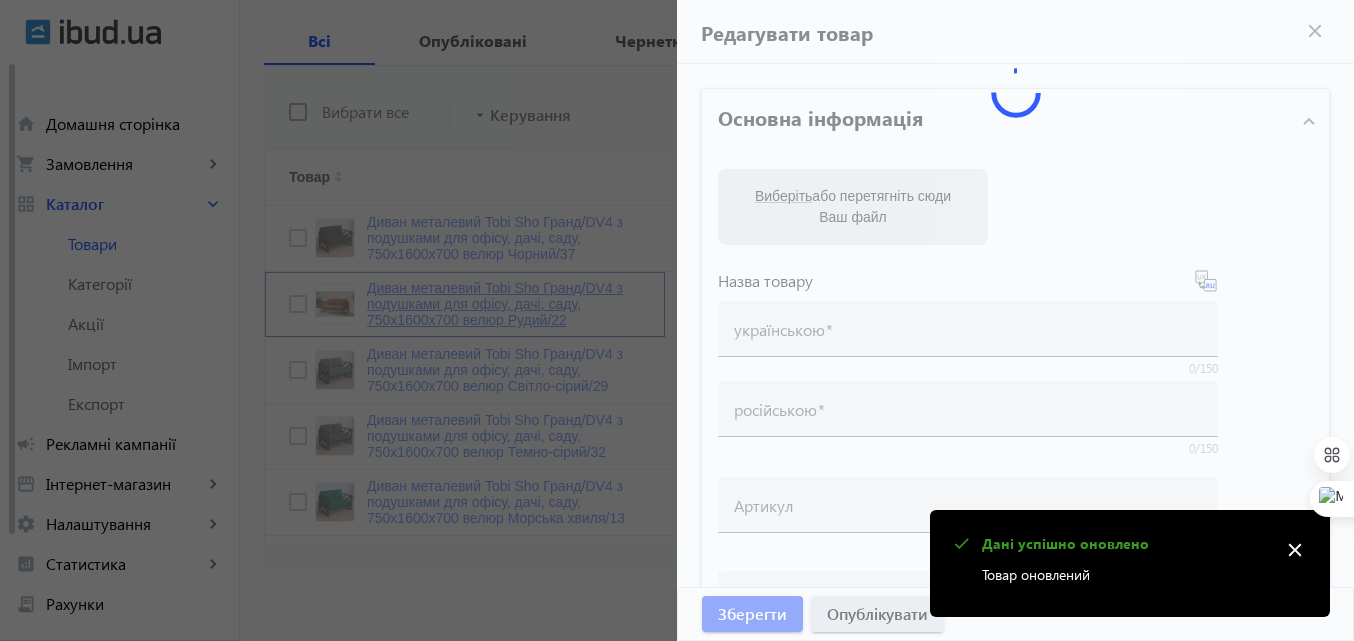 type on "Диван металевий Tobi Sho Гранд/DV4 з подушками для офісу, дачі, саду, 750х1600х700 велюр Рудий/22" 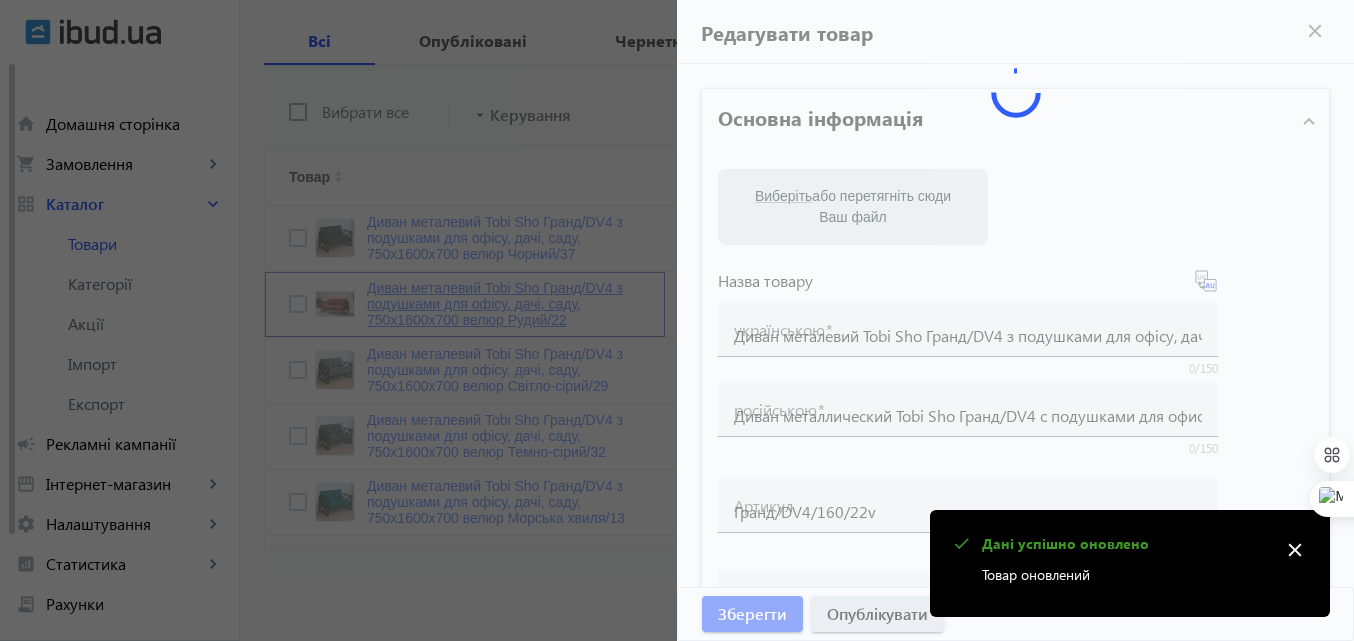 type on "12580" 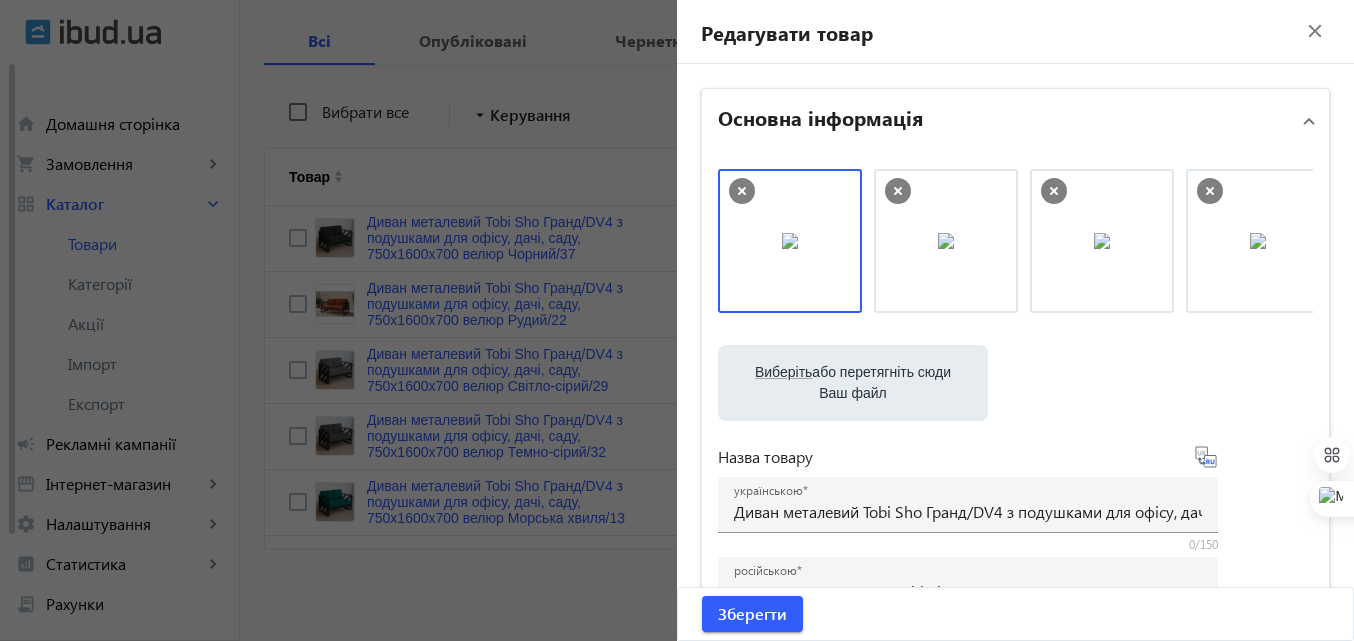 drag, startPoint x: 899, startPoint y: 320, endPoint x: 977, endPoint y: 324, distance: 78.10249 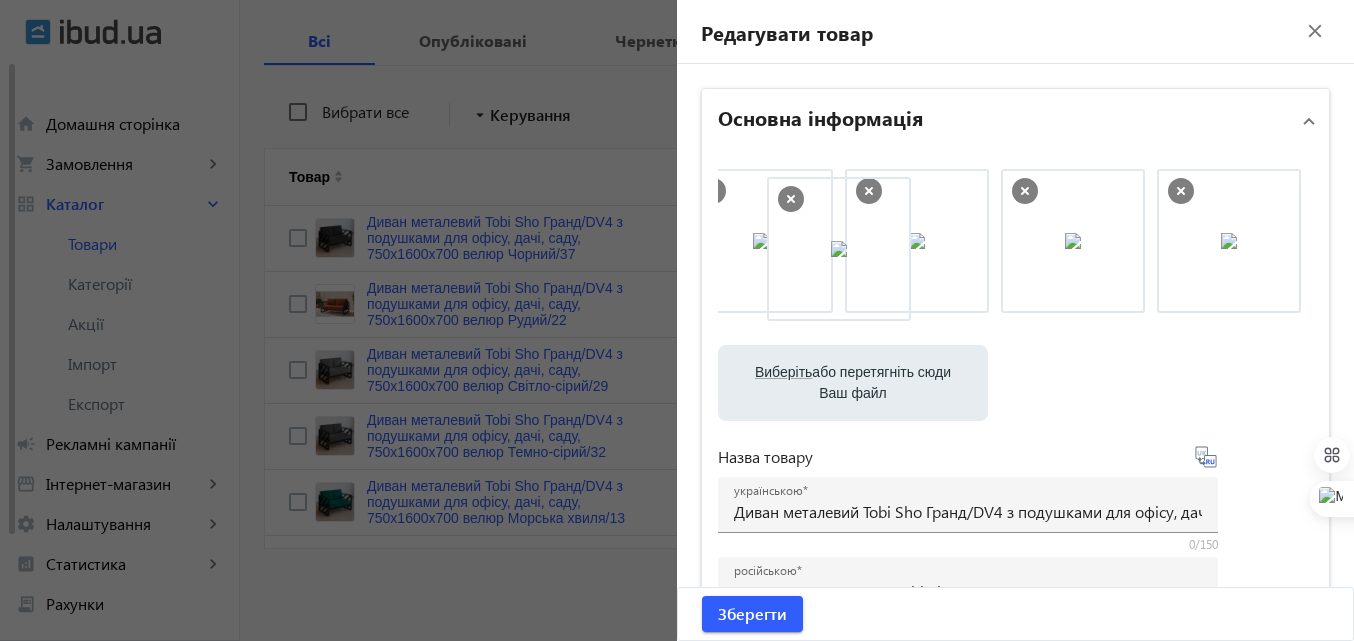 drag, startPoint x: 1189, startPoint y: 259, endPoint x: 809, endPoint y: 267, distance: 380.0842 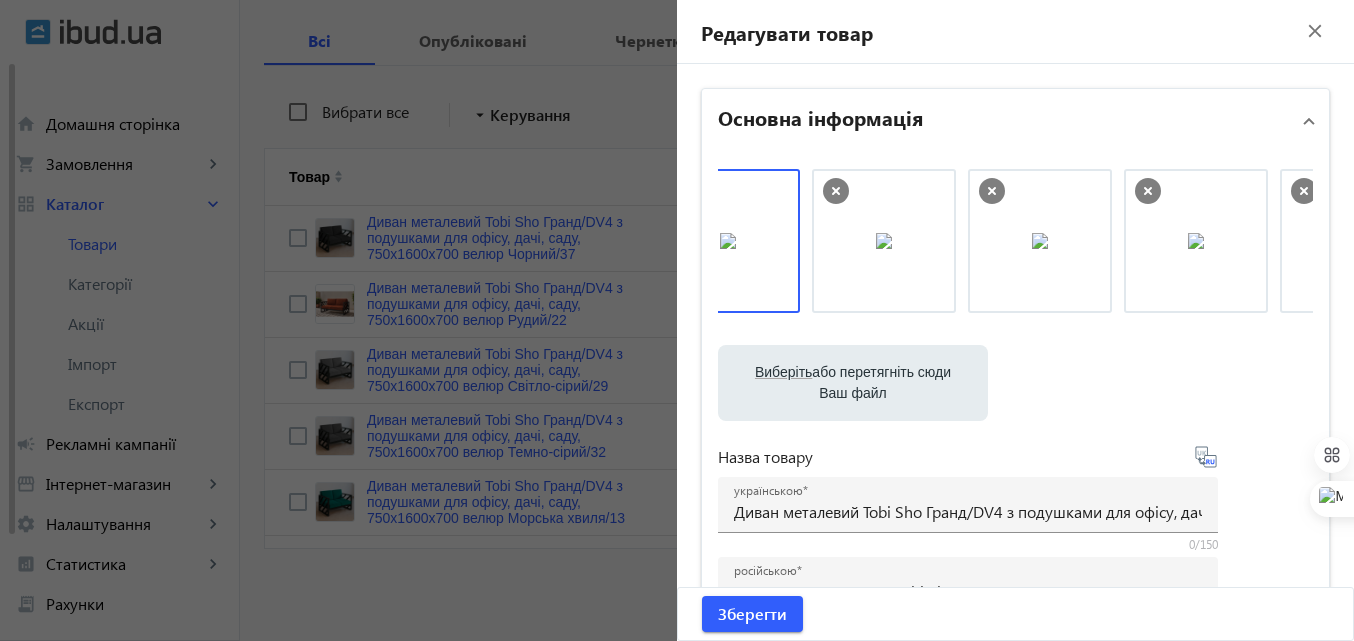 scroll, scrollTop: 0, scrollLeft: 42, axis: horizontal 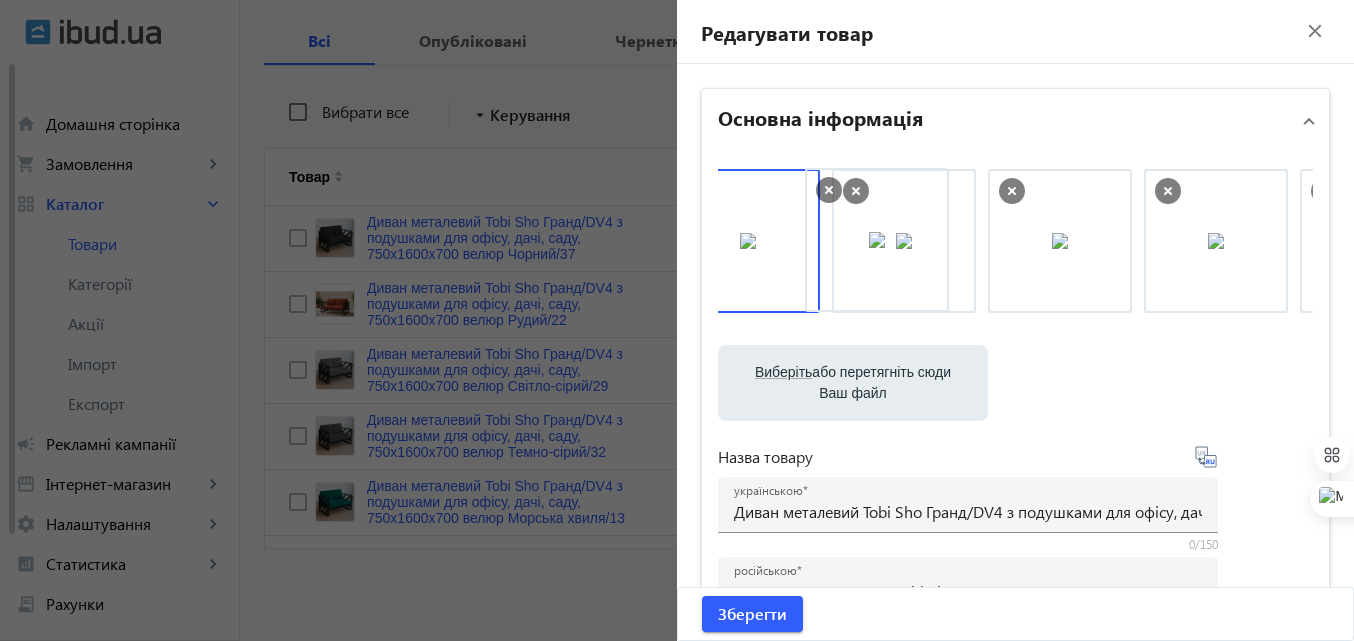 drag, startPoint x: 887, startPoint y: 286, endPoint x: 786, endPoint y: 285, distance: 101.00495 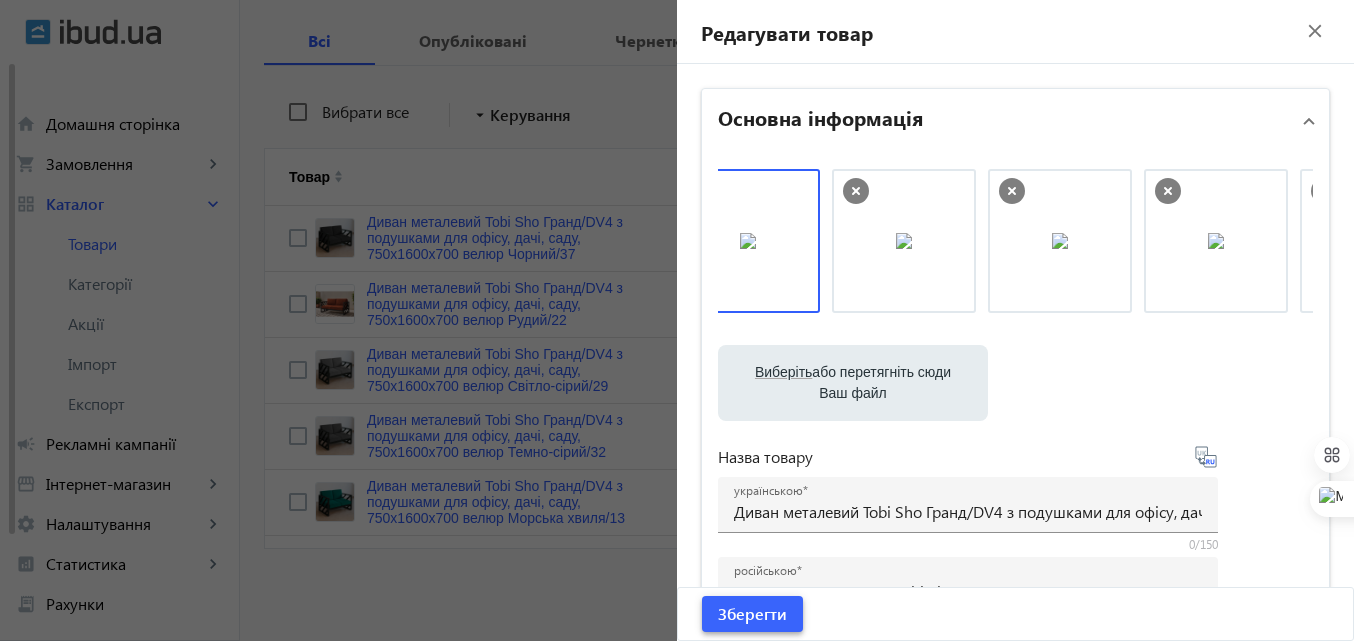 click 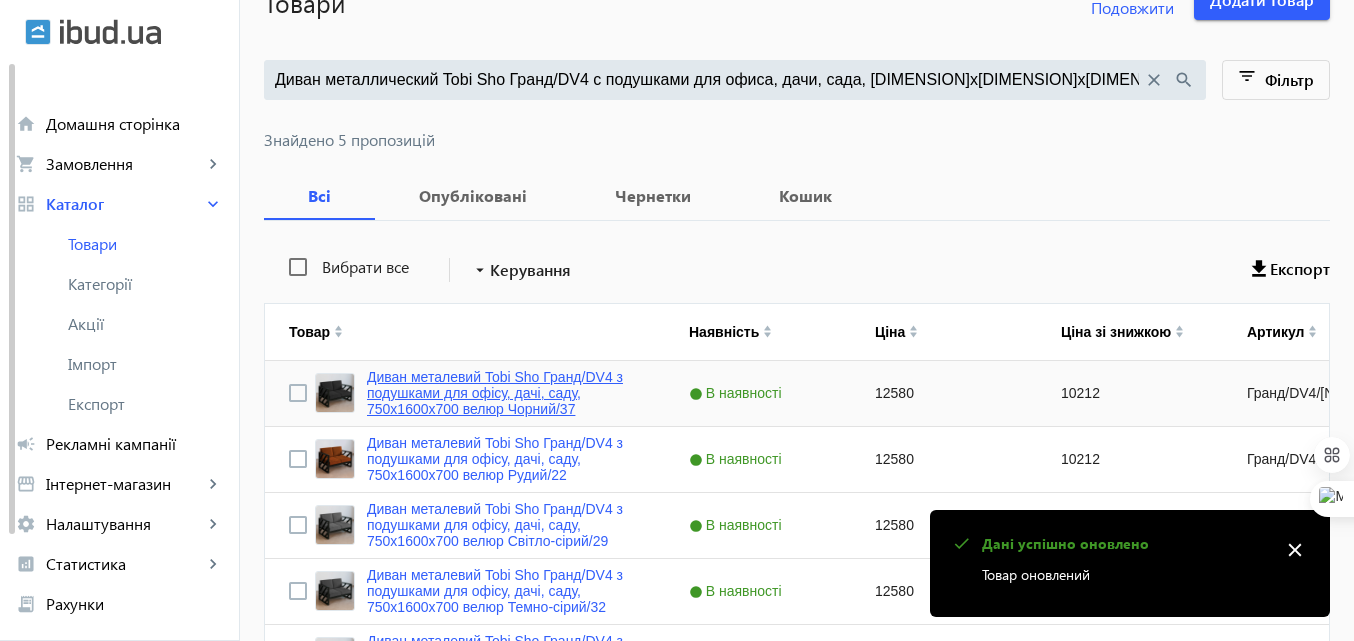 scroll, scrollTop: 100, scrollLeft: 0, axis: vertical 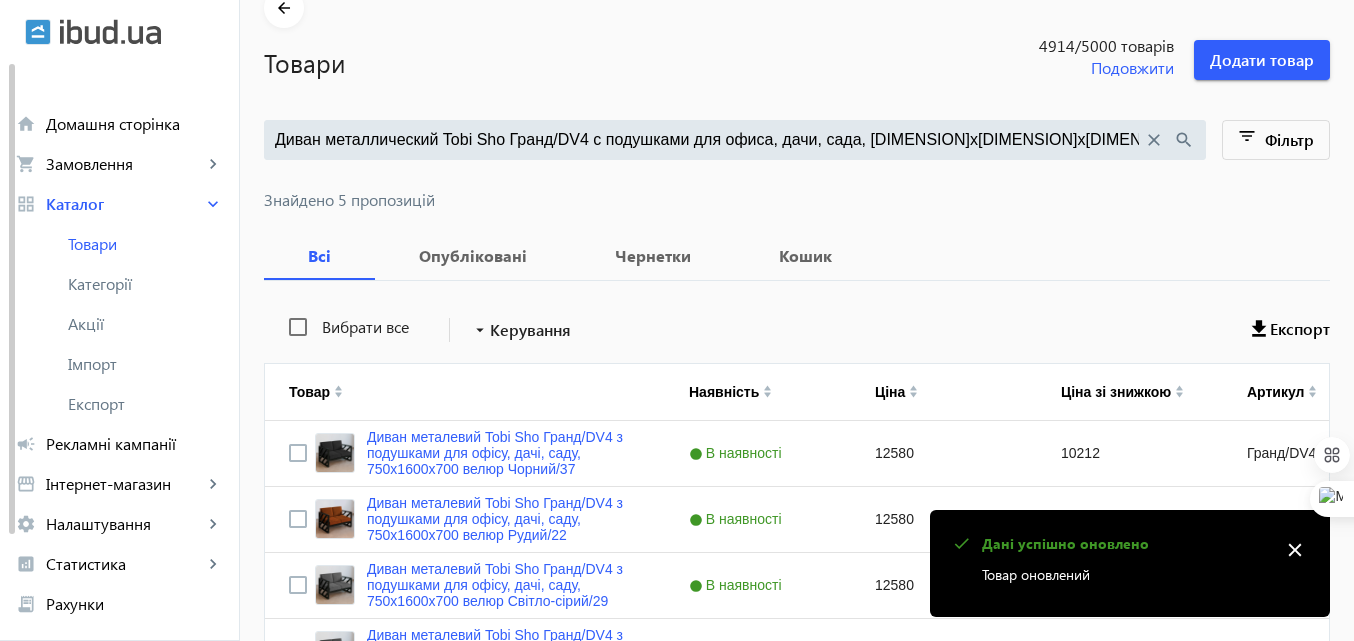 click on "Диван металлический Tobi Sho Гранд/DV4 с подушками для офиса, дачи, сада, [DIMENSION]х[DIMENSION]х[DIMENSION] велюр" at bounding box center [709, 140] 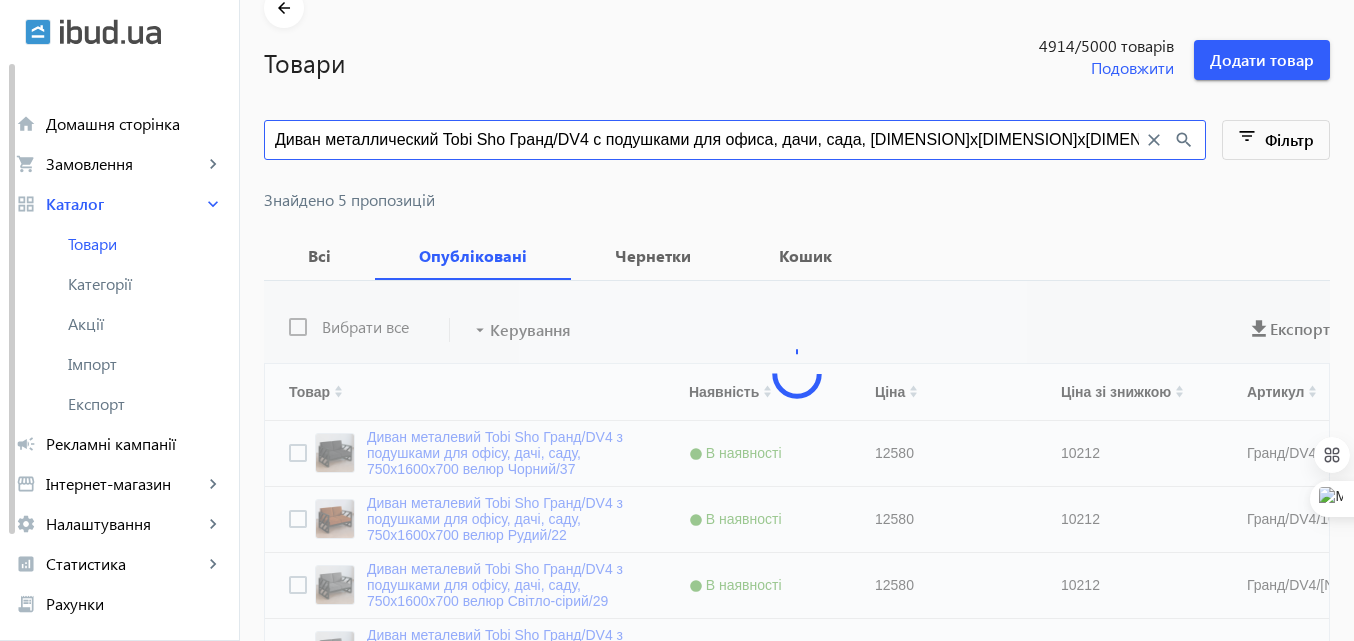 scroll, scrollTop: 0, scrollLeft: 0, axis: both 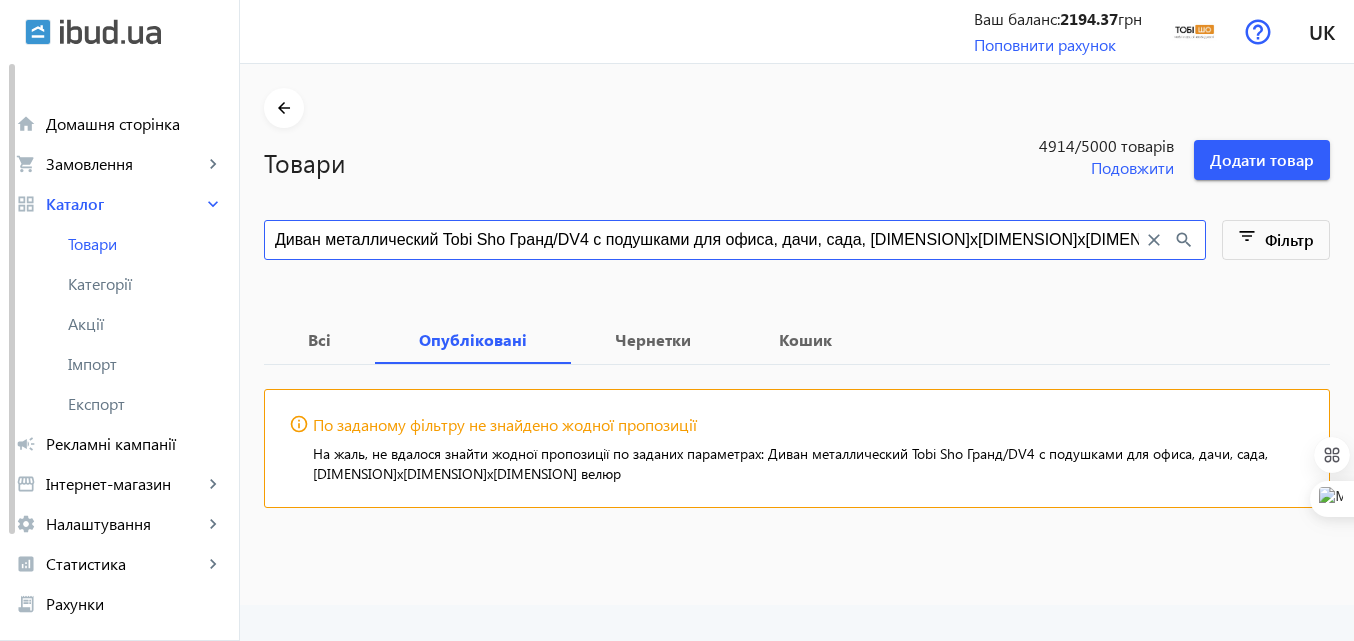 click on "Диван металлический Tobi Sho Гранд/DV4 с подушками для офиса, дачи, сада, [DIMENSION]х[DIMENSION]х[DIMENSION] велюр" at bounding box center (709, 240) 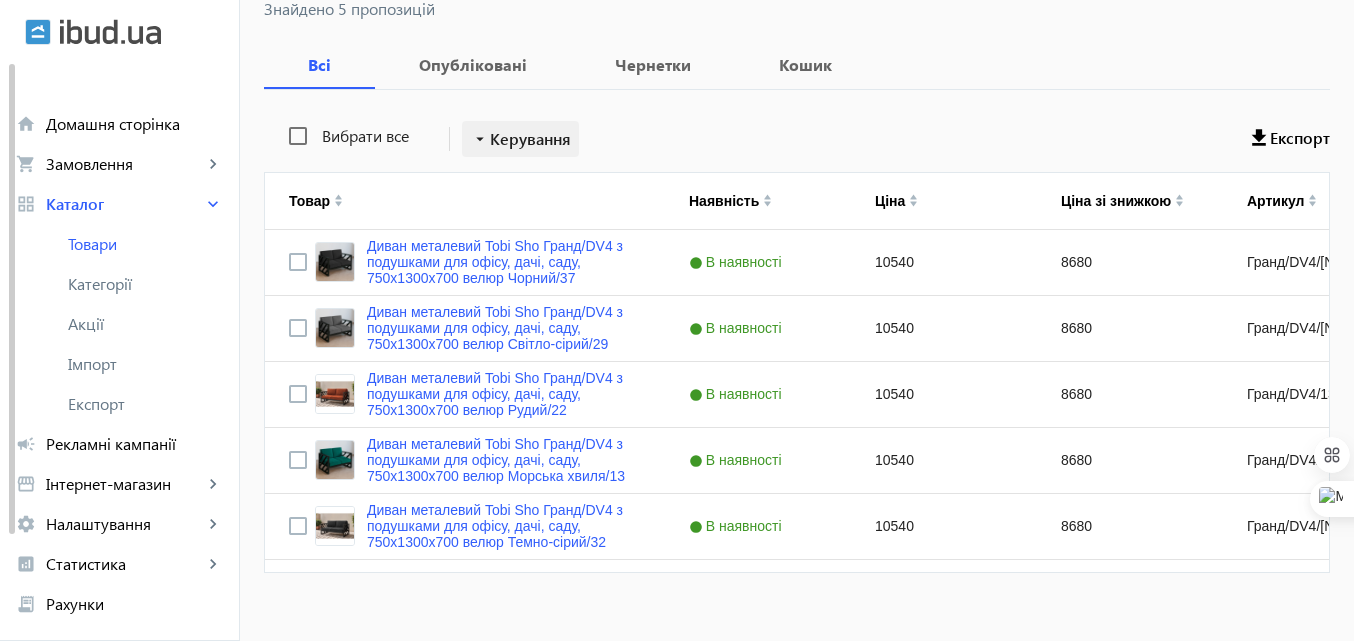 scroll, scrollTop: 300, scrollLeft: 0, axis: vertical 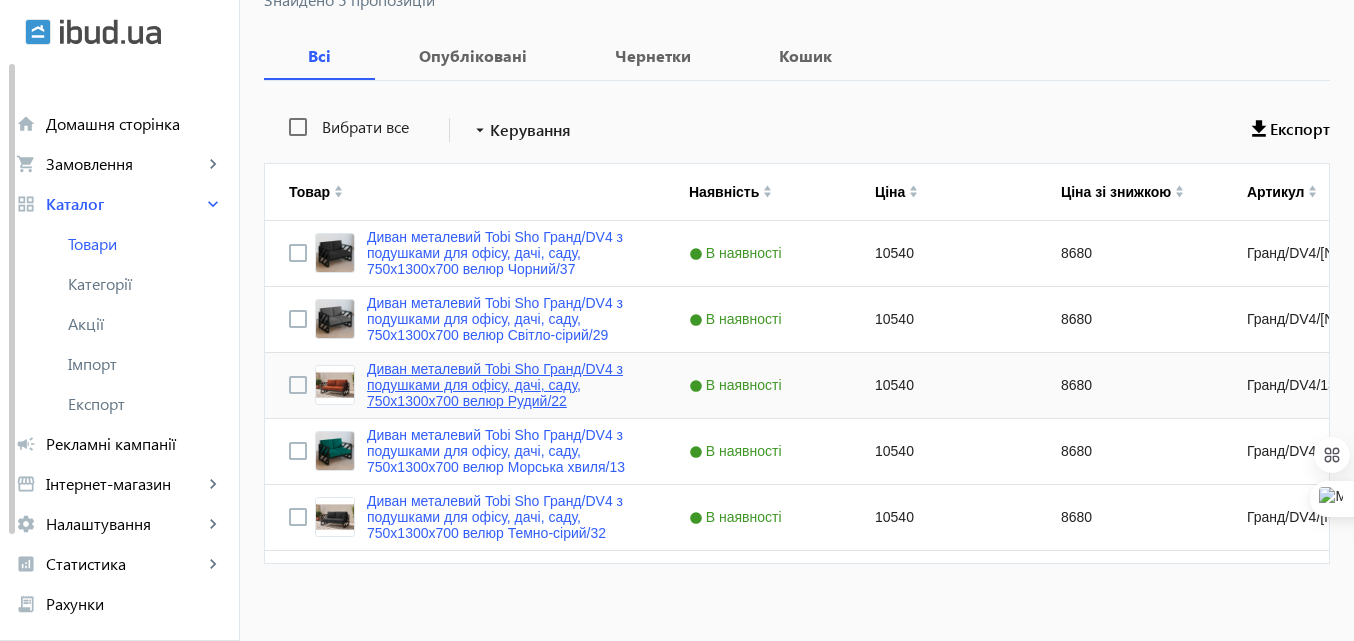 type on "Диван металлический Tobi Sho Гранд/DV4 с подушками для офиса, дачи, сада, [DIMENSION]х[DIMENSION]х[DIMENSION] велюр" 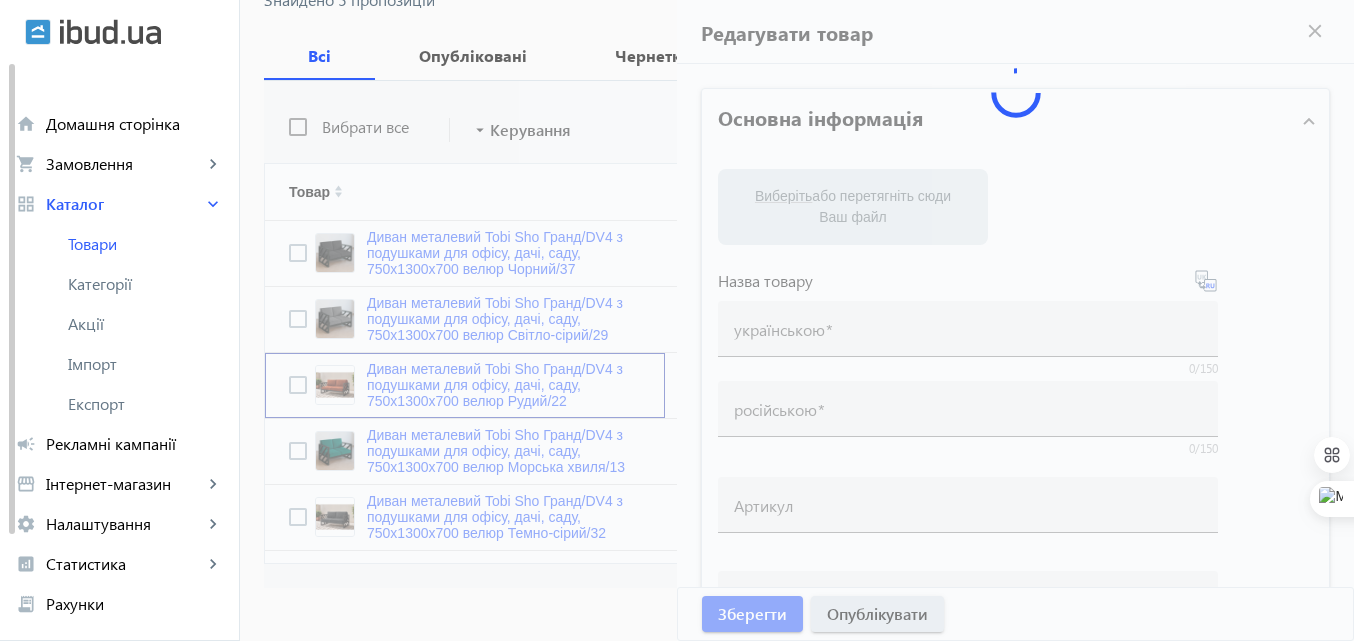 type on "Диван металевий Tobi Sho Гранд/DV4 з подушками для офісу, дачі, саду, 750х1300х700 велюр Рудий/22" 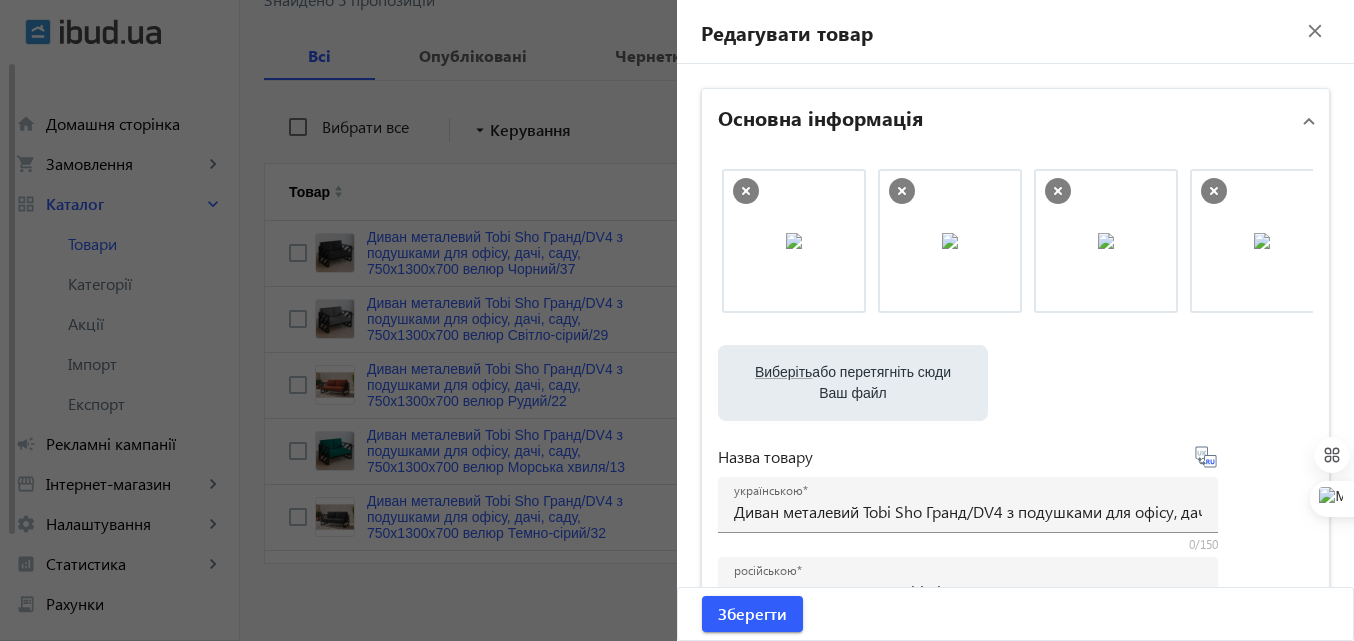 scroll, scrollTop: 0, scrollLeft: 191, axis: horizontal 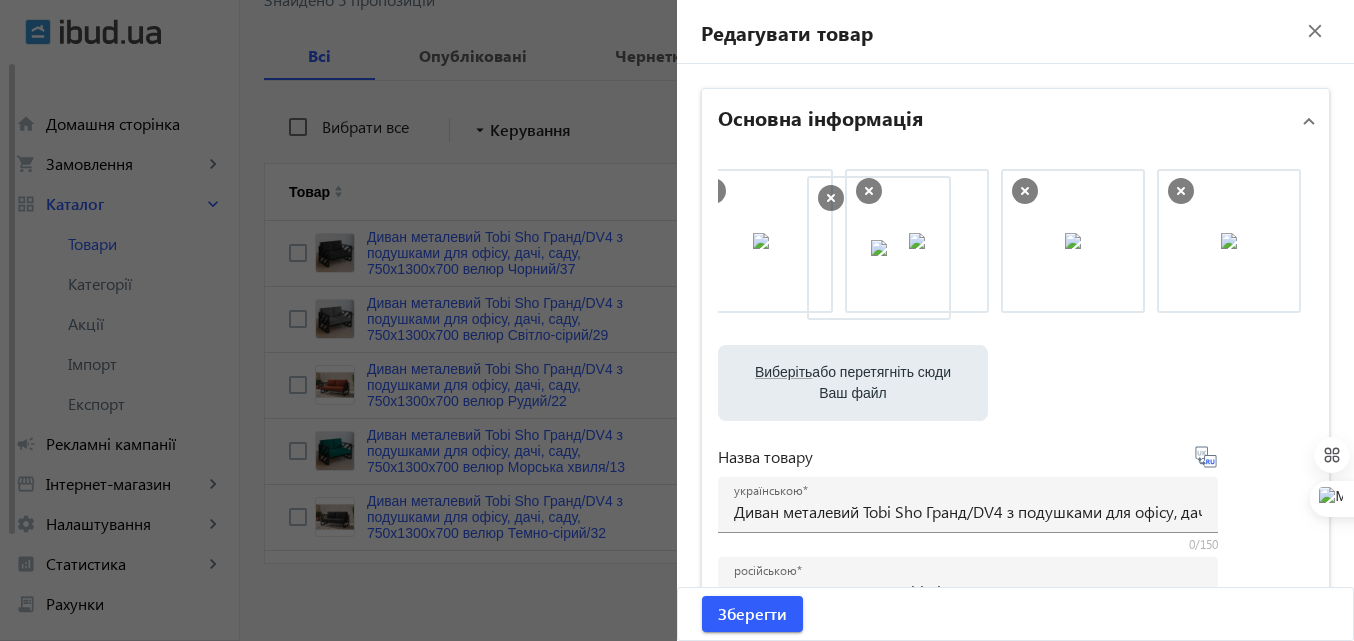 drag, startPoint x: 1195, startPoint y: 277, endPoint x: 834, endPoint y: 284, distance: 361.06787 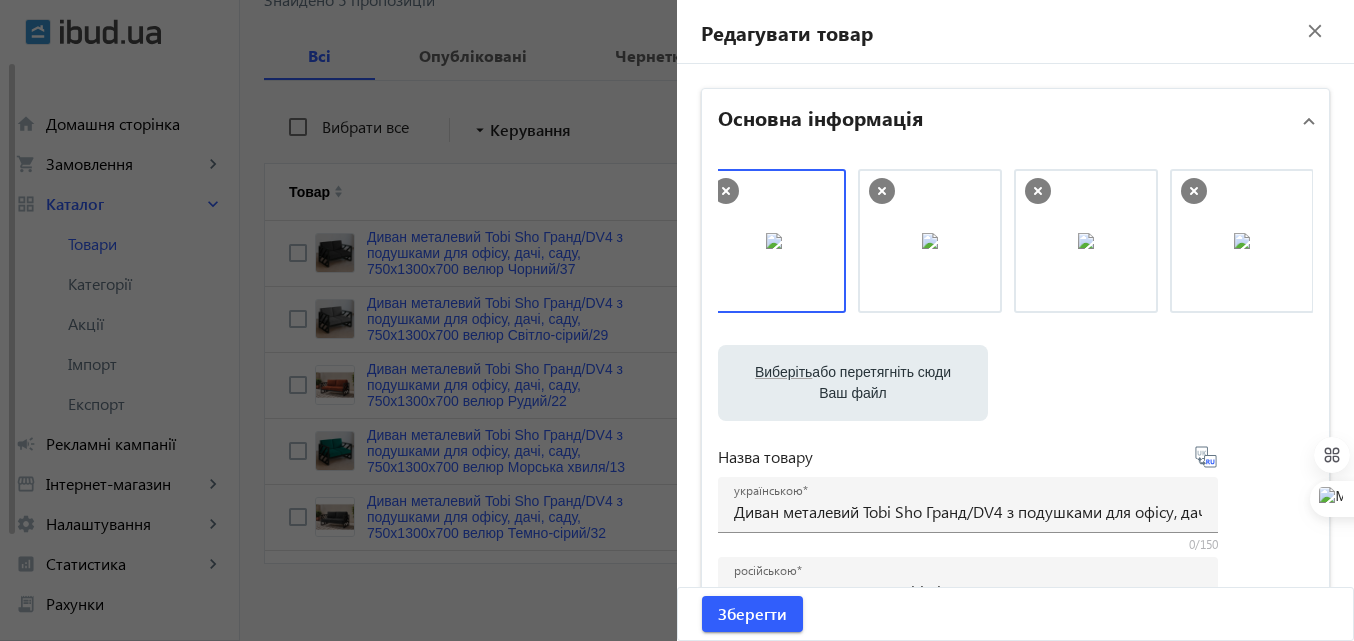 scroll, scrollTop: 0, scrollLeft: 0, axis: both 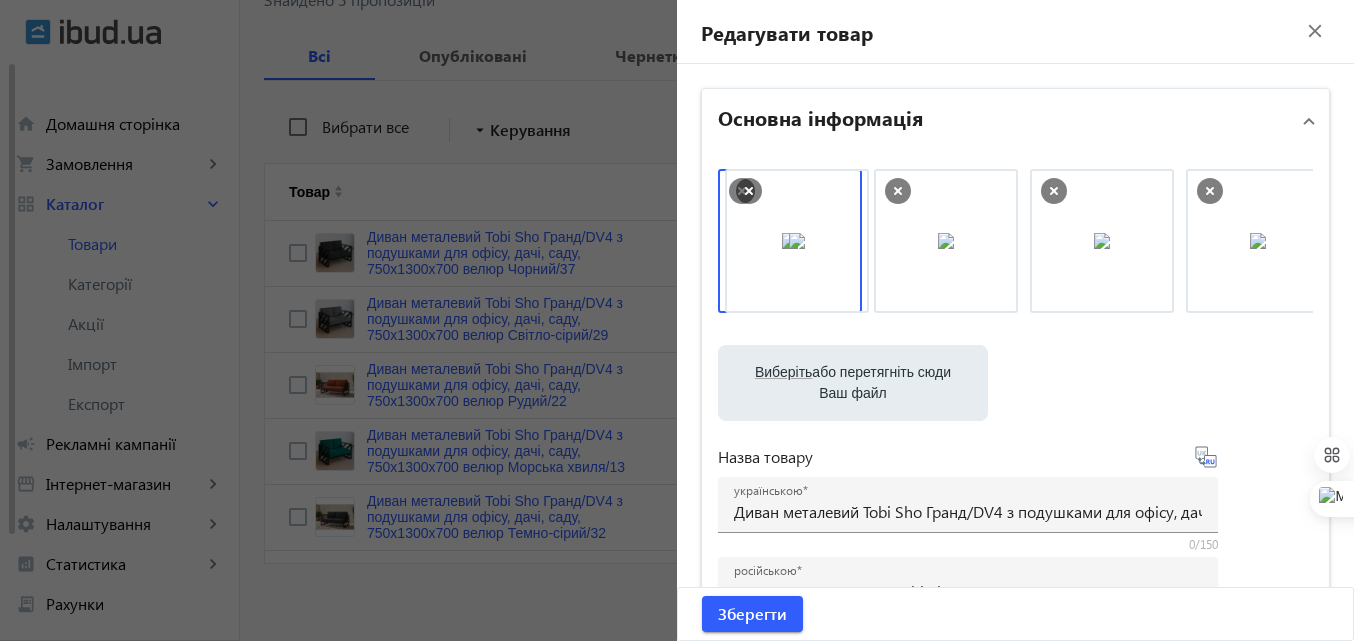 drag, startPoint x: 935, startPoint y: 272, endPoint x: 792, endPoint y: 272, distance: 143 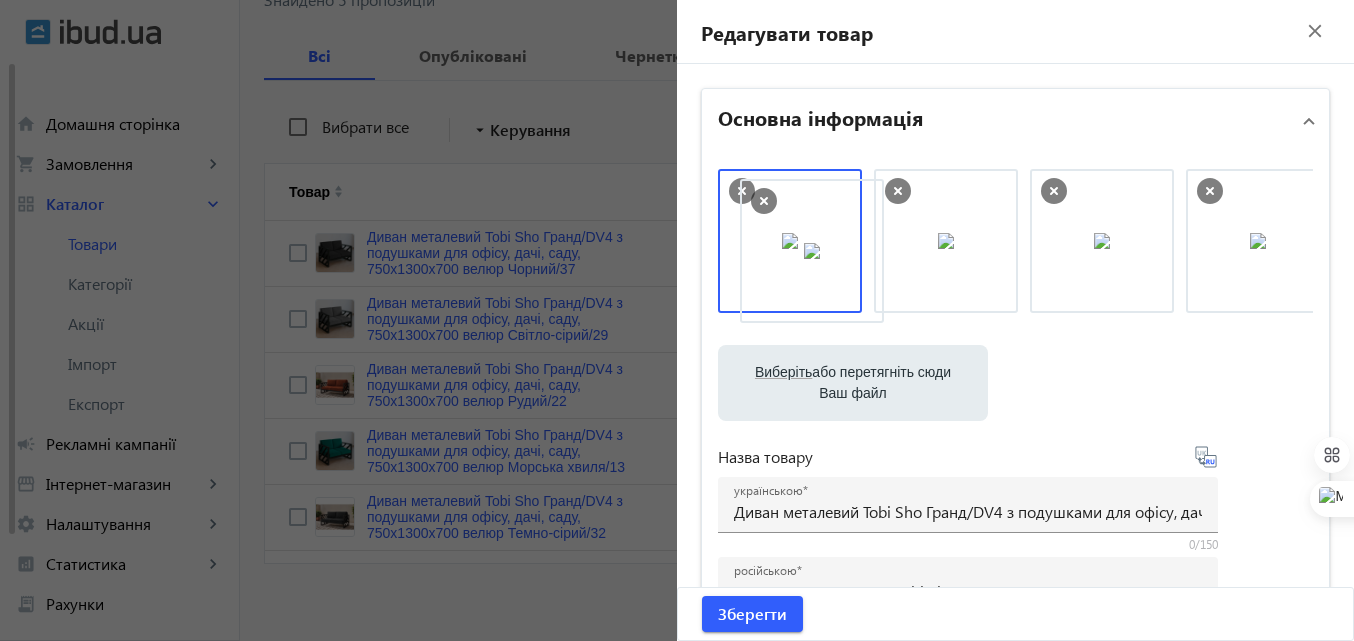 drag, startPoint x: 1074, startPoint y: 248, endPoint x: 774, endPoint y: 258, distance: 300.16663 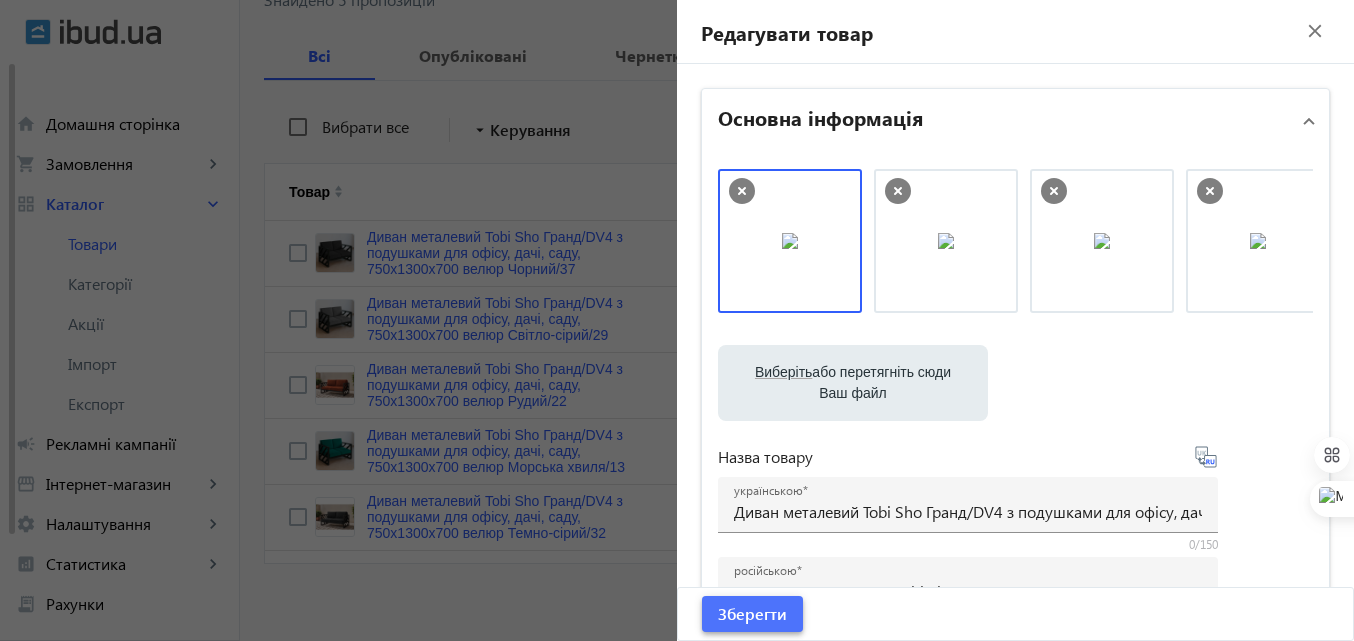 click on "Зберегти" 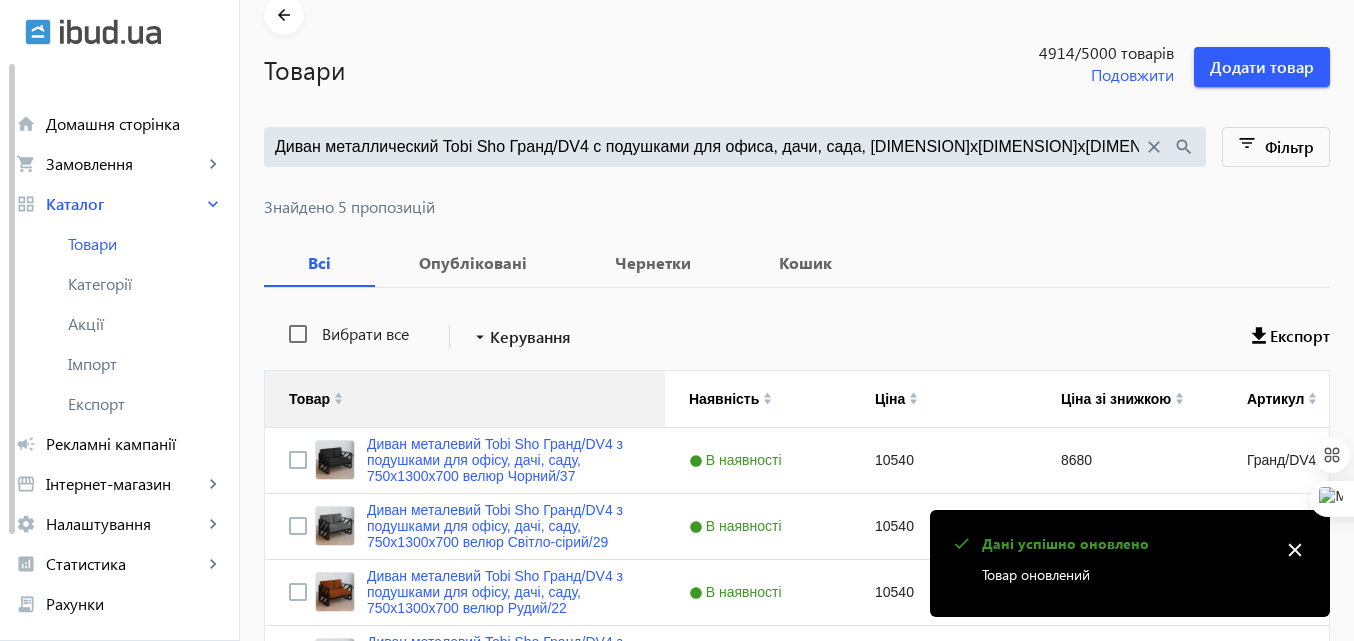 scroll, scrollTop: 300, scrollLeft: 0, axis: vertical 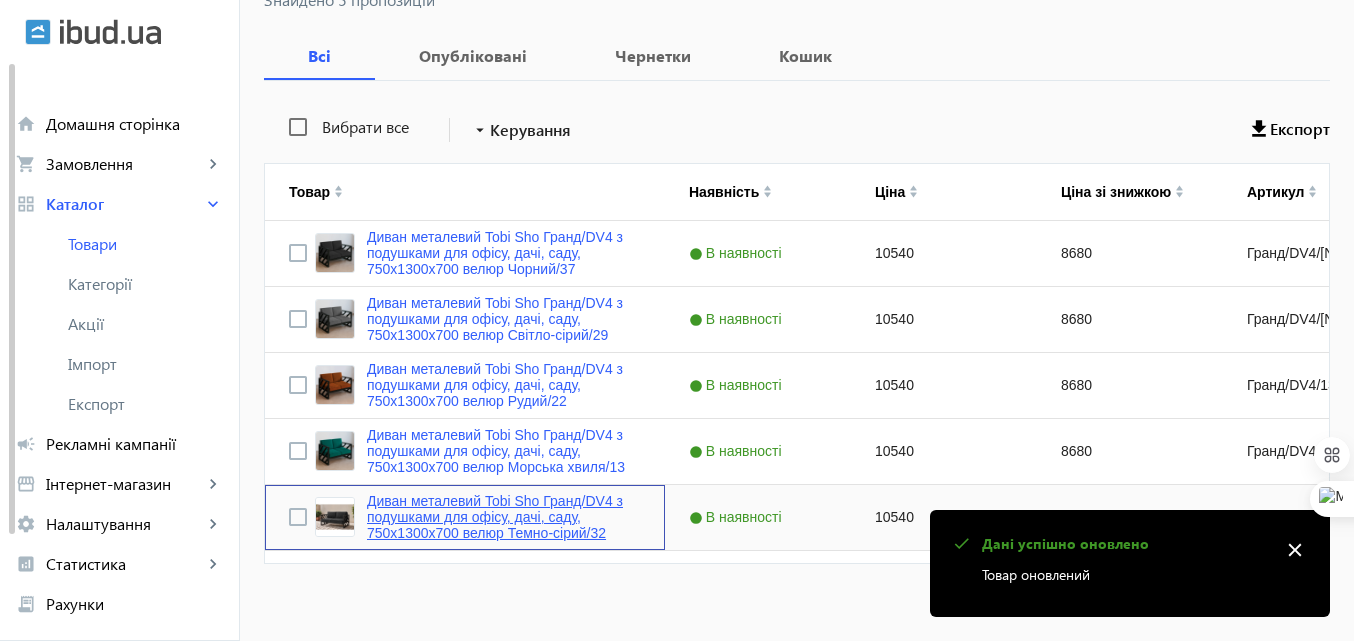 click on "Диван металевий Tobi Sho Гранд/DV4 з подушками для офісу, дачі, саду, 750х1300х700 велюр Темно-сірий/32" 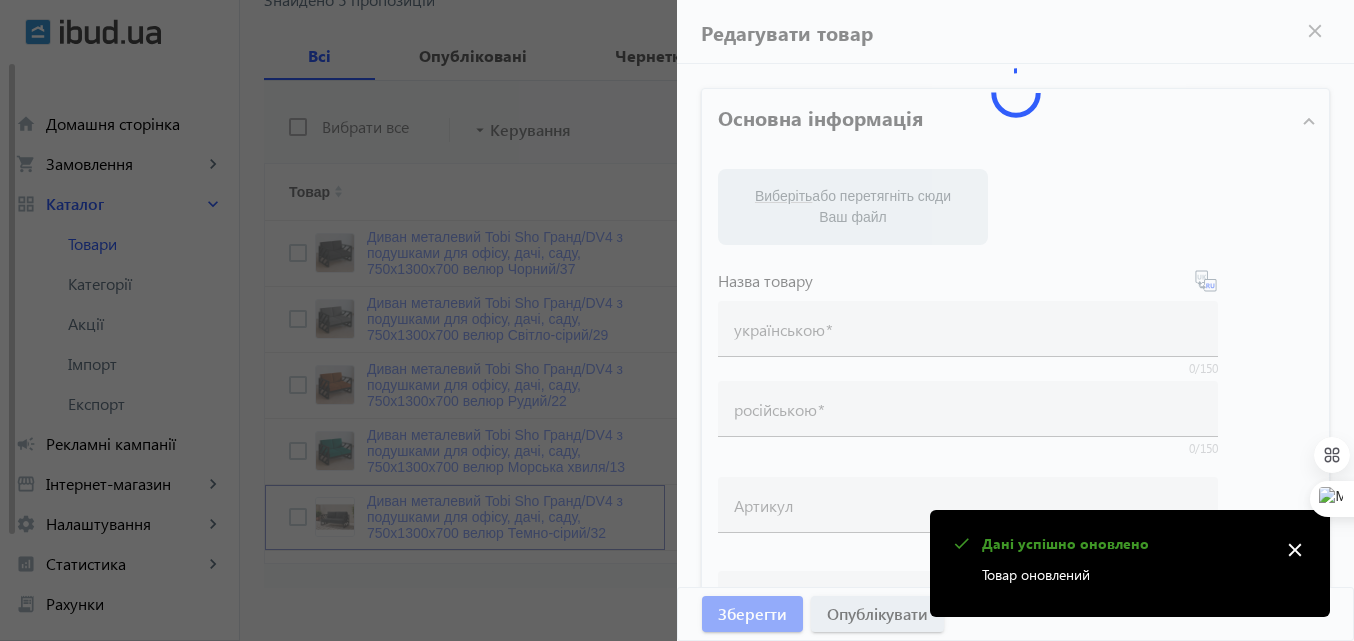 type on "Диван металевий Tobi Sho Гранд/DV4 з подушками для офісу, дачі, саду, 750х1300х700 велюр Темно-сірий/32" 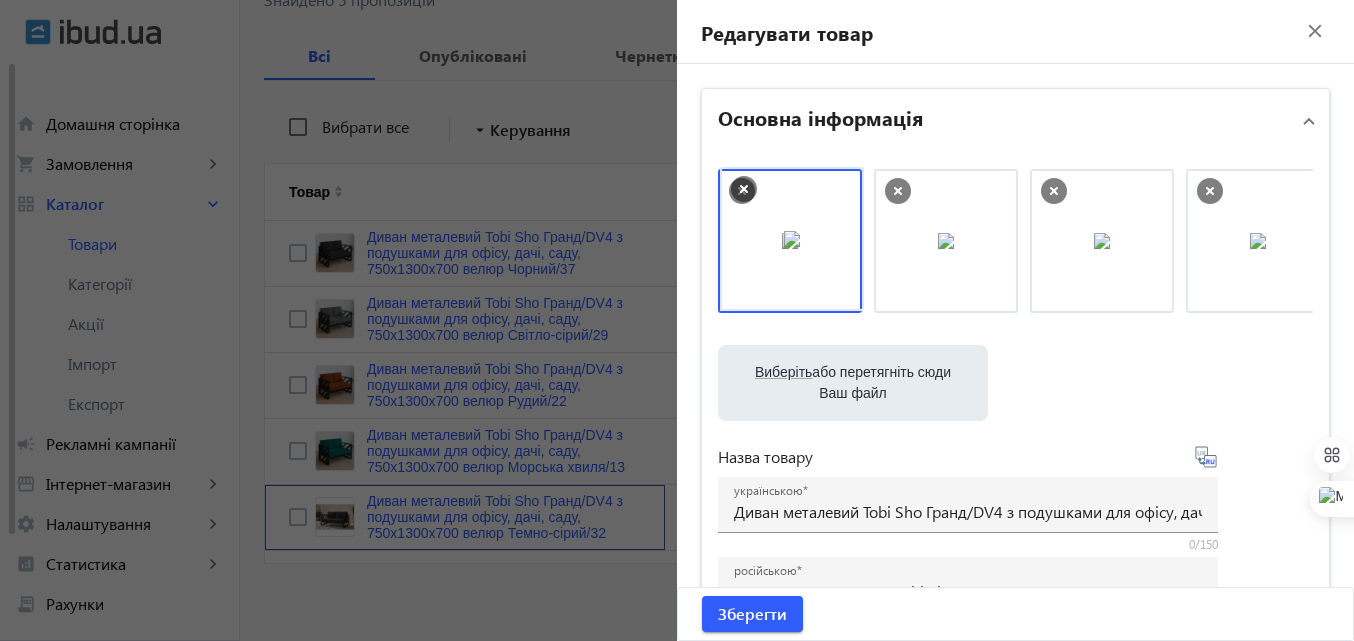 drag, startPoint x: 965, startPoint y: 266, endPoint x: 814, endPoint y: 264, distance: 151.01324 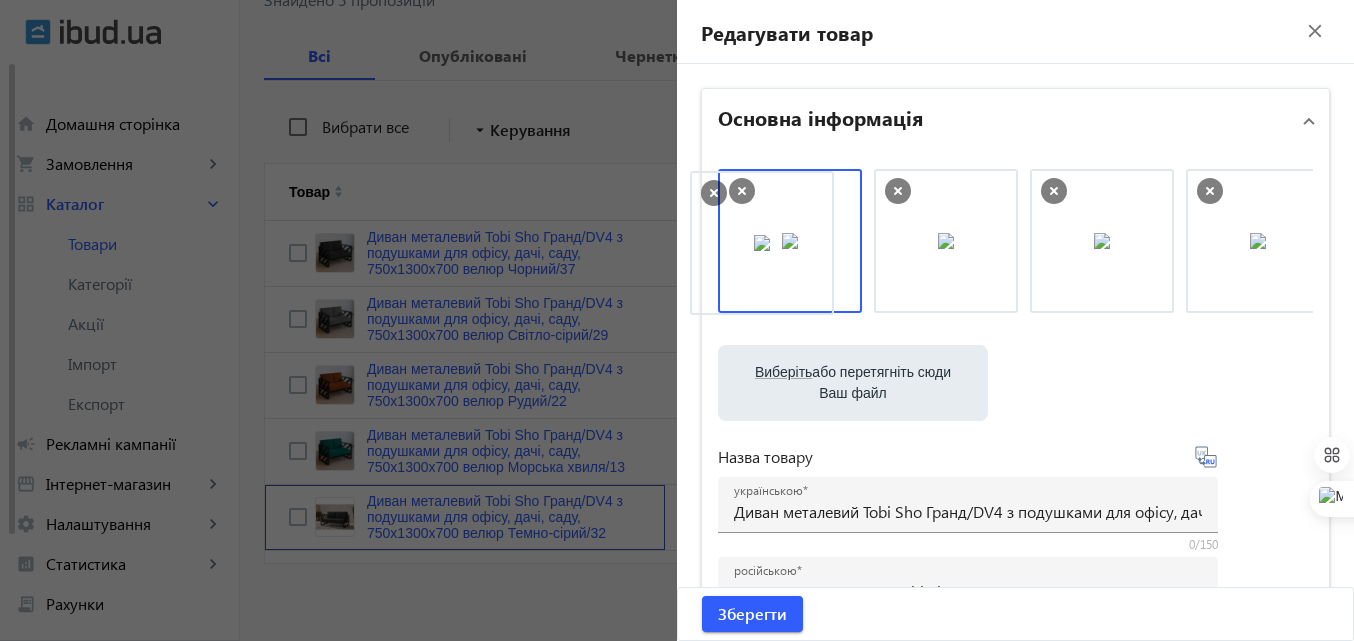 drag, startPoint x: 955, startPoint y: 253, endPoint x: 777, endPoint y: 255, distance: 178.01123 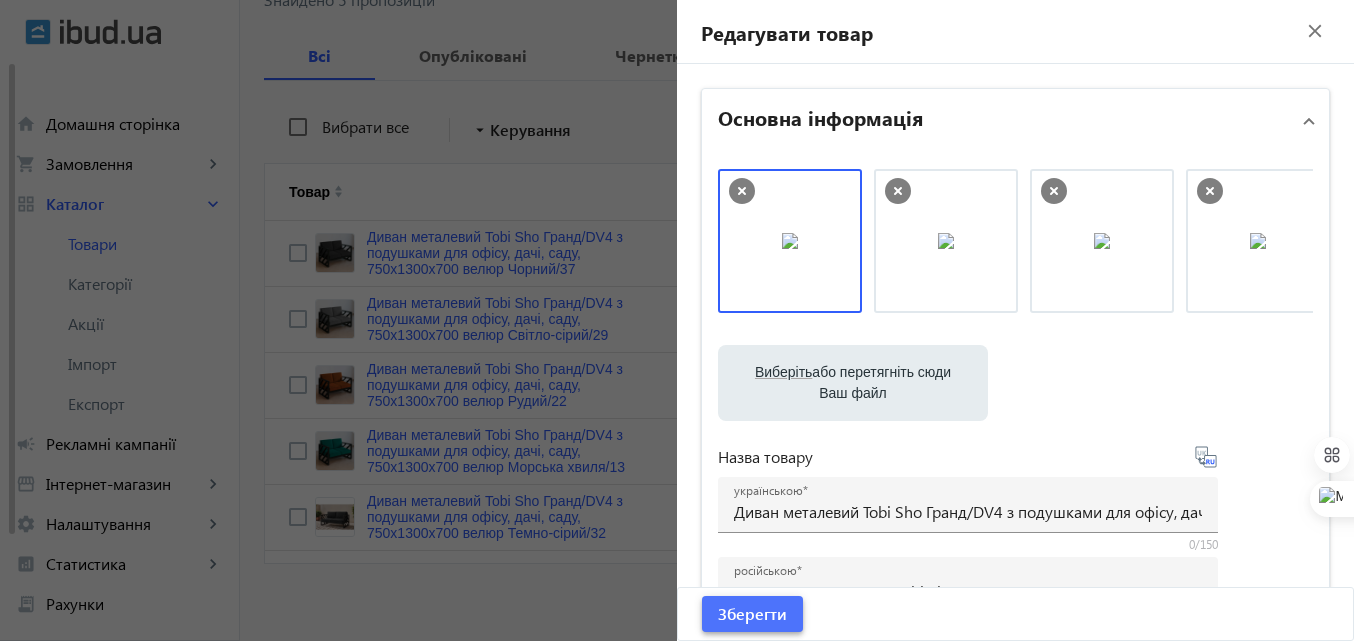 click 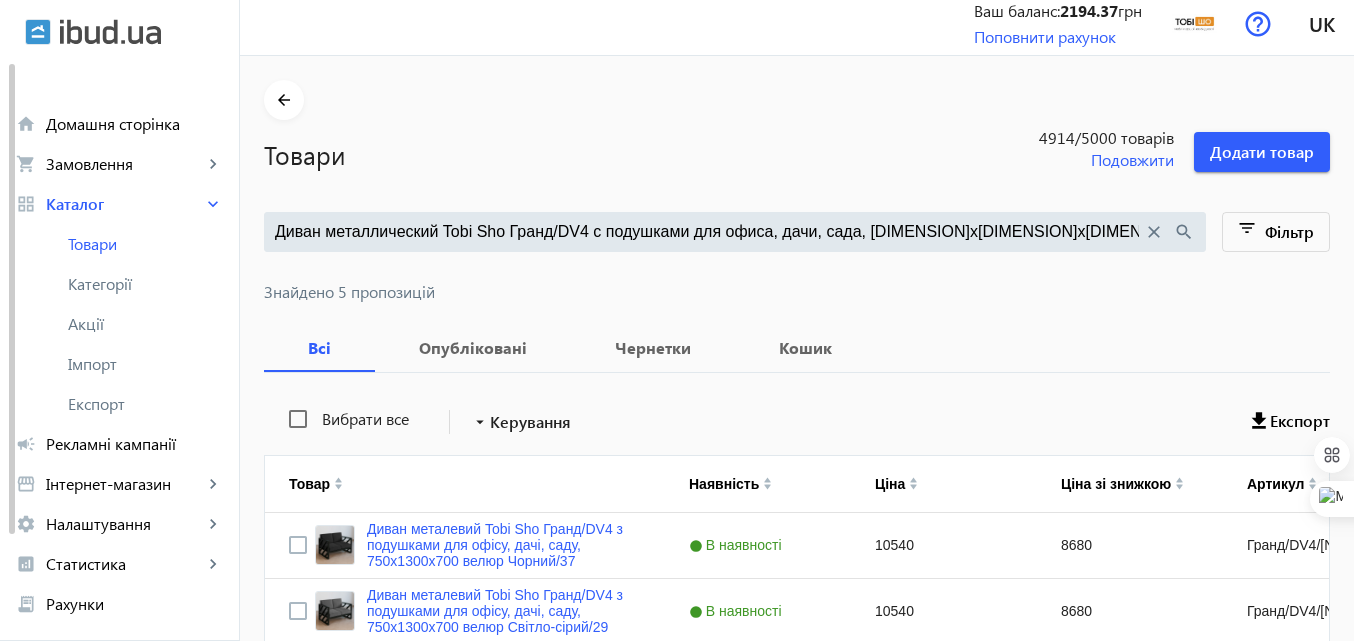 scroll, scrollTop: 0, scrollLeft: 0, axis: both 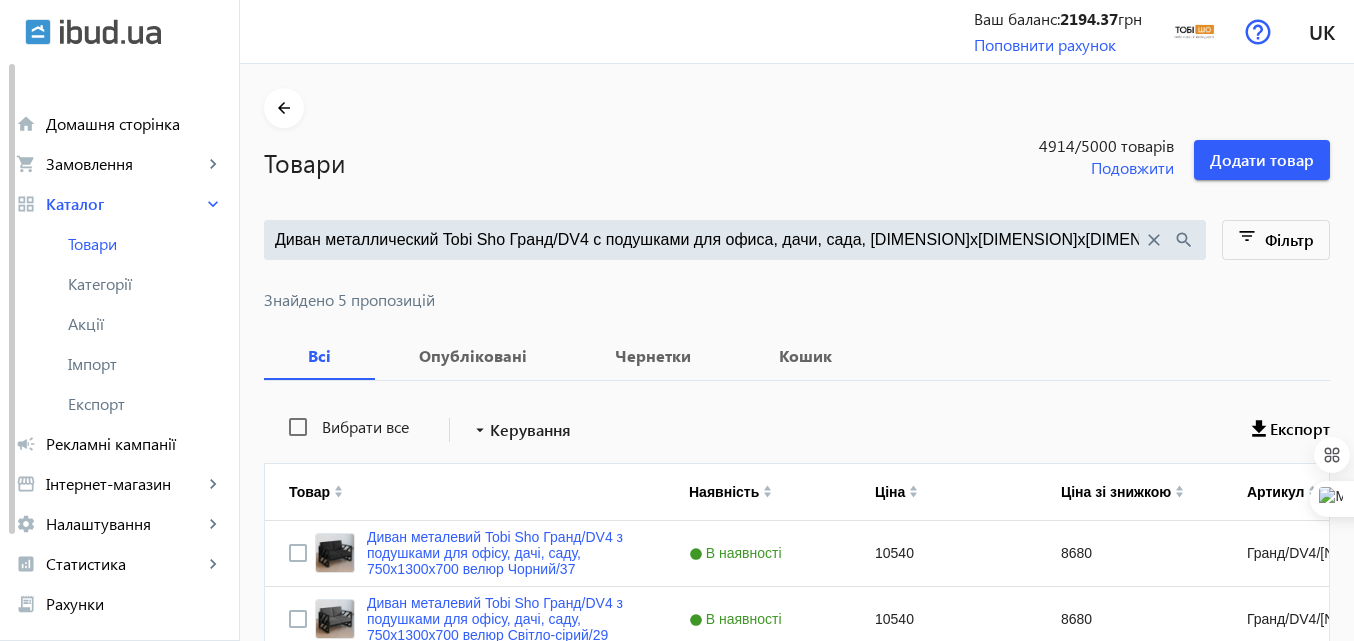 click on "Диван металлический Tobi Sho Гранд/DV4 с подушками для офиса, дачи, сада, [DIMENSION]х[DIMENSION]х[DIMENSION] велюр" at bounding box center [709, 240] 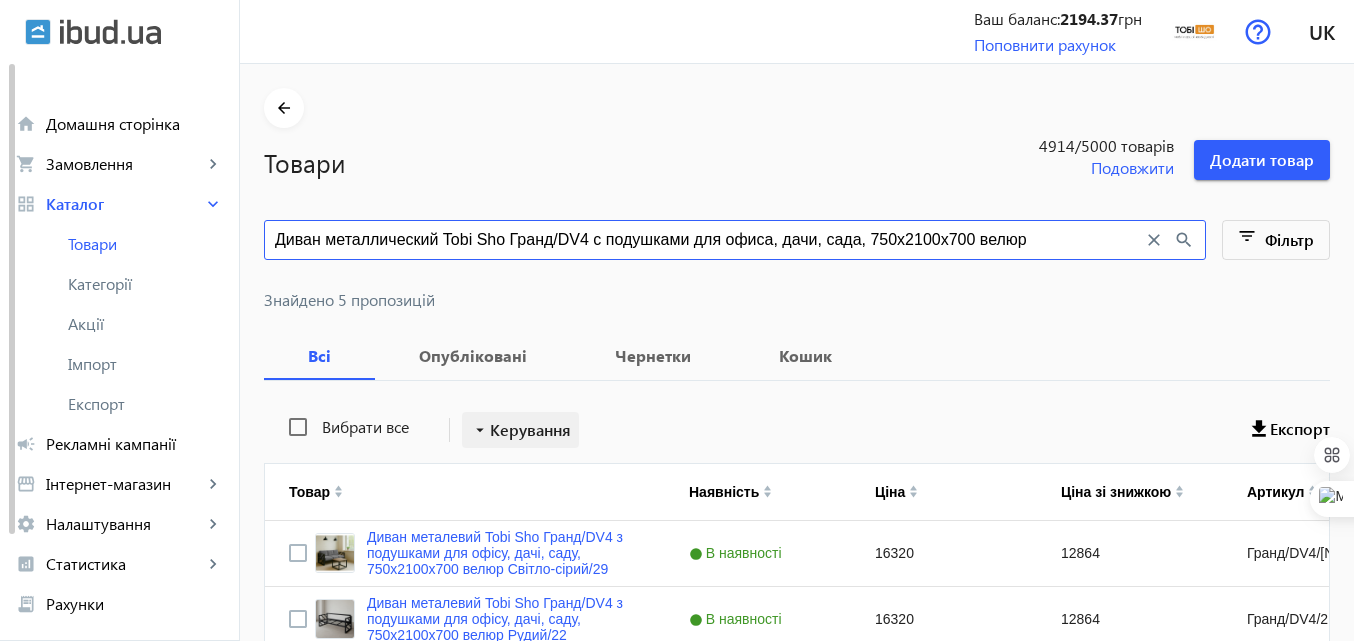 scroll, scrollTop: 300, scrollLeft: 0, axis: vertical 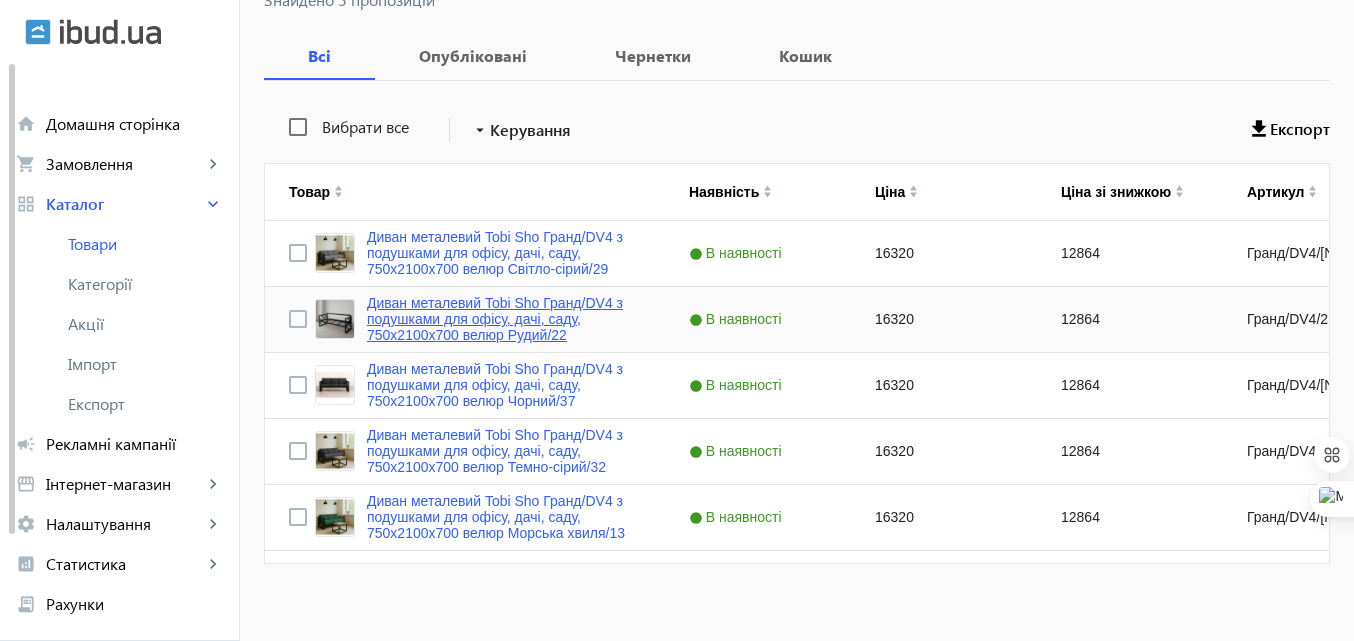 type on "Диван металлический Tobi Sho Гранд/DV4 с подушками для офиса, дачи, сада, 750х2100х700 велюр" 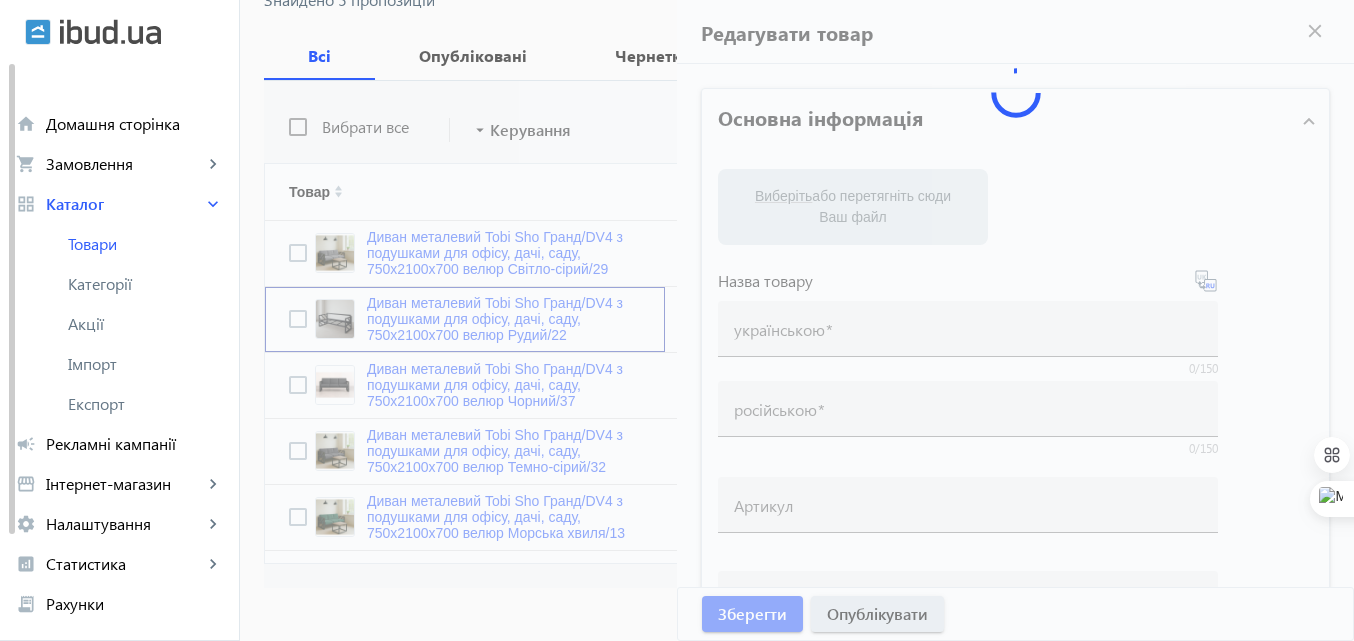 type on "Диван металевий Tobi Sho Гранд/DV4 з подушками для офісу, дачі, саду, 750х2100х700 велюр Рудий/22" 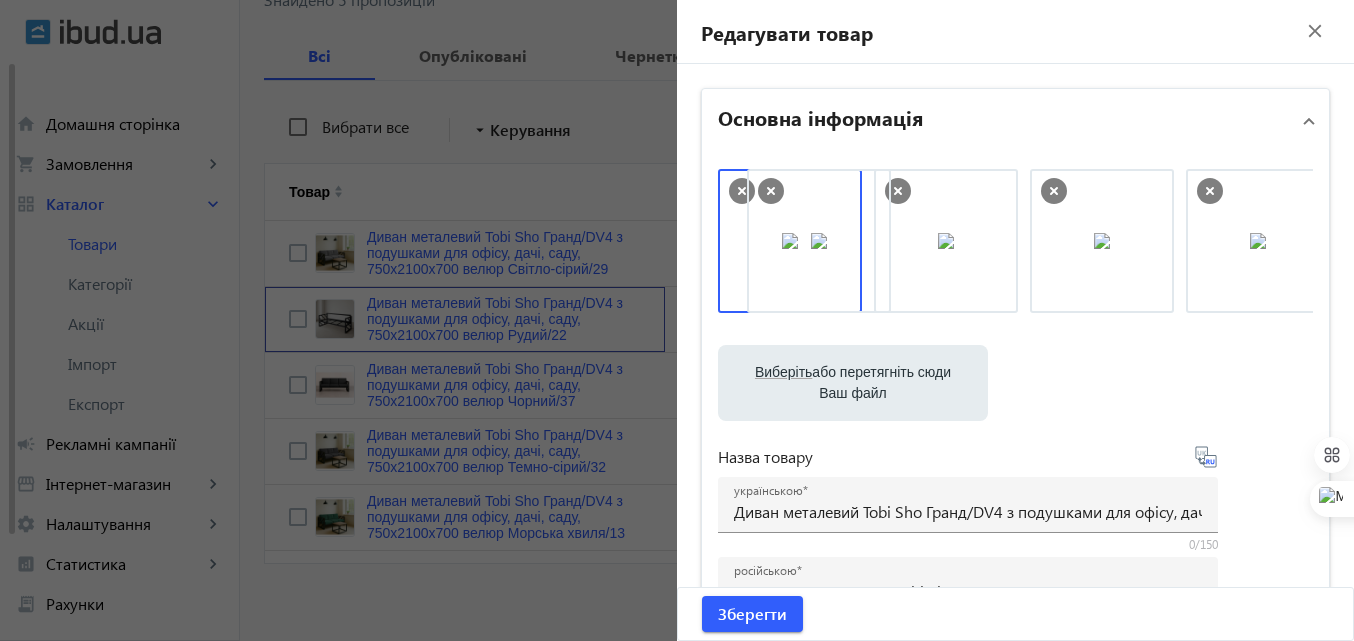 drag, startPoint x: 941, startPoint y: 265, endPoint x: 806, endPoint y: 264, distance: 135.00371 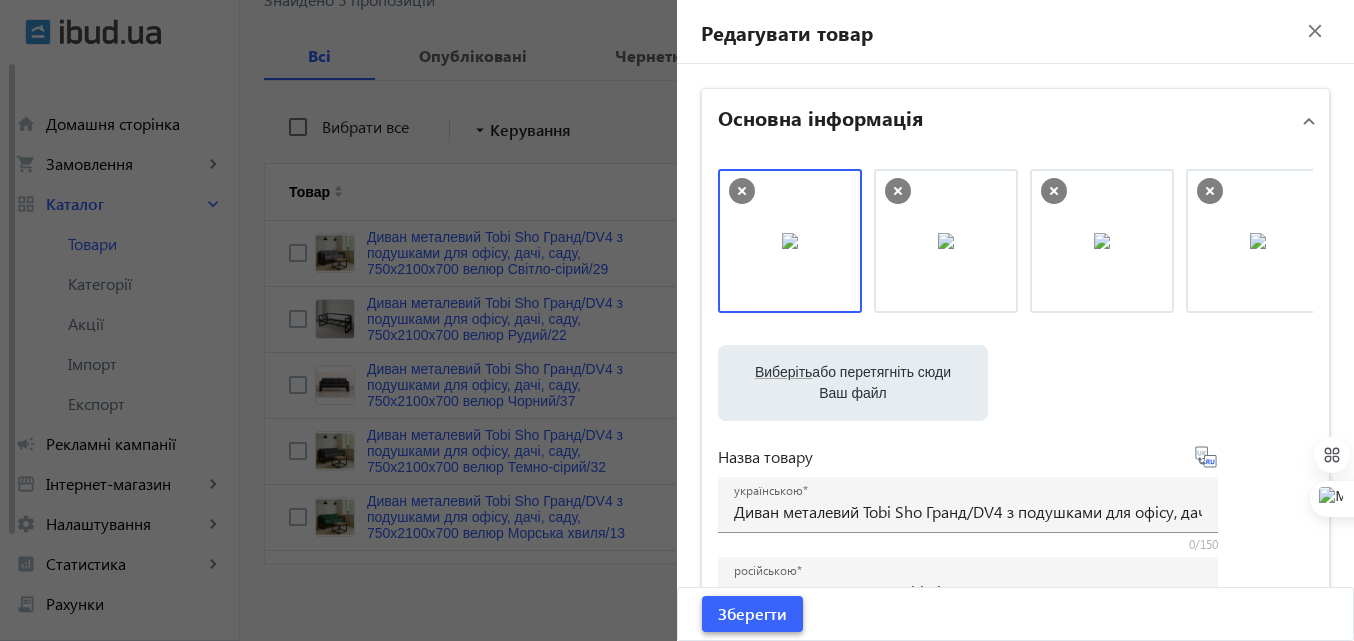 click on "Зберегти" 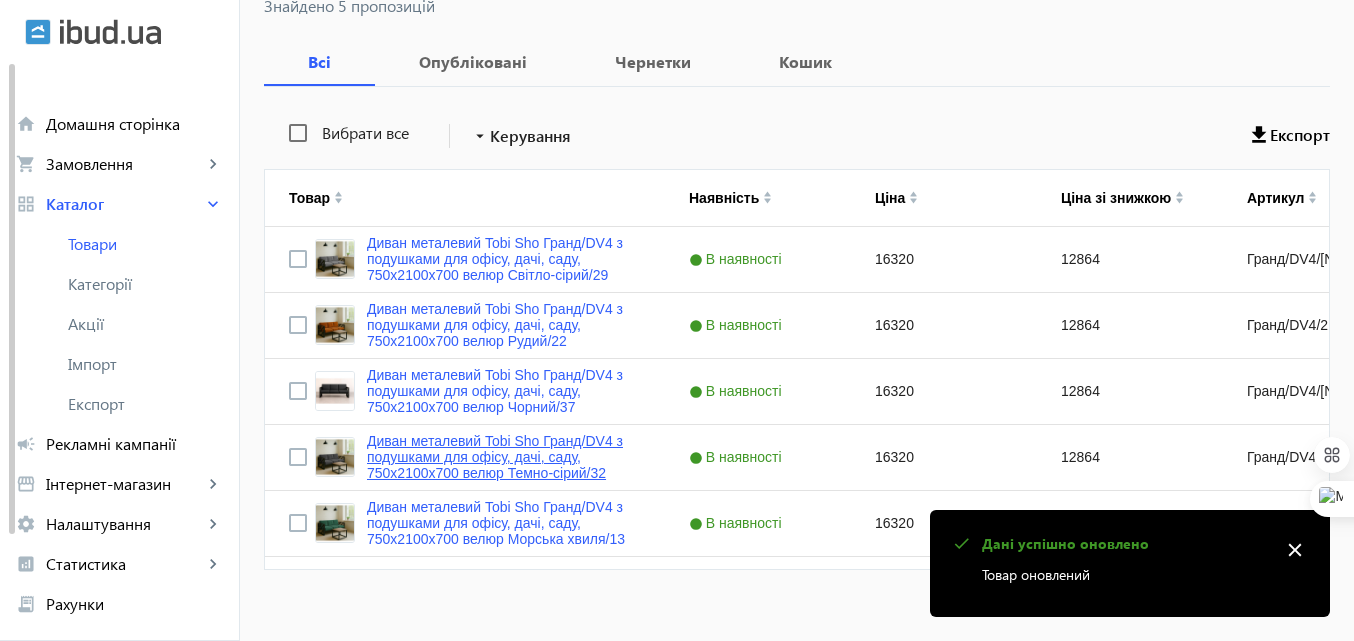 scroll, scrollTop: 300, scrollLeft: 0, axis: vertical 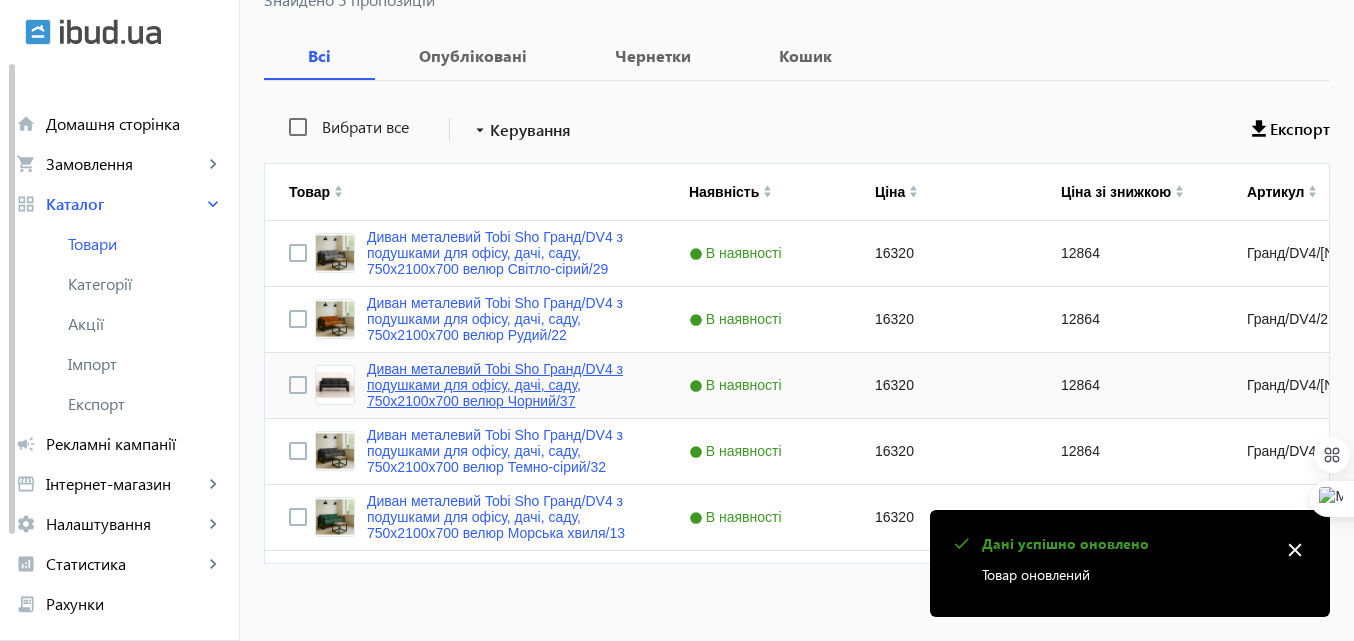 click on "Диван металевий Tobi Sho Гранд/DV4 з подушками для офісу, дачі, саду, 750х2100х700 велюр Чорний/37" 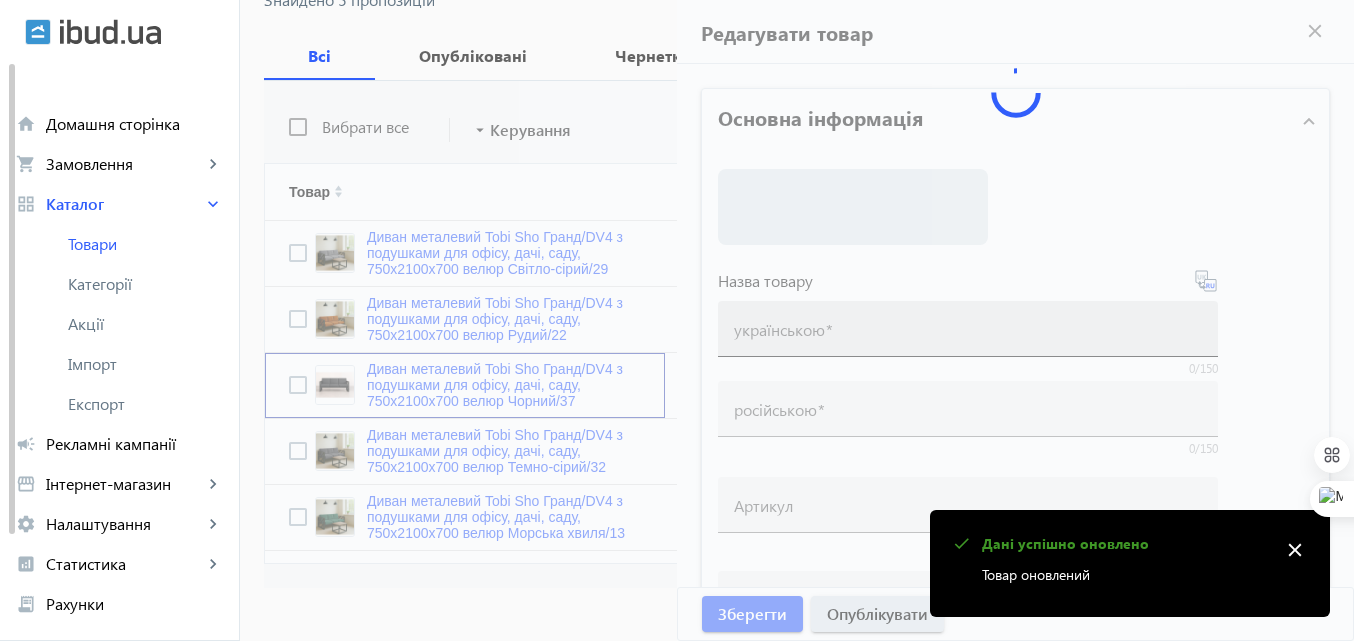 type on "Диван металевий Tobi Sho Гранд/DV4 з подушками для офісу, дачі, саду, 750х2100х700 велюр Чорний/37" 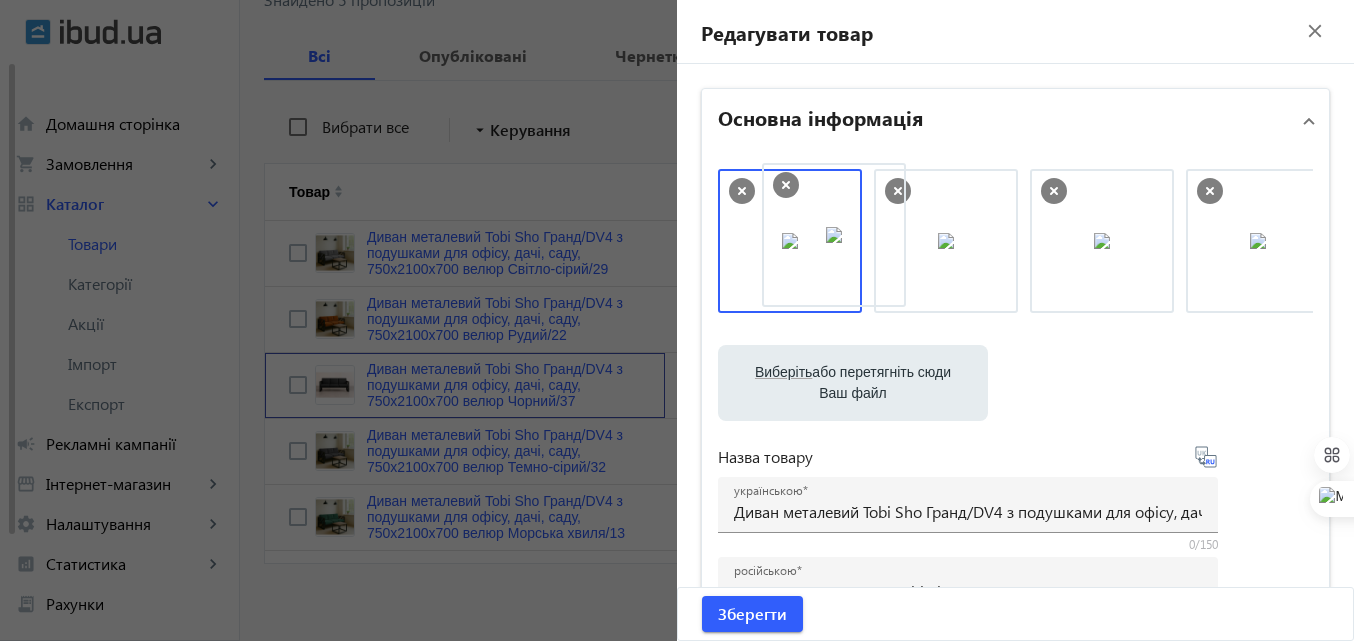 drag, startPoint x: 1218, startPoint y: 266, endPoint x: 800, endPoint y: 260, distance: 418.04306 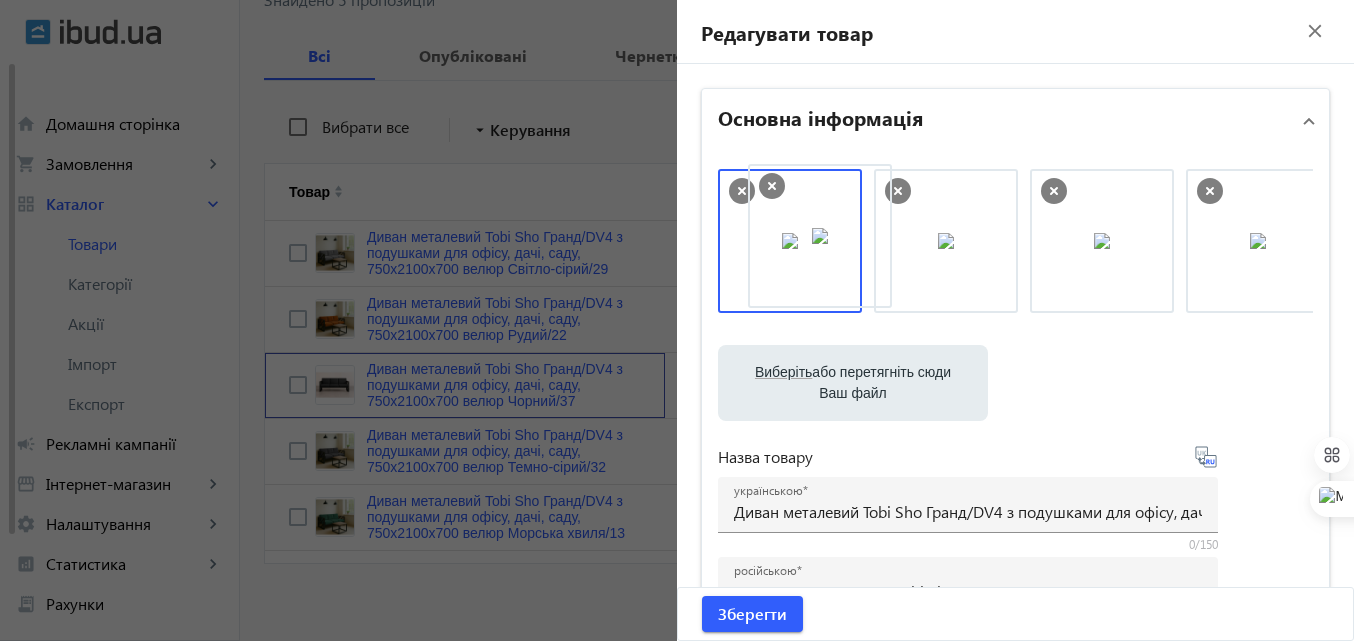 drag, startPoint x: 1101, startPoint y: 268, endPoint x: 814, endPoint y: 263, distance: 287.04355 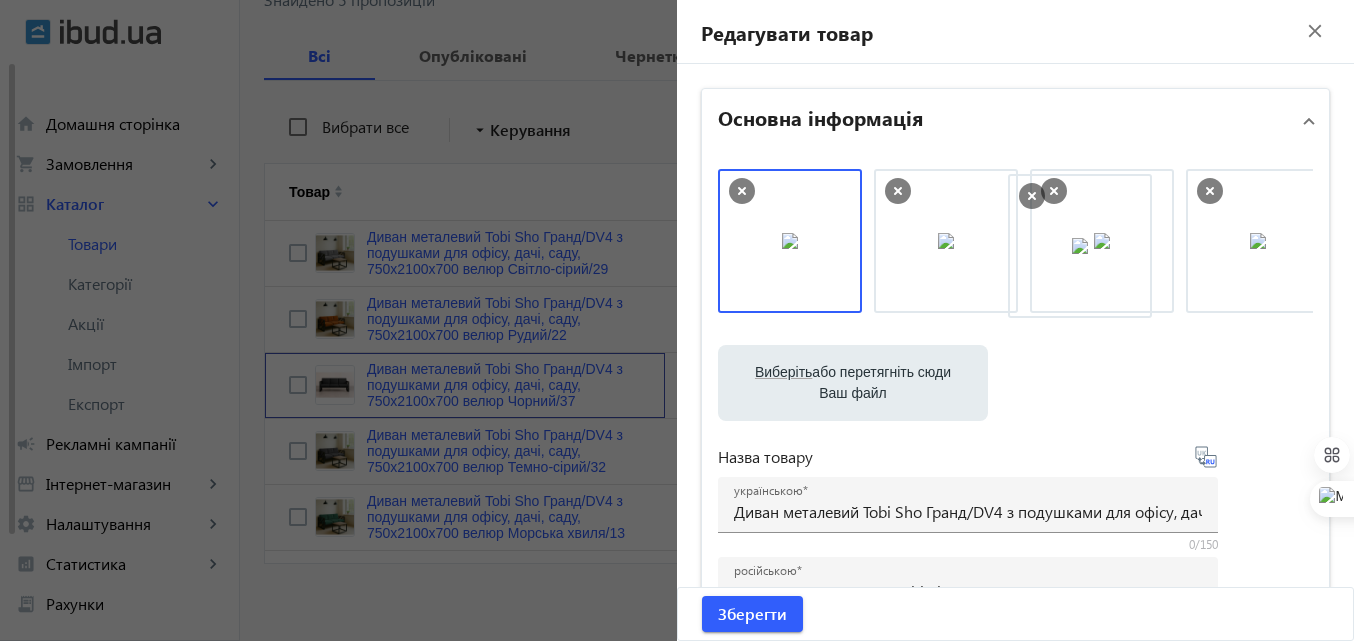drag, startPoint x: 797, startPoint y: 264, endPoint x: 1112, endPoint y: 270, distance: 315.05713 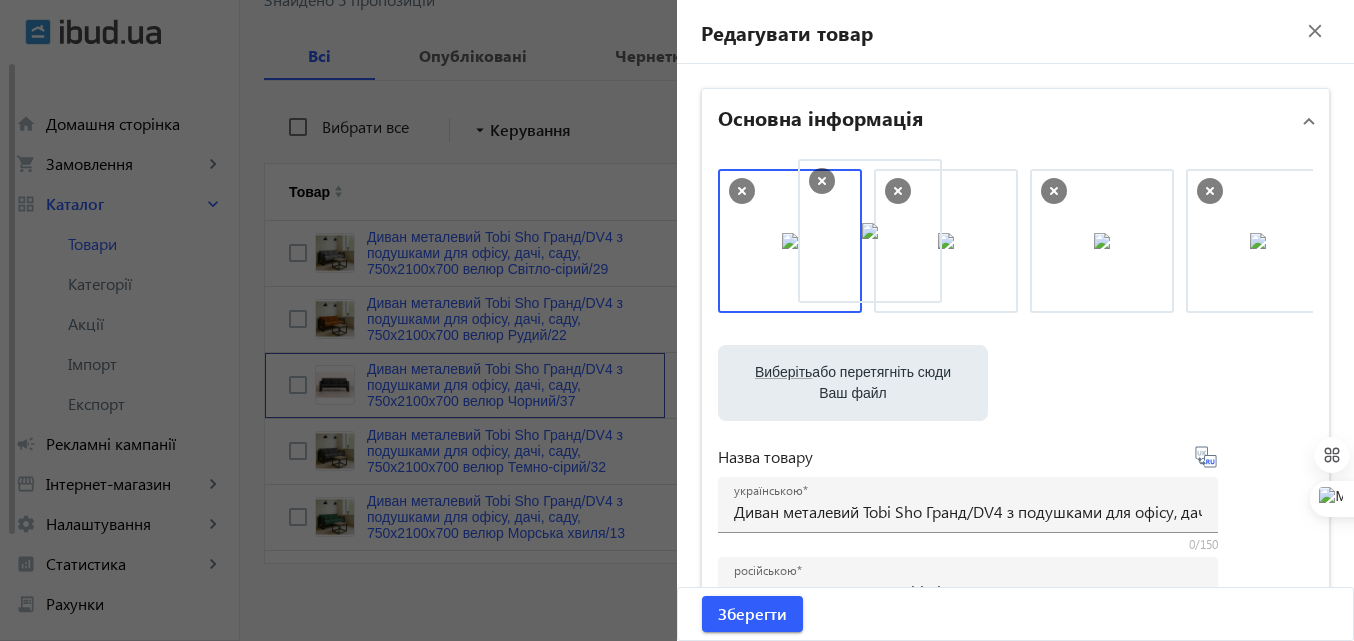 drag, startPoint x: 1107, startPoint y: 264, endPoint x: 814, endPoint y: 250, distance: 293.3343 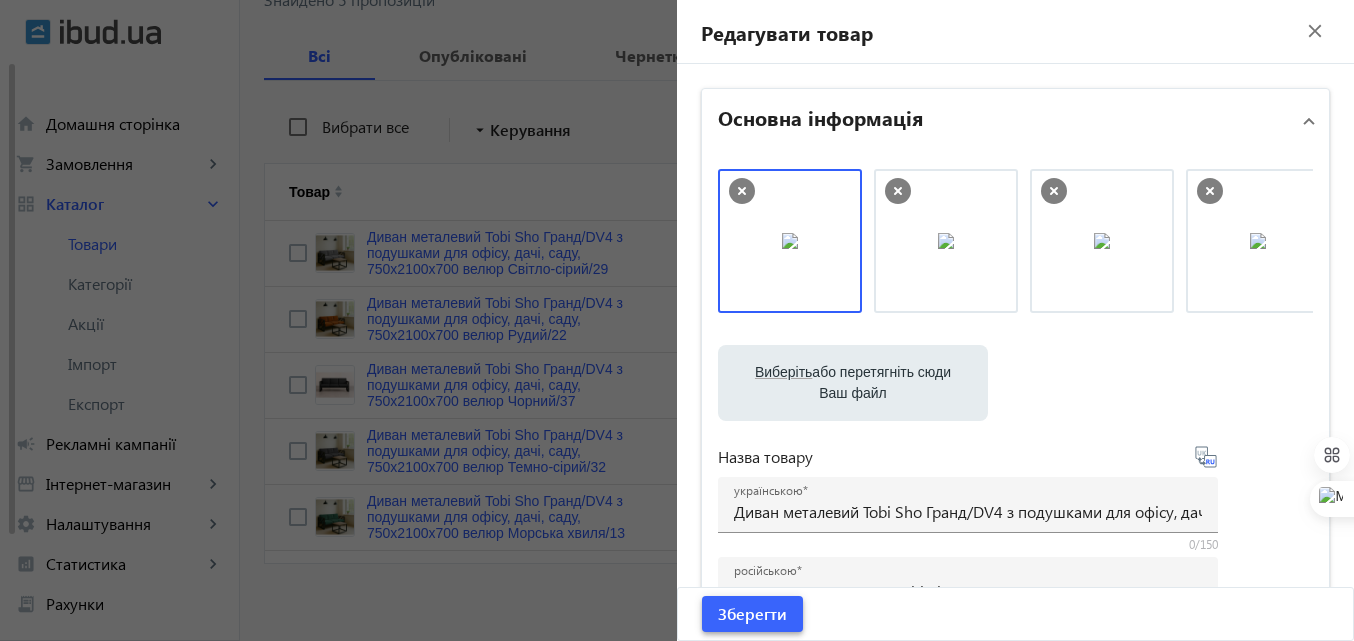 click on "Зберегти" 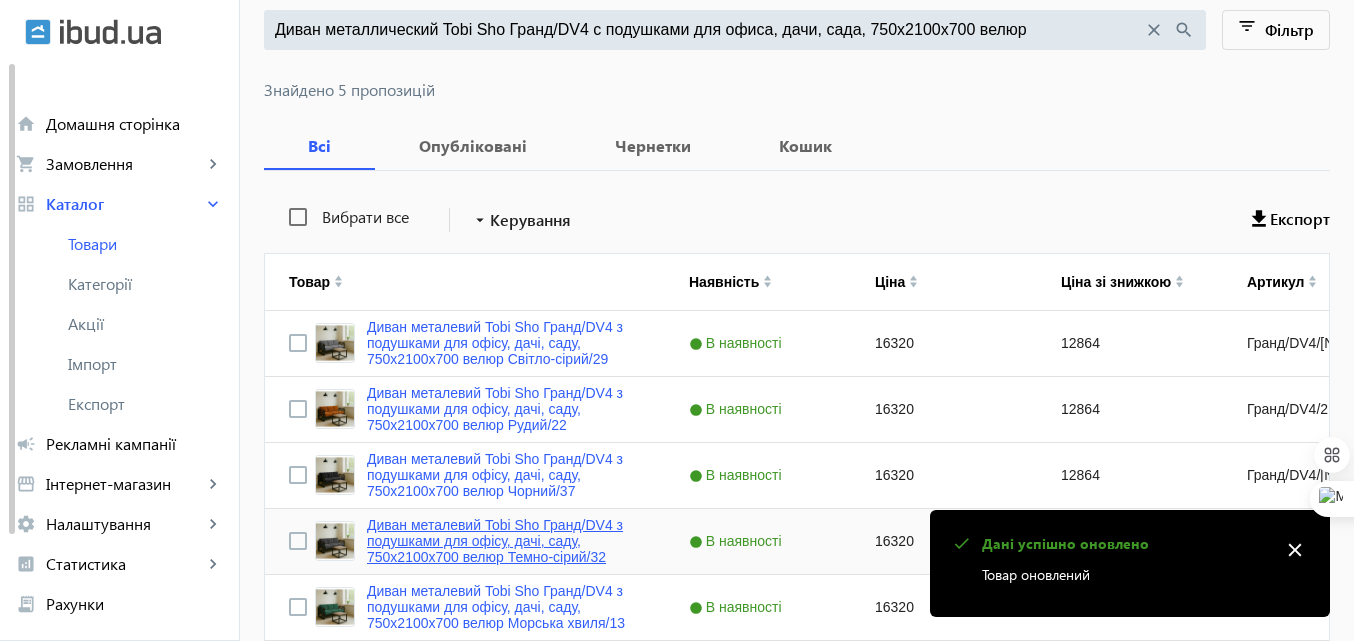 scroll, scrollTop: 115, scrollLeft: 0, axis: vertical 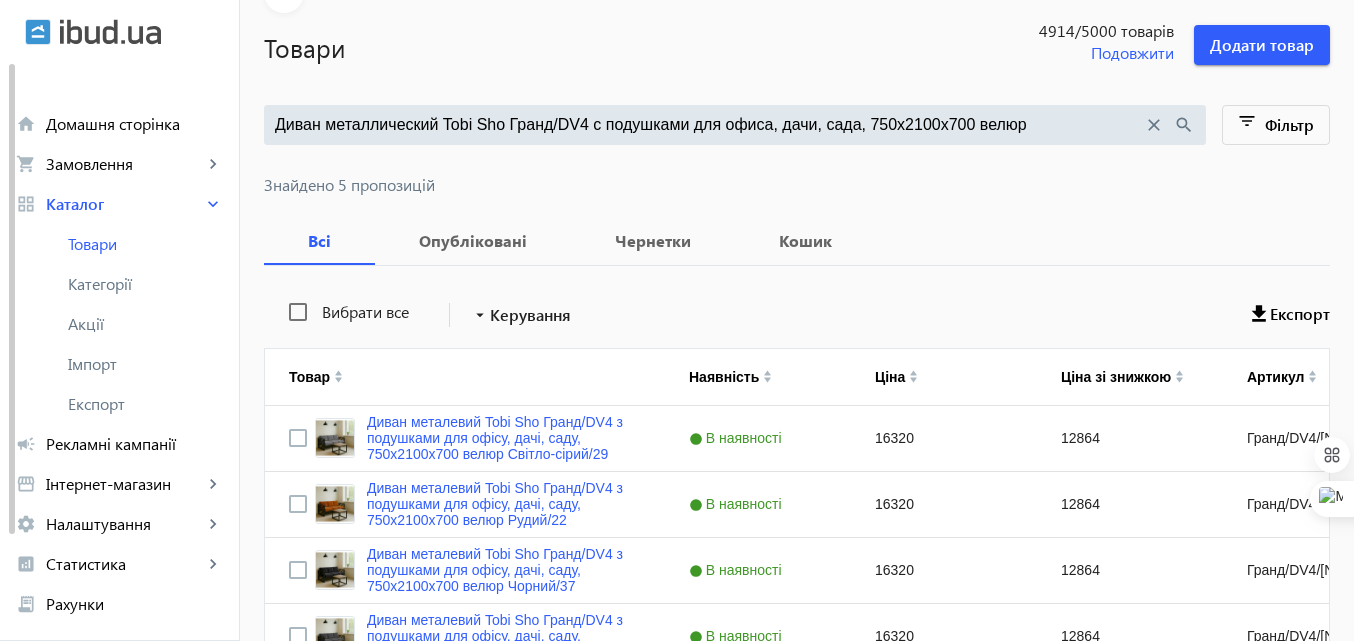 click on "Диван металлический Tobi Sho Гранд/DV4 с подушками для офиса, дачи, сада, 750х2100х700 велюр" at bounding box center [709, 125] 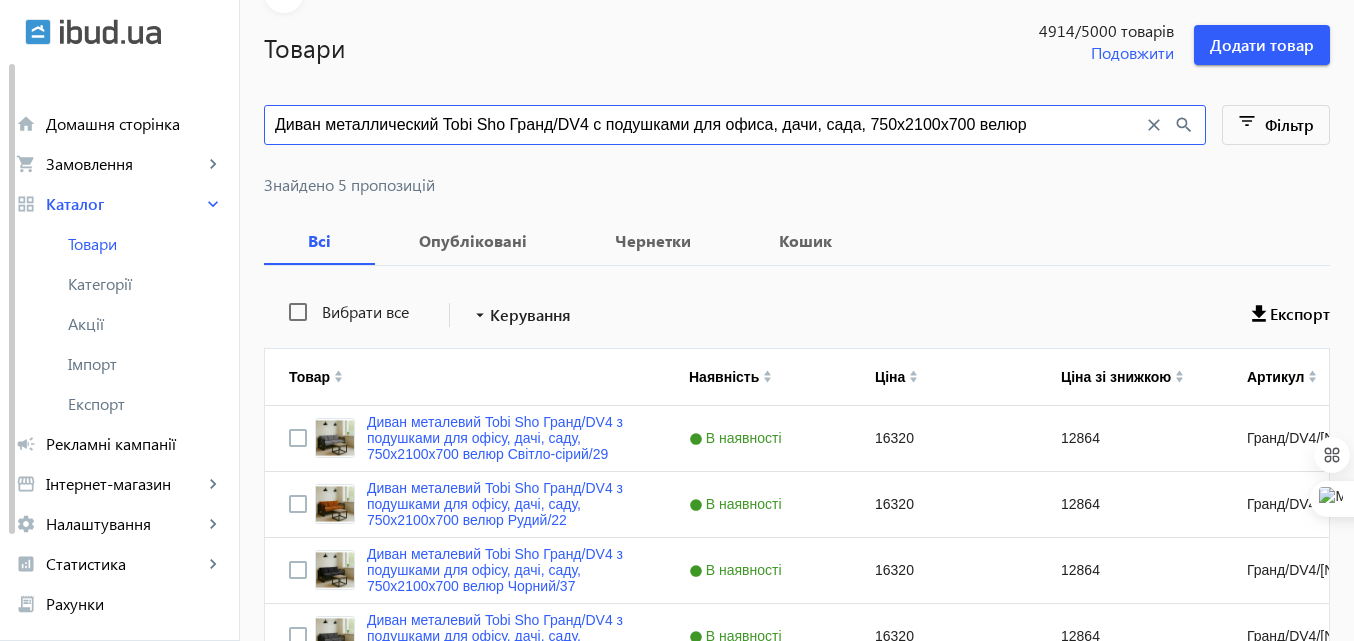 click on "Диван металлический Tobi Sho Гранд/DV4 с подушками для офиса, дачи, сада, 750х2100х700 велюр" at bounding box center [709, 125] 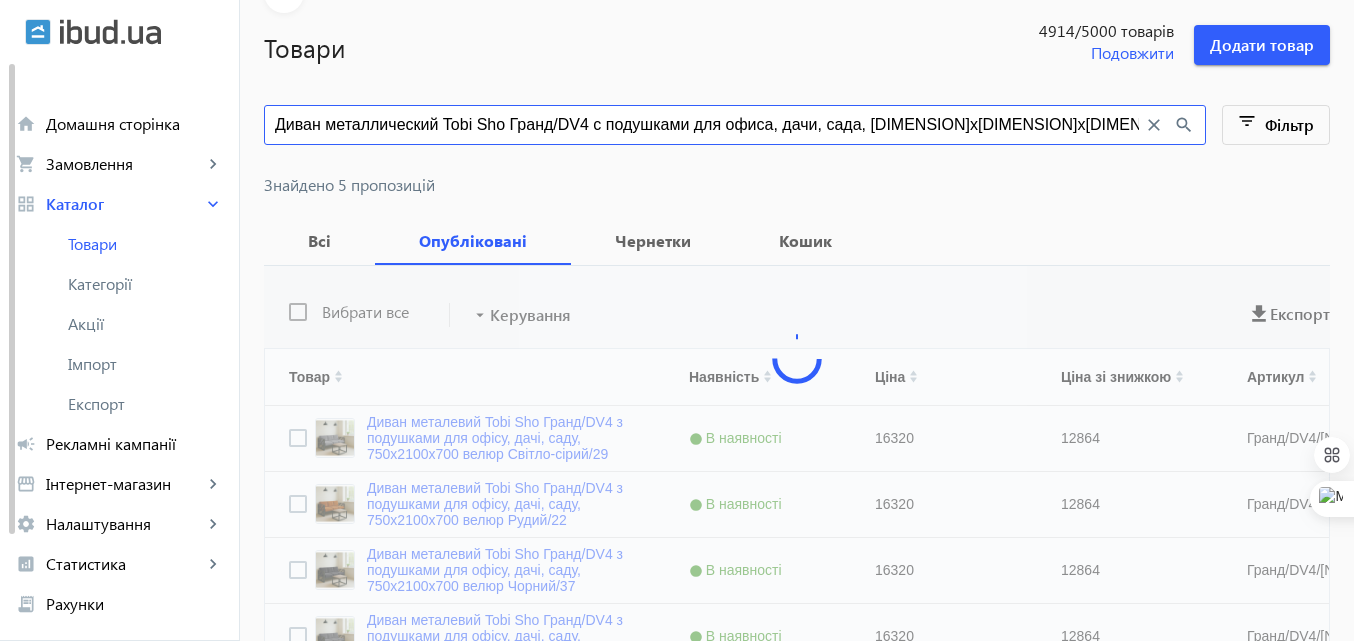 scroll, scrollTop: 0, scrollLeft: 0, axis: both 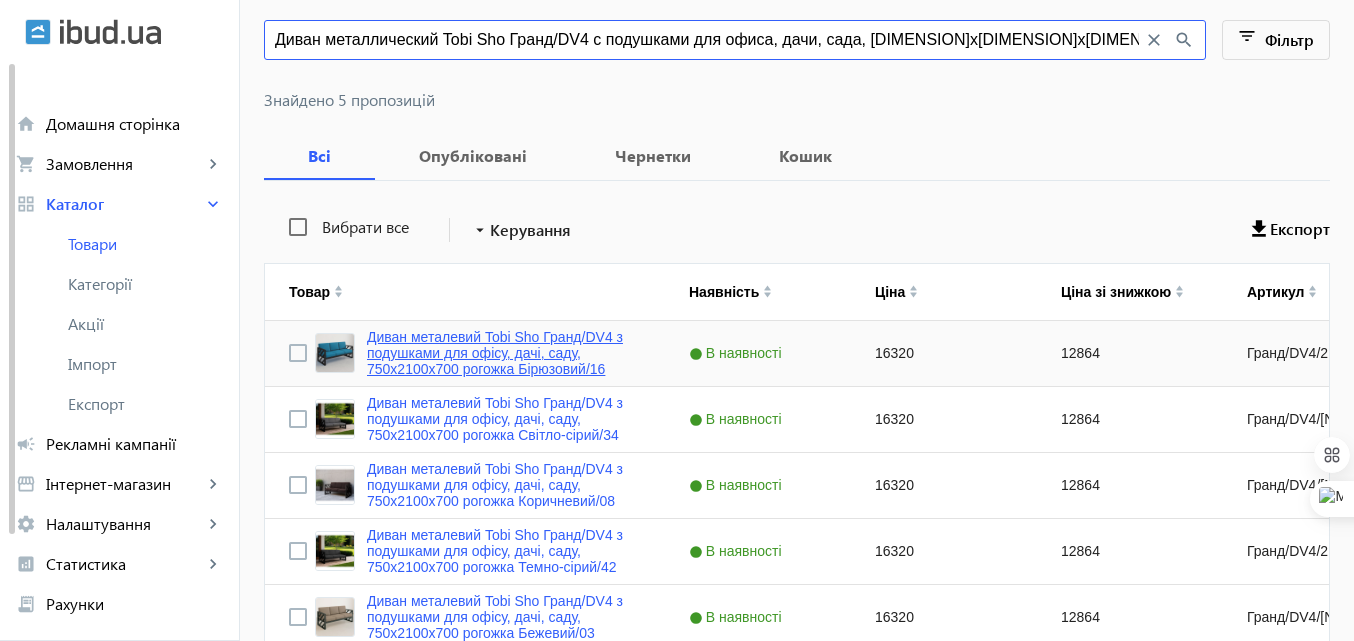 type on "Диван металлический Tobi Sho Гранд/DV4 с подушками для офиса, дачи, сада, [DIMENSION]х[DIMENSION]х[DIMENSION] рогожка" 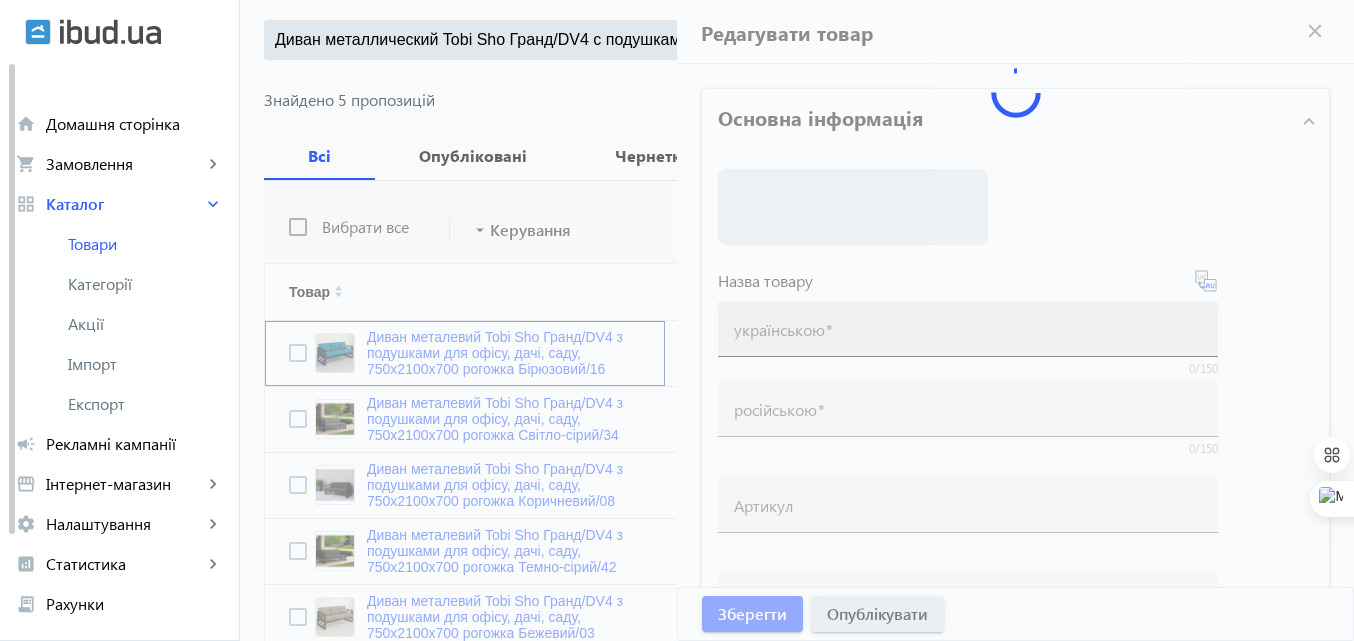 type on "Диван металевий Tobi Sho Гранд/DV4 з подушками для офісу, дачі, саду, 750х2100х700 рогожка Бірюзовий/16" 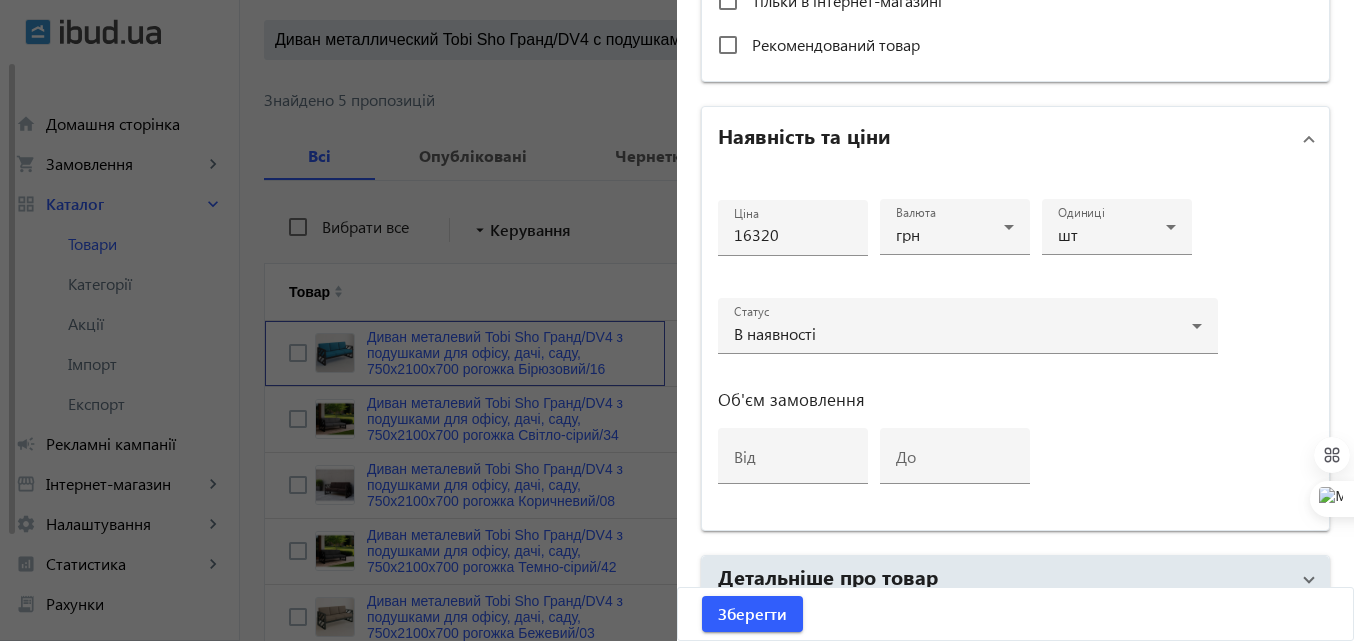 scroll, scrollTop: 1028, scrollLeft: 0, axis: vertical 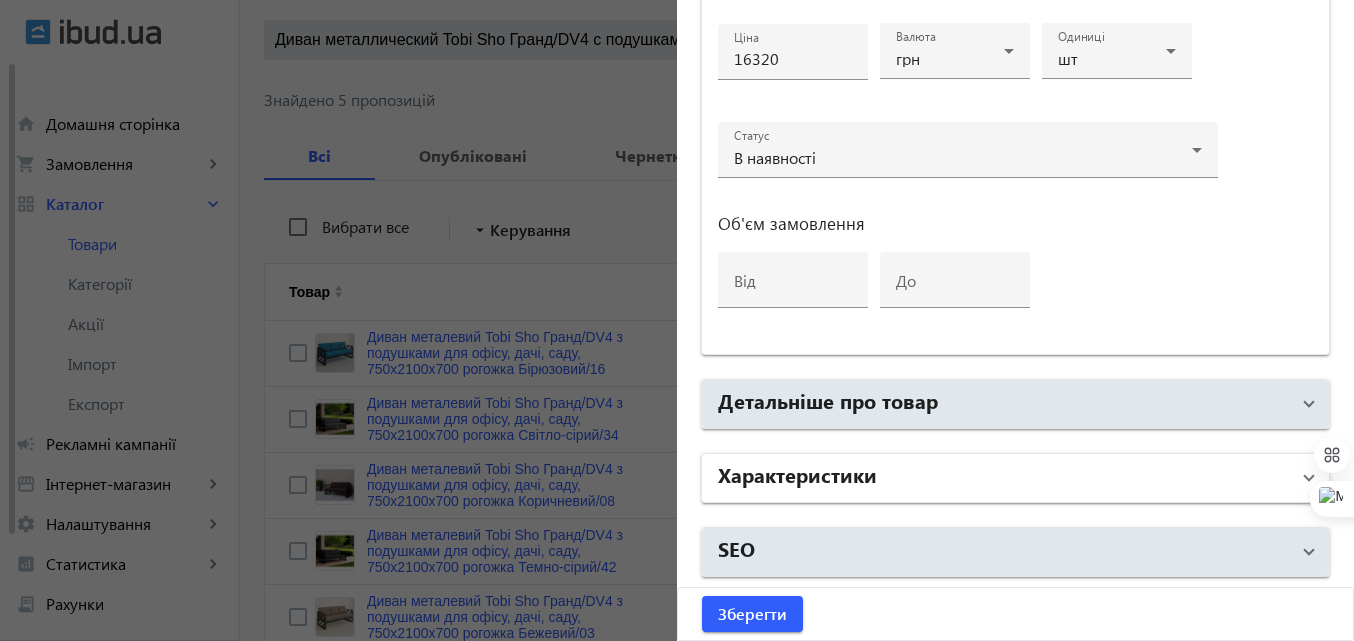 click on "Характеристики" at bounding box center (797, 474) 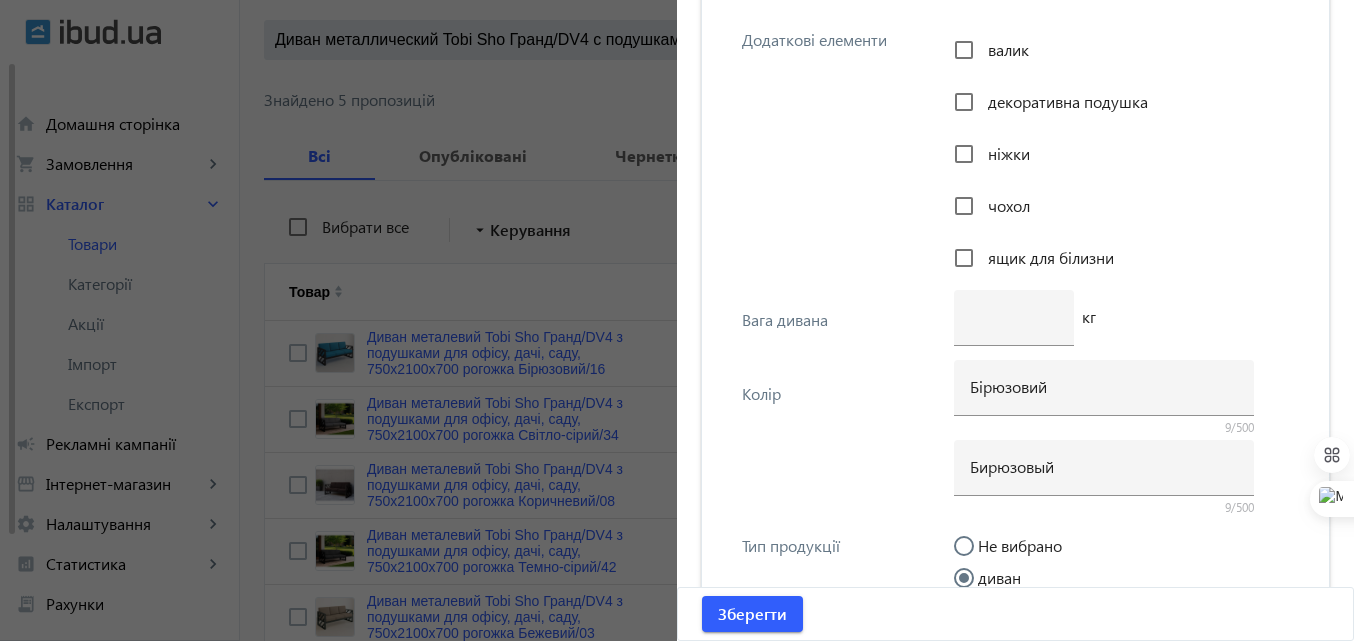 scroll, scrollTop: 7128, scrollLeft: 0, axis: vertical 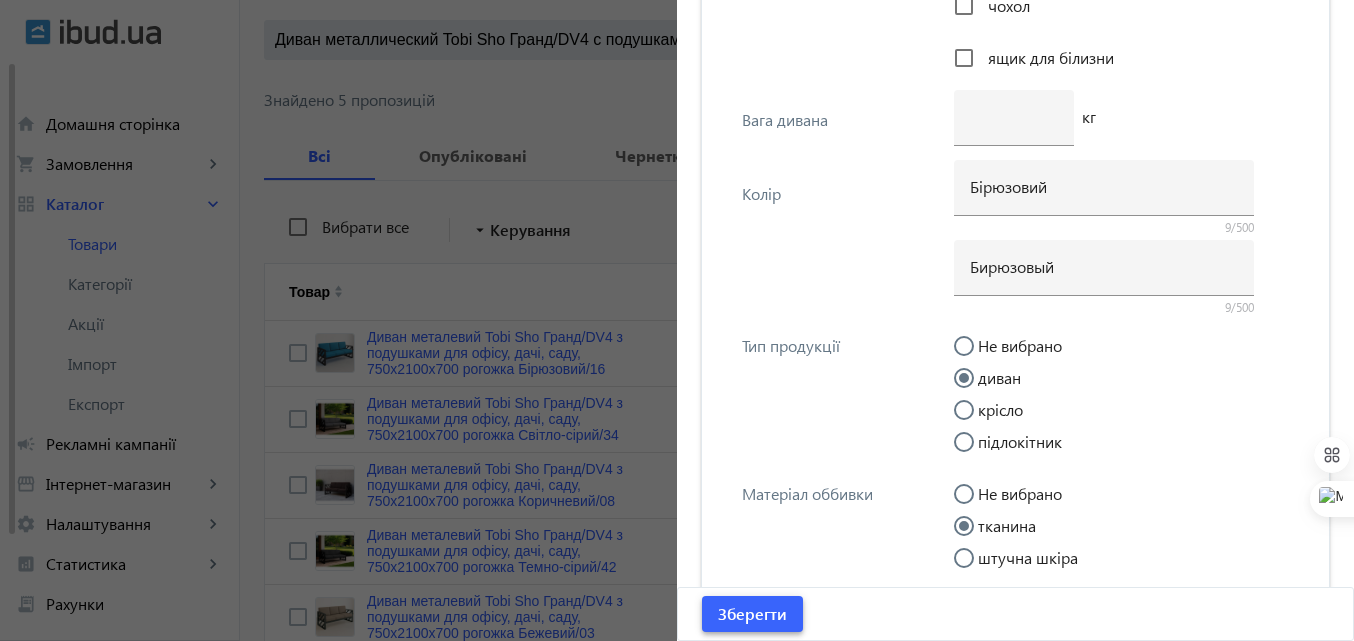 click on "Зберегти" 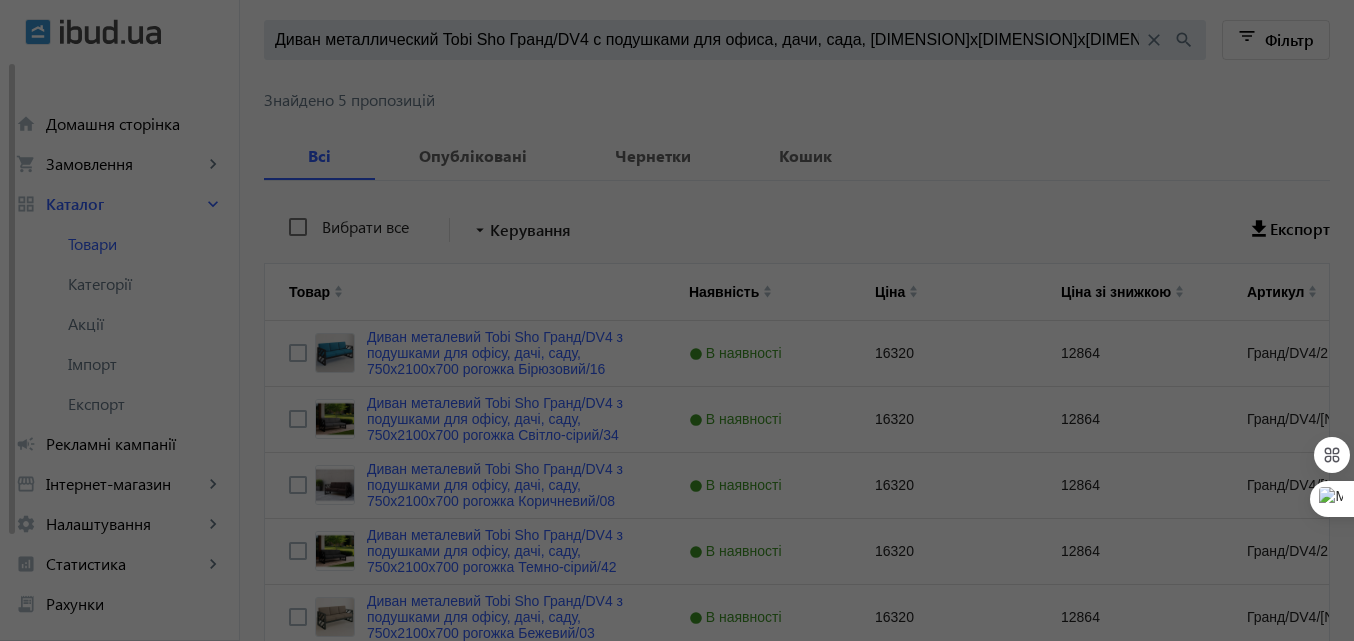 scroll, scrollTop: 0, scrollLeft: 0, axis: both 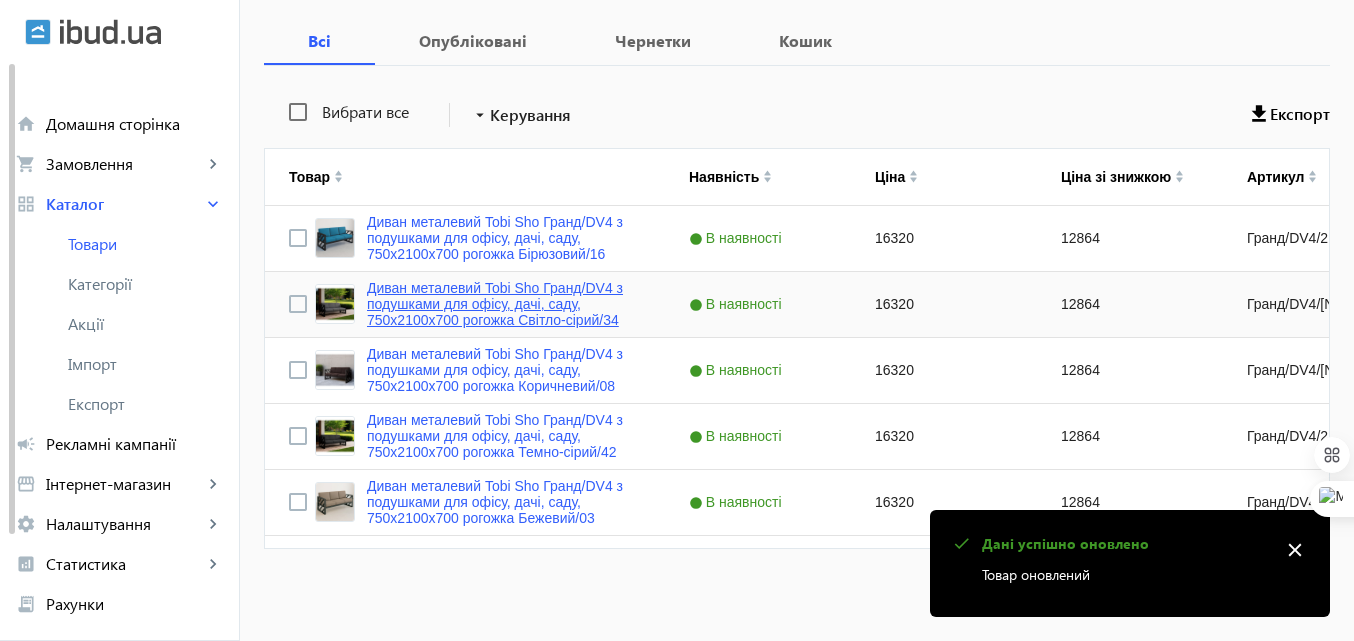 click on "Диван металевий Tobi Sho Гранд/DV4 з подушками для офісу, дачі, саду, 750х2100х700 рогожка Світло-сірий/34" 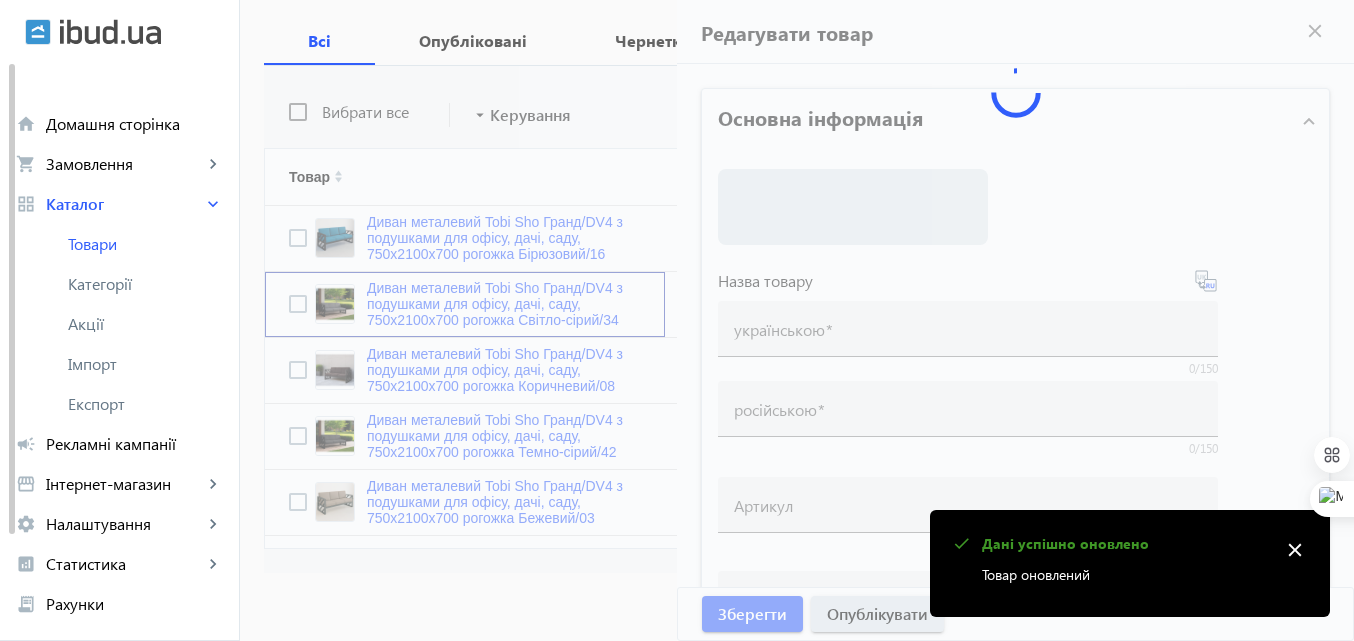 type on "Диван металевий Tobi Sho Гранд/DV4 з подушками для офісу, дачі, саду, 750х2100х700 рогожка Світло-сірий/34" 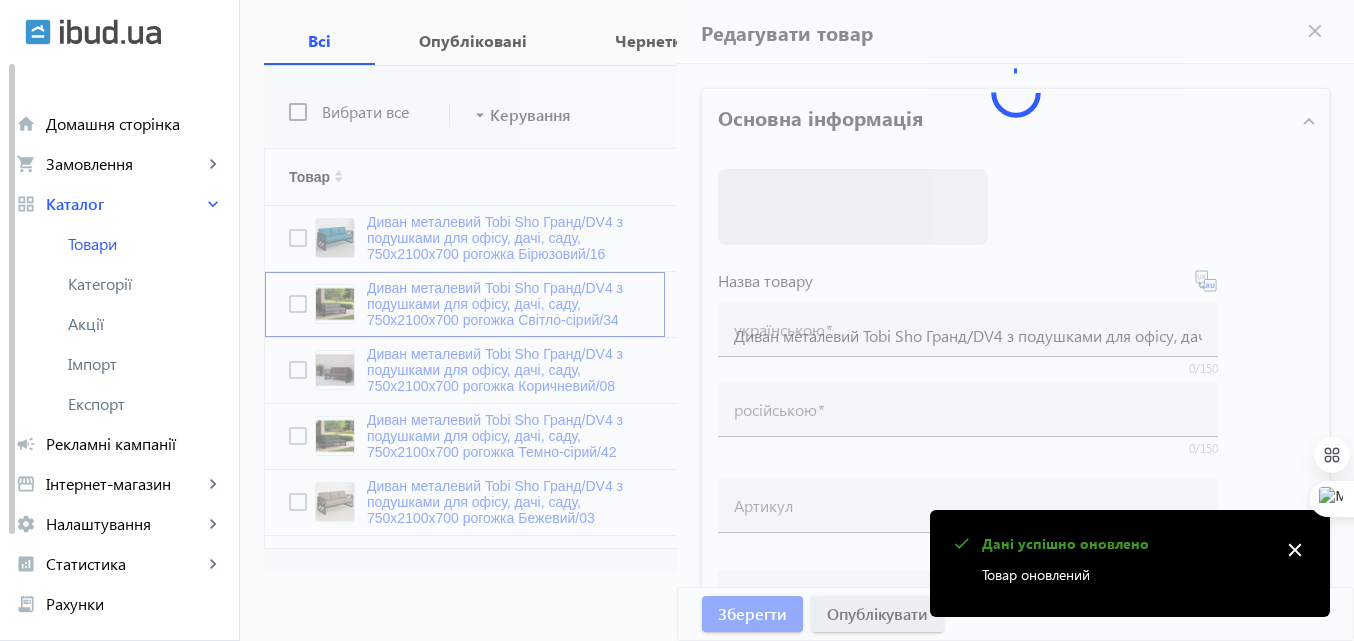 type on "Диван металлический Tobi Sho Гранд/DV4 с подушками для офиса, дачи, сада, 750х2100х700 рогожка Светло-серый/34" 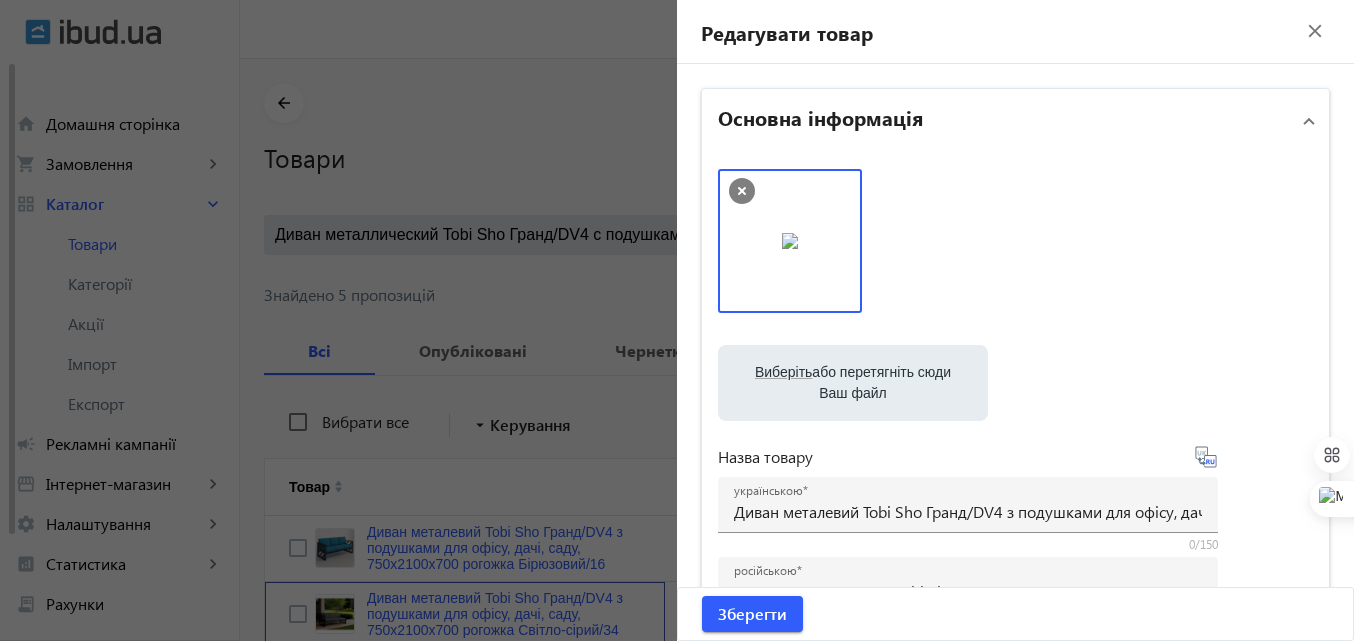 scroll, scrollTop: 0, scrollLeft: 0, axis: both 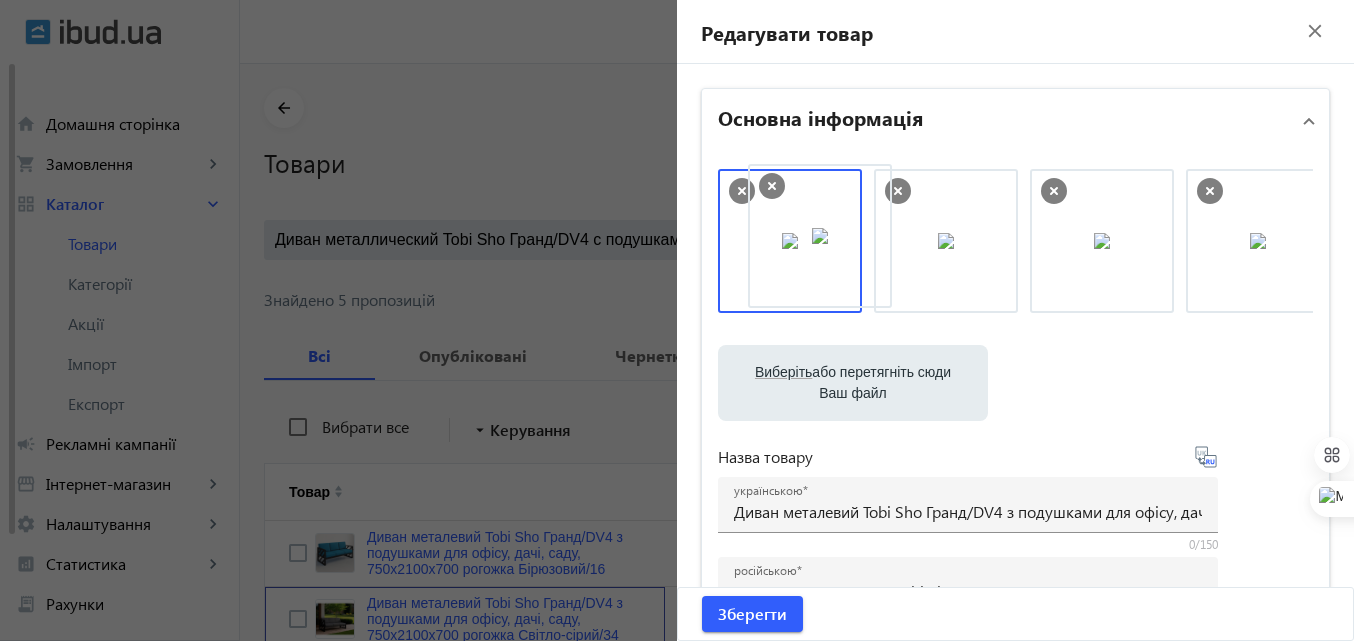 drag, startPoint x: 922, startPoint y: 256, endPoint x: 831, endPoint y: 255, distance: 91.00549 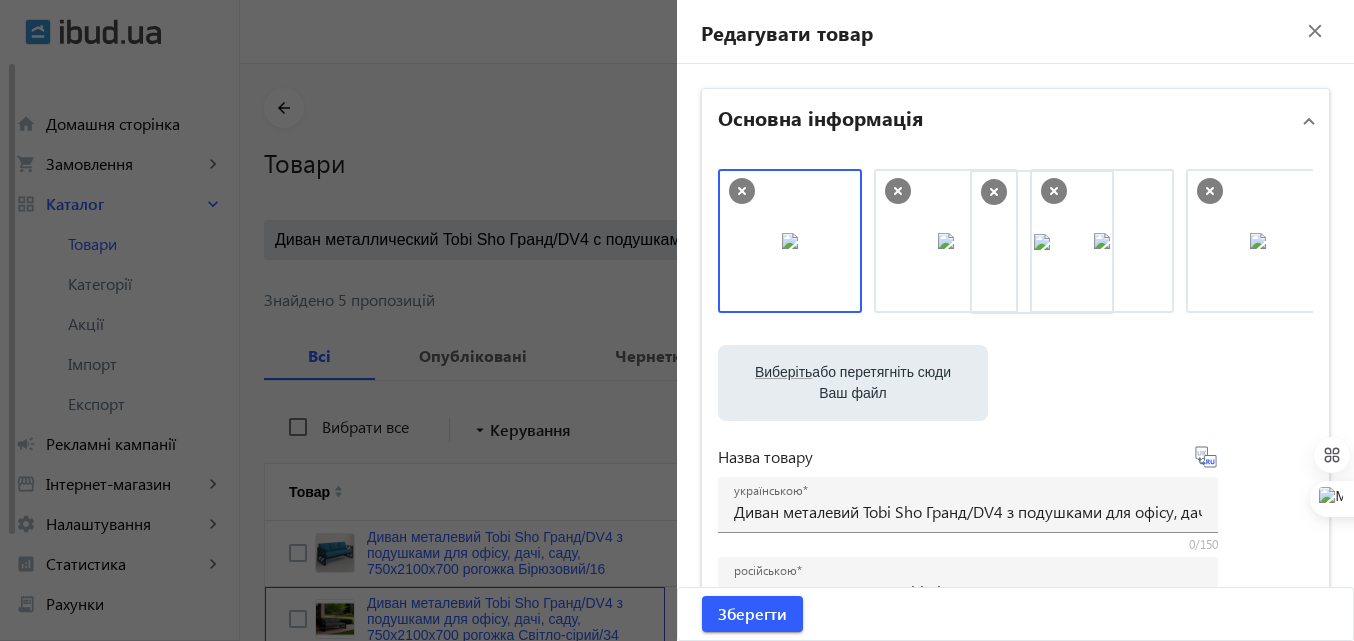 drag, startPoint x: 1077, startPoint y: 255, endPoint x: 1024, endPoint y: 256, distance: 53.009434 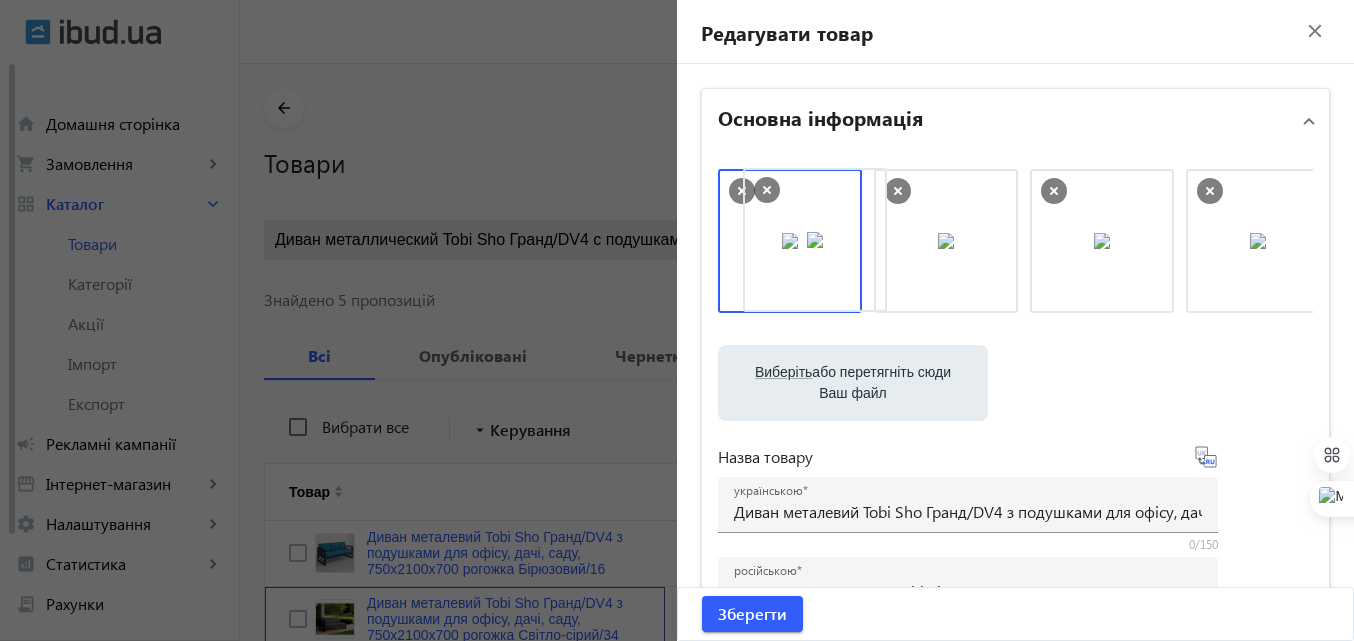 drag, startPoint x: 1221, startPoint y: 248, endPoint x: 784, endPoint y: 247, distance: 437.00113 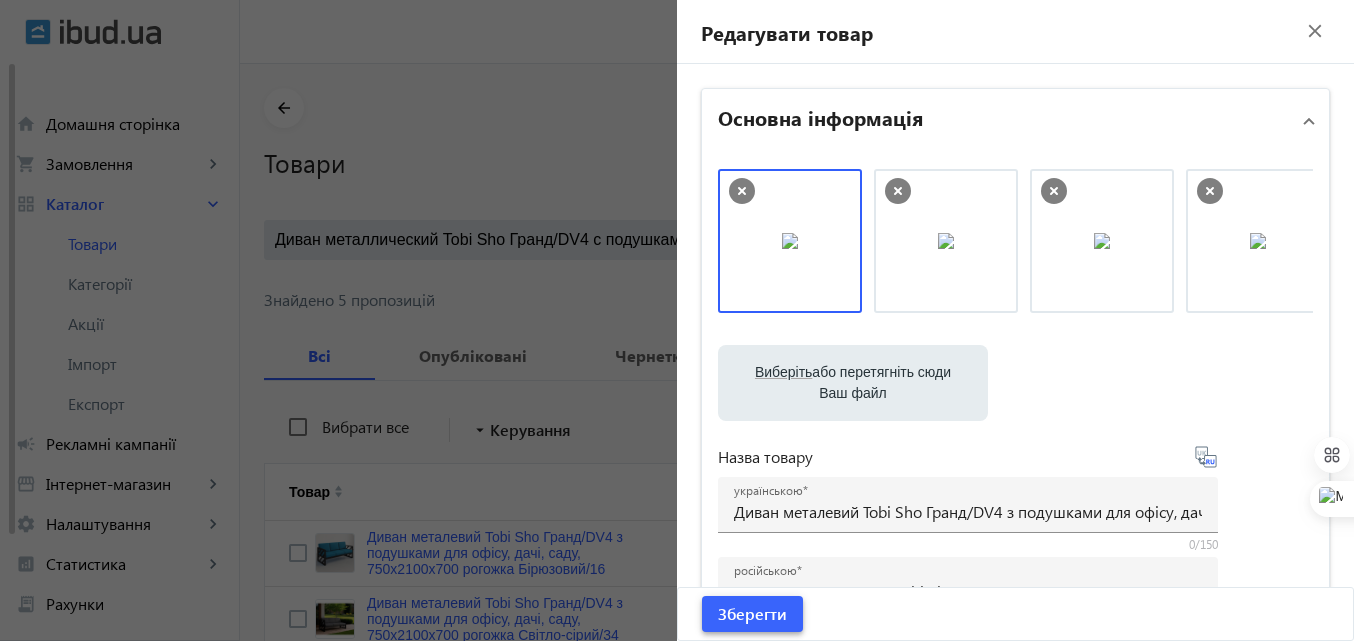 click on "Зберегти" 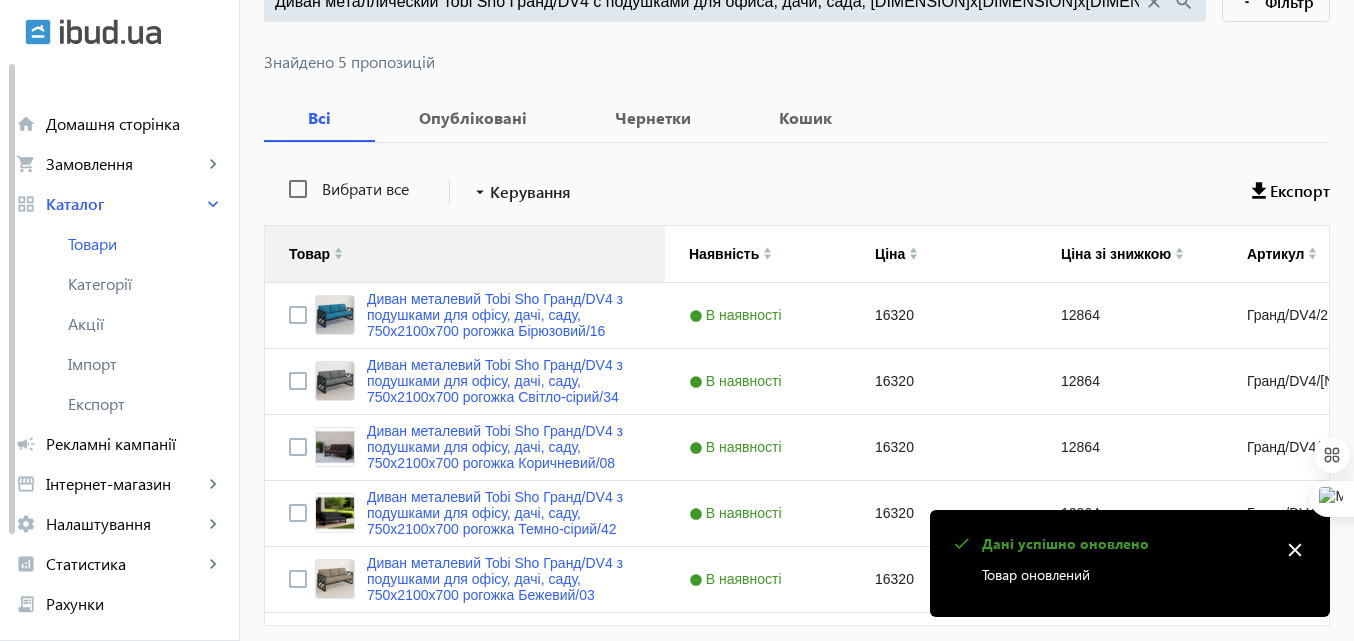 scroll, scrollTop: 300, scrollLeft: 0, axis: vertical 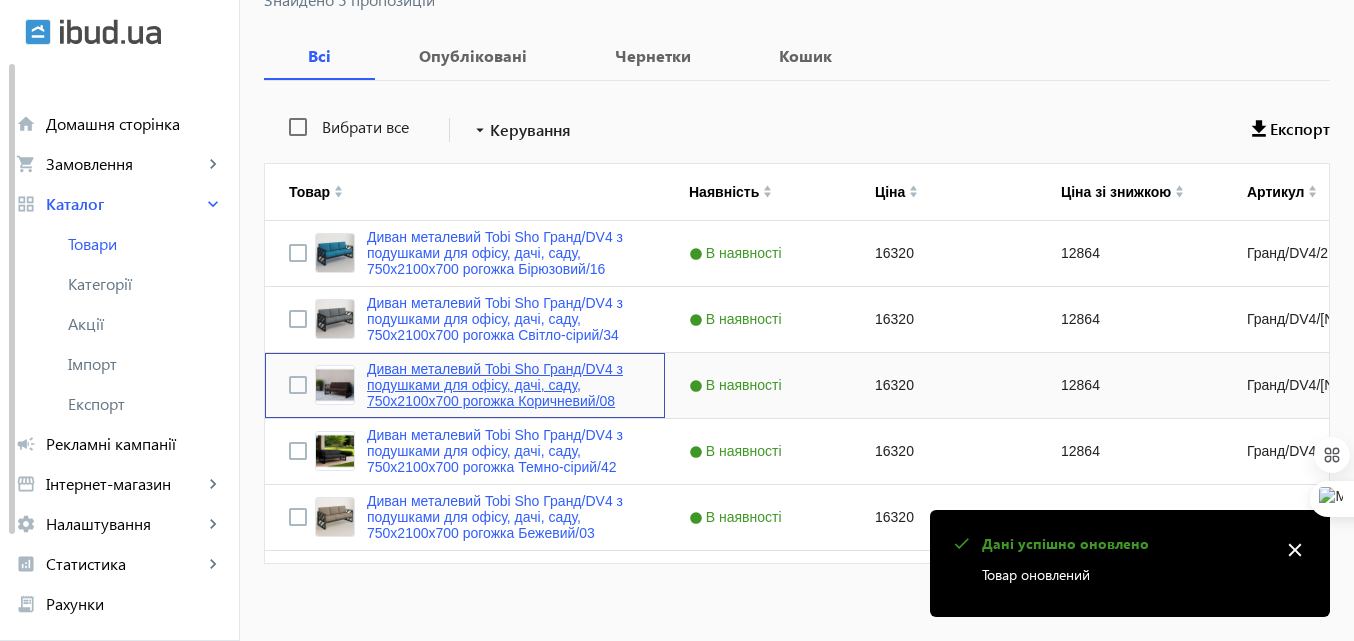 click on "Диван металевий Tobi Sho Гранд/DV4 з подушками для офісу, дачі, саду, 750х2100х700 рогожка Коричневий/08" 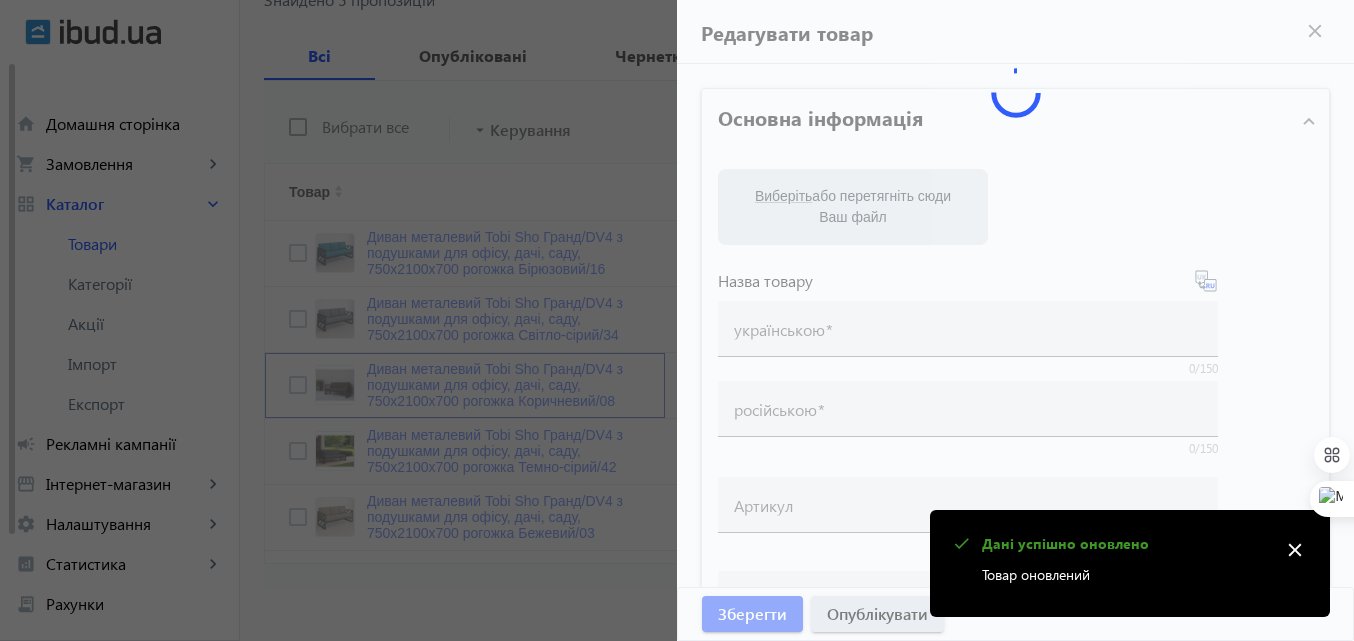 type on "Диван металевий Tobi Sho Гранд/DV4 з подушками для офісу, дачі, саду, 750х2100х700 рогожка Коричневий/08" 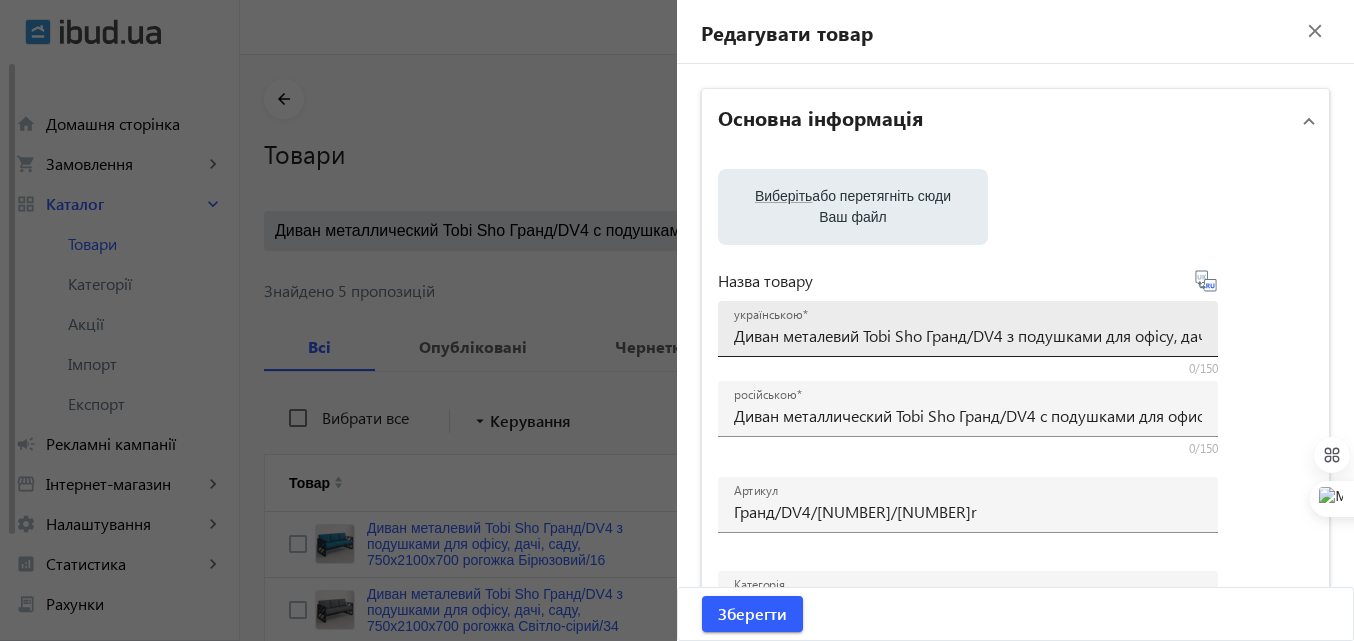 scroll, scrollTop: 0, scrollLeft: 0, axis: both 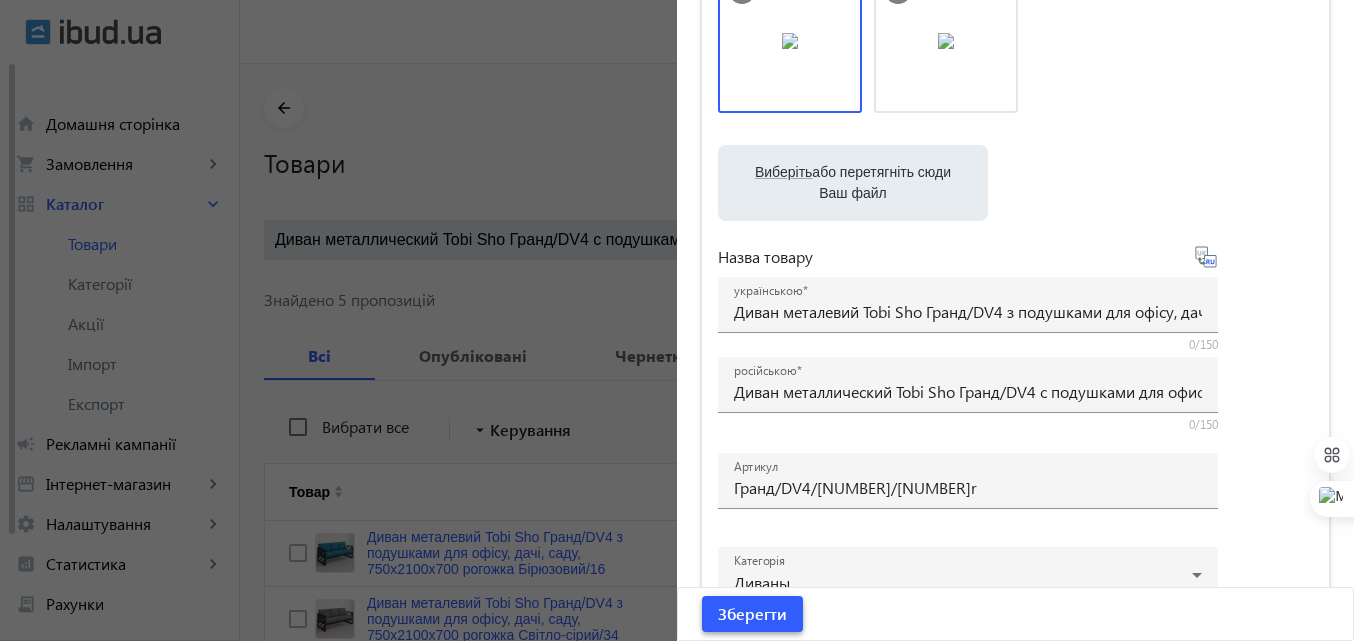 click on "Зберегти" 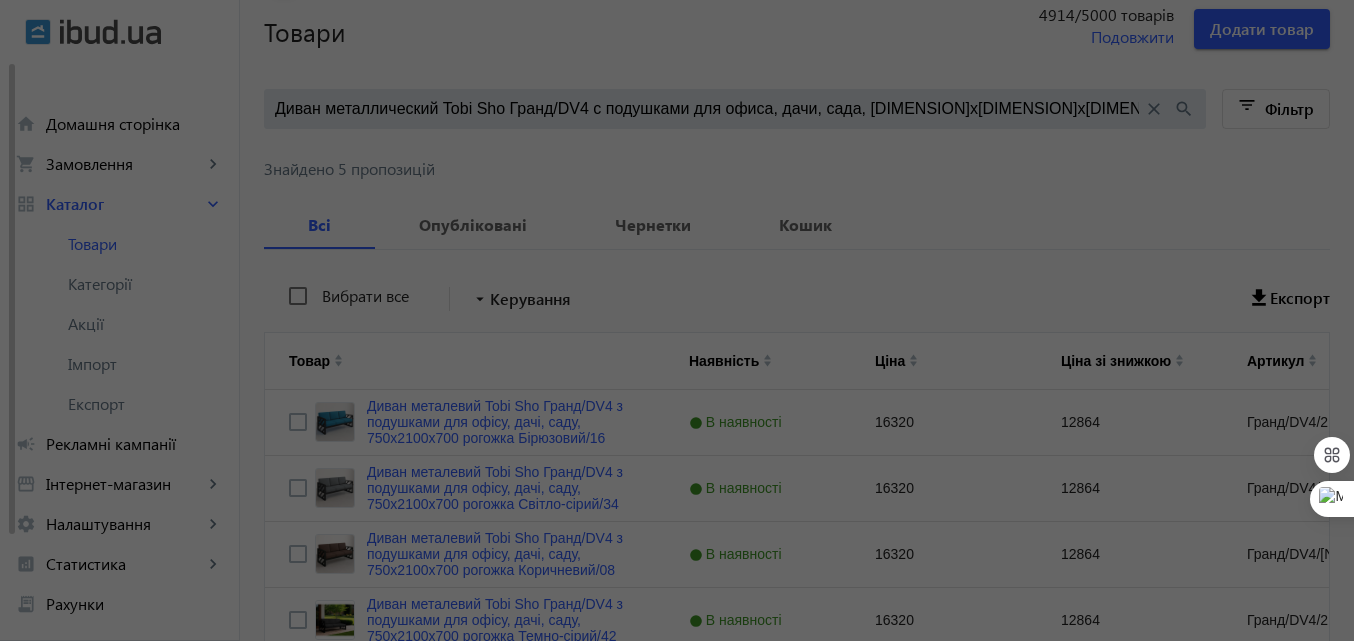 scroll, scrollTop: 148, scrollLeft: 0, axis: vertical 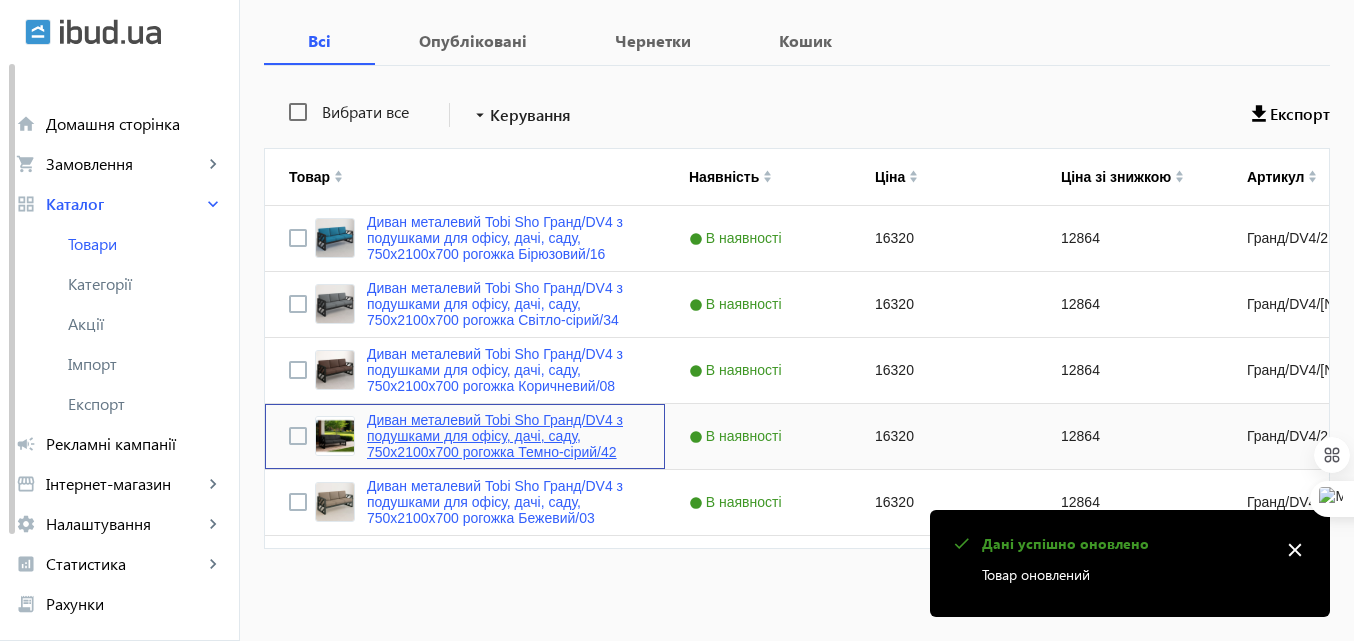 click on "Диван металевий Tobi Sho Гранд/DV4 з подушками для офісу, дачі, саду, 750х2100х700 рогожка Темно-сірий/42" 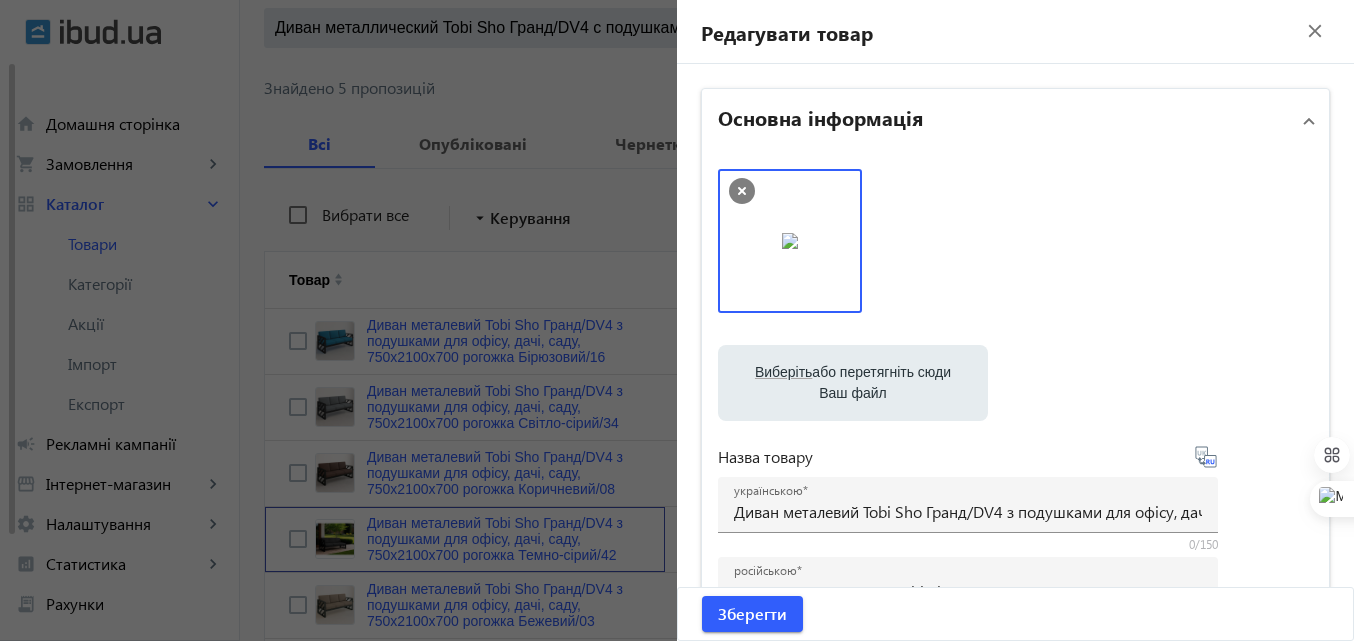 scroll, scrollTop: 115, scrollLeft: 0, axis: vertical 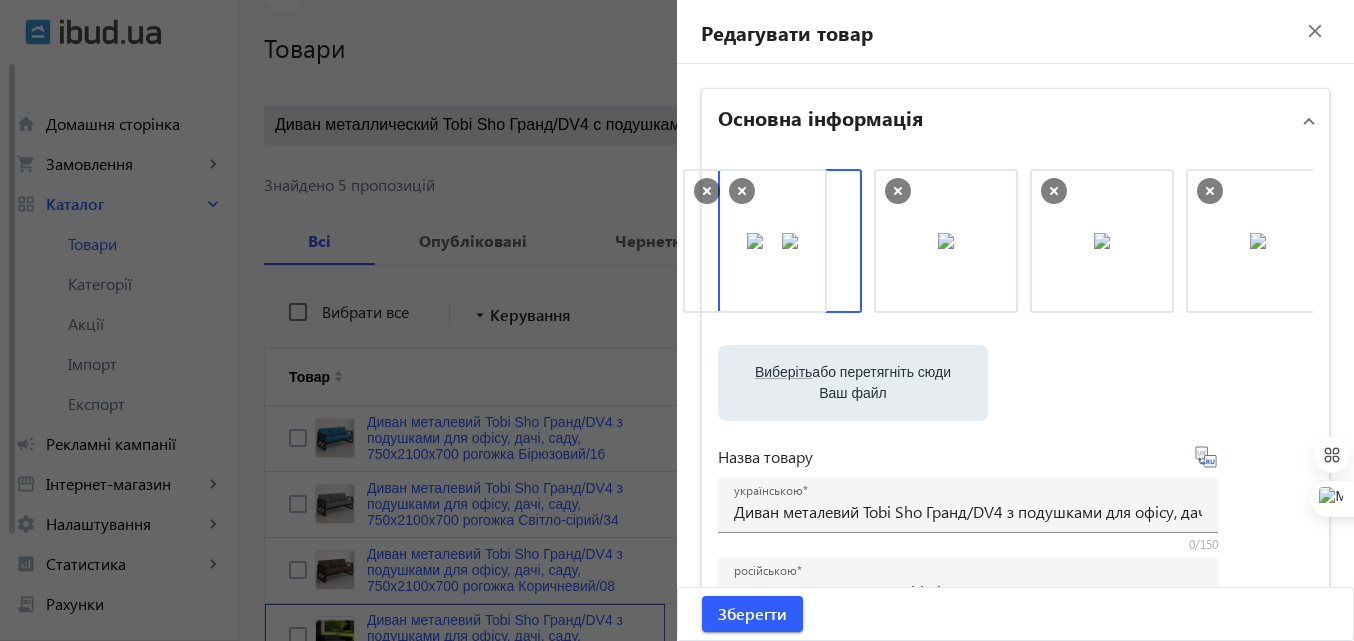 drag, startPoint x: 921, startPoint y: 279, endPoint x: 736, endPoint y: 279, distance: 185 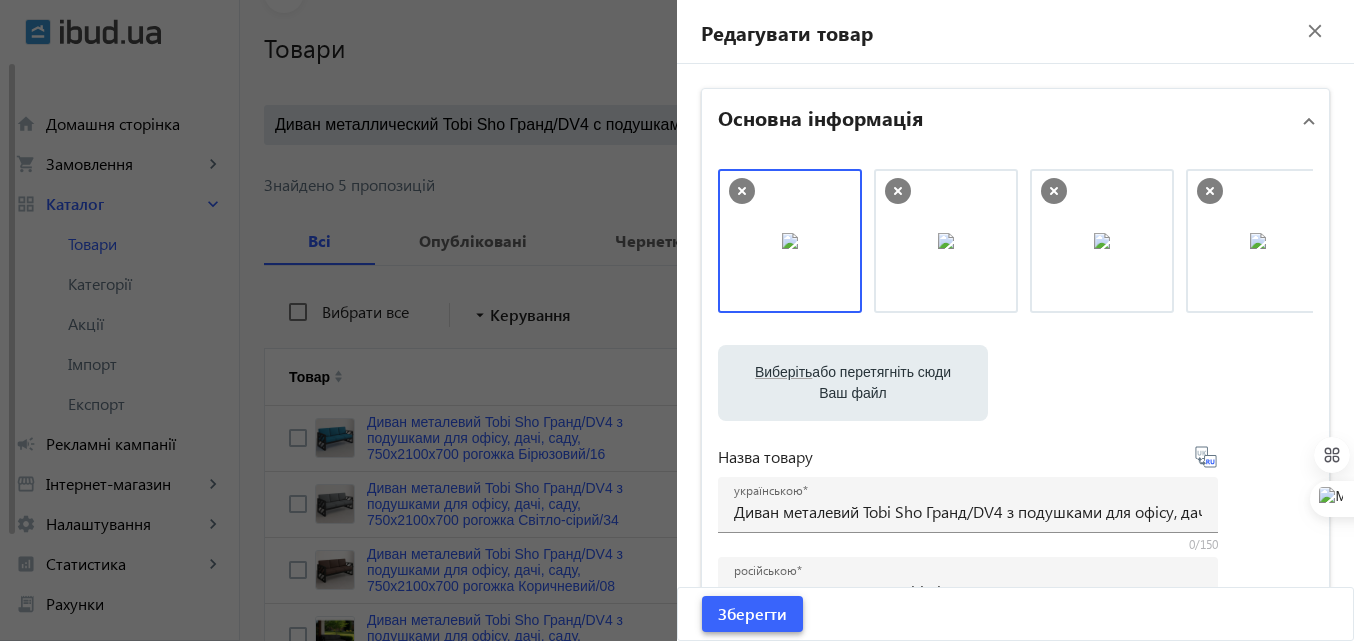click on "Зберегти" 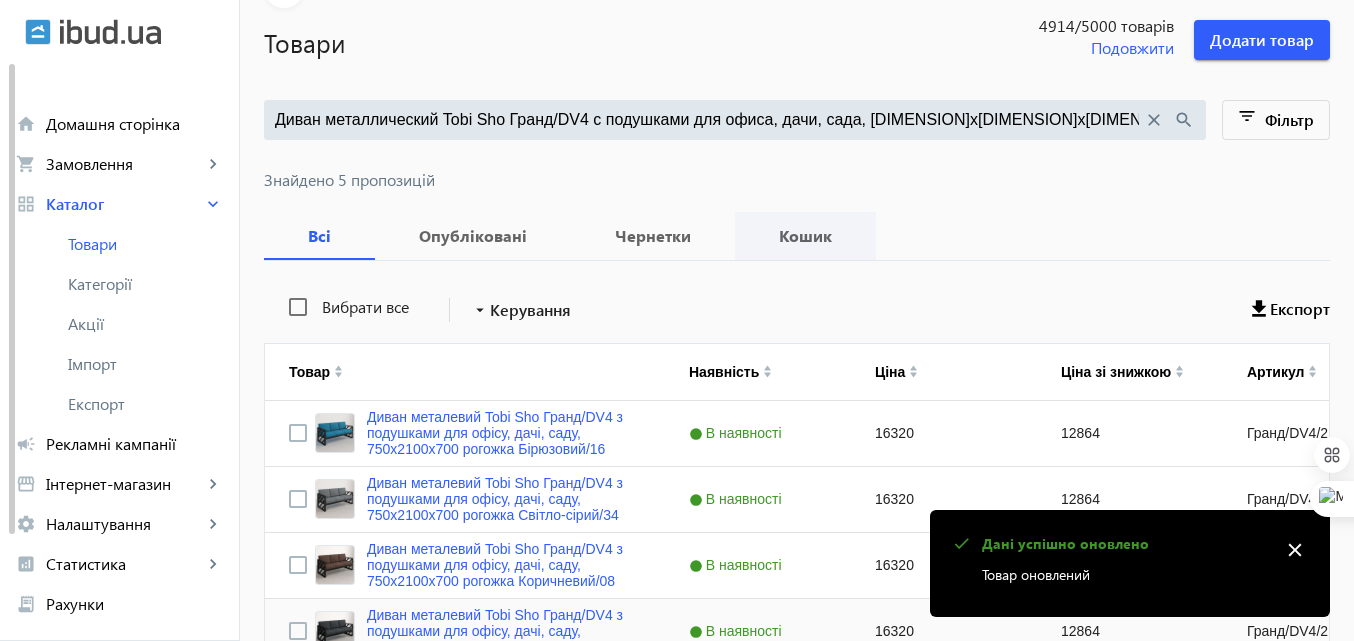 scroll, scrollTop: 115, scrollLeft: 0, axis: vertical 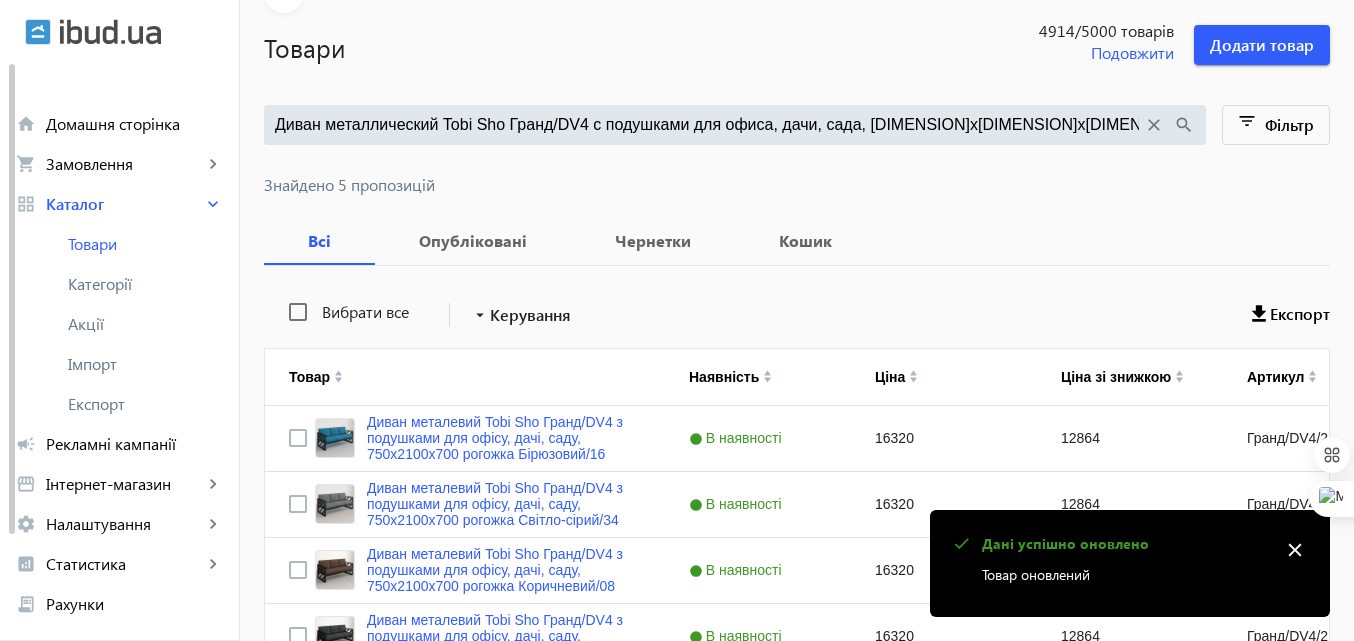 click on "Диван металлический Tobi Sho Гранд/DV4 с подушками для офиса, дачи, сада, [DIMENSION]х[DIMENSION]х[DIMENSION] рогожка" at bounding box center [709, 125] 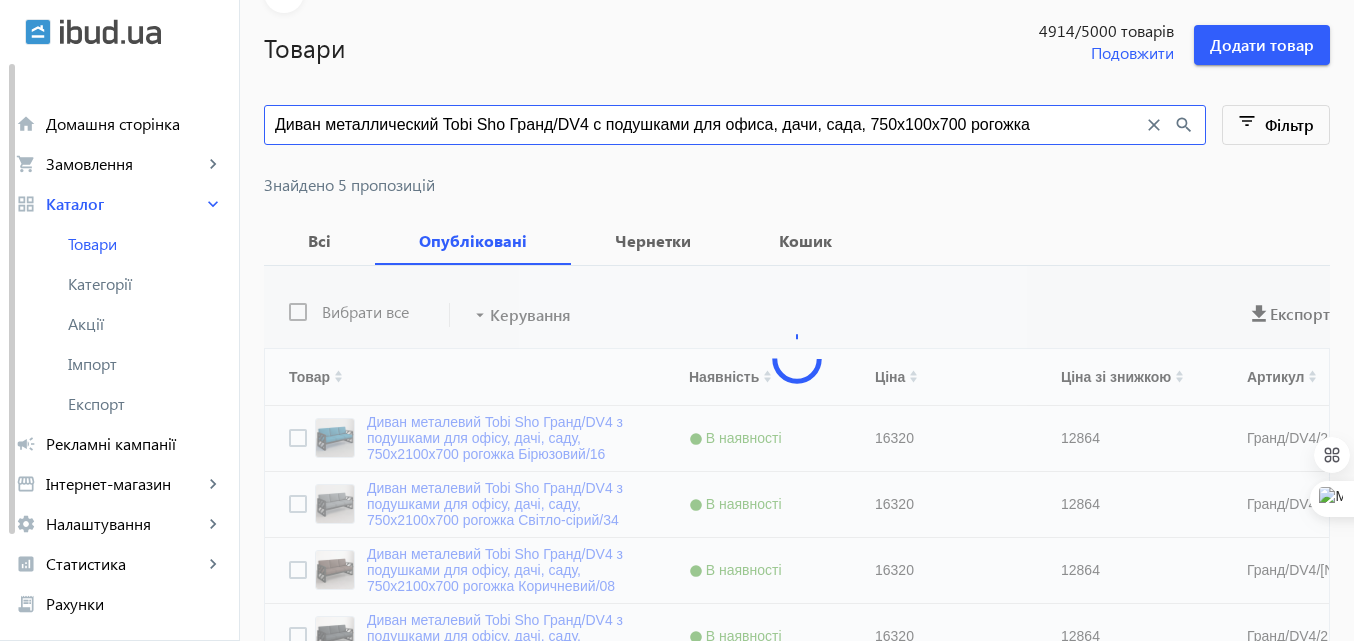 scroll, scrollTop: 0, scrollLeft: 0, axis: both 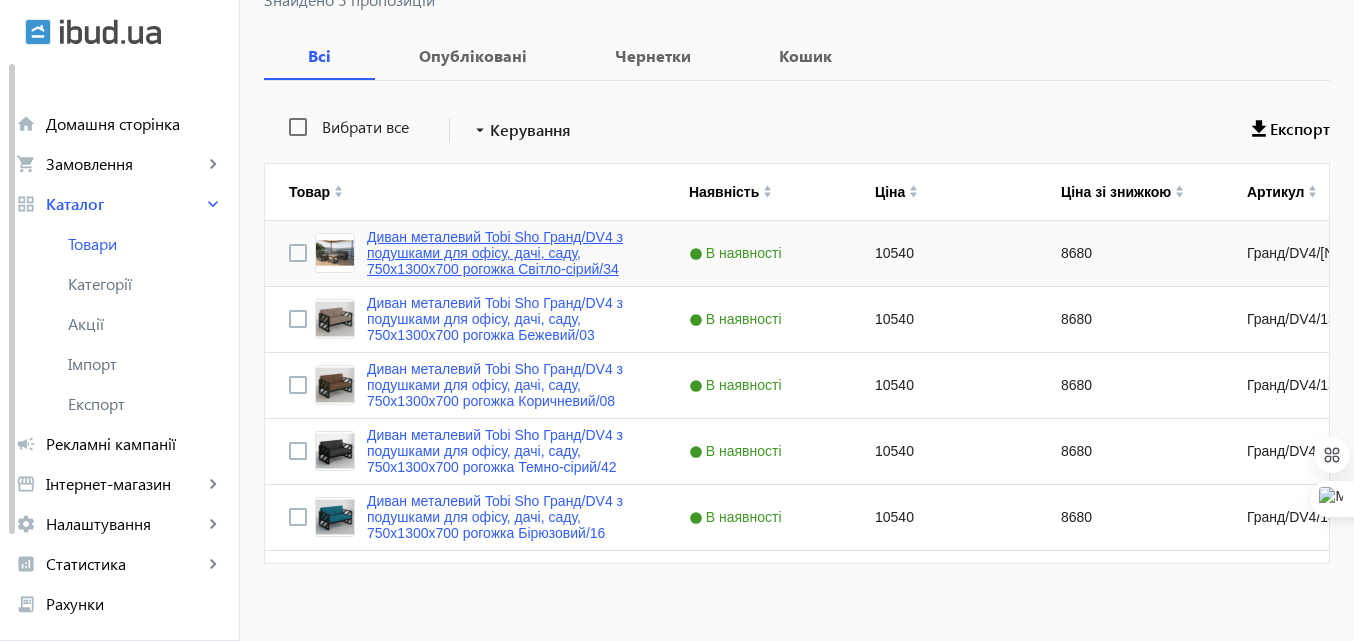 type on "Диван металлический Tobi Sho Гранд/DV4 с подушками для офиса, дачи, сада, [DIMENSION]х[DIMENSION]х[DIMENSION] рогожка" 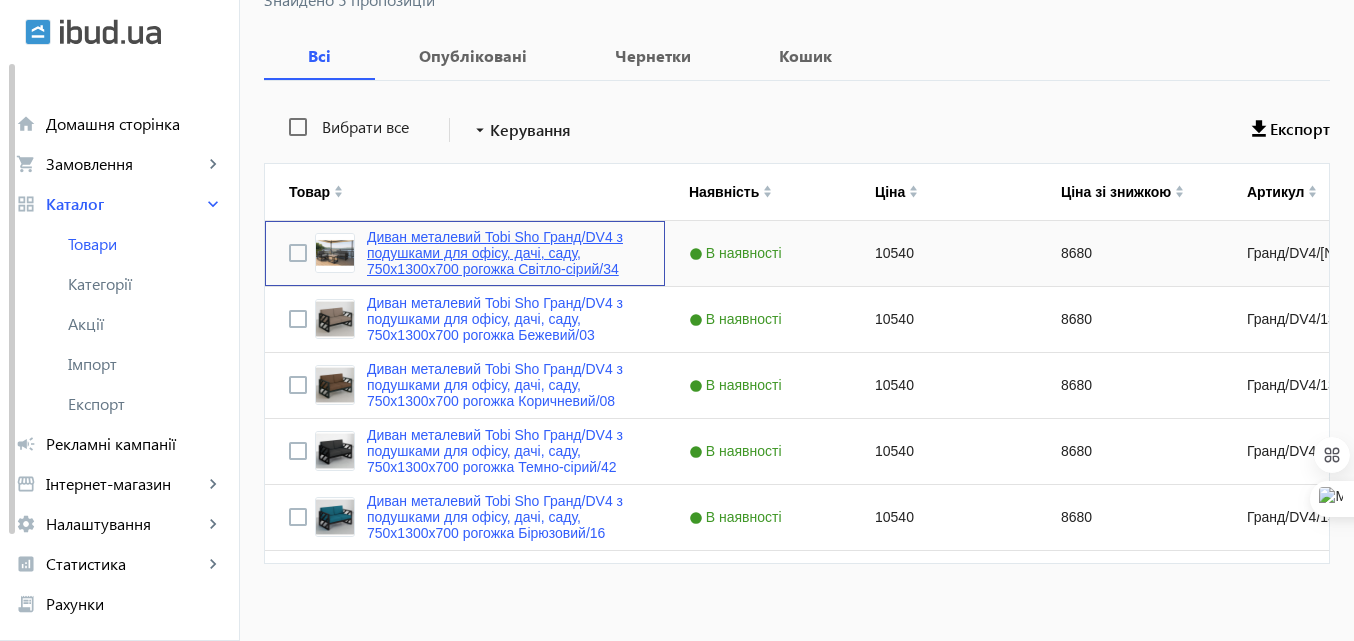 click on "Диван металевий Tobi Sho Гранд/DV4 з подушками для офісу, дачі, саду, 750х1300х700 рогожка Світло-сірий/34" 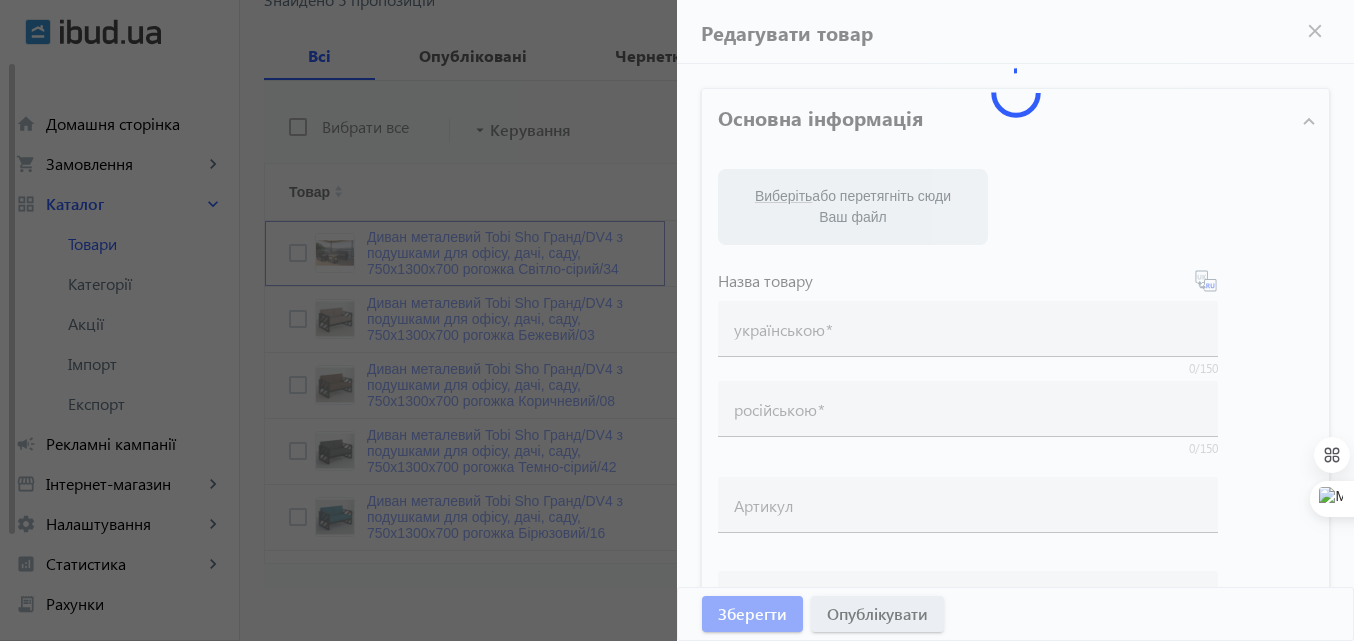 type on "Диван металевий Tobi Sho Гранд/DV4 з подушками для офісу, дачі, саду, 750х1300х700 рогожка Світло-сірий/34" 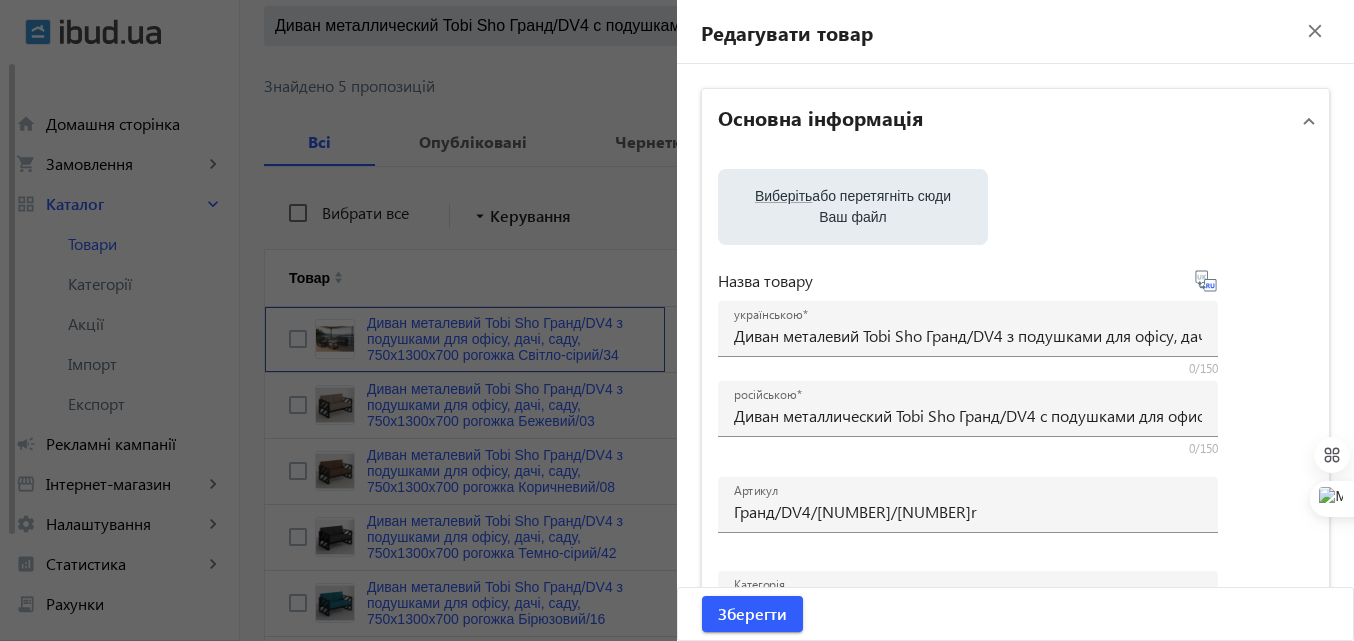 scroll, scrollTop: 100, scrollLeft: 0, axis: vertical 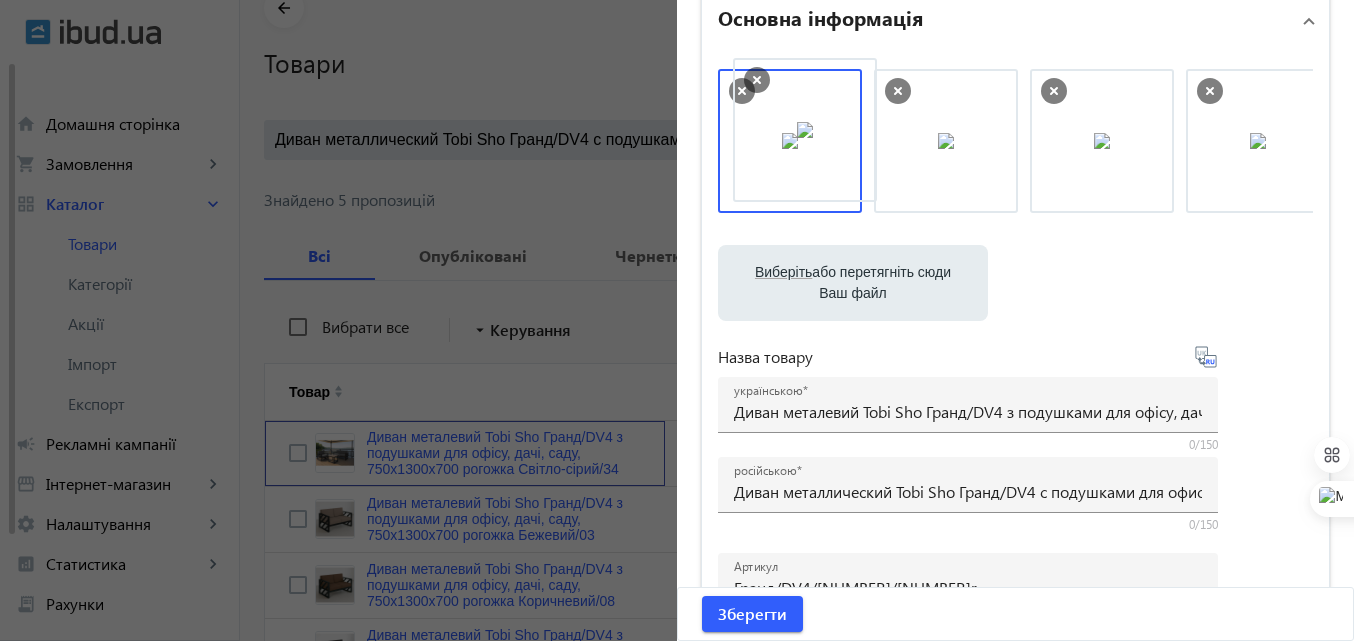 drag, startPoint x: 946, startPoint y: 158, endPoint x: 810, endPoint y: 147, distance: 136.44412 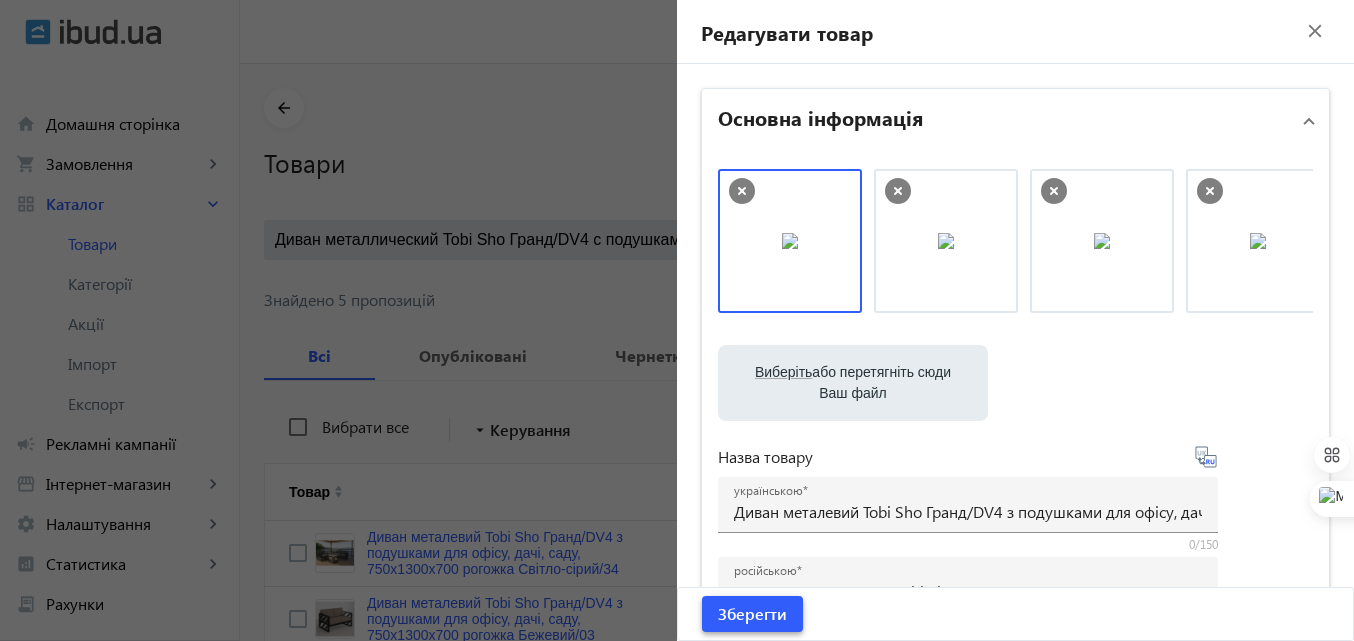 click on "Зберегти" 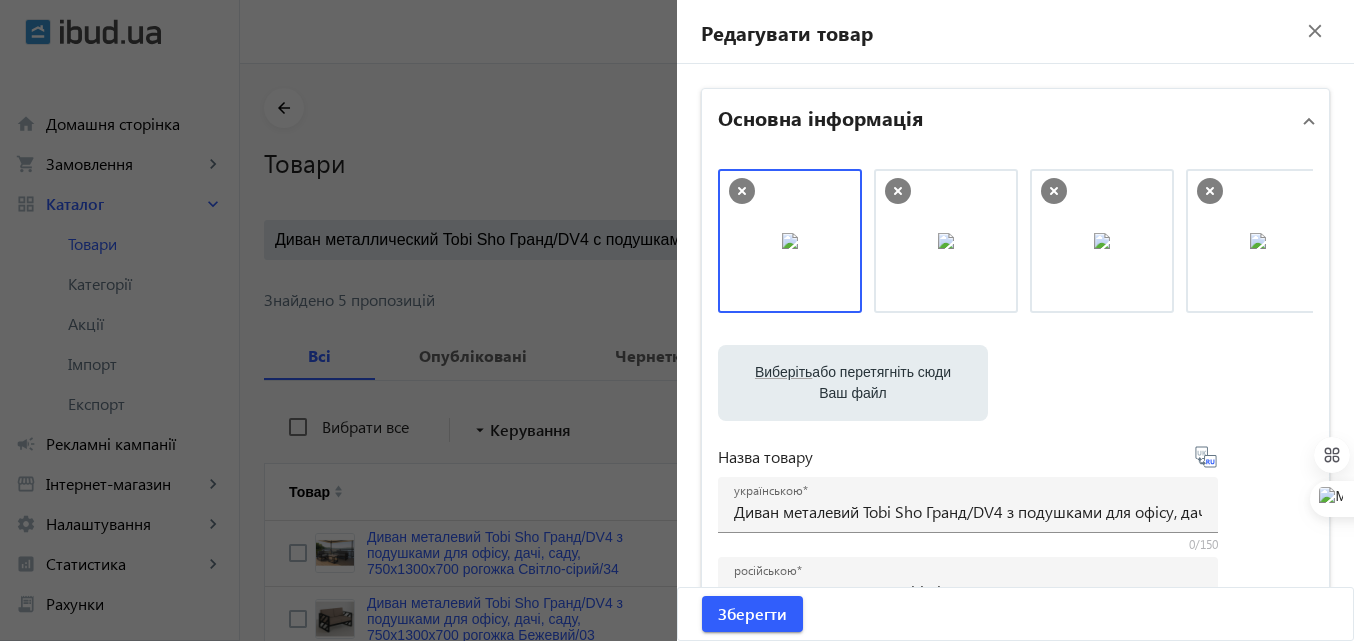 scroll, scrollTop: 100, scrollLeft: 0, axis: vertical 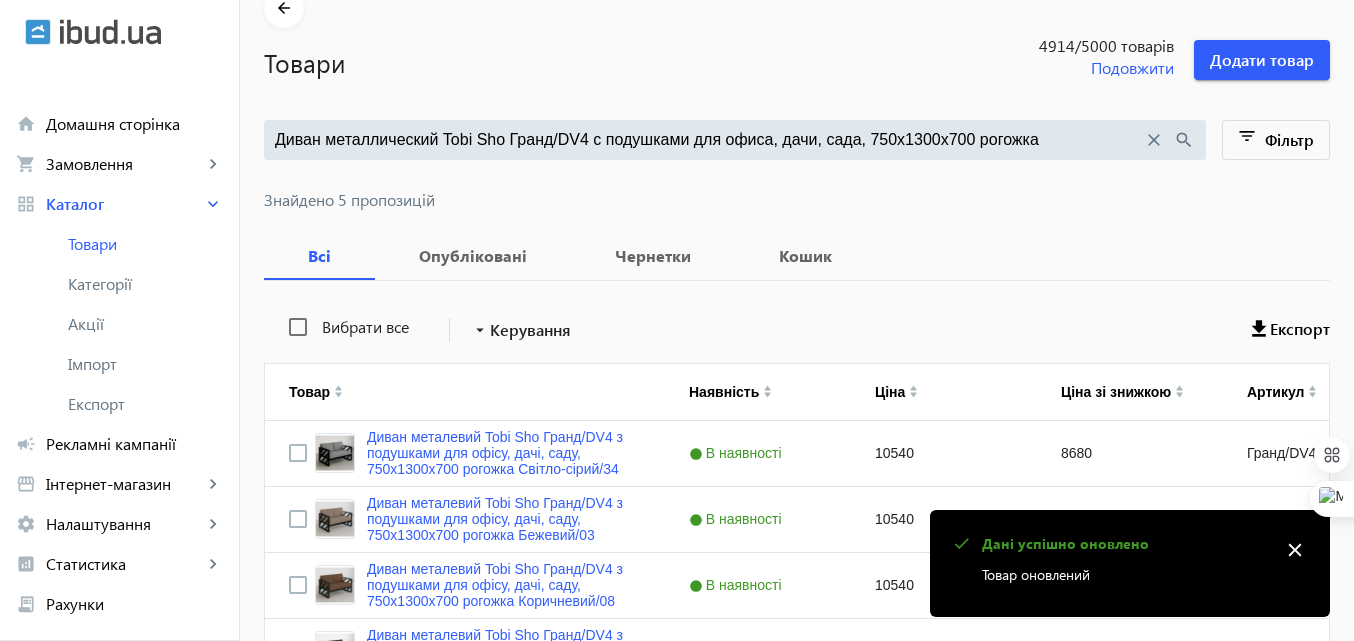 click on "Диван металлический Tobi Sho Гранд/DV4 с подушками для офиса, дачи, сада, [DIMENSION]х[DIMENSION]х[DIMENSION] рогожка" at bounding box center (709, 140) 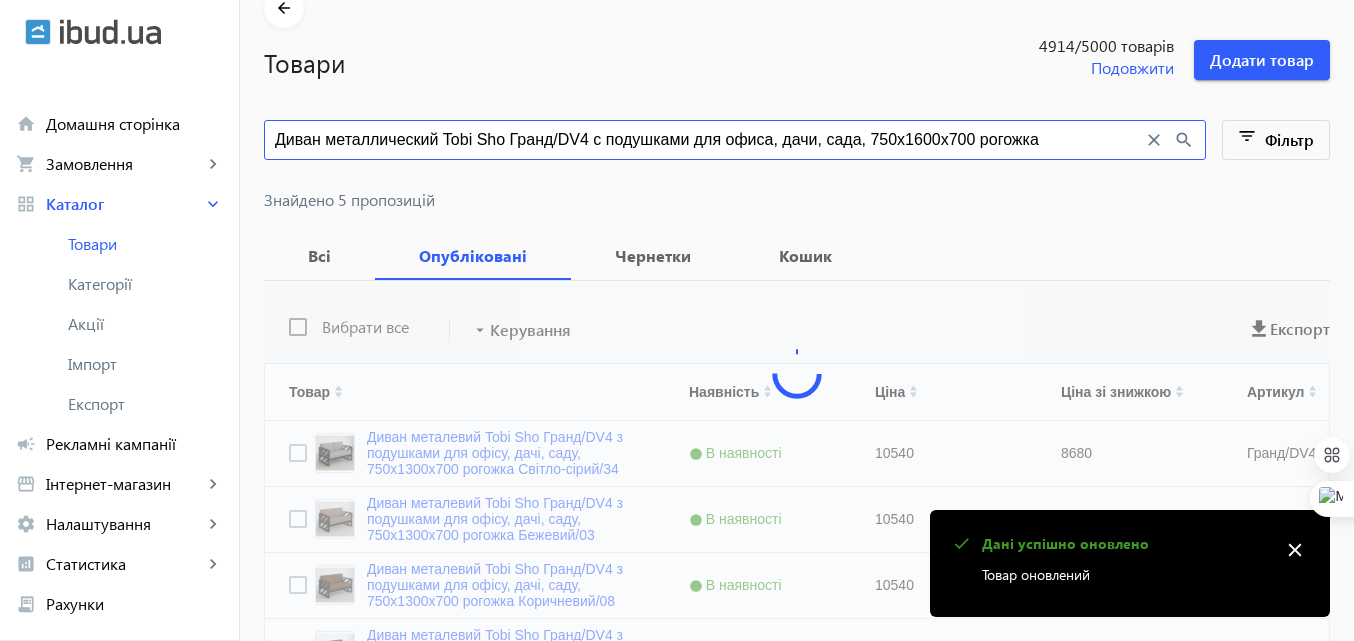 scroll, scrollTop: 0, scrollLeft: 0, axis: both 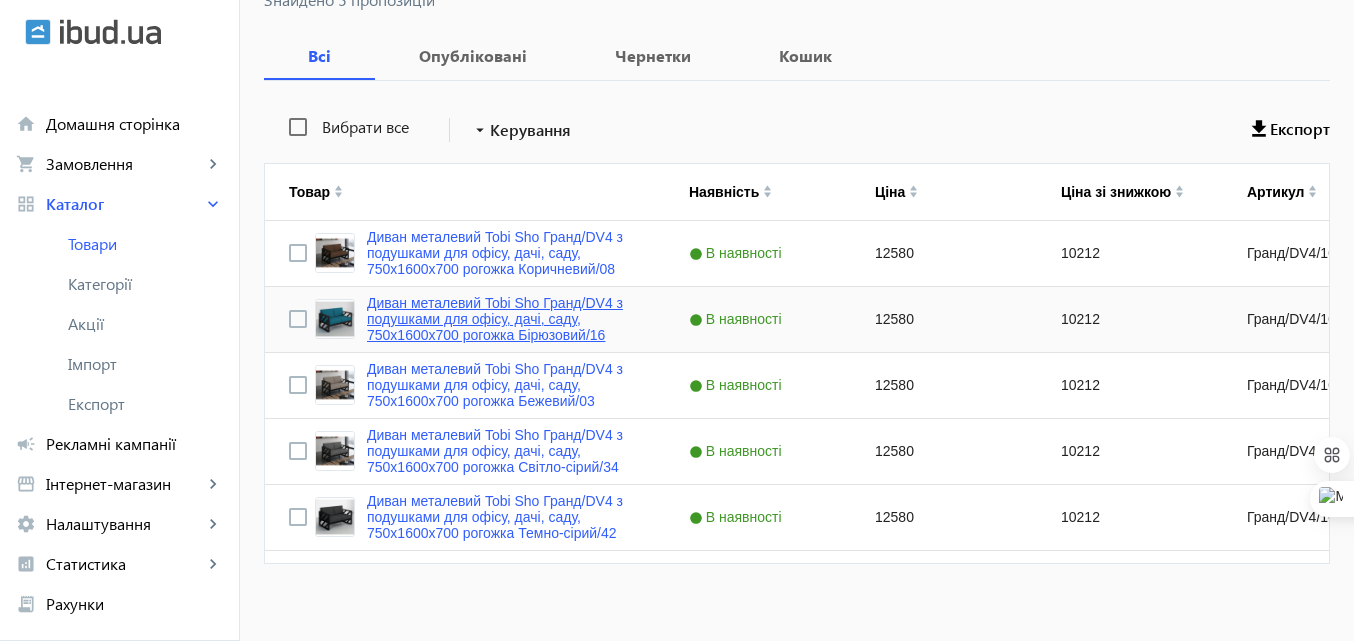 type on "Диван металлический Tobi Sho Гранд/DV4 с подушками для офиса, дачи, сада, 750х1600х700 рогожка" 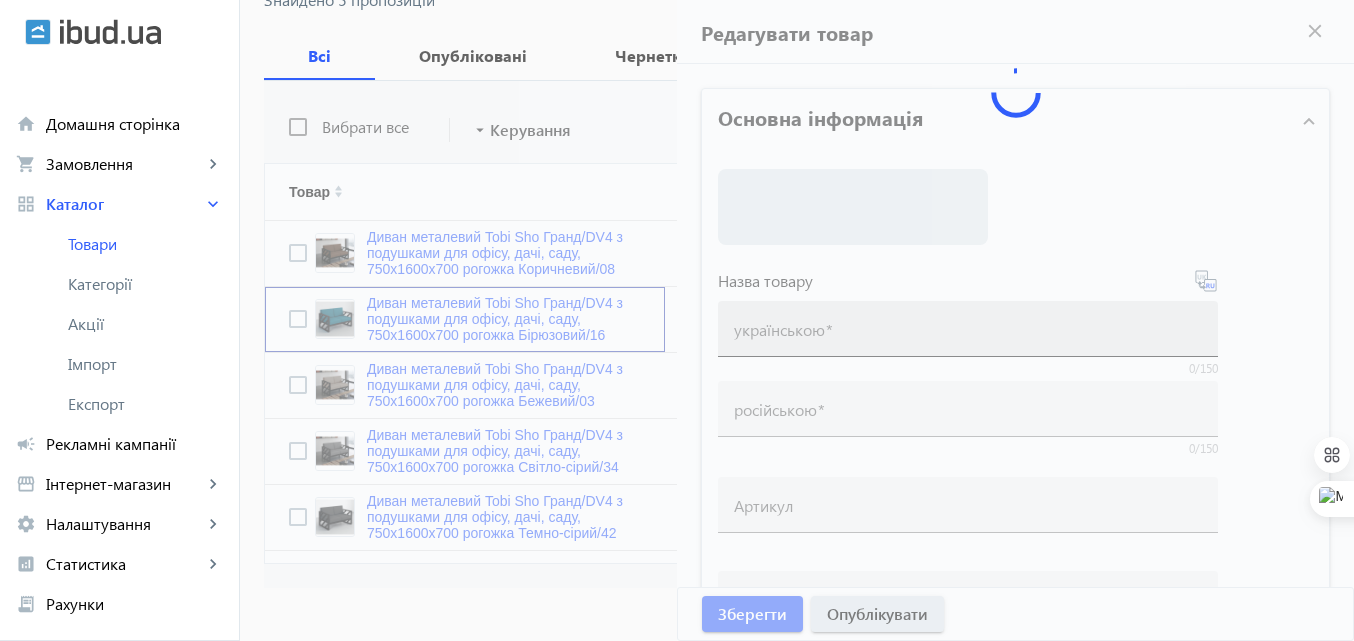 type on "Диван металевий Tobi Sho Гранд/DV4 з подушками для офісу, дачі, саду, 750х1600х700 рогожка Бірюзовий/16" 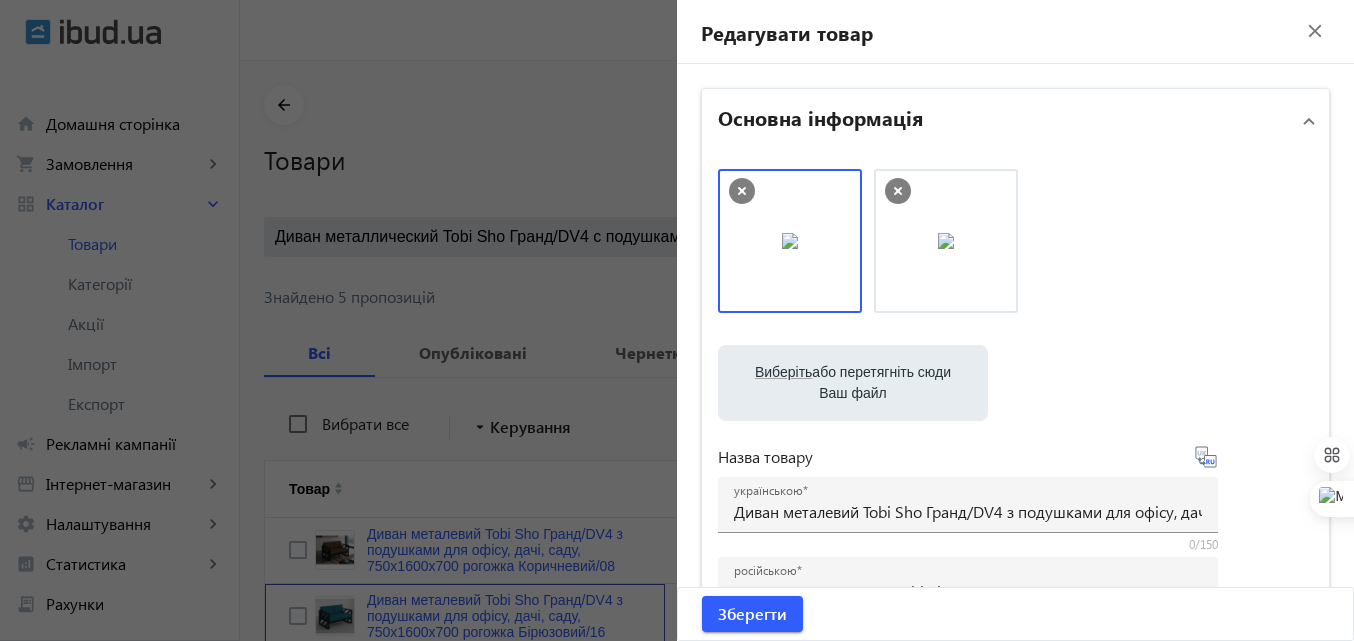 scroll, scrollTop: 0, scrollLeft: 0, axis: both 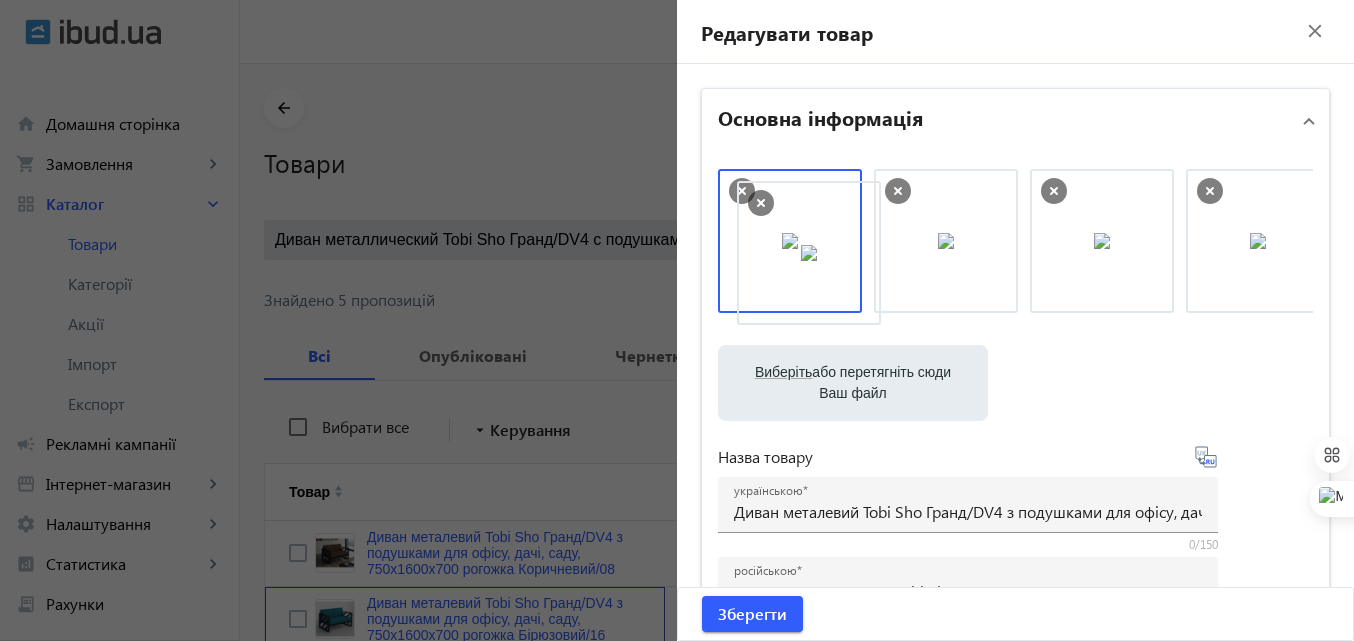 drag, startPoint x: 958, startPoint y: 254, endPoint x: 827, endPoint y: 266, distance: 131.54848 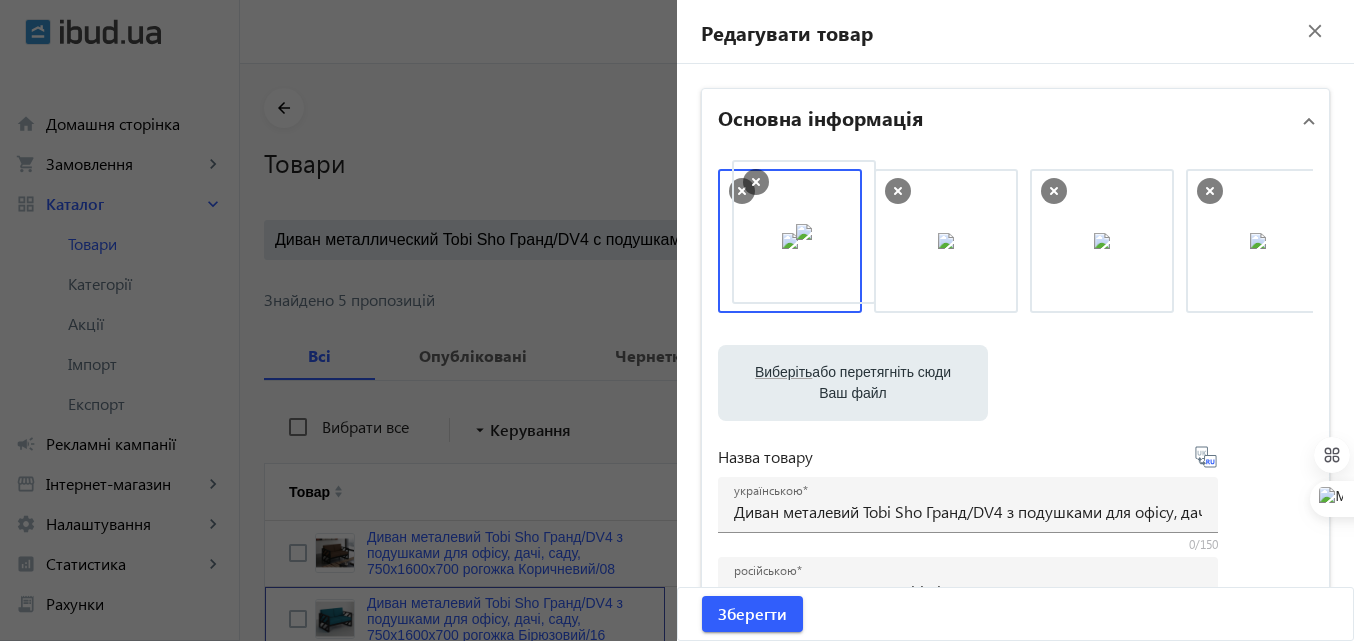 drag, startPoint x: 1103, startPoint y: 259, endPoint x: 805, endPoint y: 251, distance: 298.10736 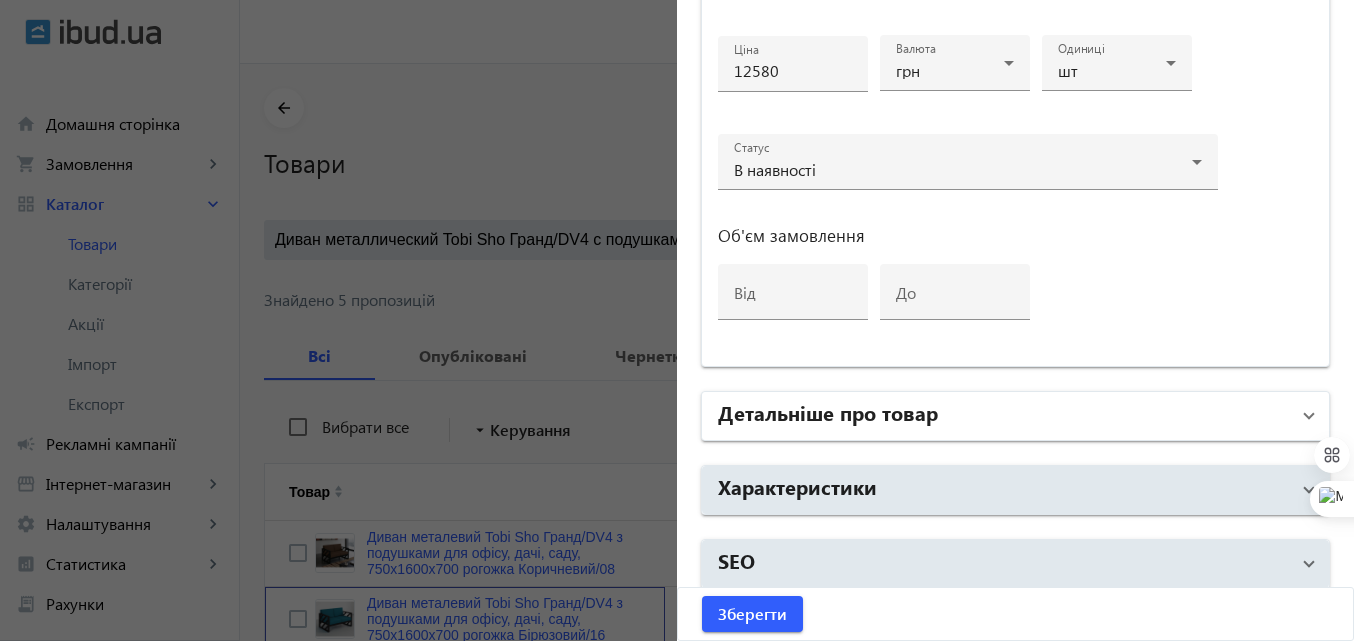 scroll, scrollTop: 1028, scrollLeft: 0, axis: vertical 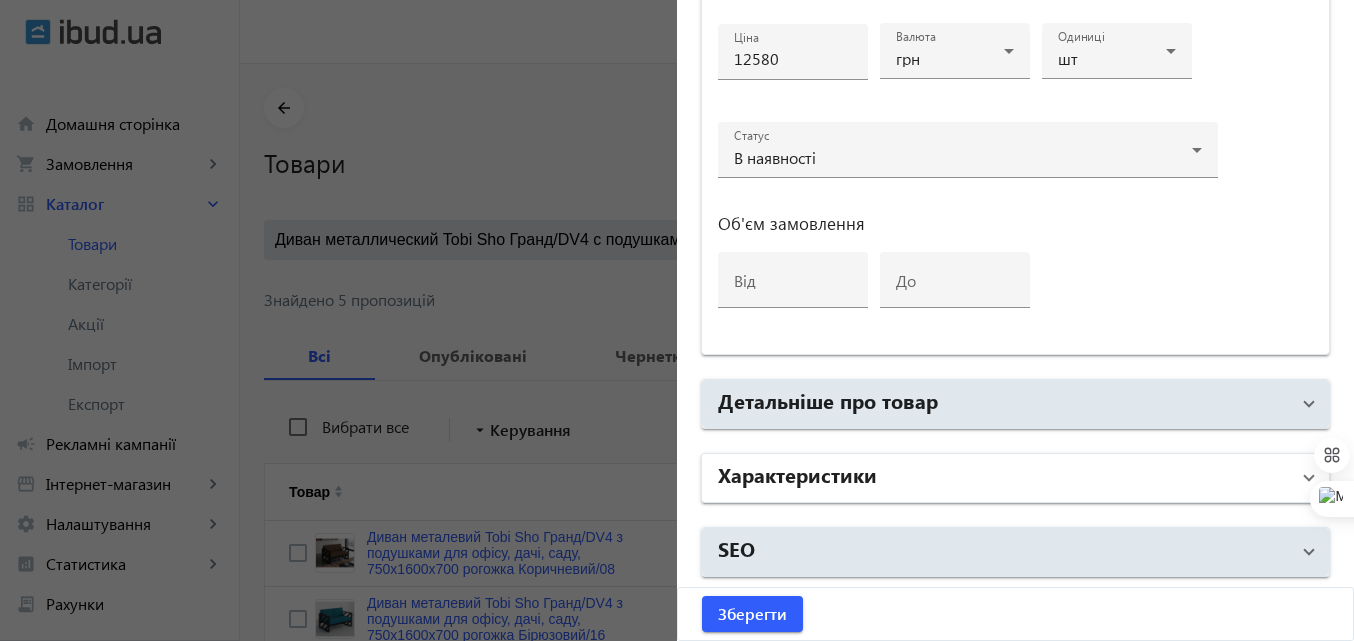 click on "Характеристики" at bounding box center [797, 474] 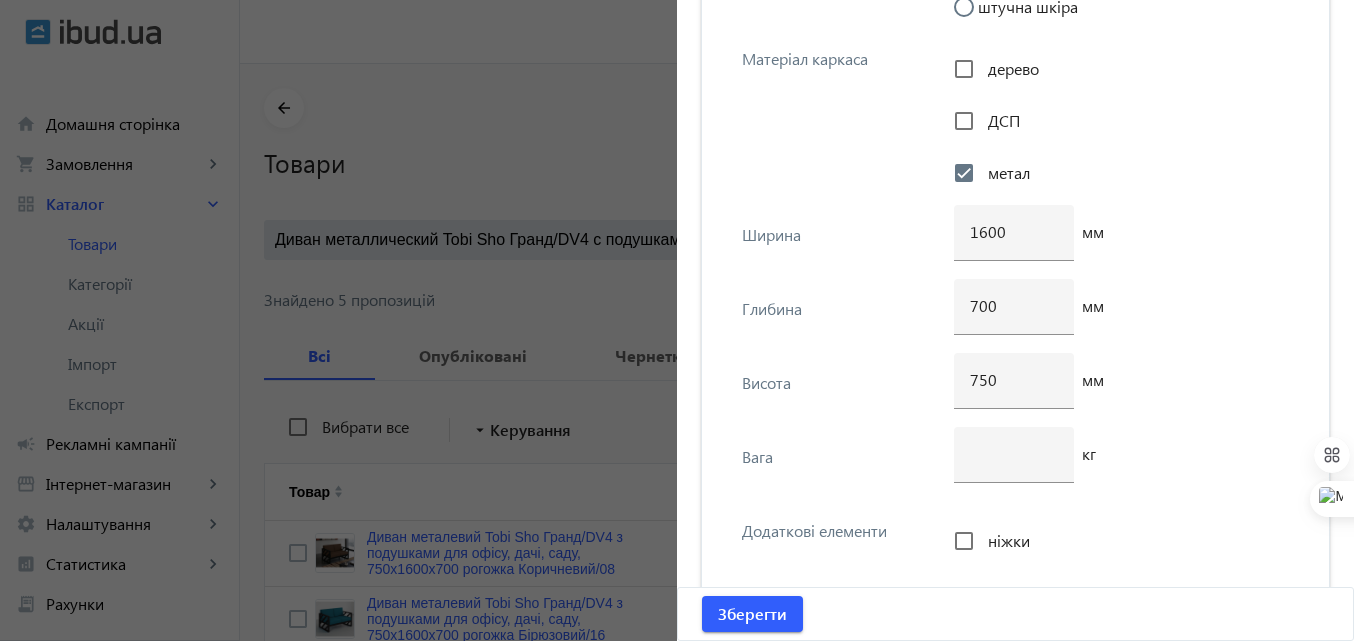 scroll, scrollTop: 7728, scrollLeft: 0, axis: vertical 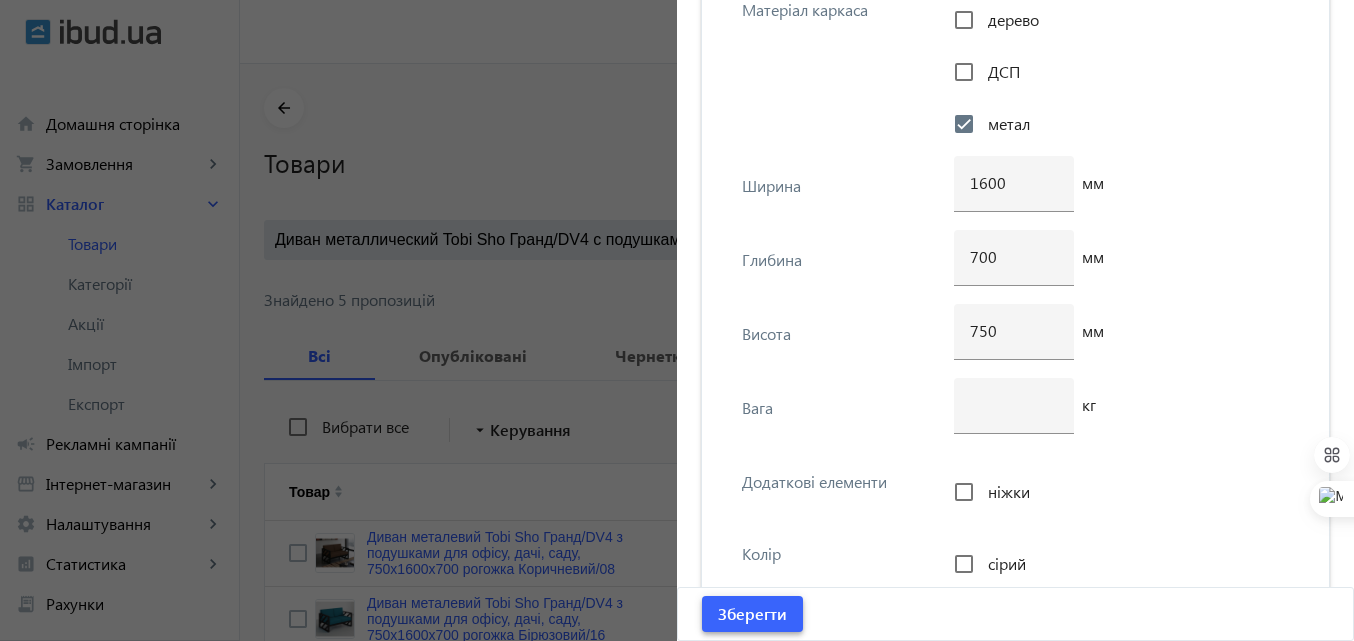 click 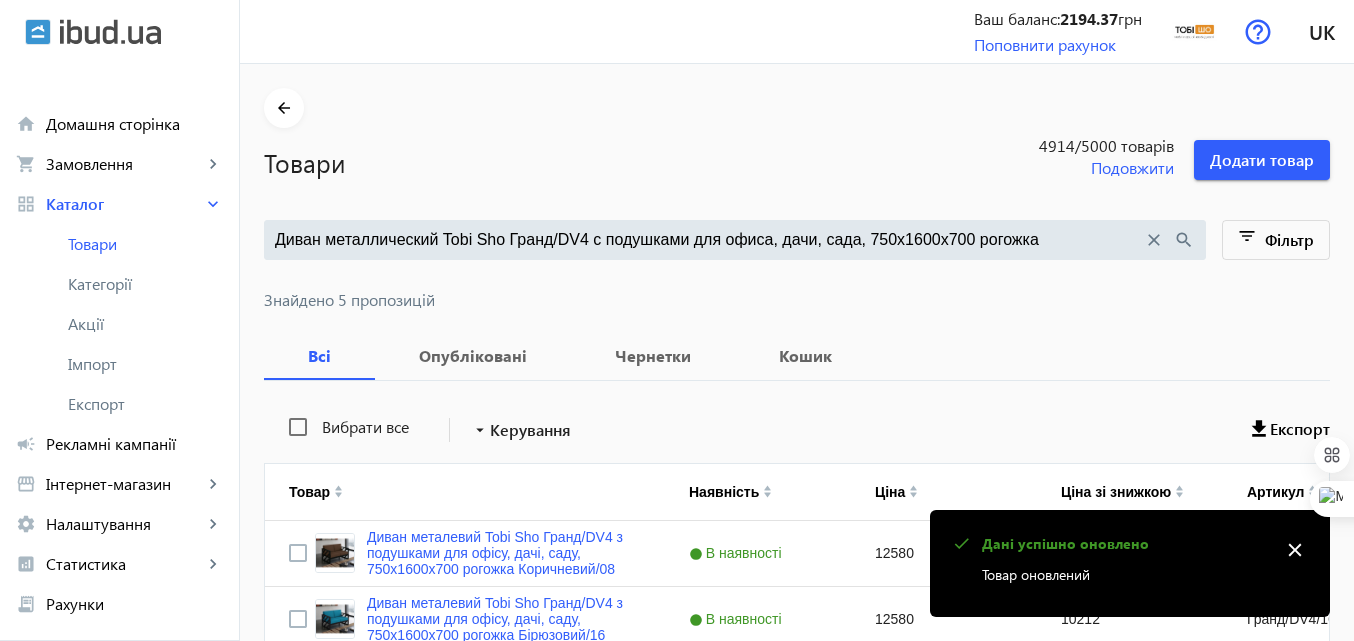 scroll, scrollTop: 0, scrollLeft: 0, axis: both 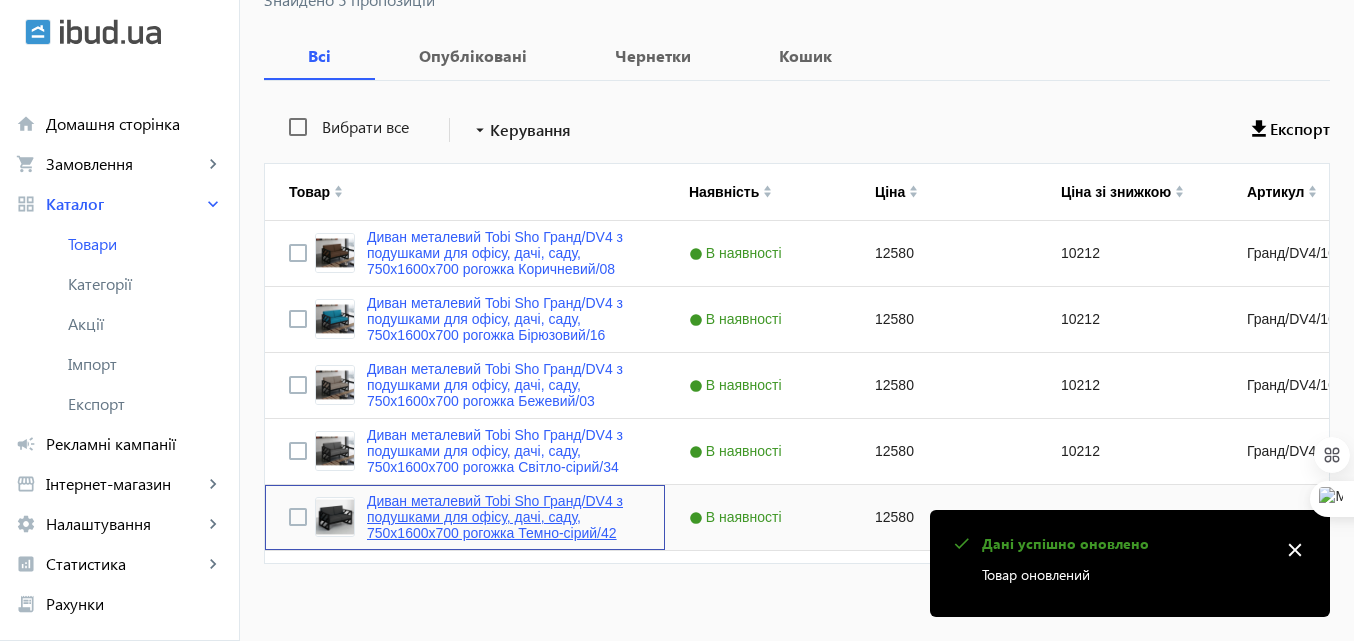 click on "Диван металевий Tobi Sho Гранд/DV4 з подушками для офісу, дачі, саду, 750х1600х700 рогожка Темно-сірий/42" 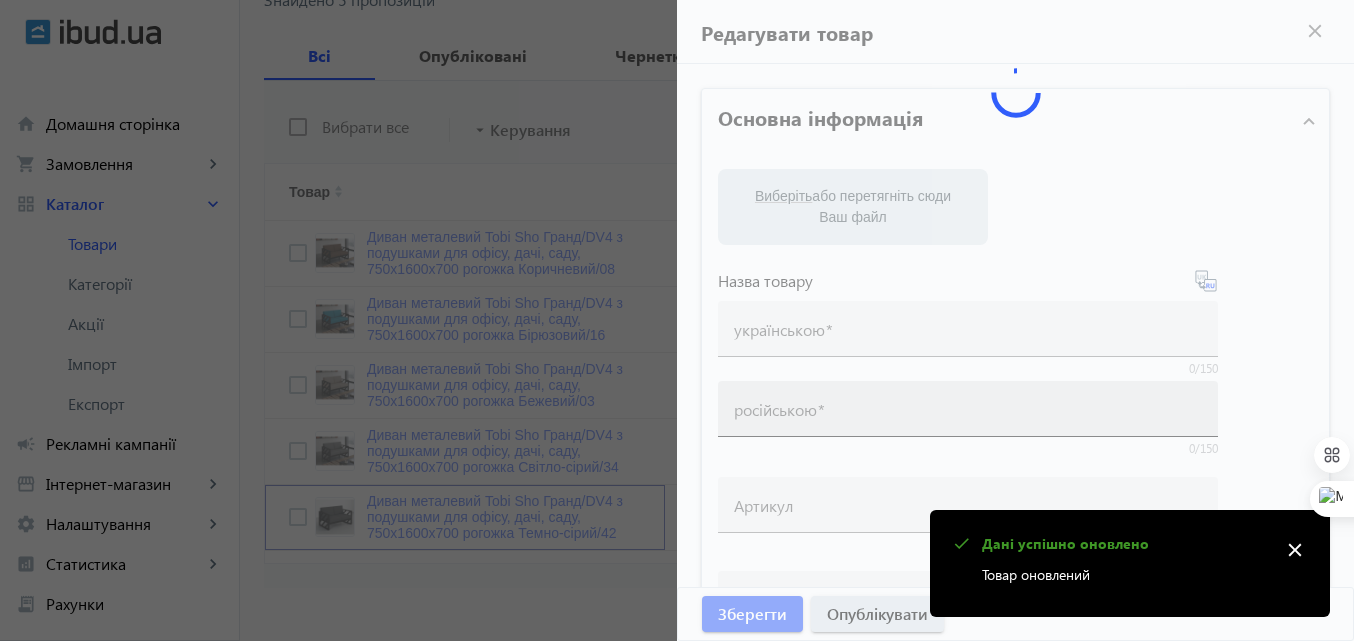 type on "Диван металевий Tobi Sho Гранд/DV4 з подушками для офісу, дачі, саду, 750х1600х700 рогожка Темно-сірий/42" 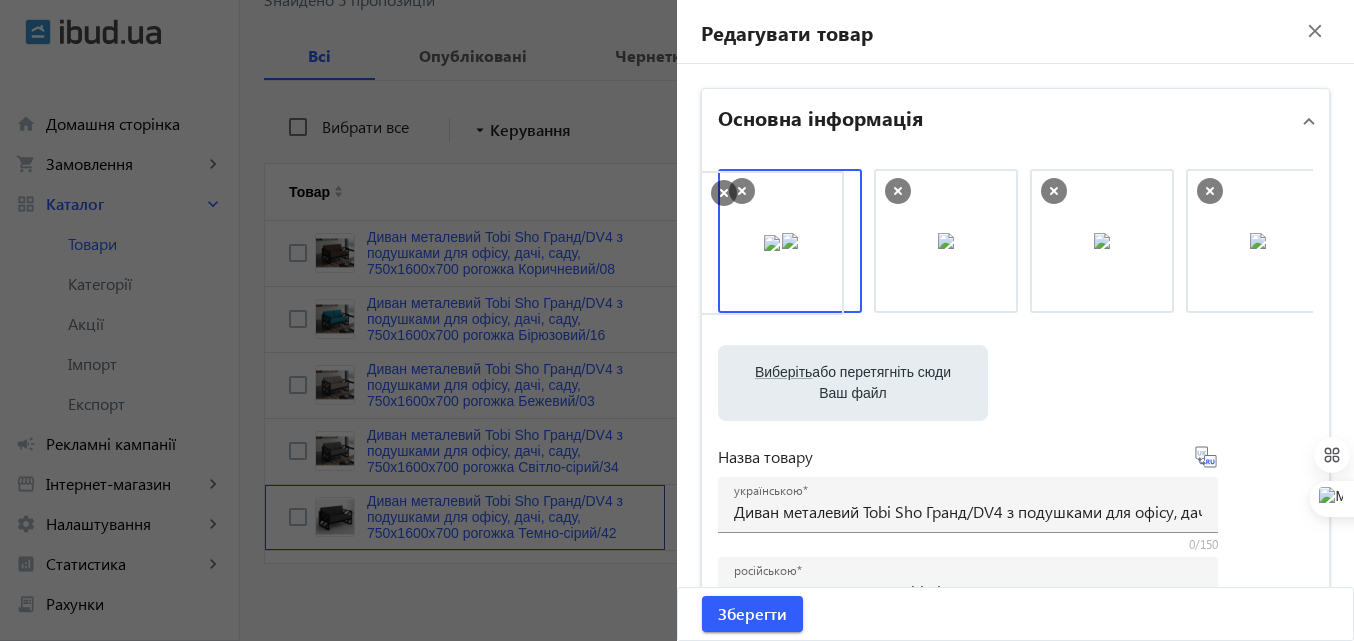 drag, startPoint x: 1088, startPoint y: 252, endPoint x: 764, endPoint y: 254, distance: 324.00616 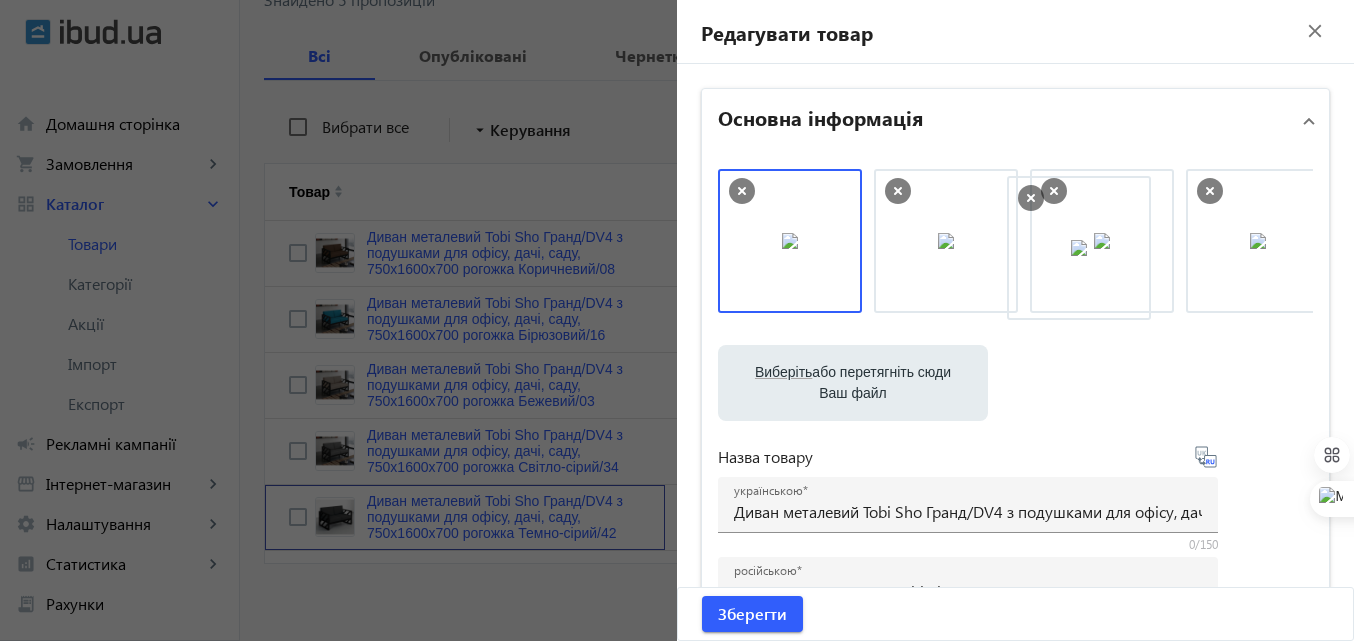 drag, startPoint x: 784, startPoint y: 264, endPoint x: 1069, endPoint y: 264, distance: 285 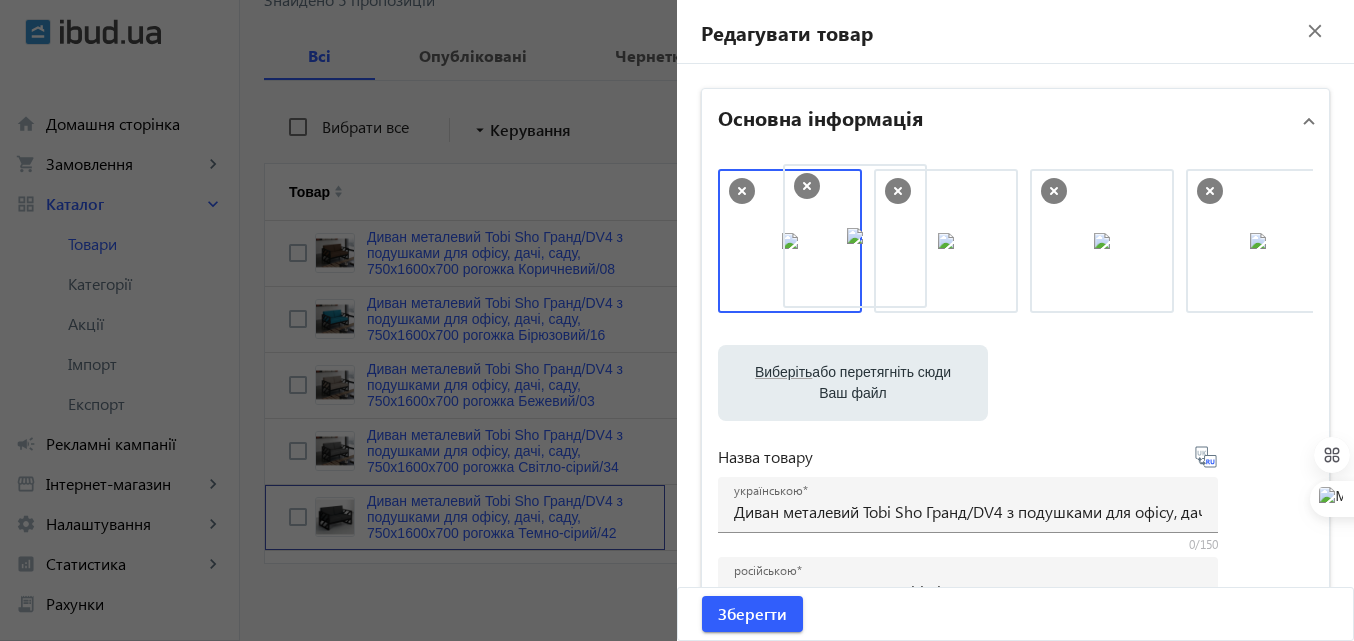 drag, startPoint x: 1070, startPoint y: 264, endPoint x: 815, endPoint y: 258, distance: 255.07057 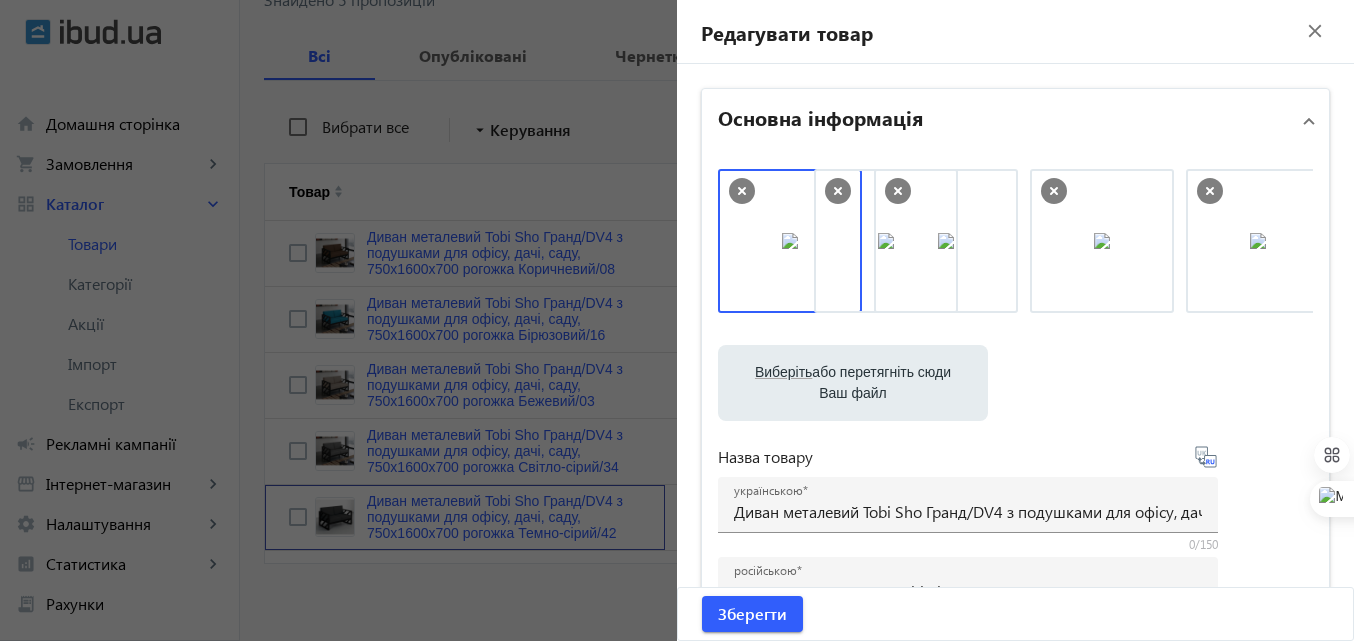 drag, startPoint x: 1047, startPoint y: 256, endPoint x: 771, endPoint y: 256, distance: 276 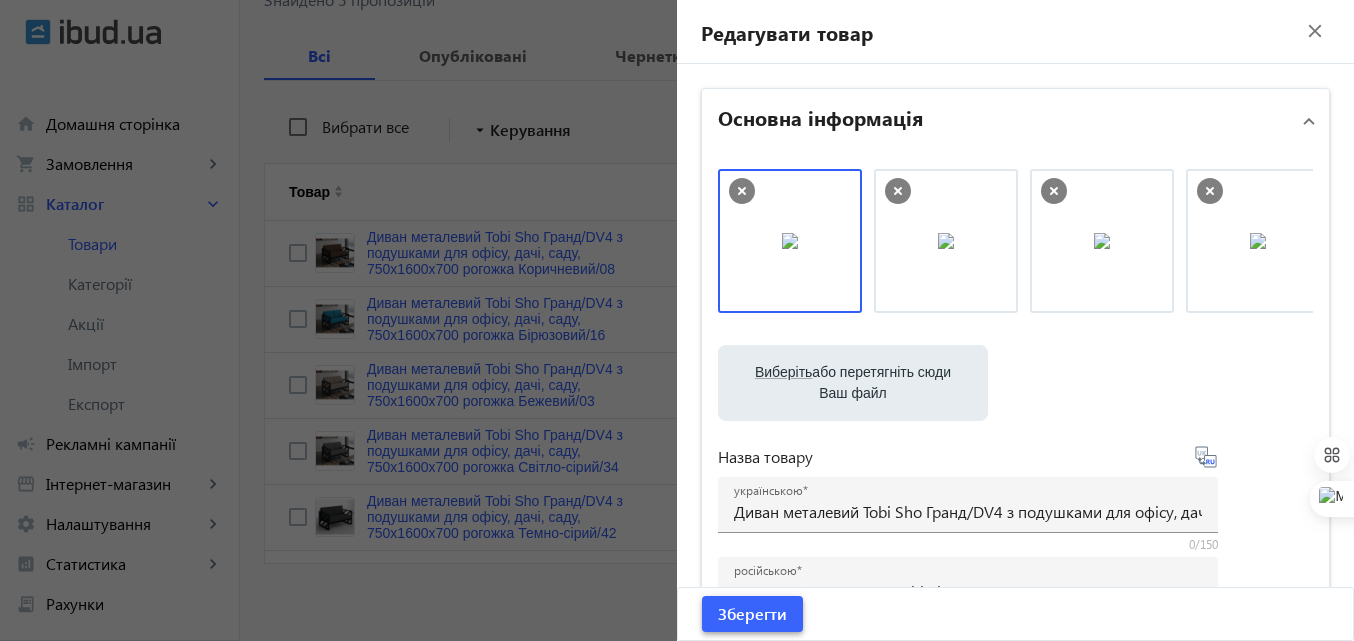 click on "Зберегти" 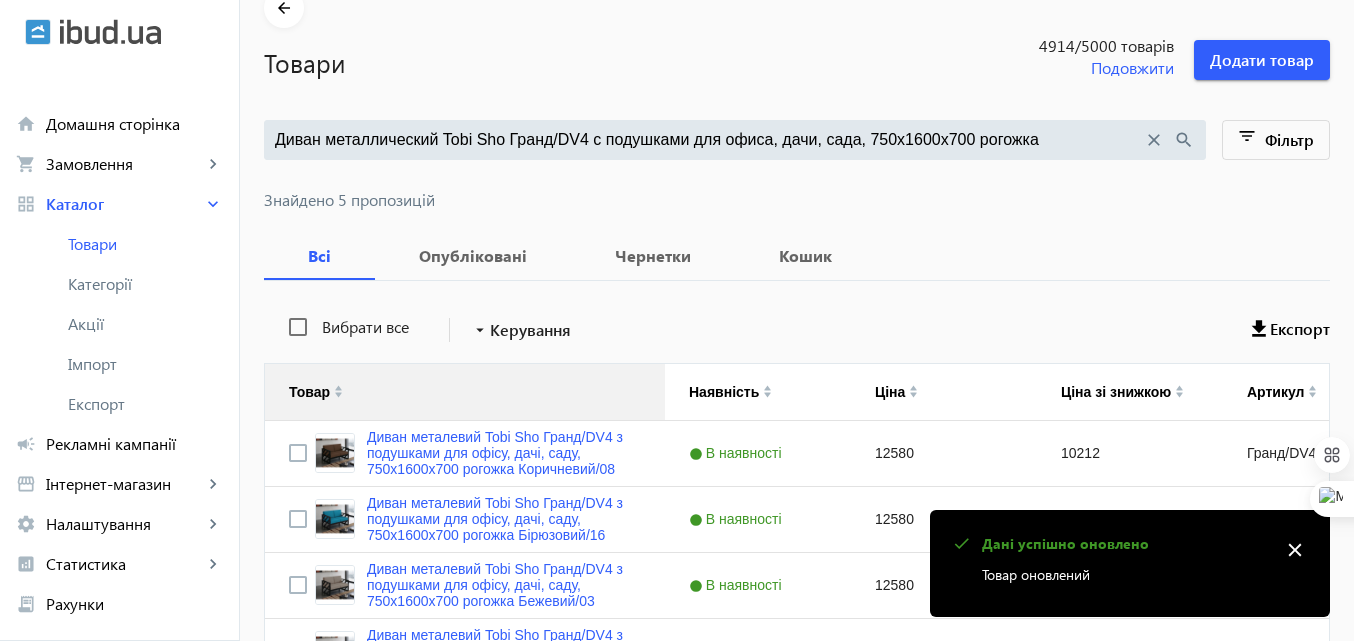 scroll, scrollTop: 315, scrollLeft: 0, axis: vertical 